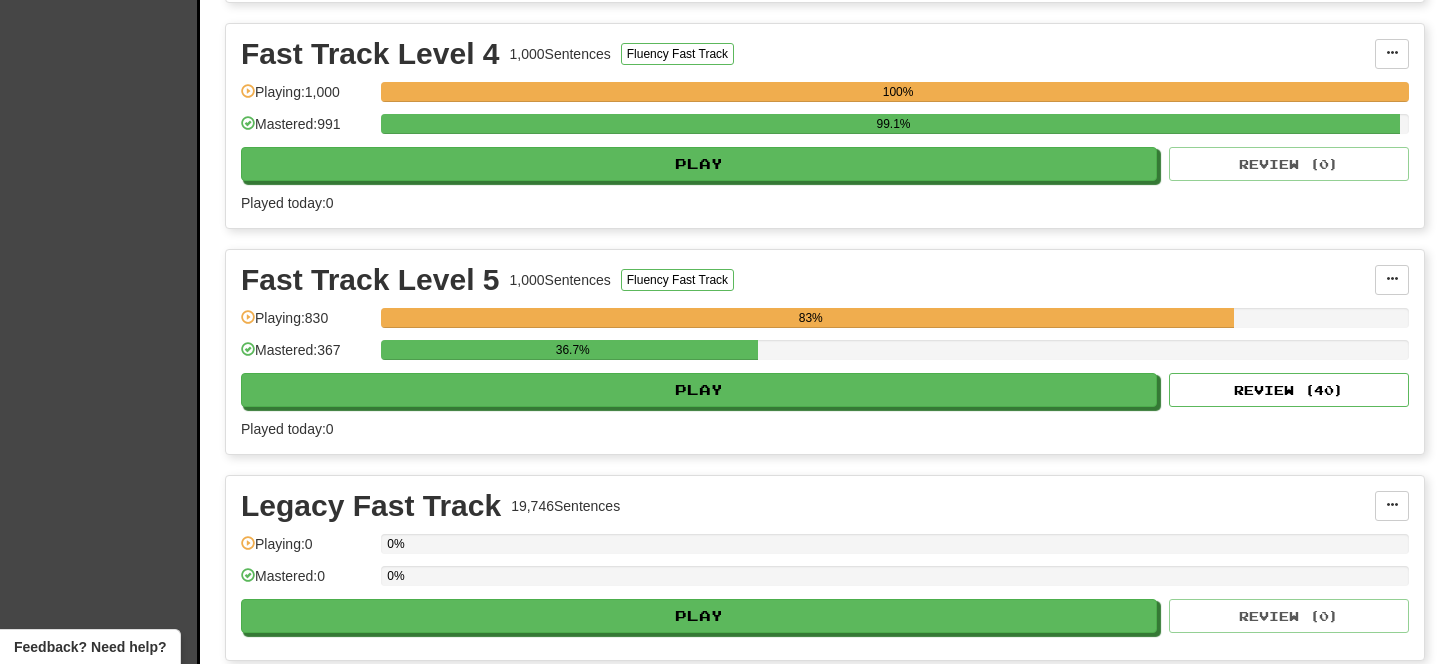 scroll, scrollTop: 1124, scrollLeft: 0, axis: vertical 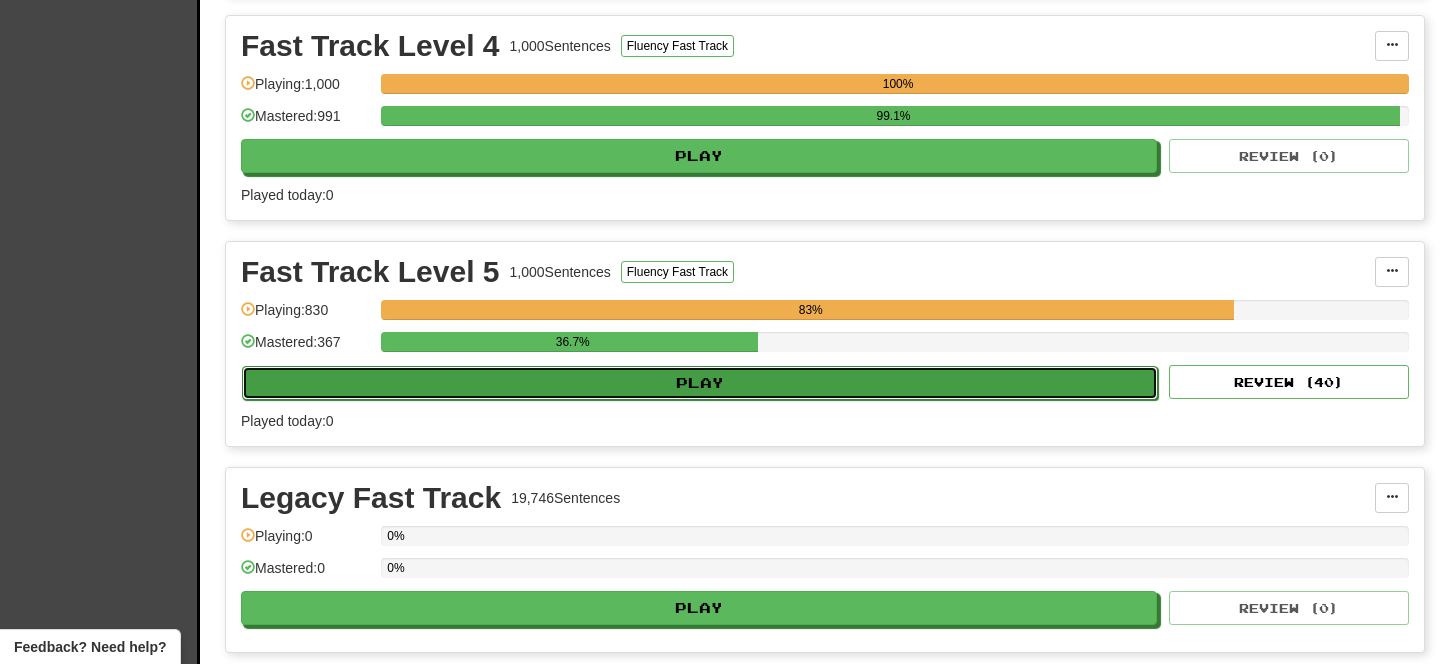 click on "Play" at bounding box center [700, 383] 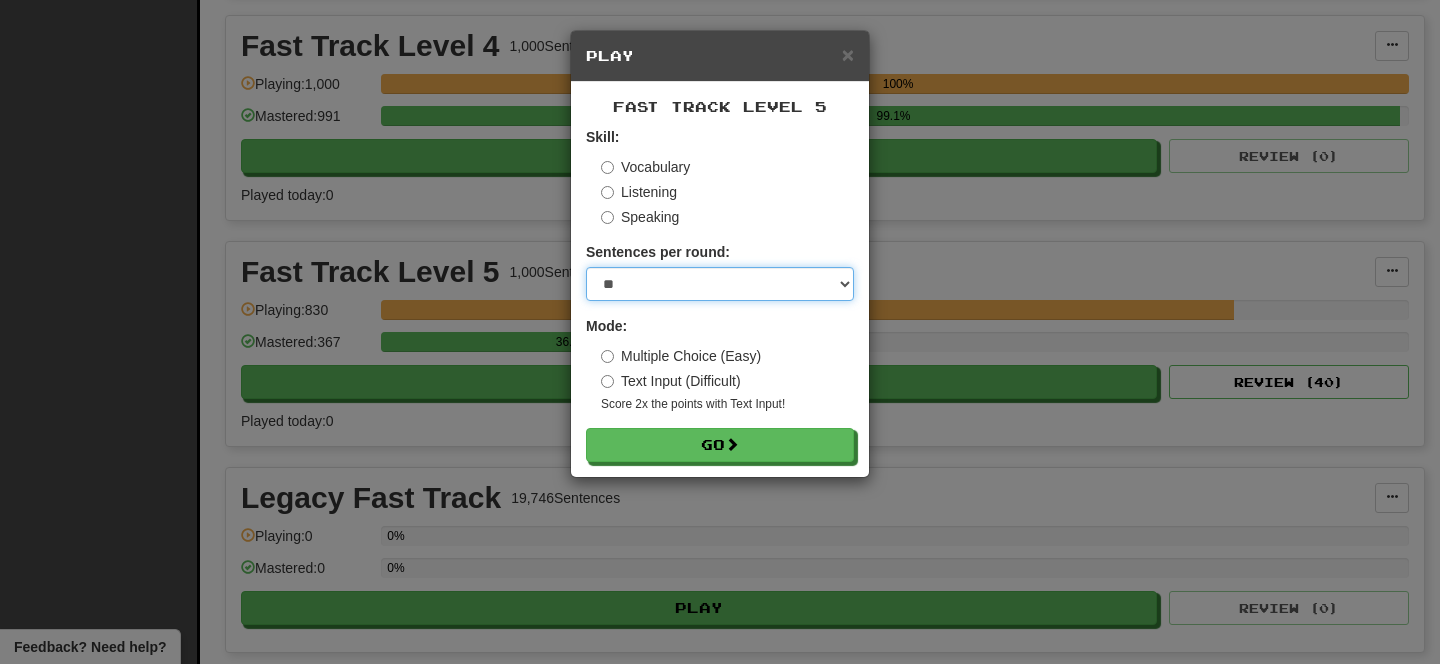 click on "* ** ** ** ** ** *** ********" at bounding box center (720, 284) 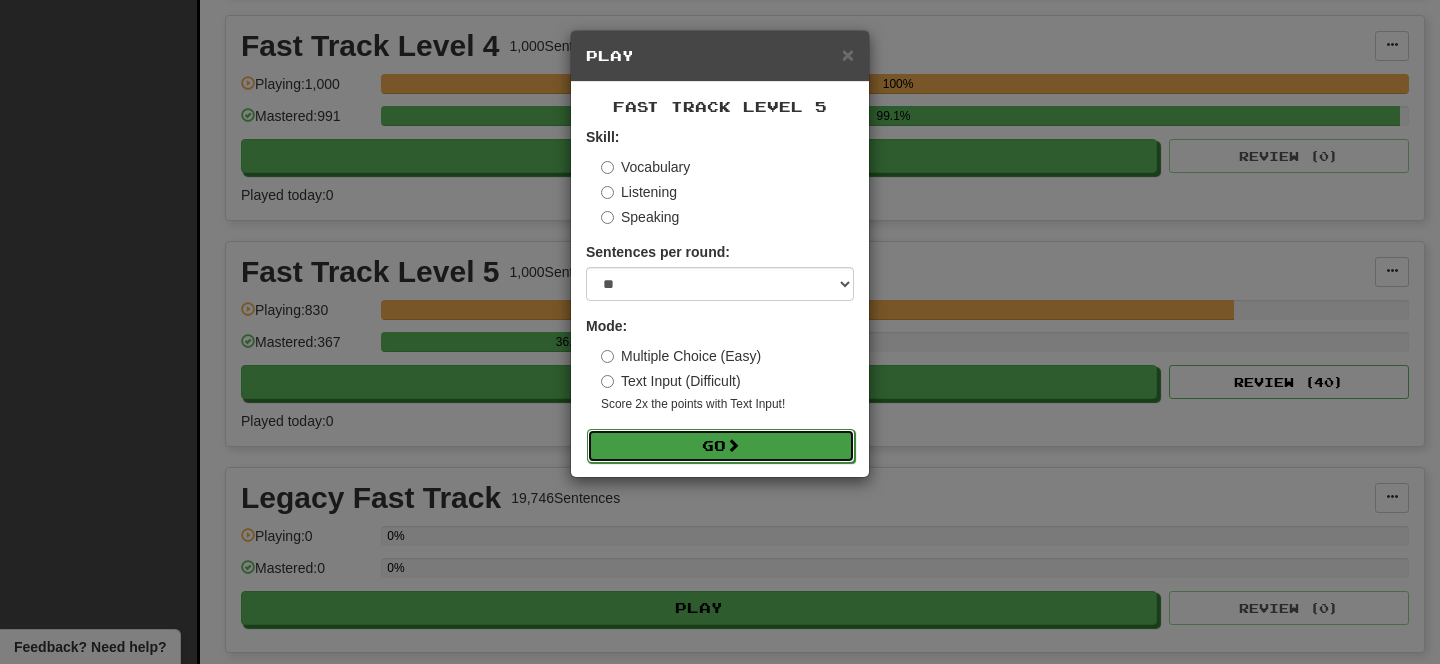 click on "Go" at bounding box center (721, 446) 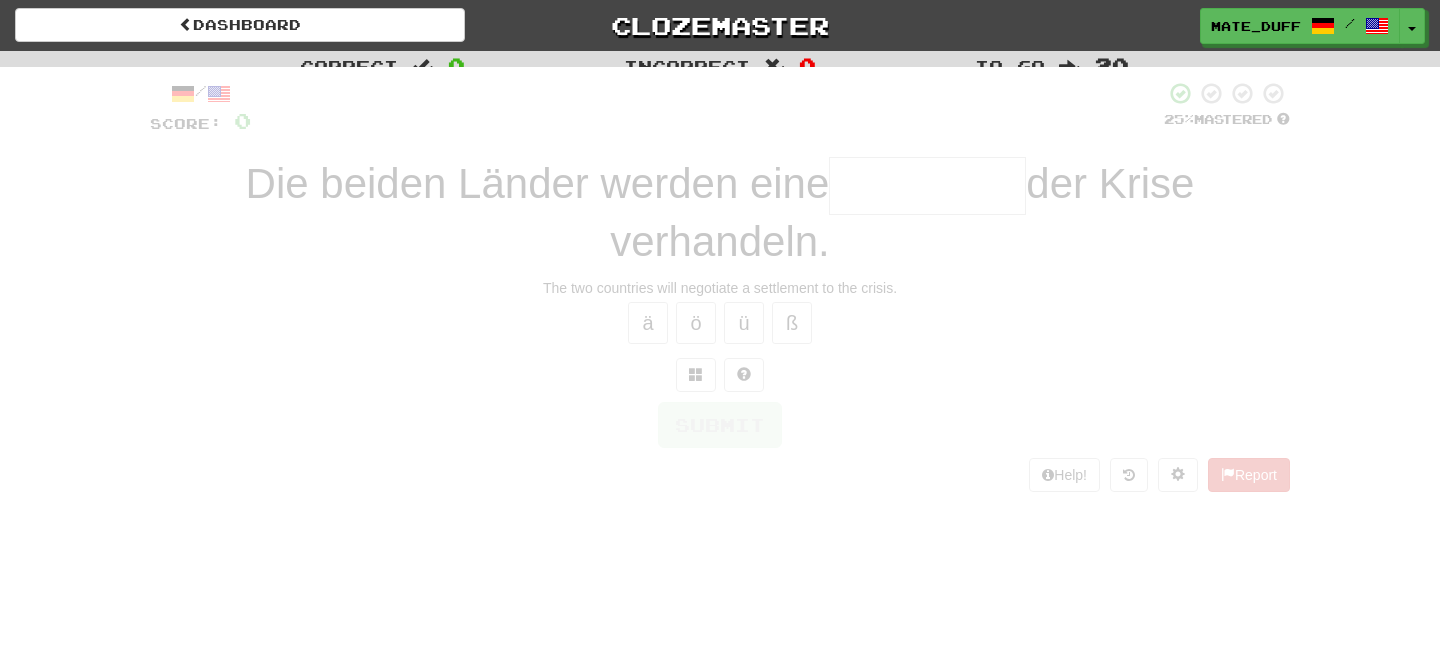 scroll, scrollTop: 0, scrollLeft: 0, axis: both 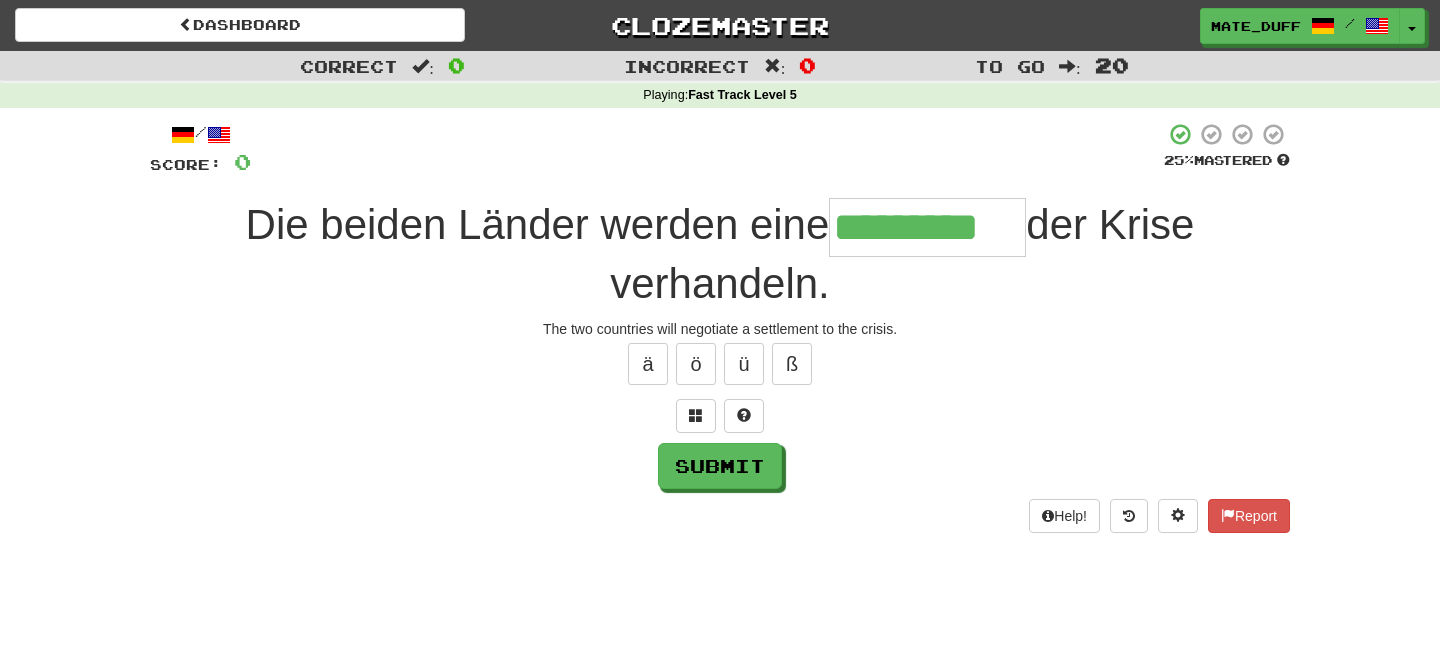 type on "*********" 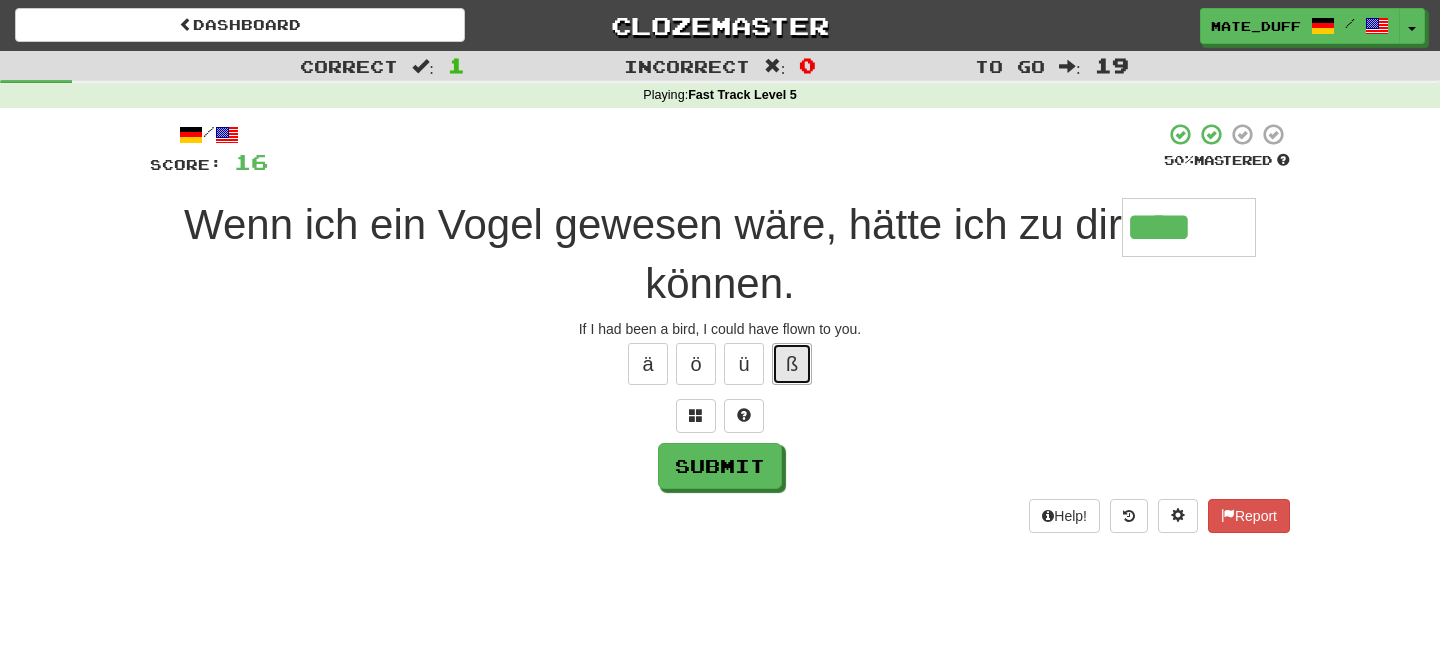 click on "ß" at bounding box center (792, 364) 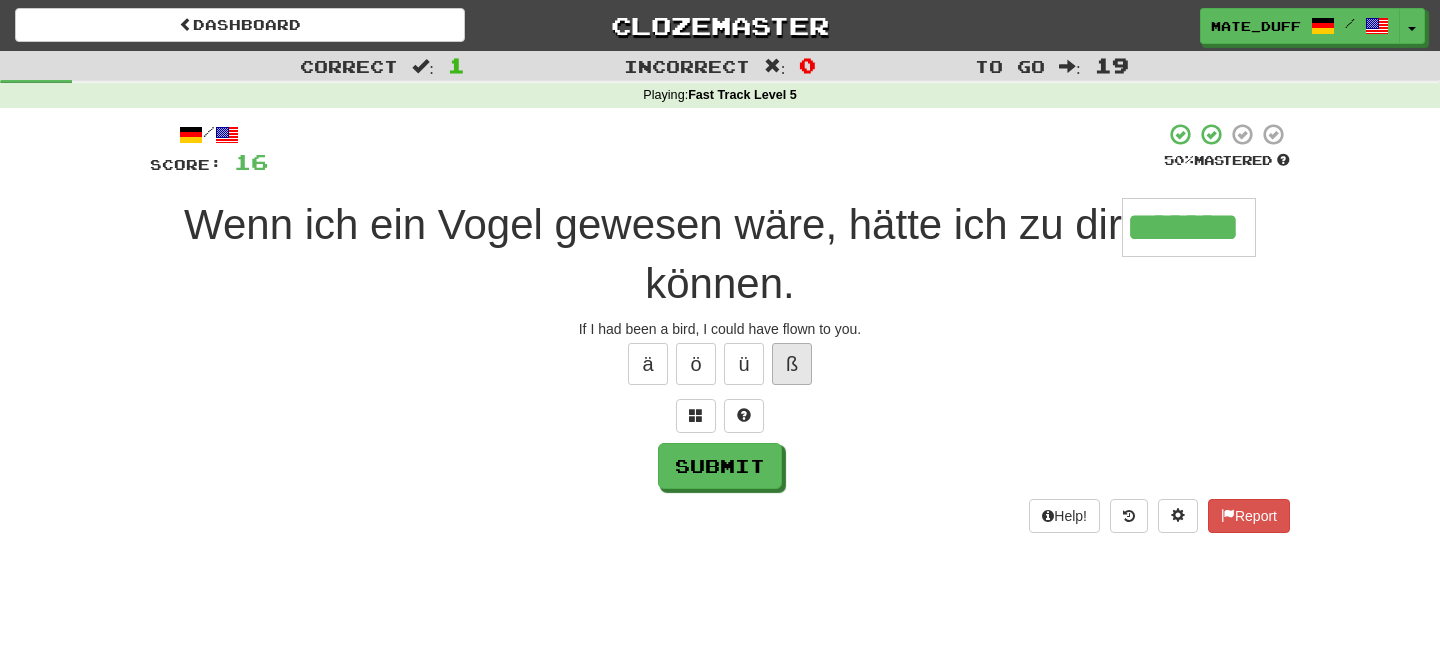 type on "*******" 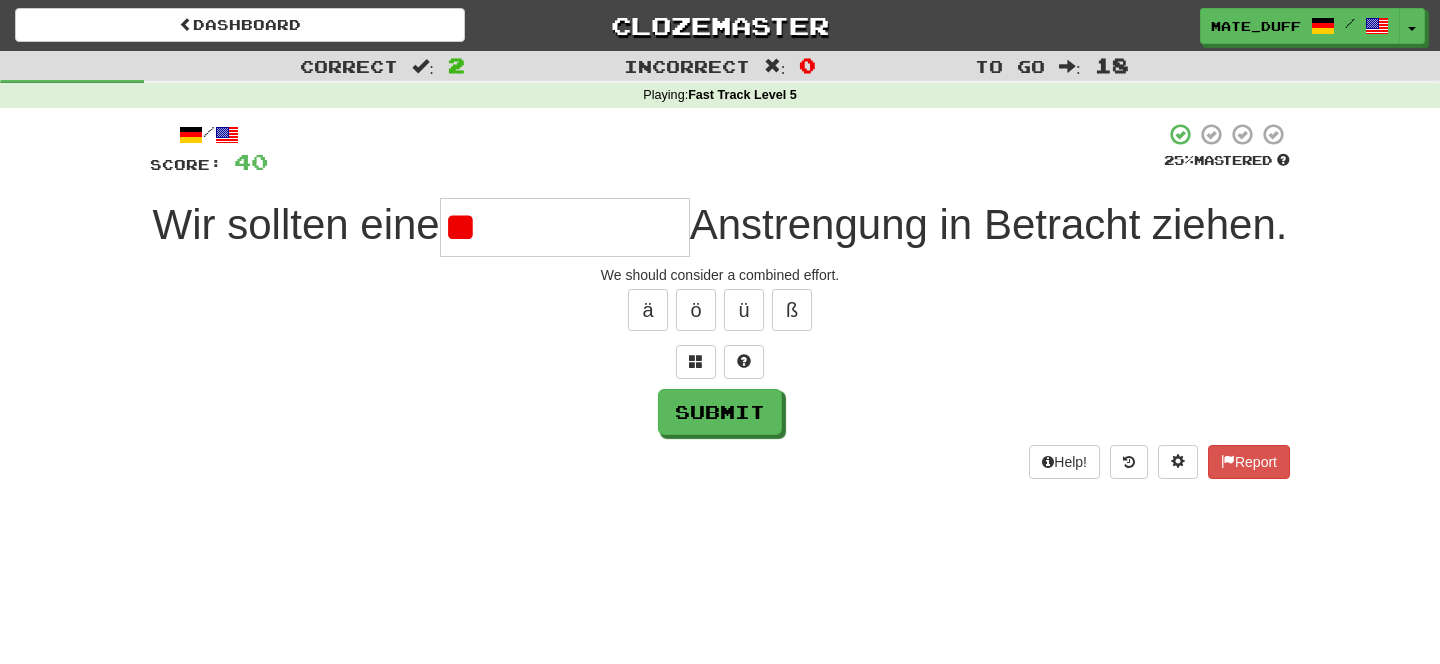type on "*" 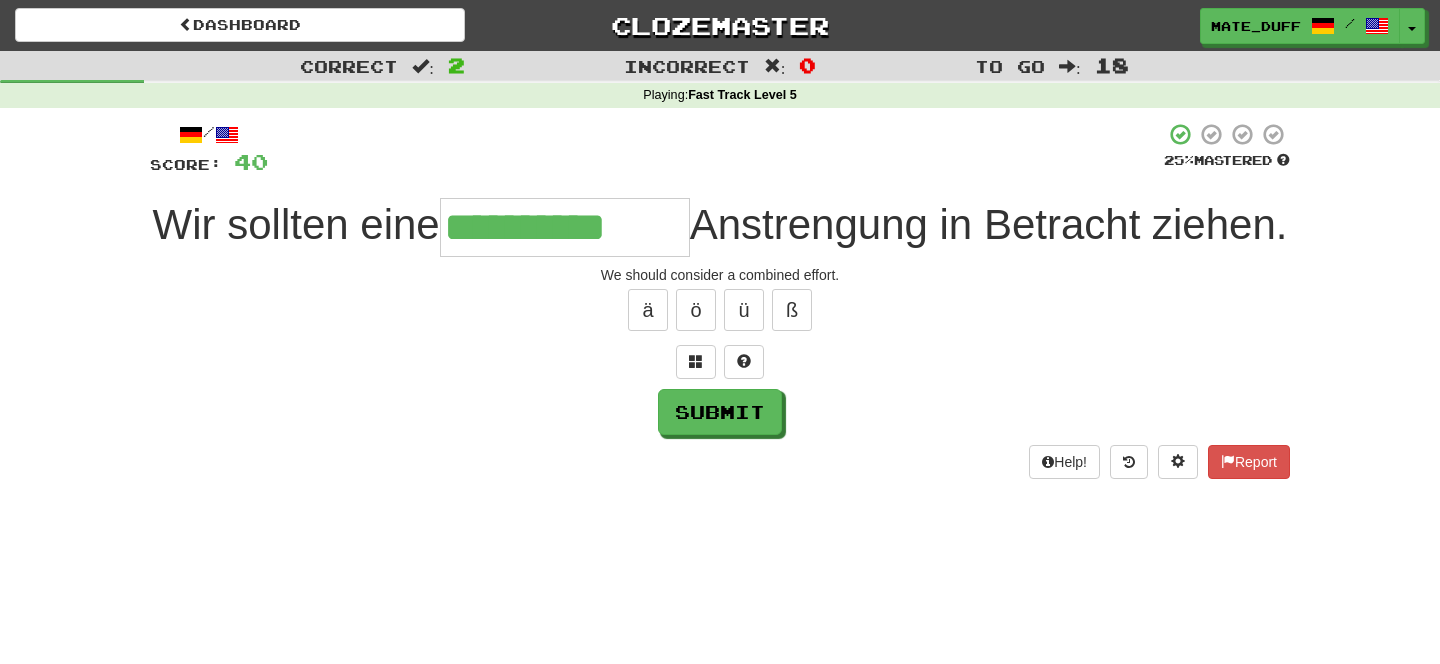 type on "**********" 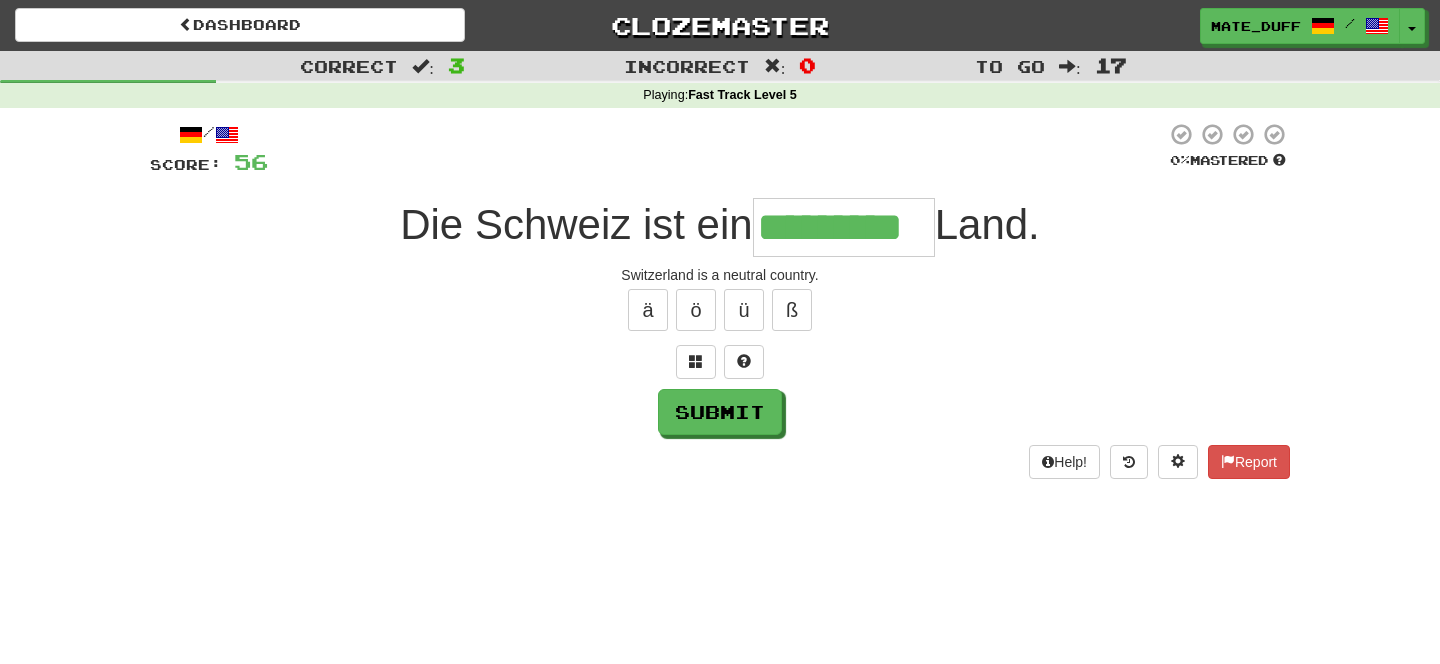 type on "*********" 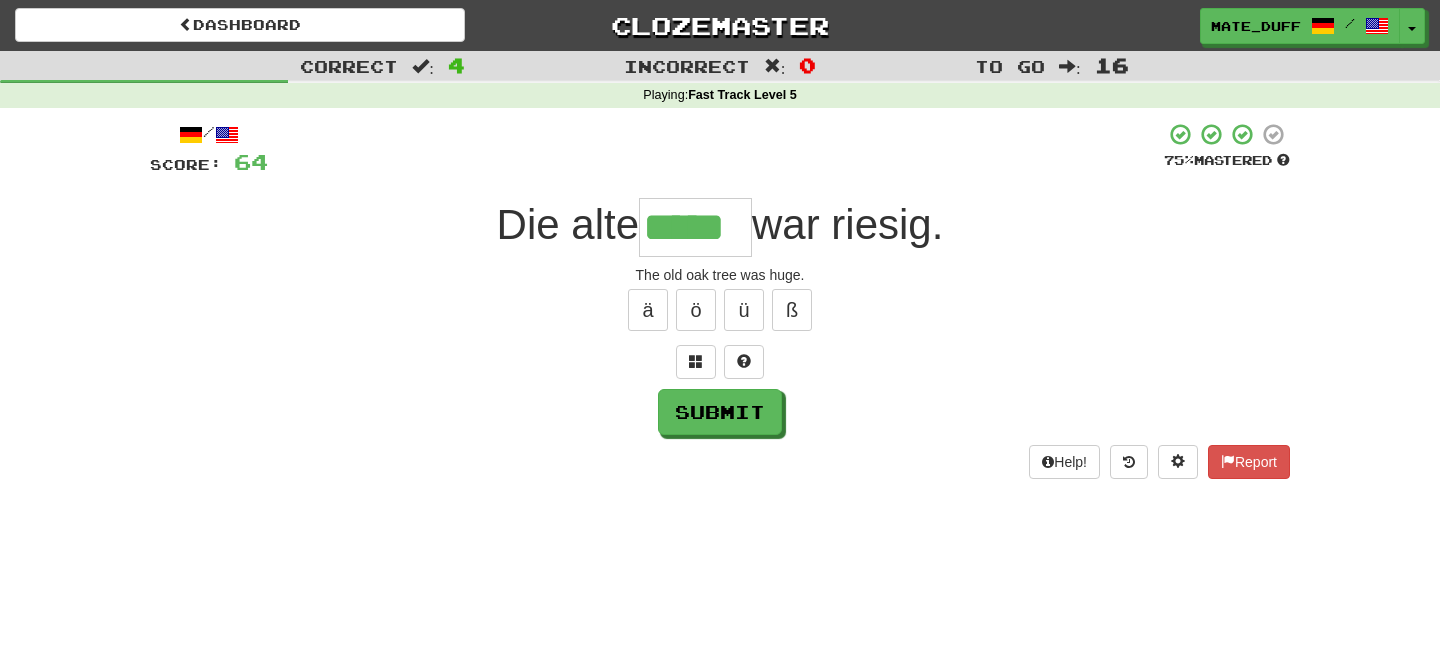 type on "*****" 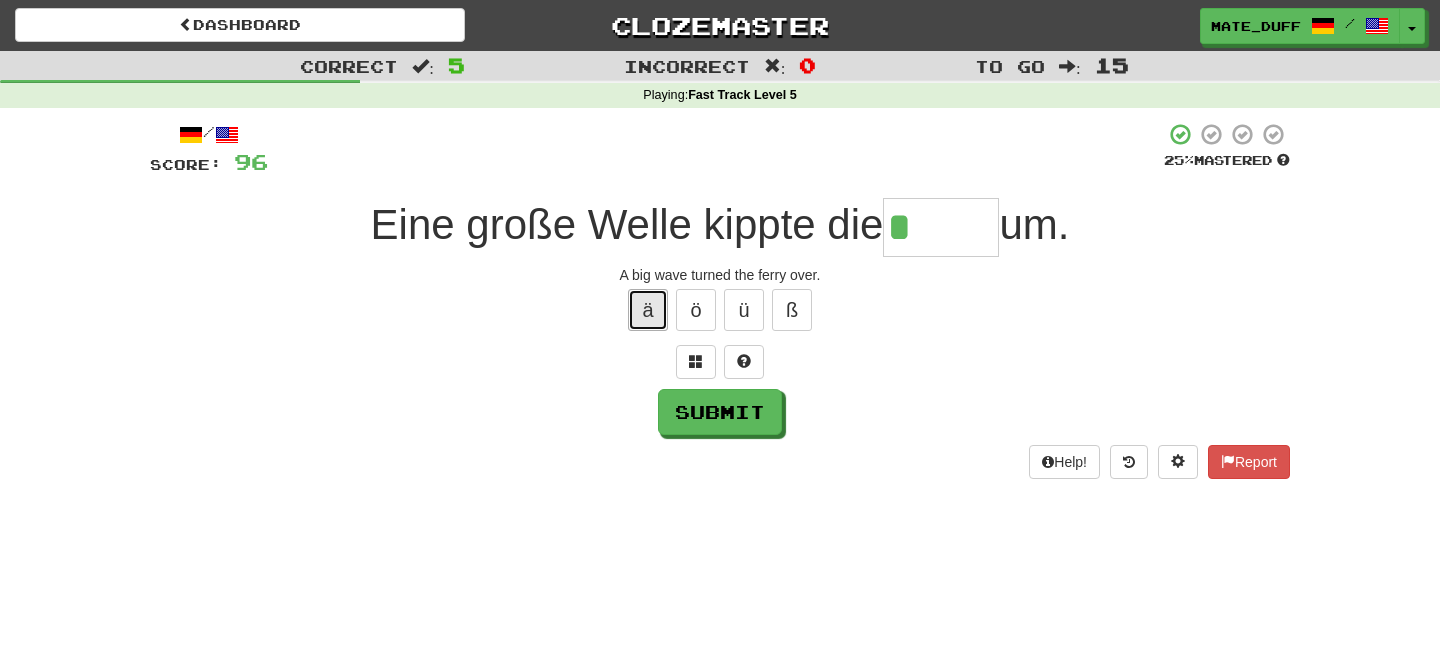 click on "ä" at bounding box center (648, 310) 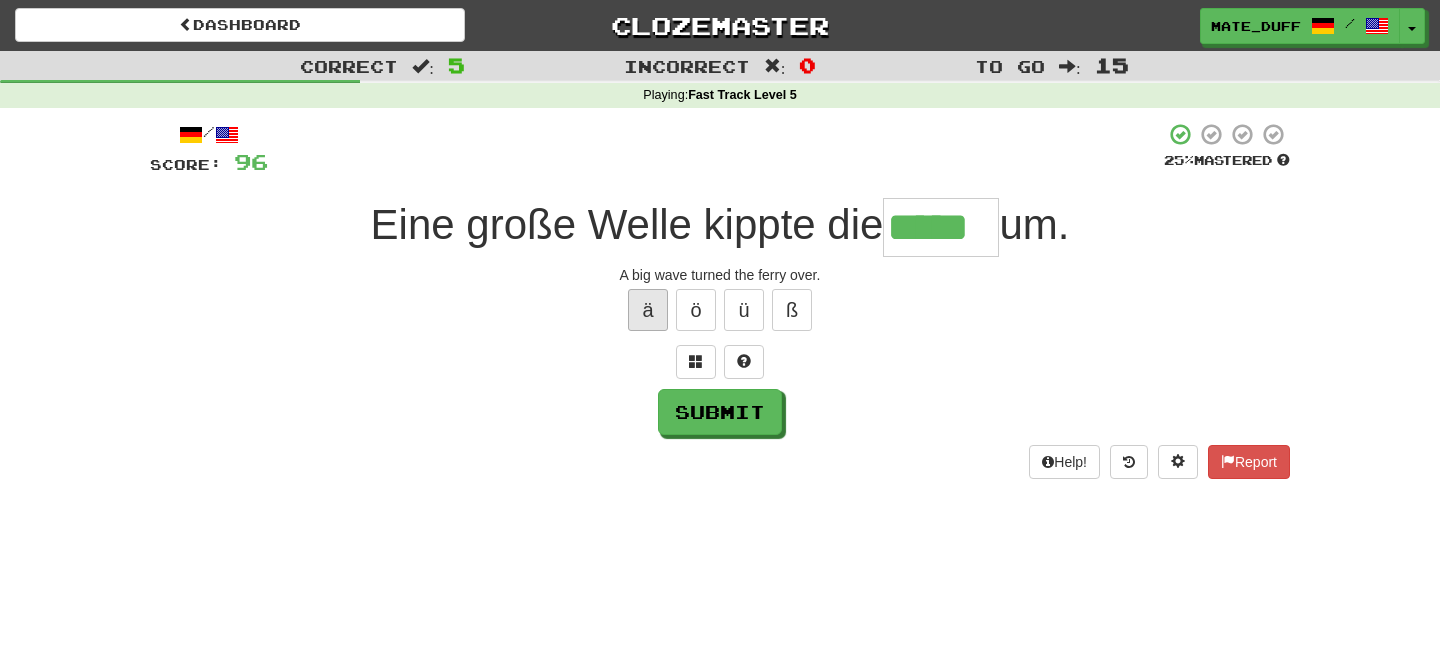 type on "*****" 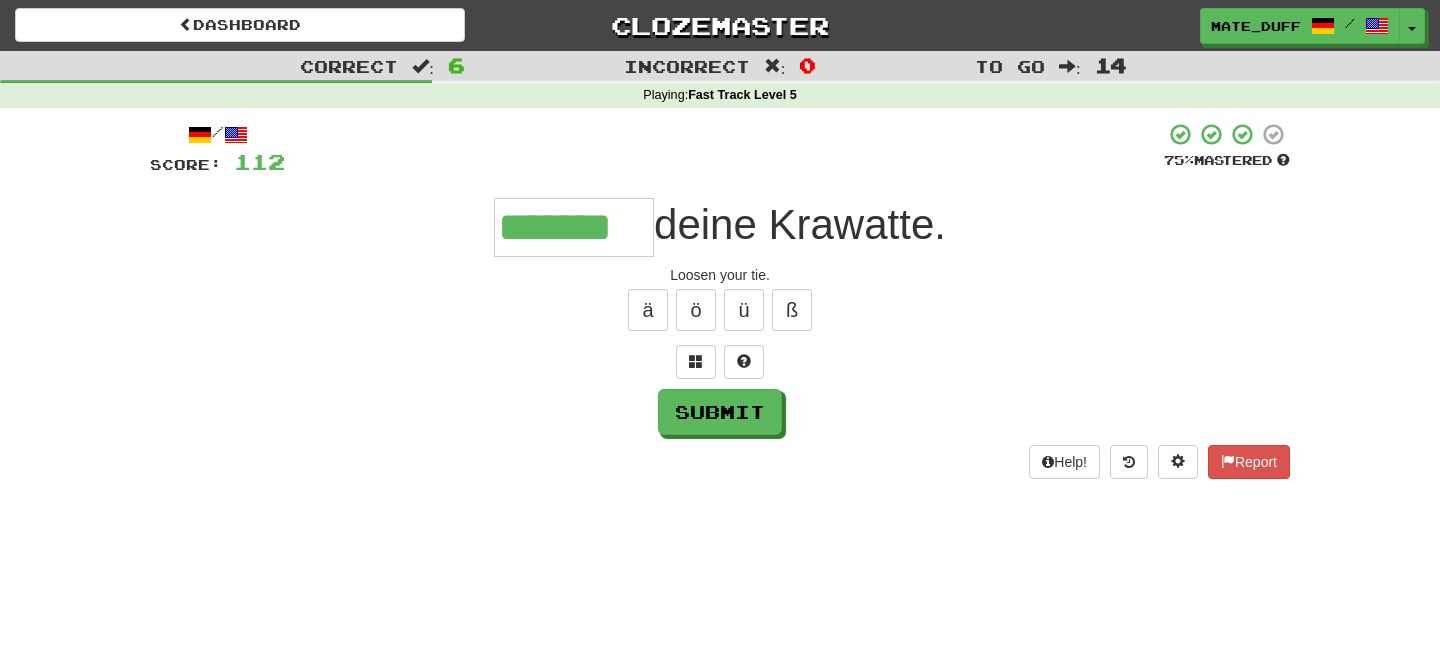 type on "*******" 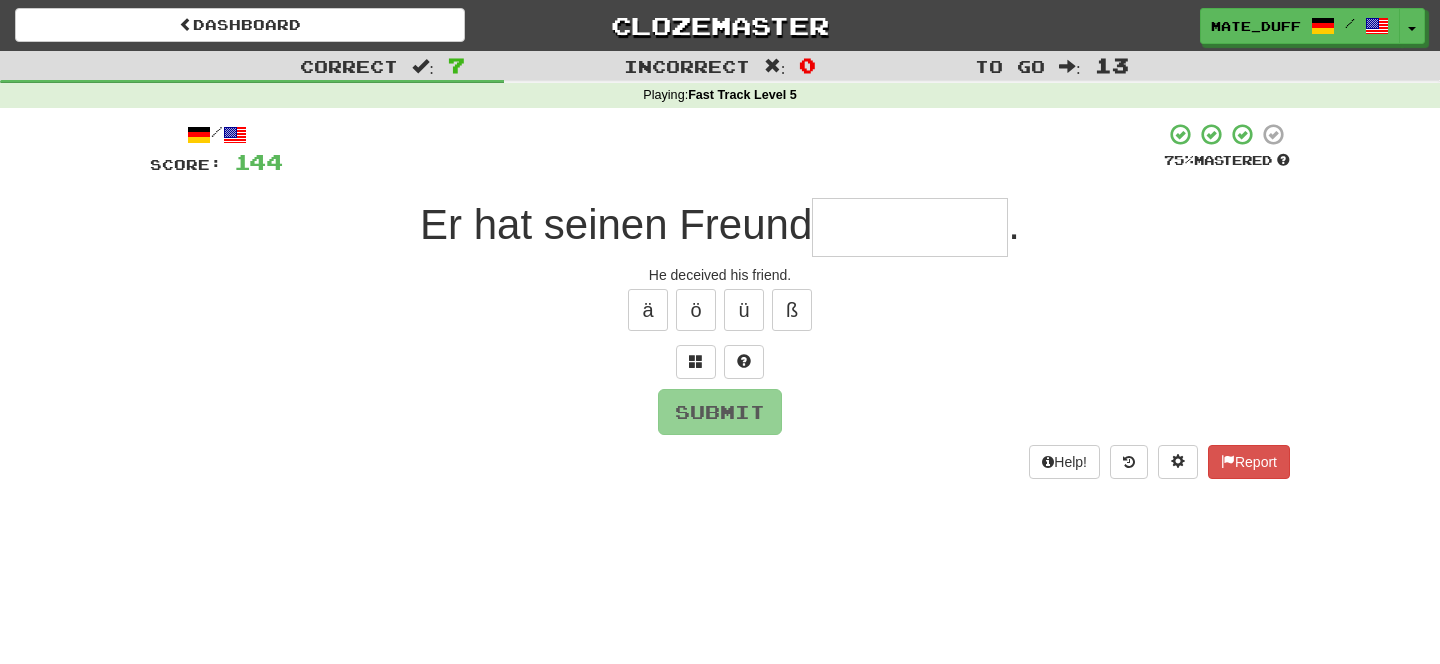 type on "*" 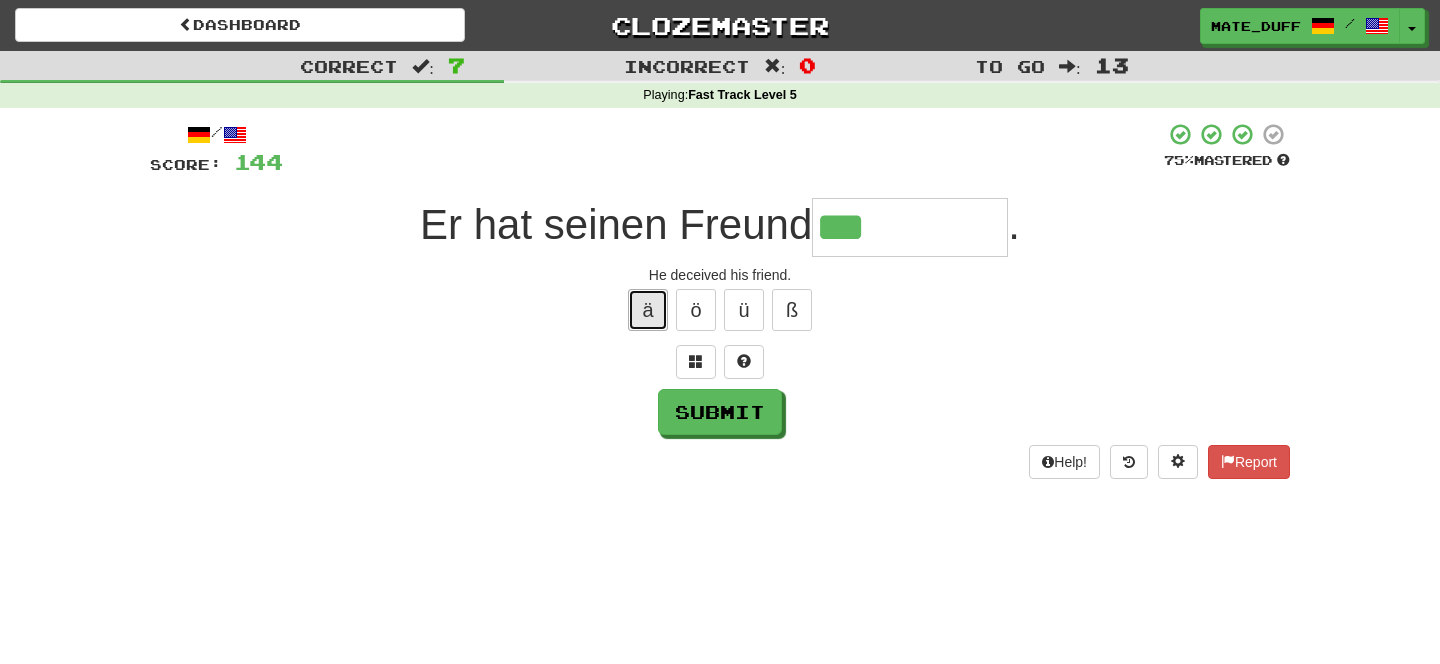 click on "ä" at bounding box center [648, 310] 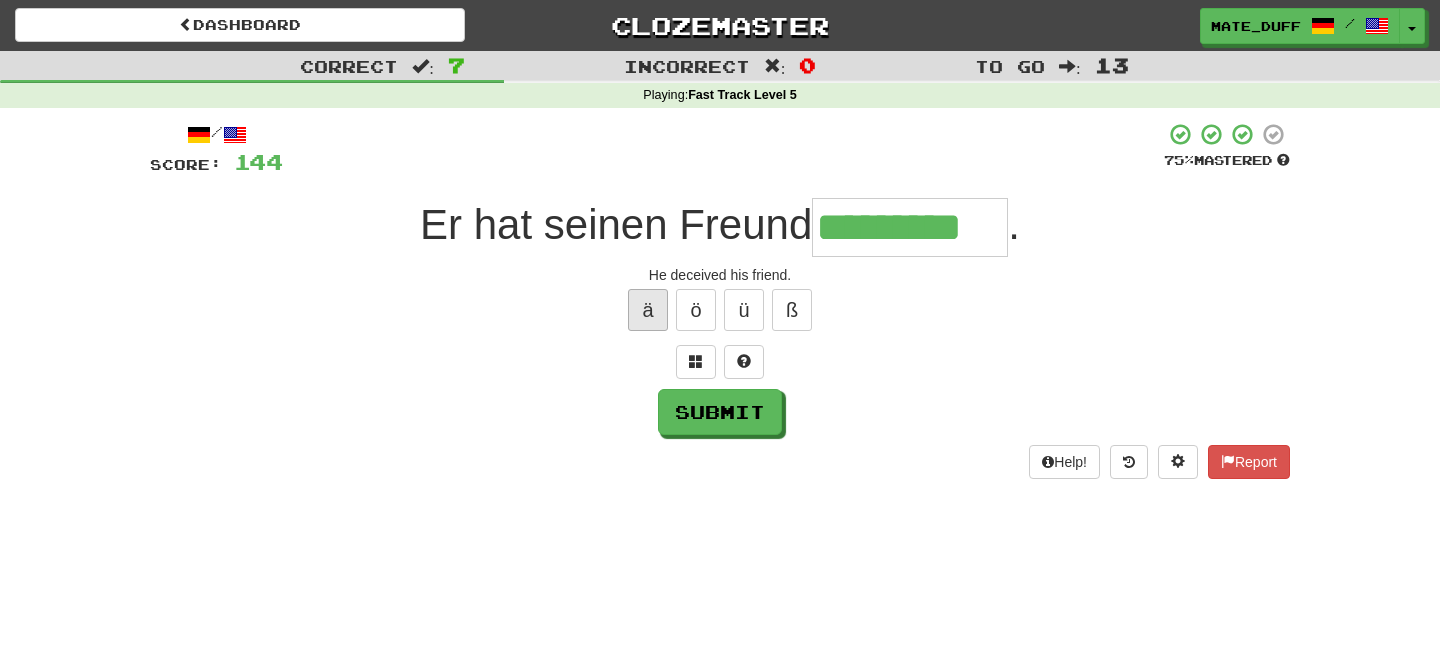 type on "*********" 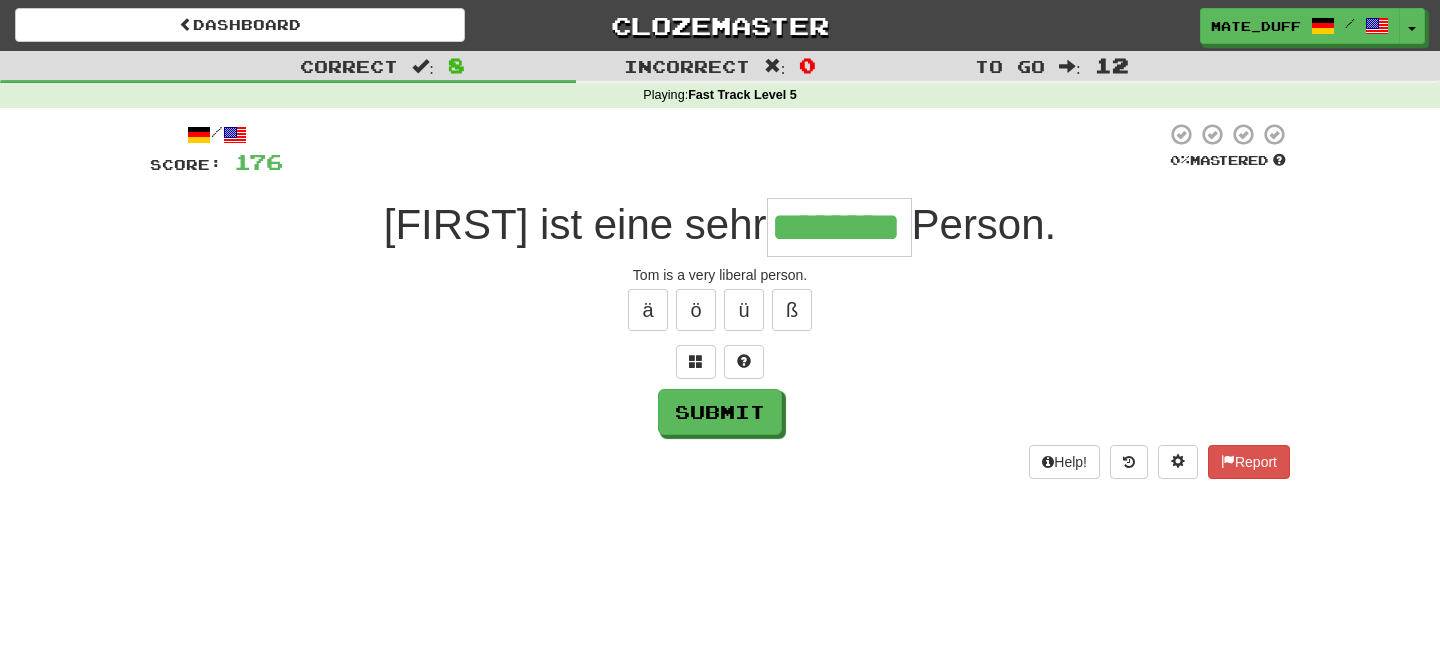 type on "********" 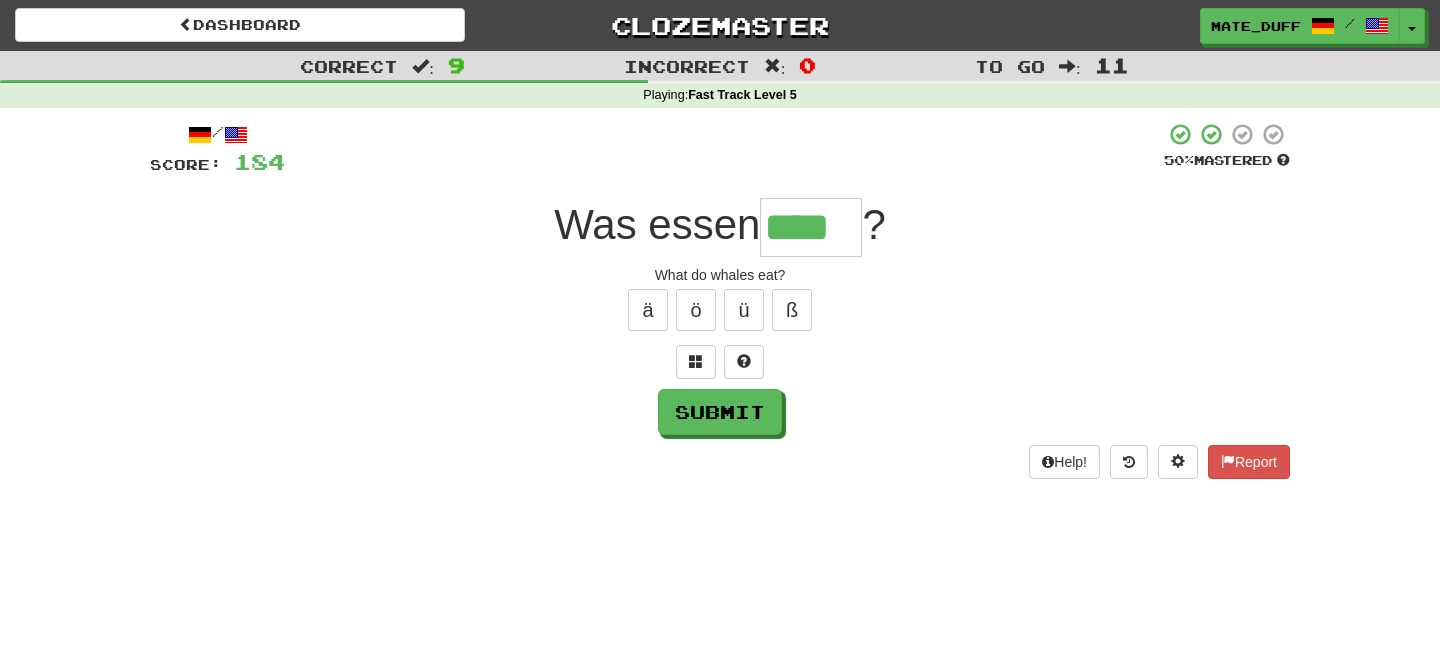 type on "****" 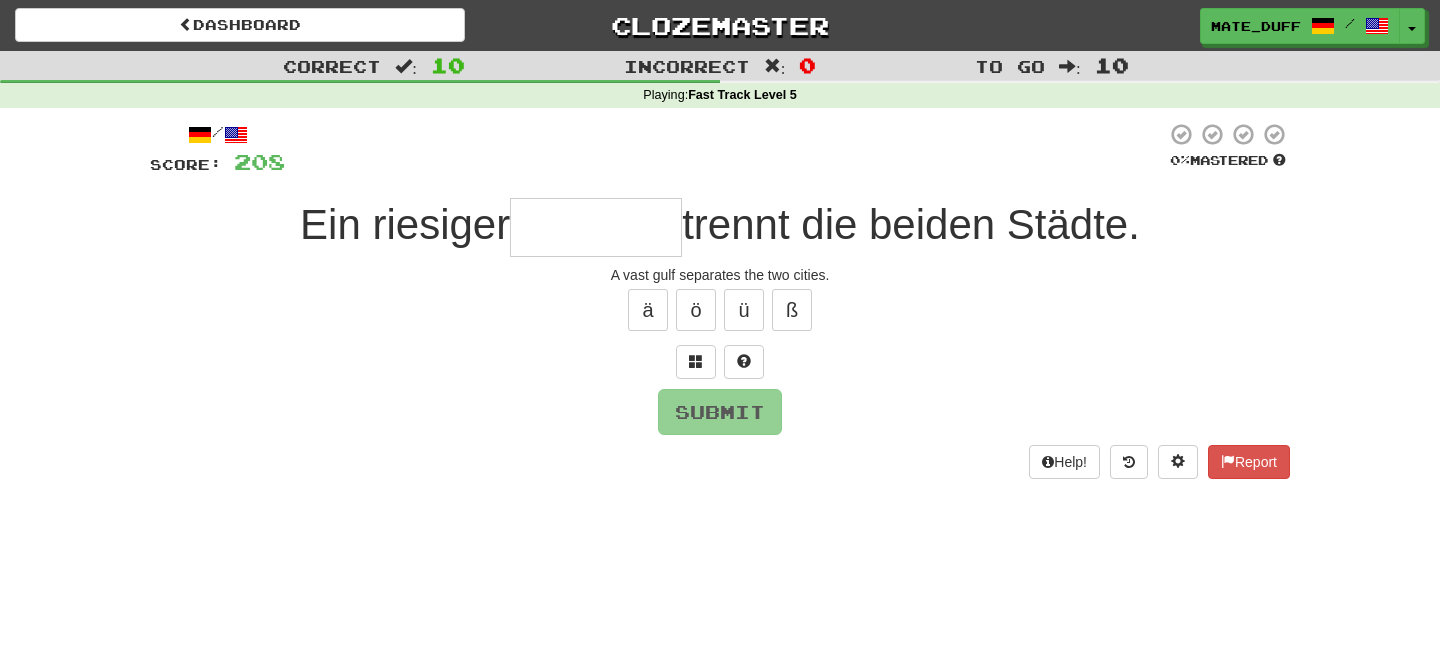 type on "*" 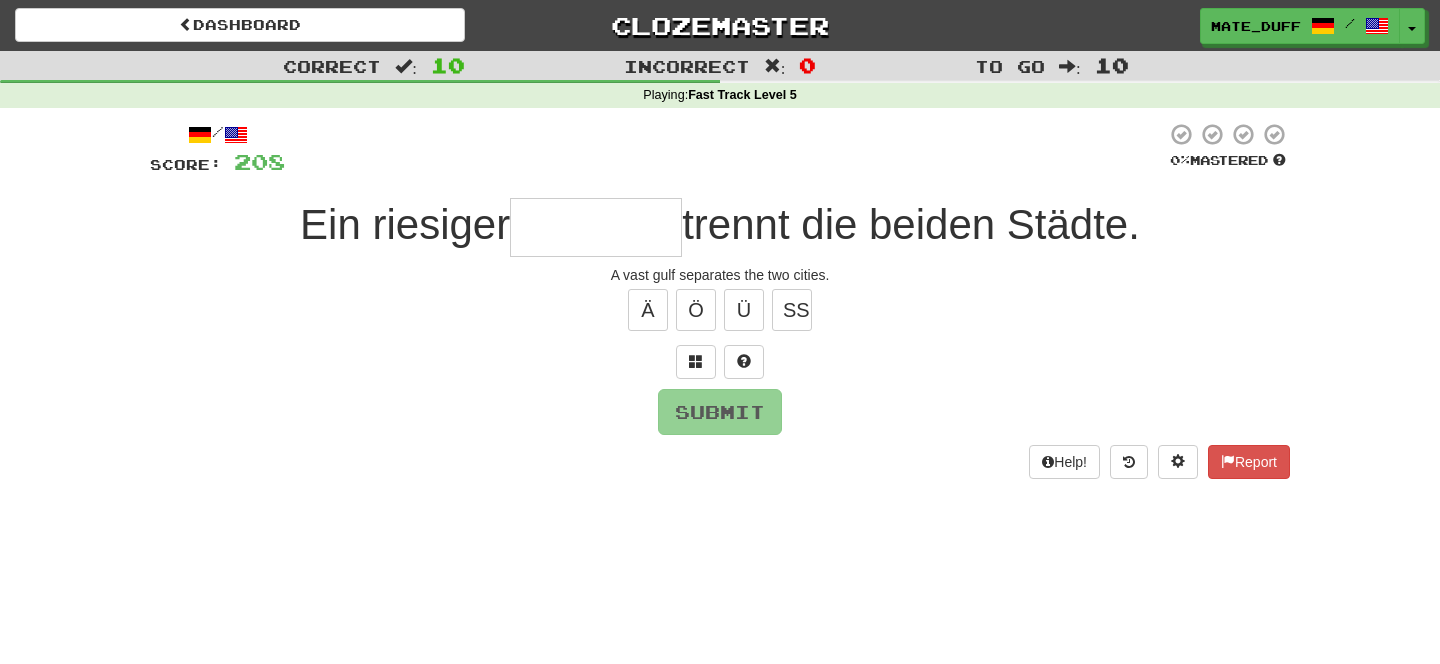type on "*" 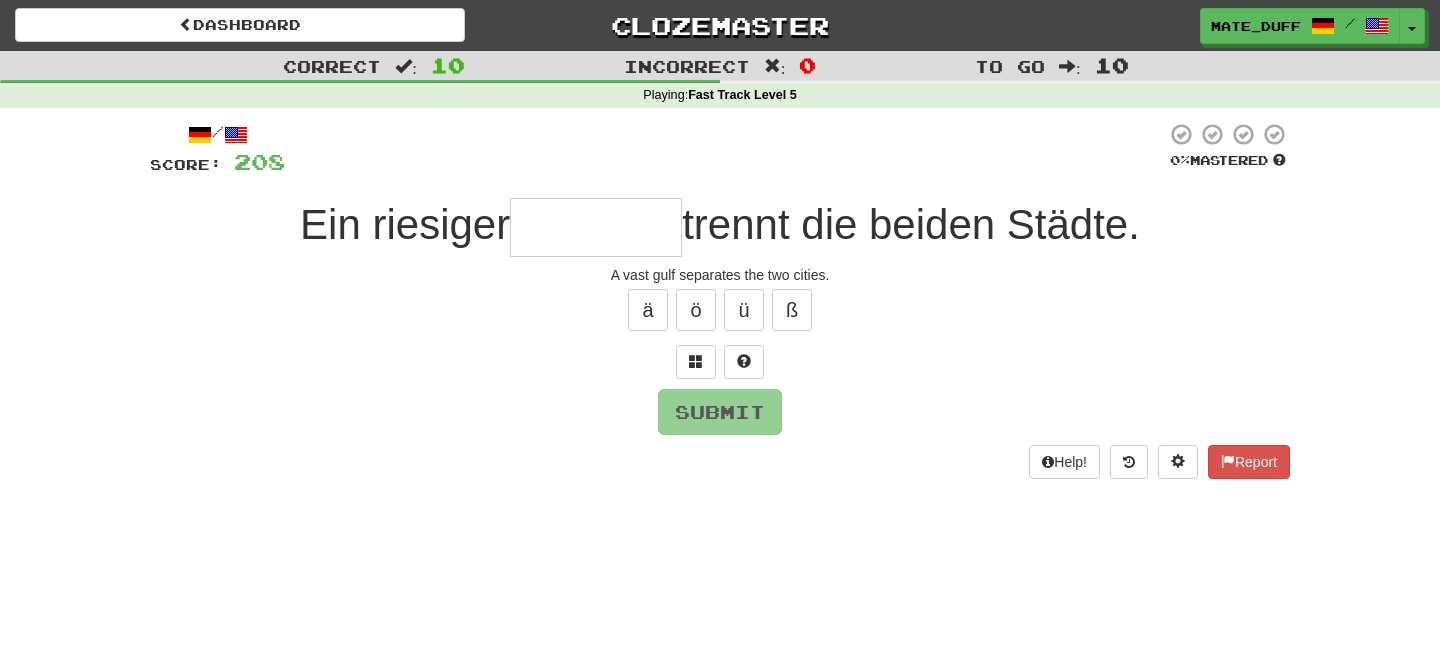 type on "*******" 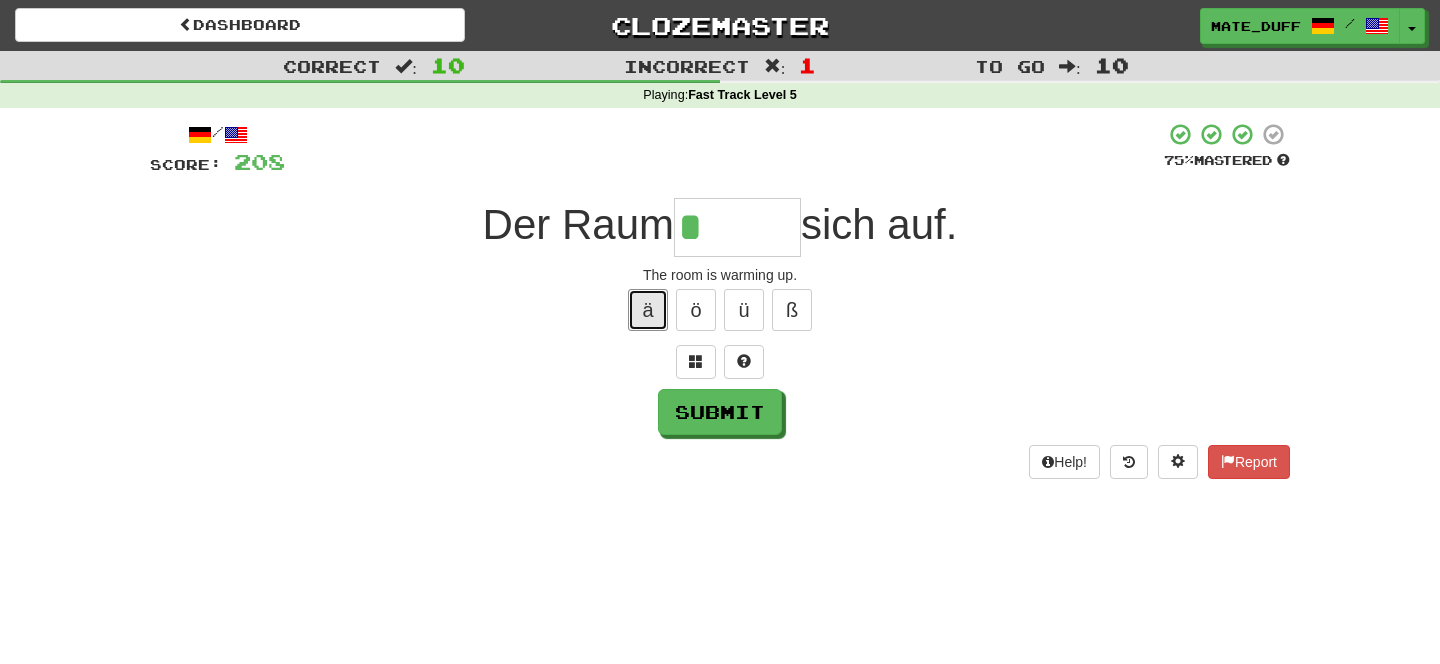 click on "ä" at bounding box center [648, 310] 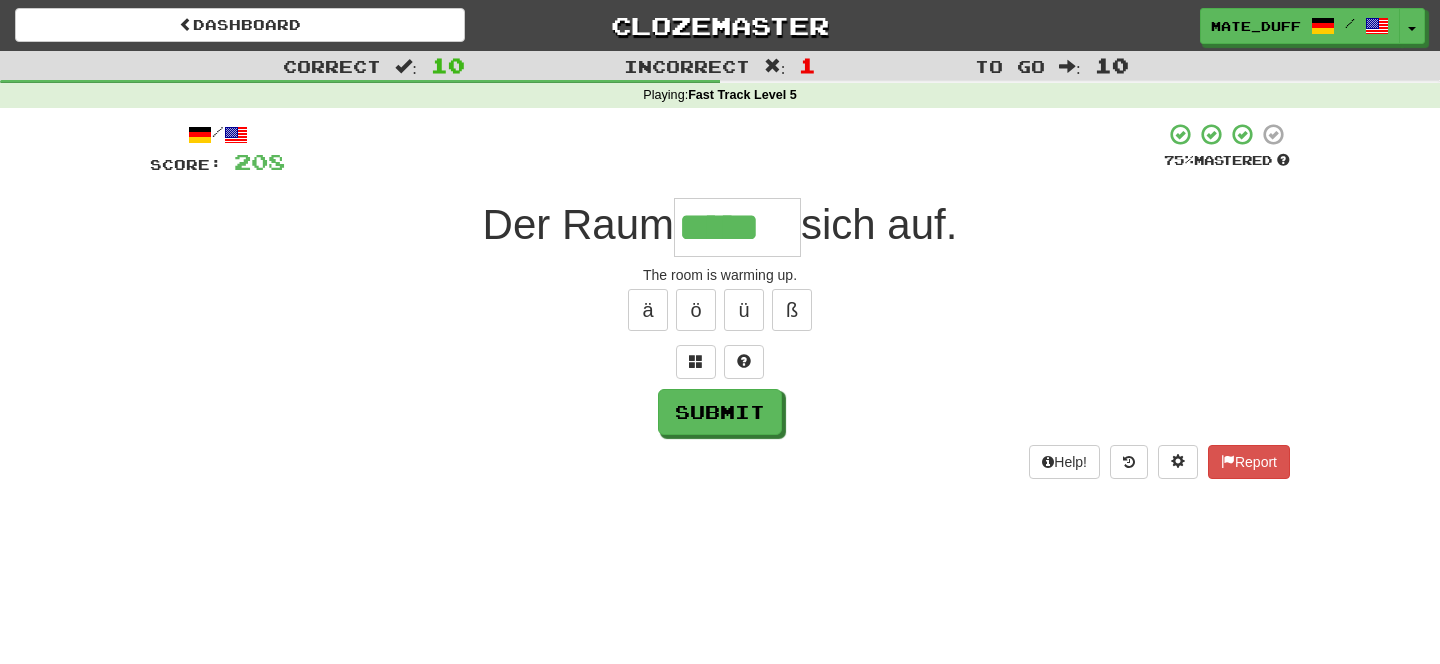 type on "*****" 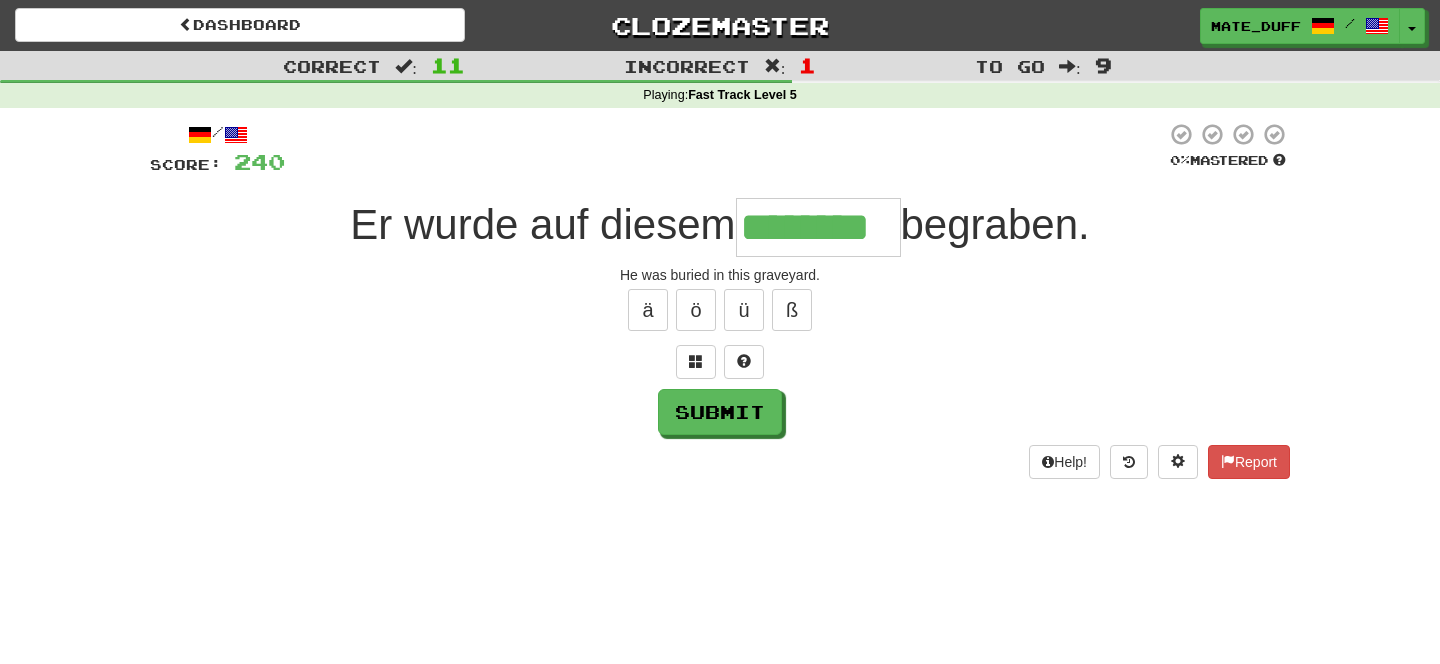 type on "********" 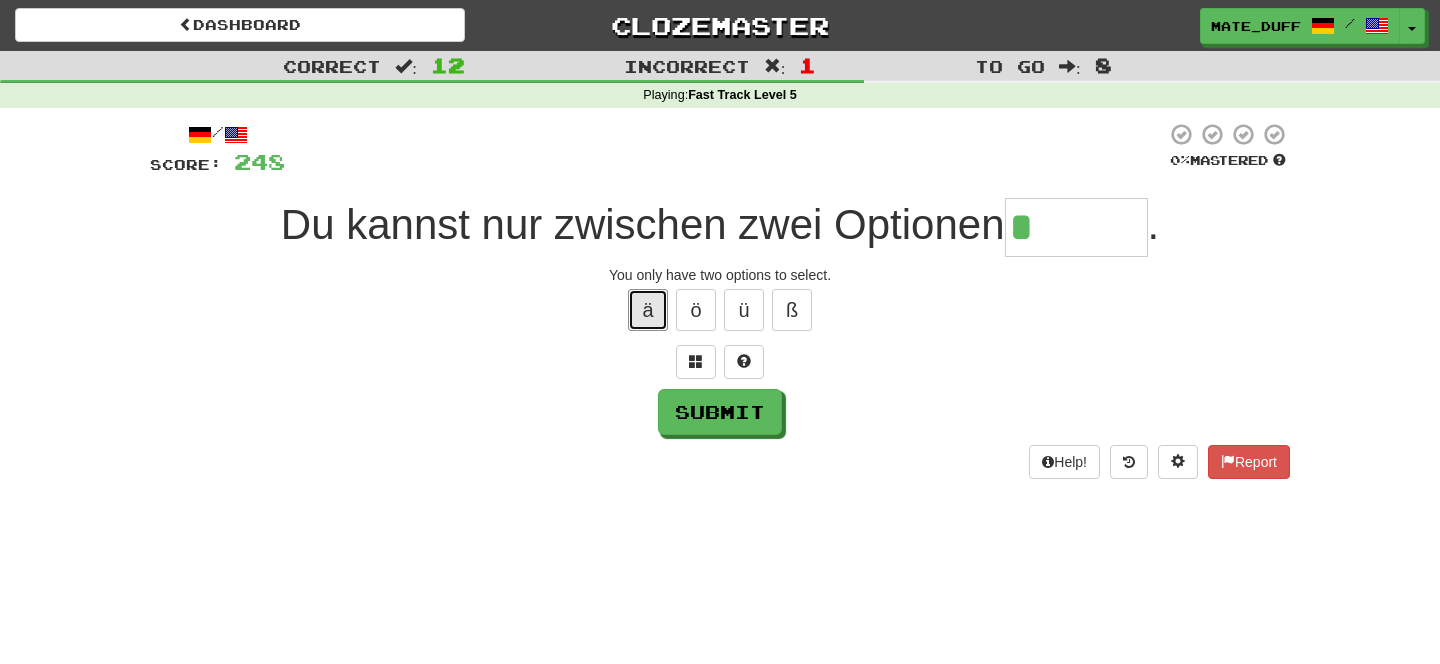 click on "ä" at bounding box center [648, 310] 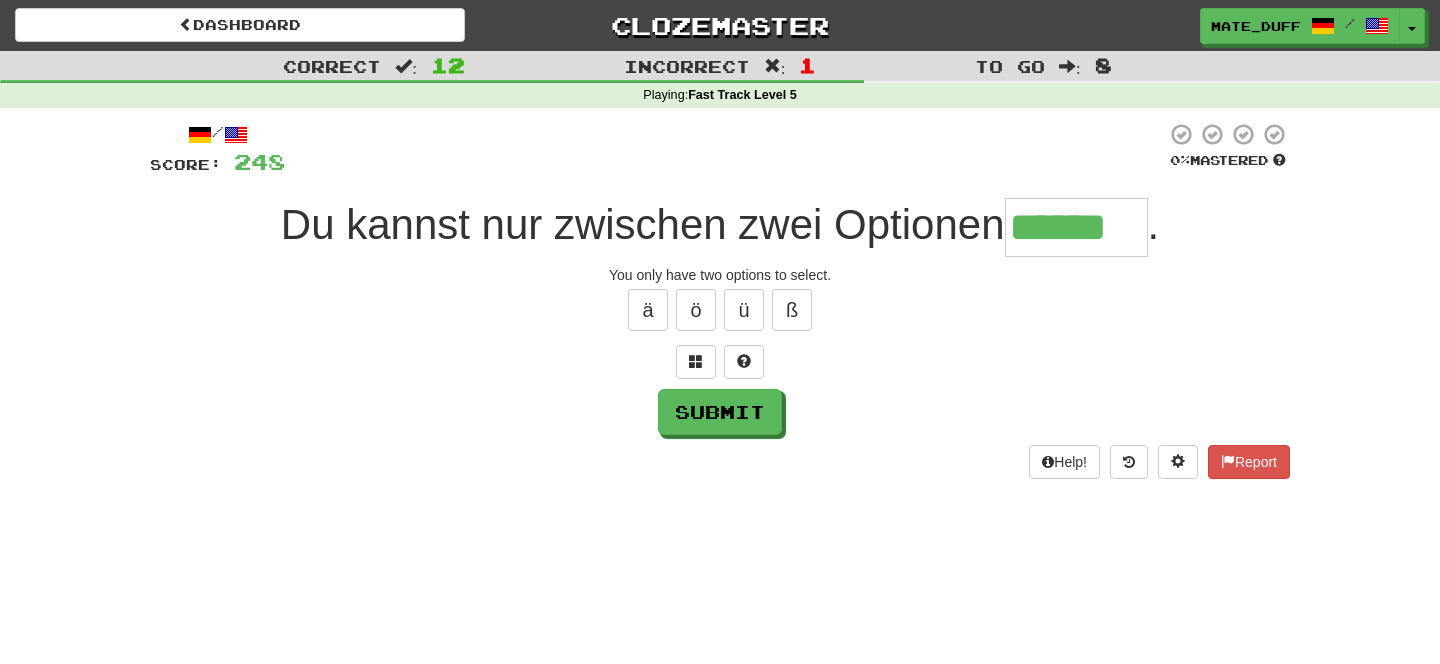 type on "******" 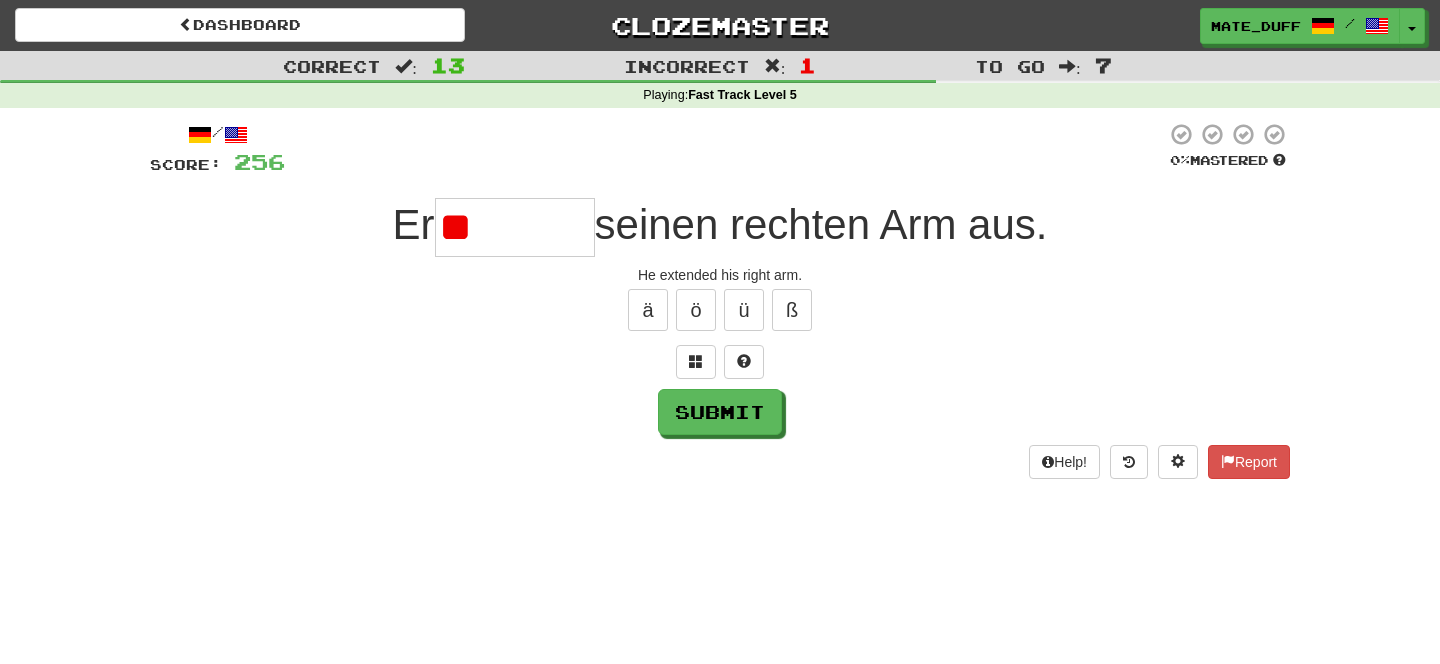 type on "*" 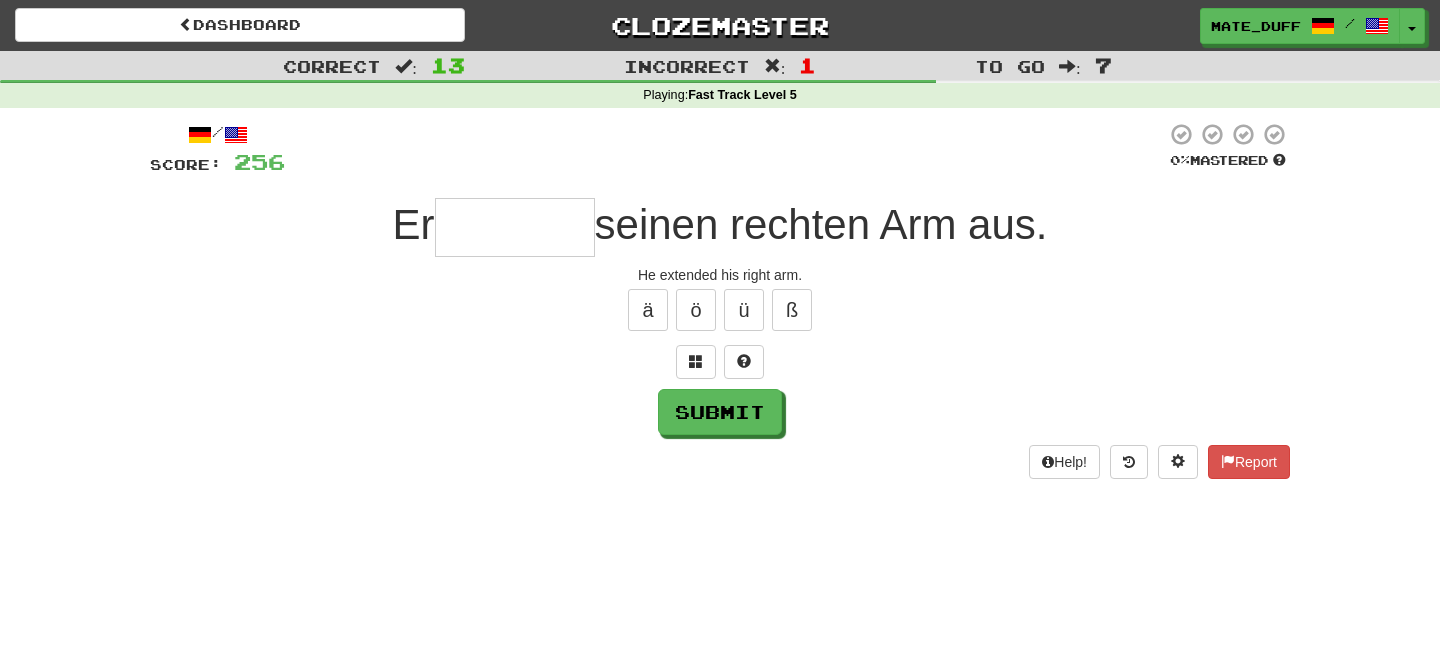 type on "*" 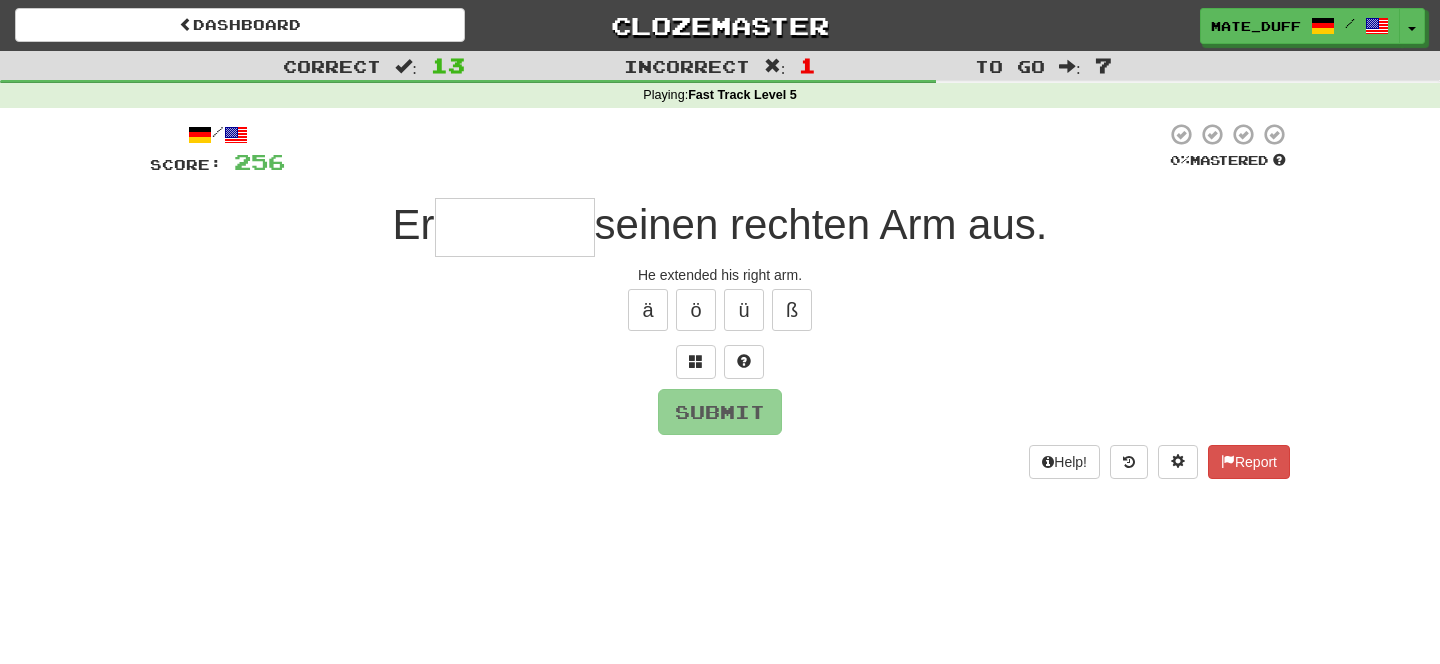 type on "*" 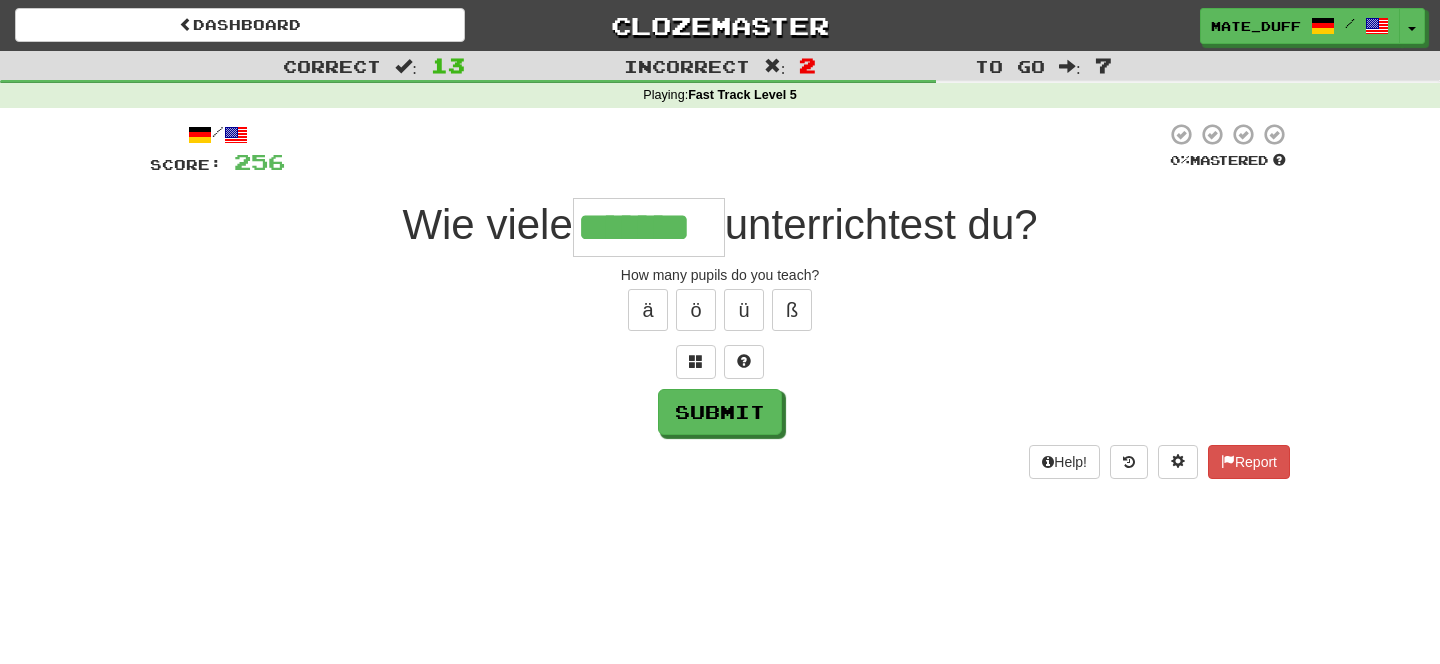 type on "*******" 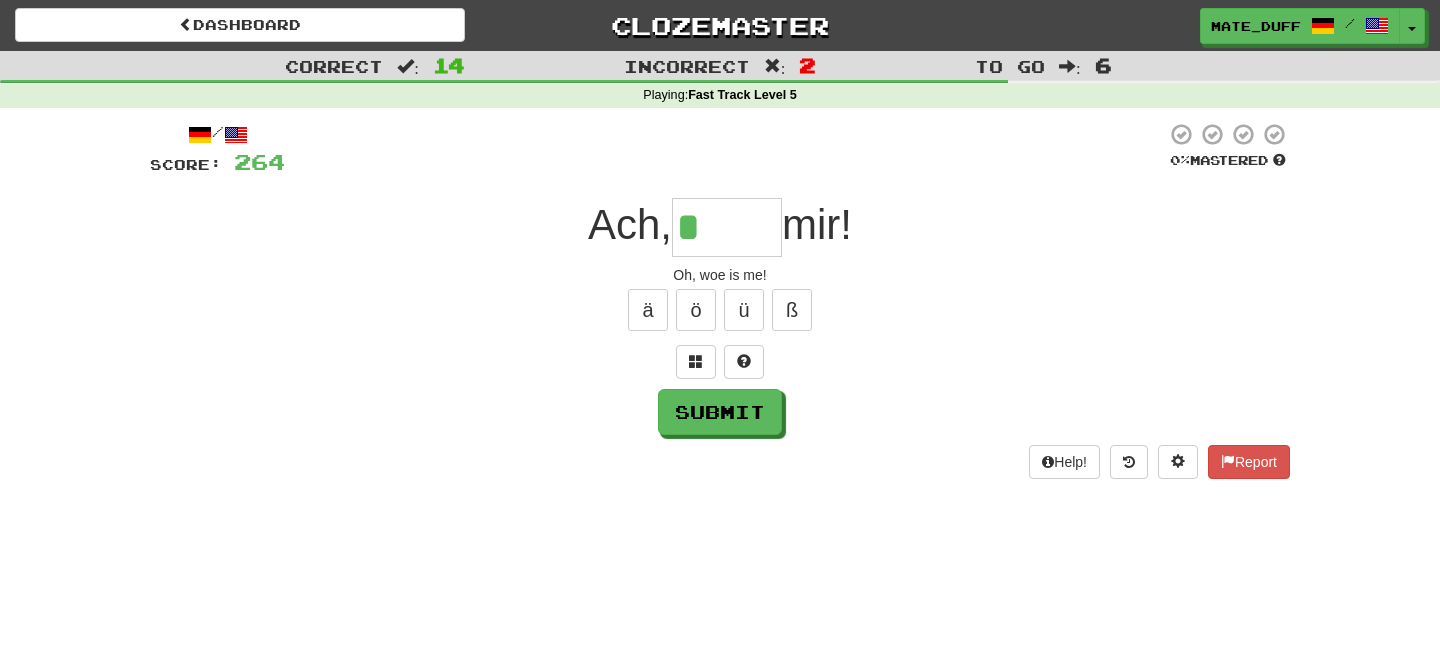 type on "****" 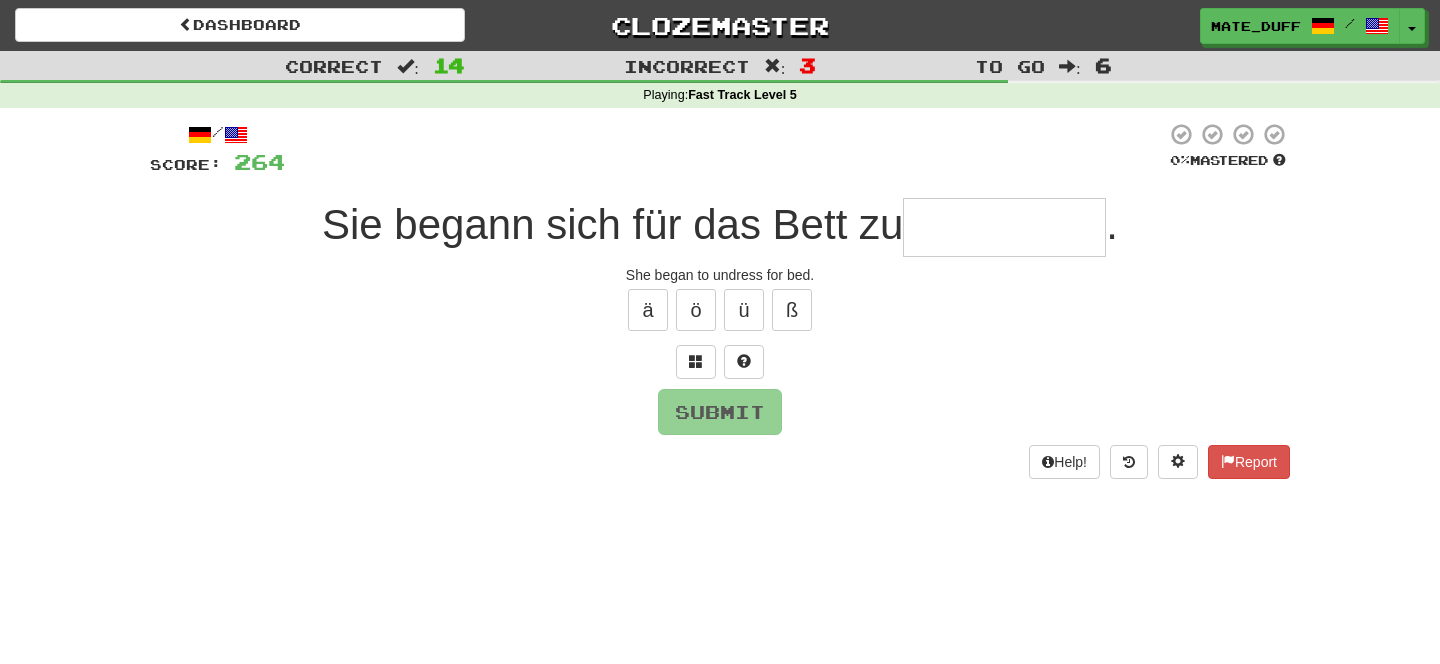 type on "*" 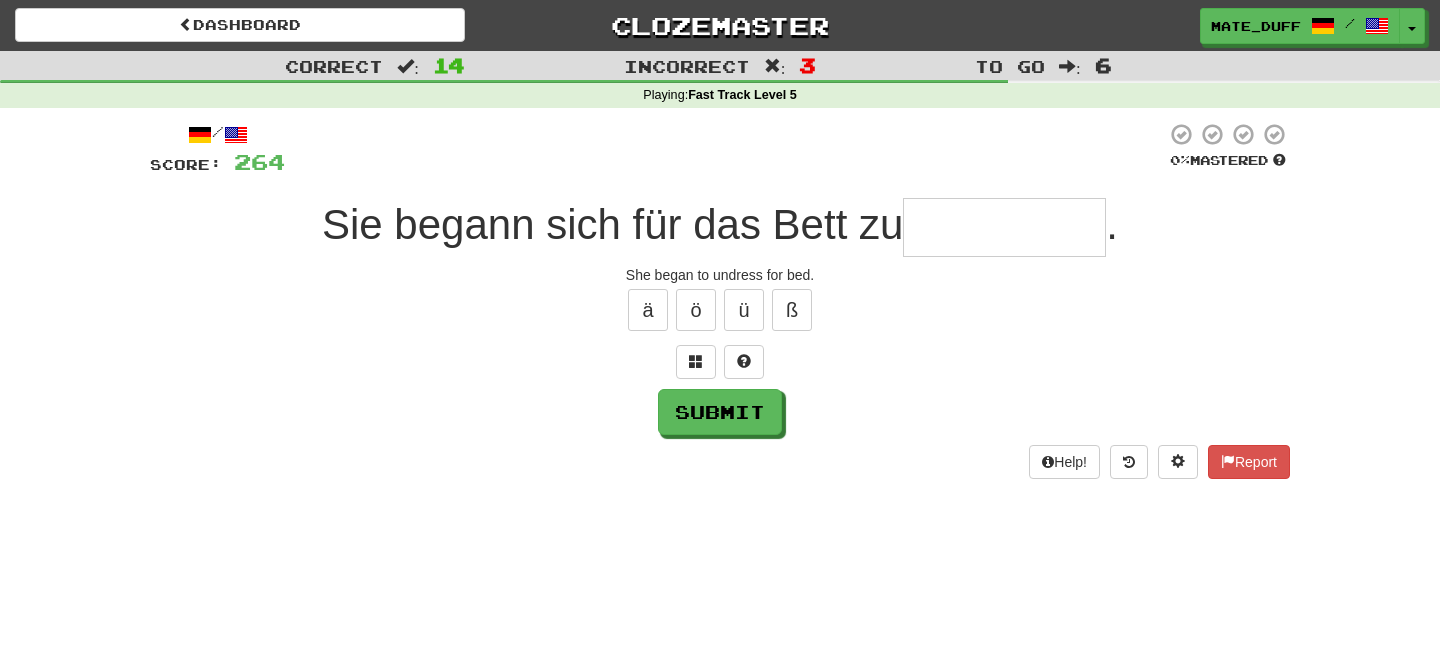 type on "*" 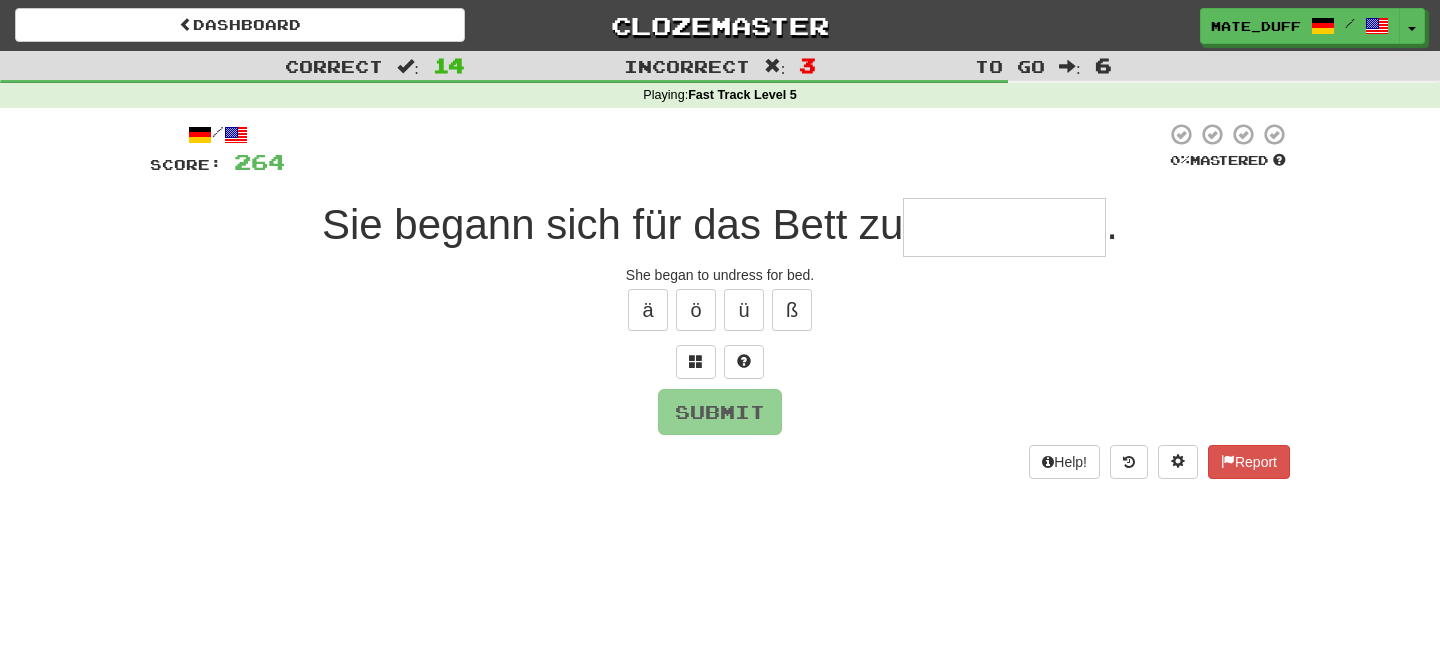 type on "*" 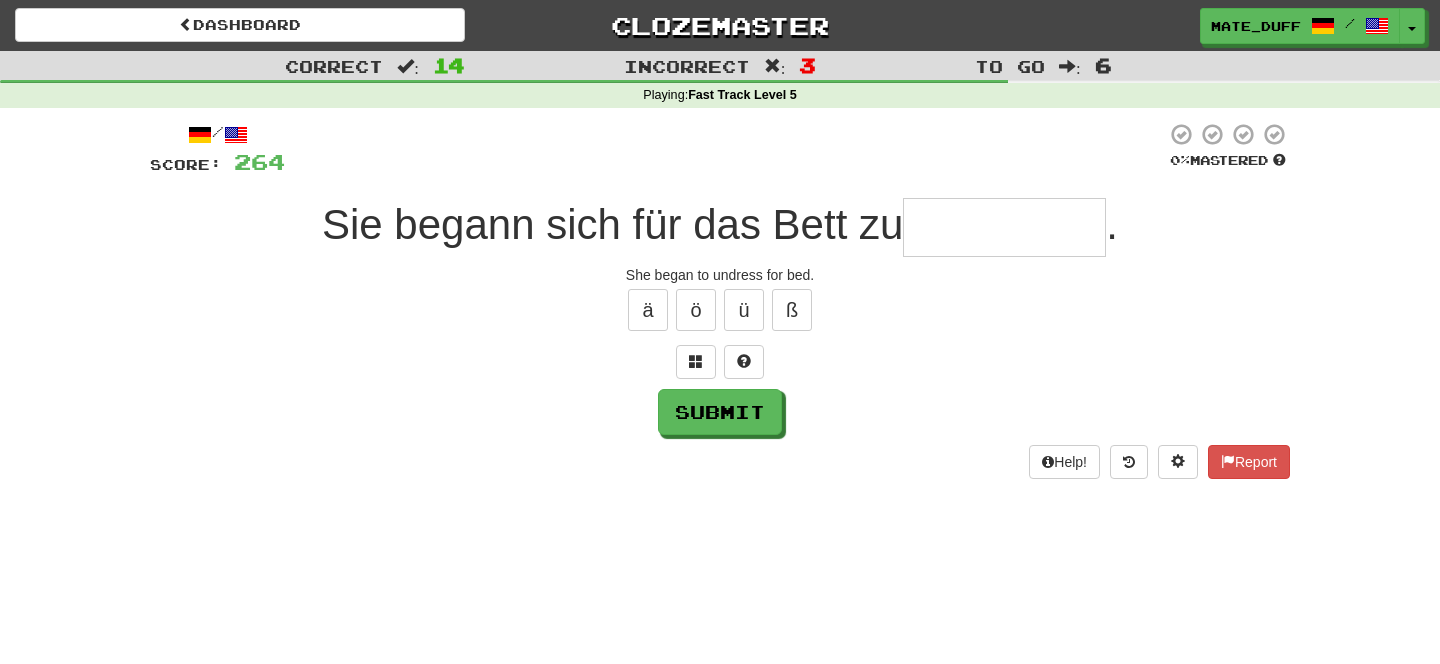 type on "*" 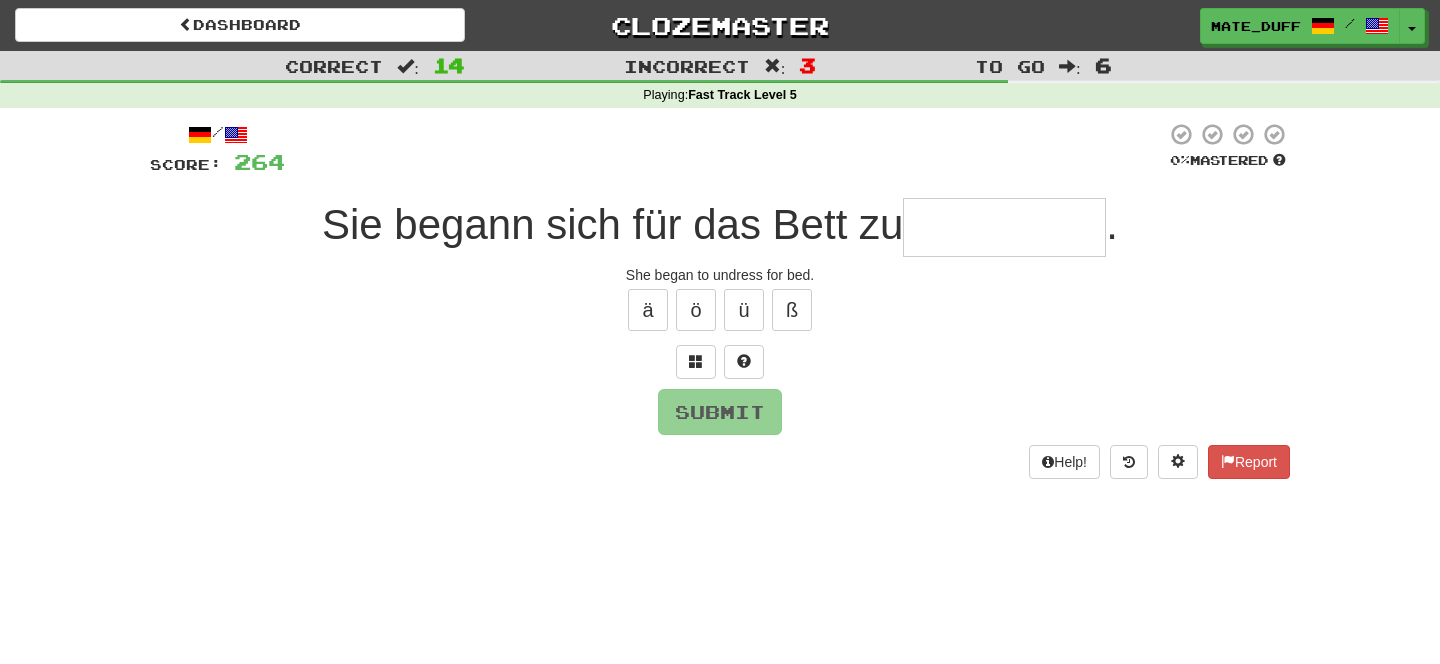 type on "**********" 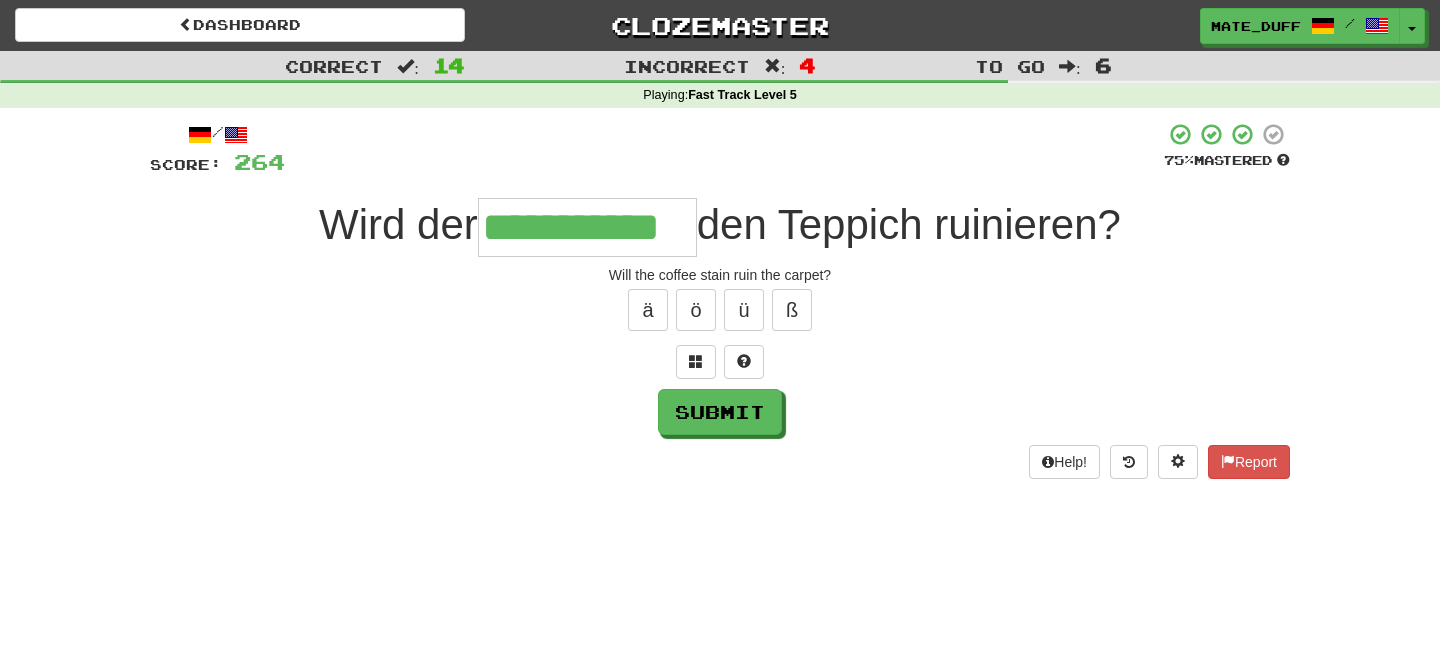 type on "**********" 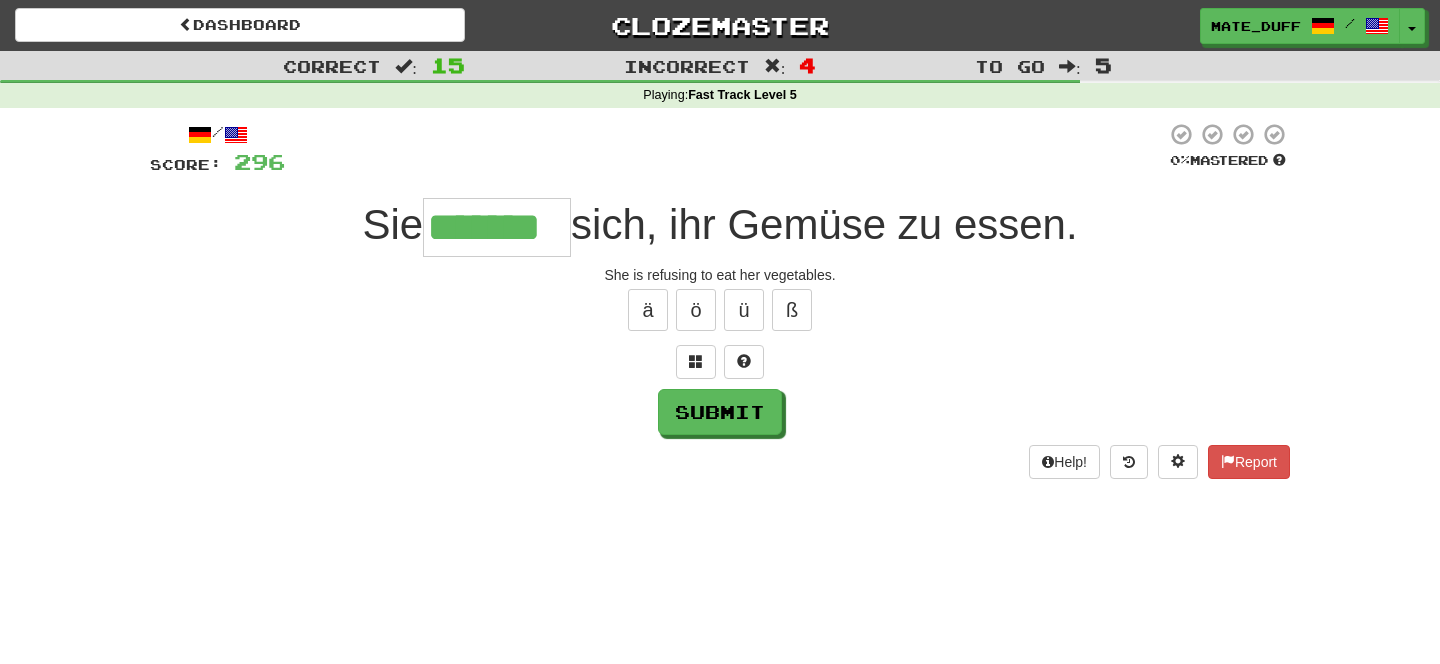 type on "*******" 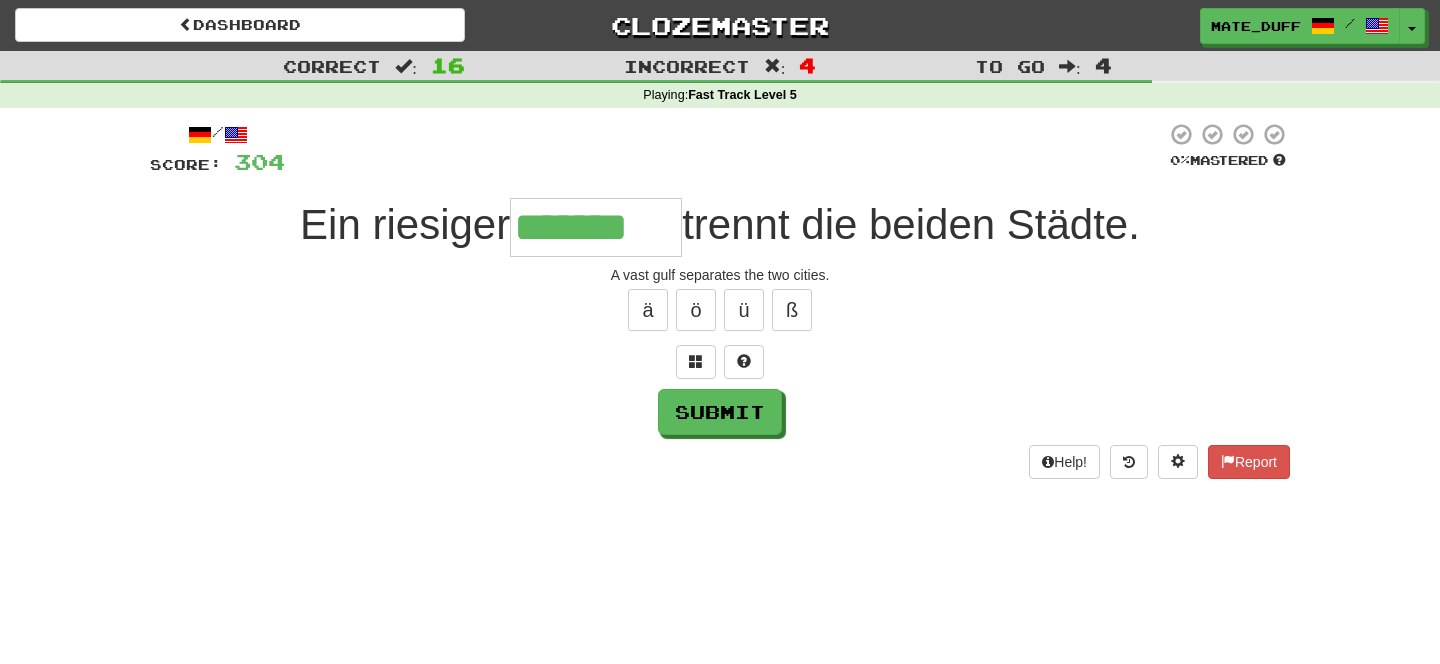 type on "*******" 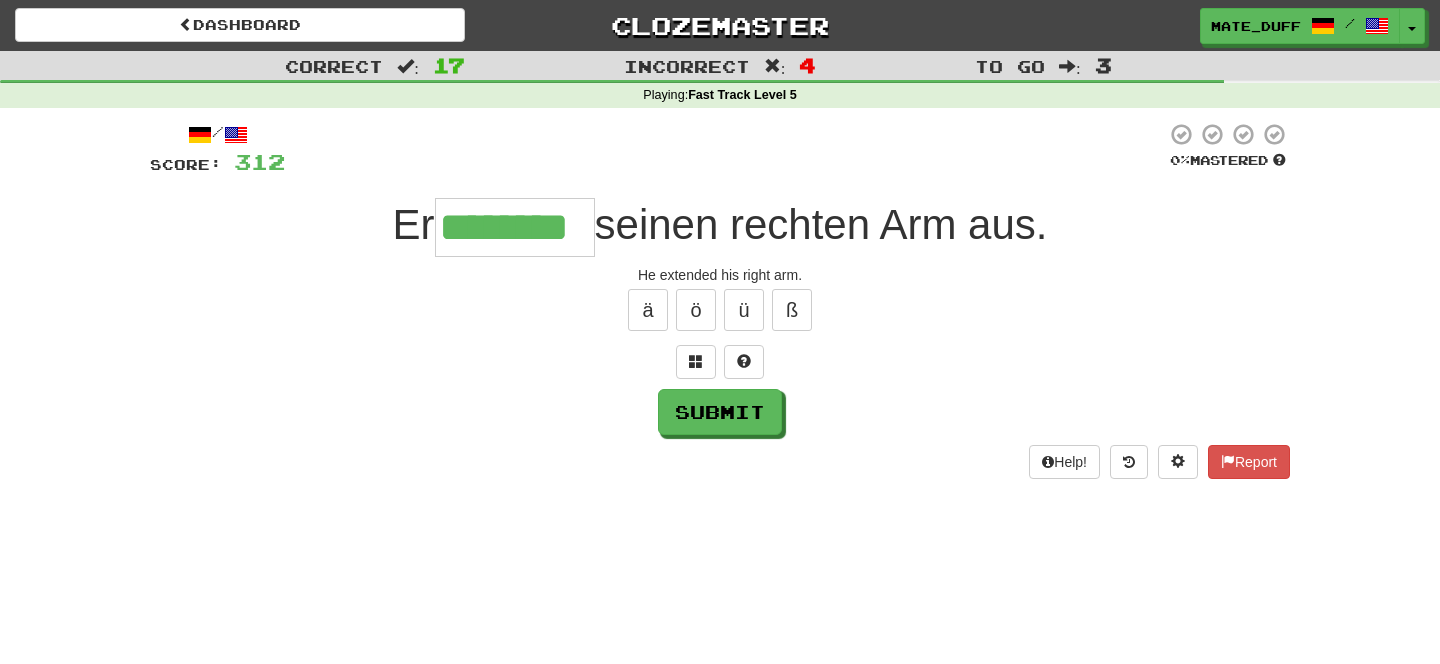 type on "********" 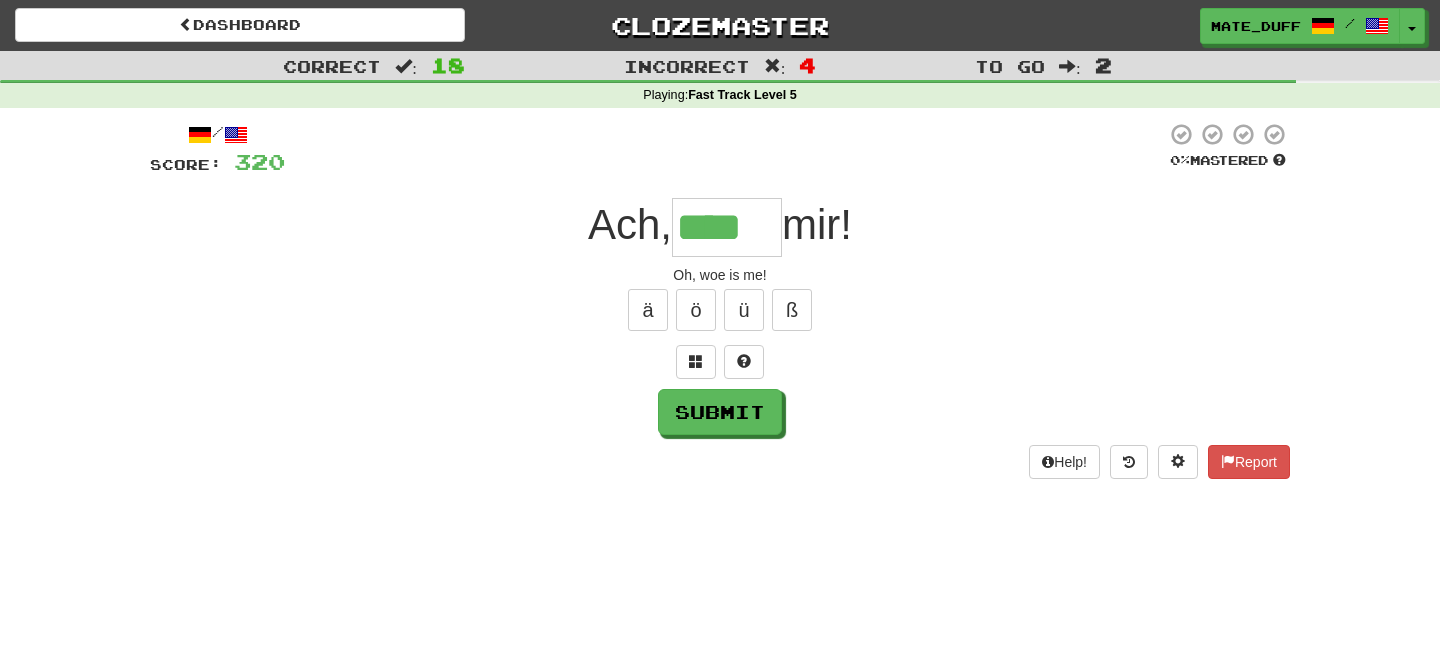 type on "****" 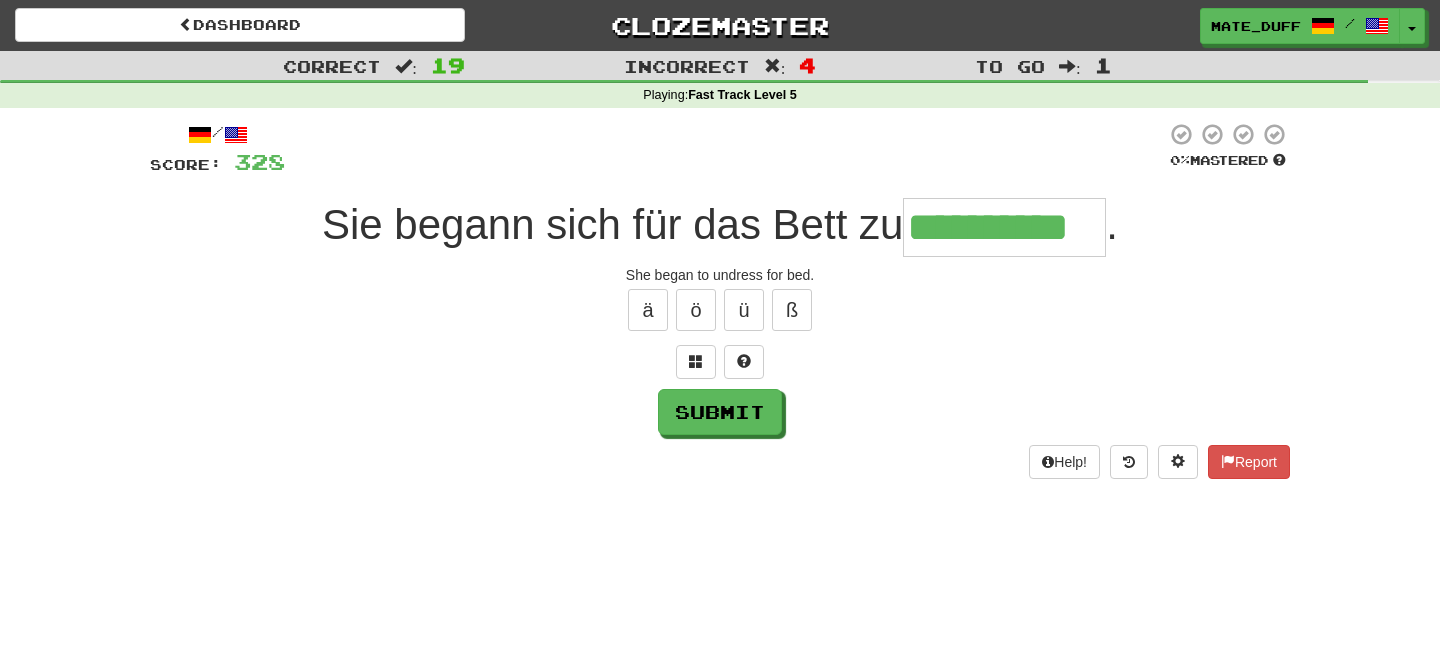 type on "**********" 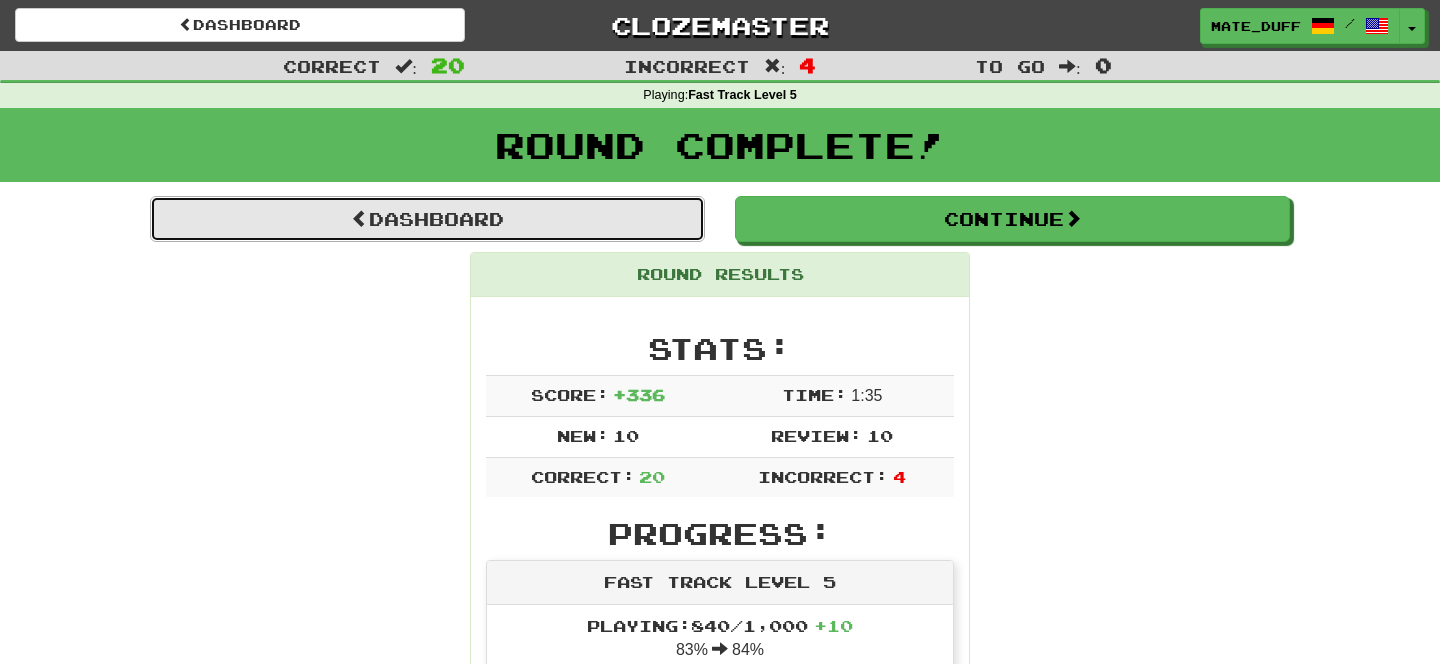 click on "Dashboard" at bounding box center [427, 219] 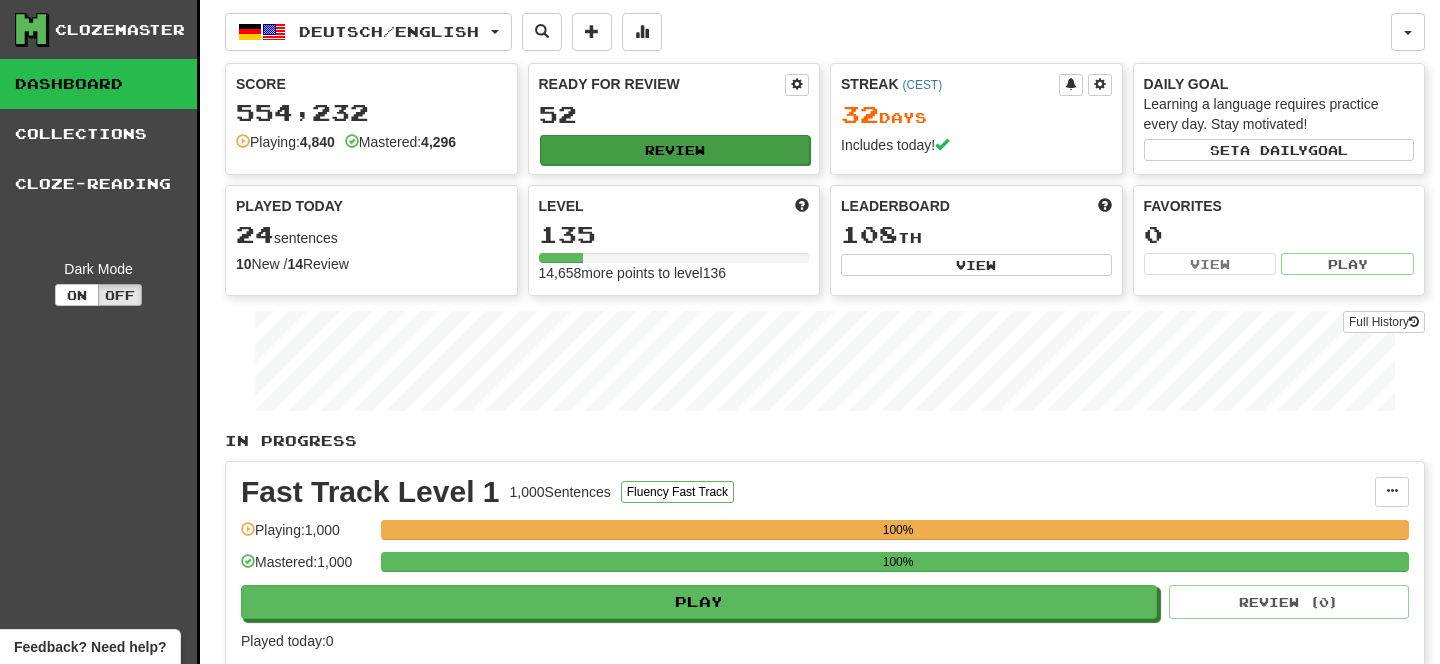 scroll, scrollTop: 0, scrollLeft: 0, axis: both 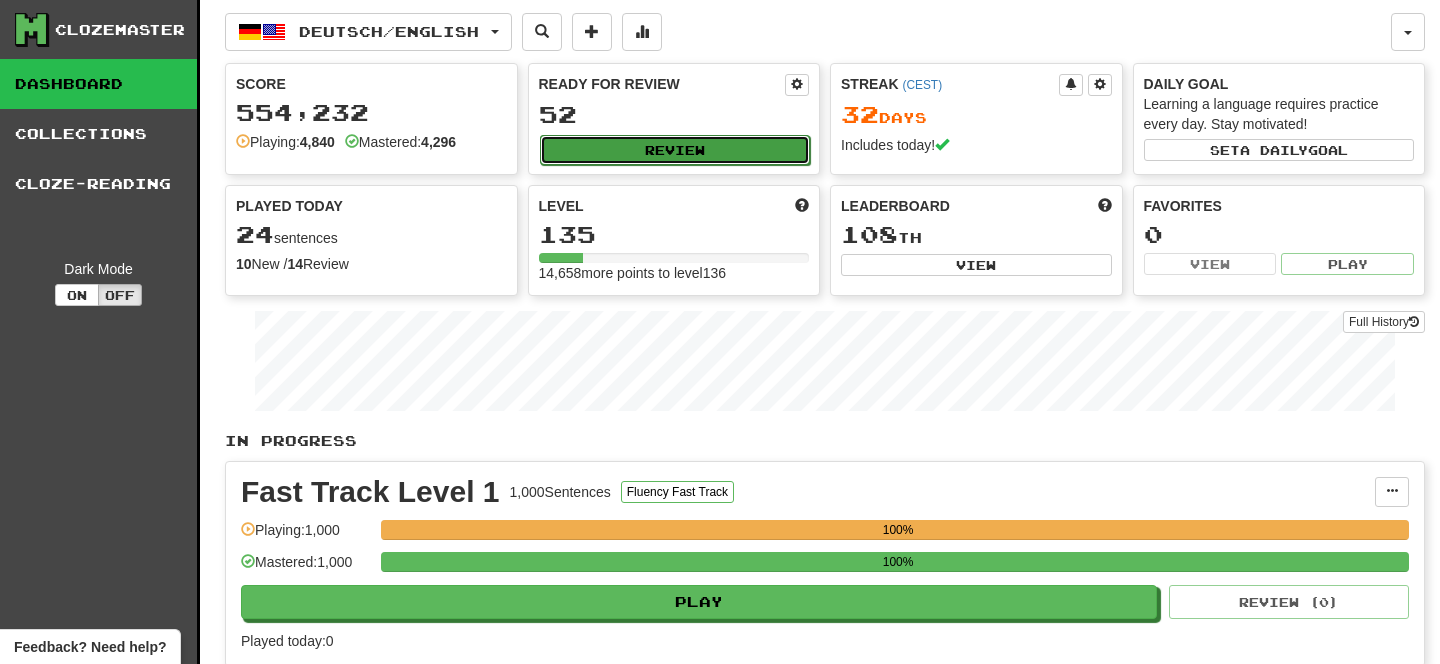 click on "Review" at bounding box center [675, 150] 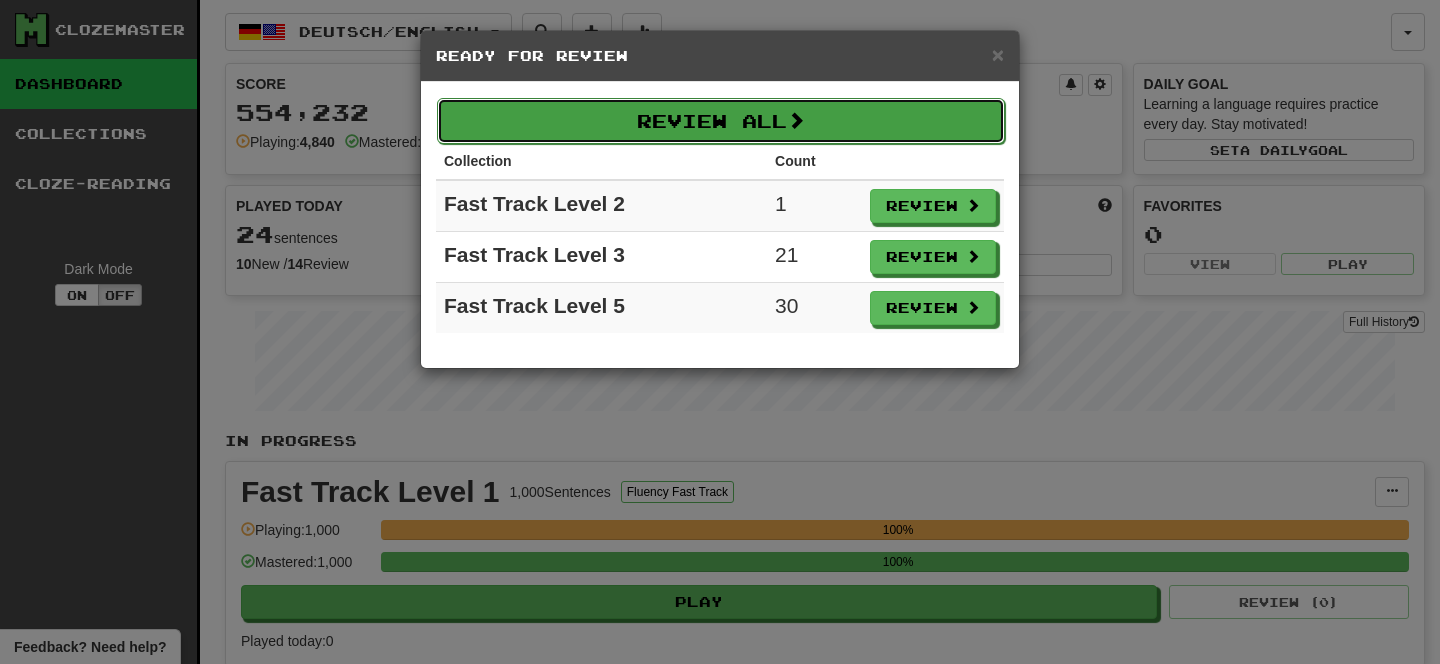 click on "Review All" at bounding box center (721, 121) 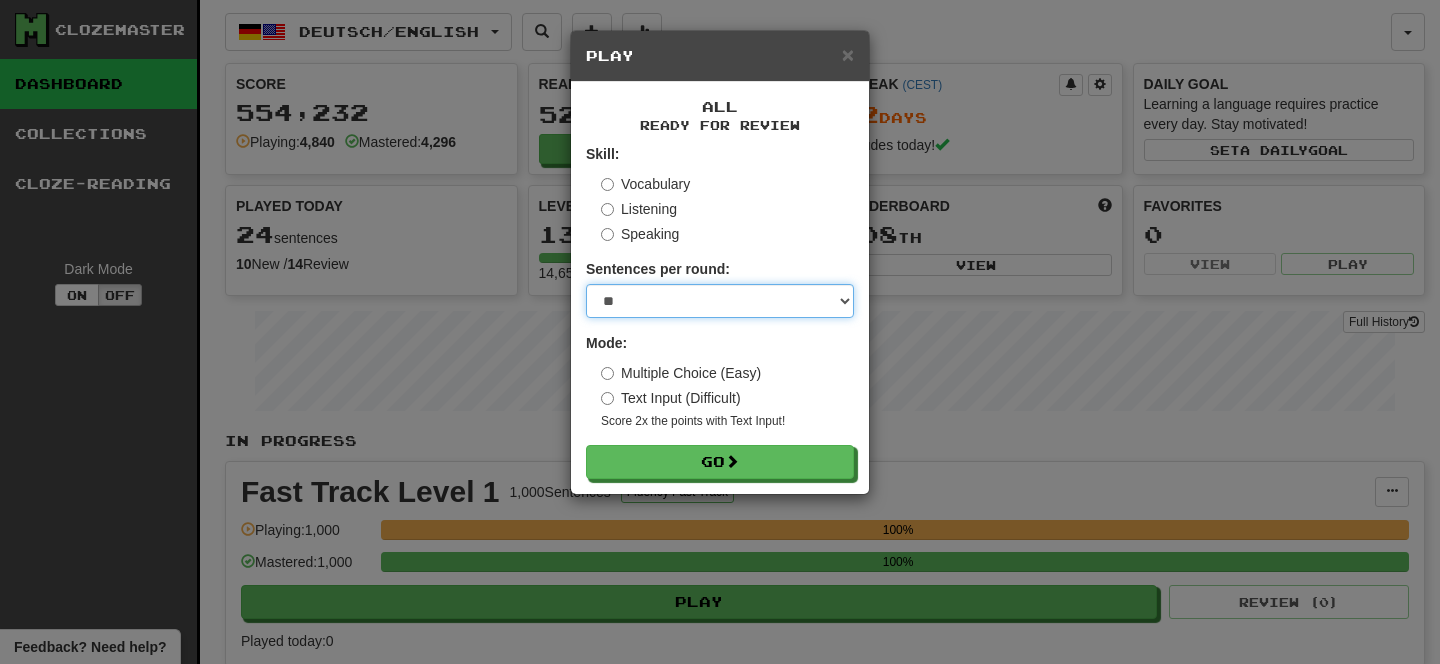 click on "* ** ** ** ** ** *** ********" at bounding box center [720, 301] 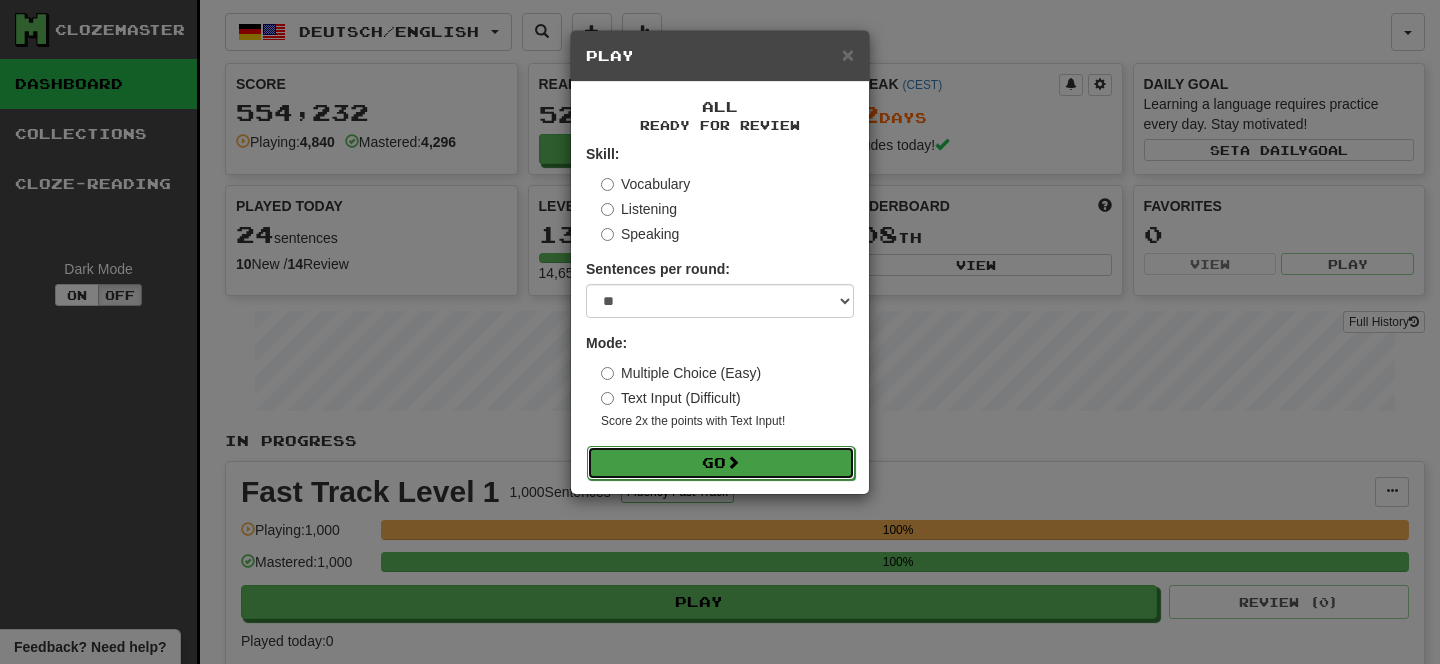 click on "Go" at bounding box center (721, 463) 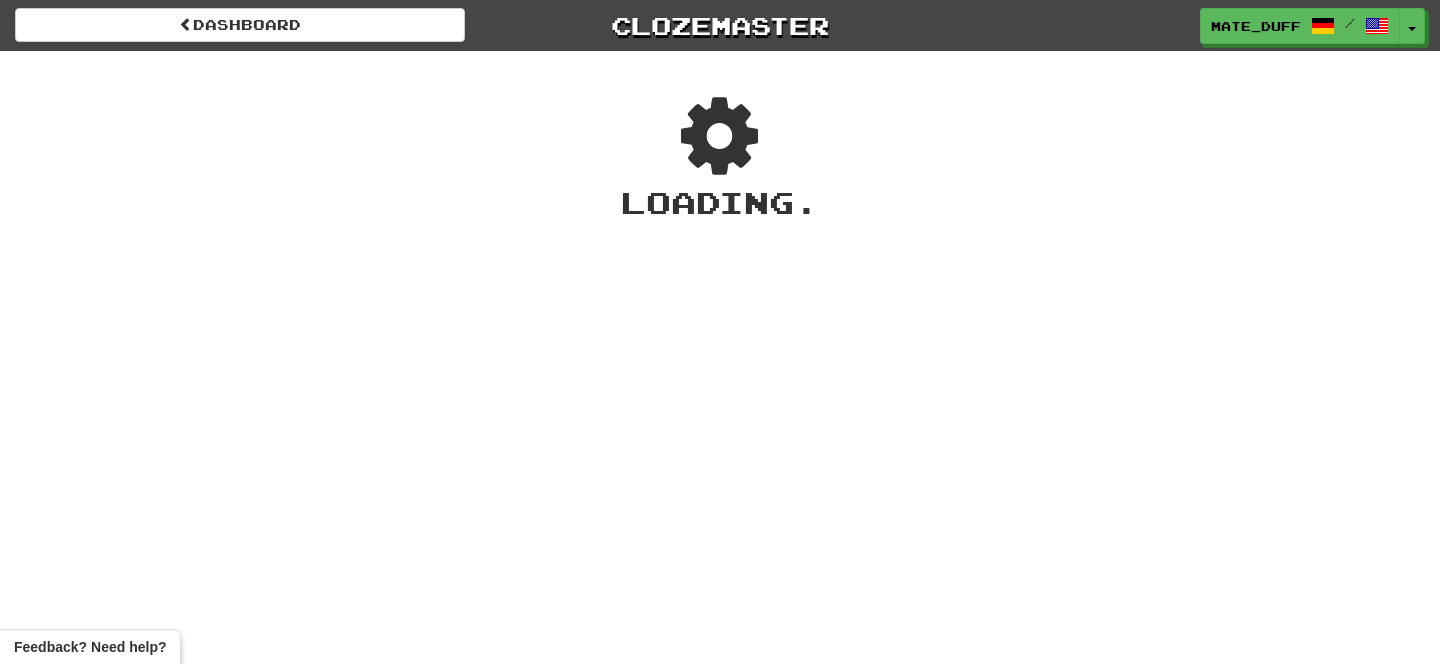 scroll, scrollTop: 0, scrollLeft: 0, axis: both 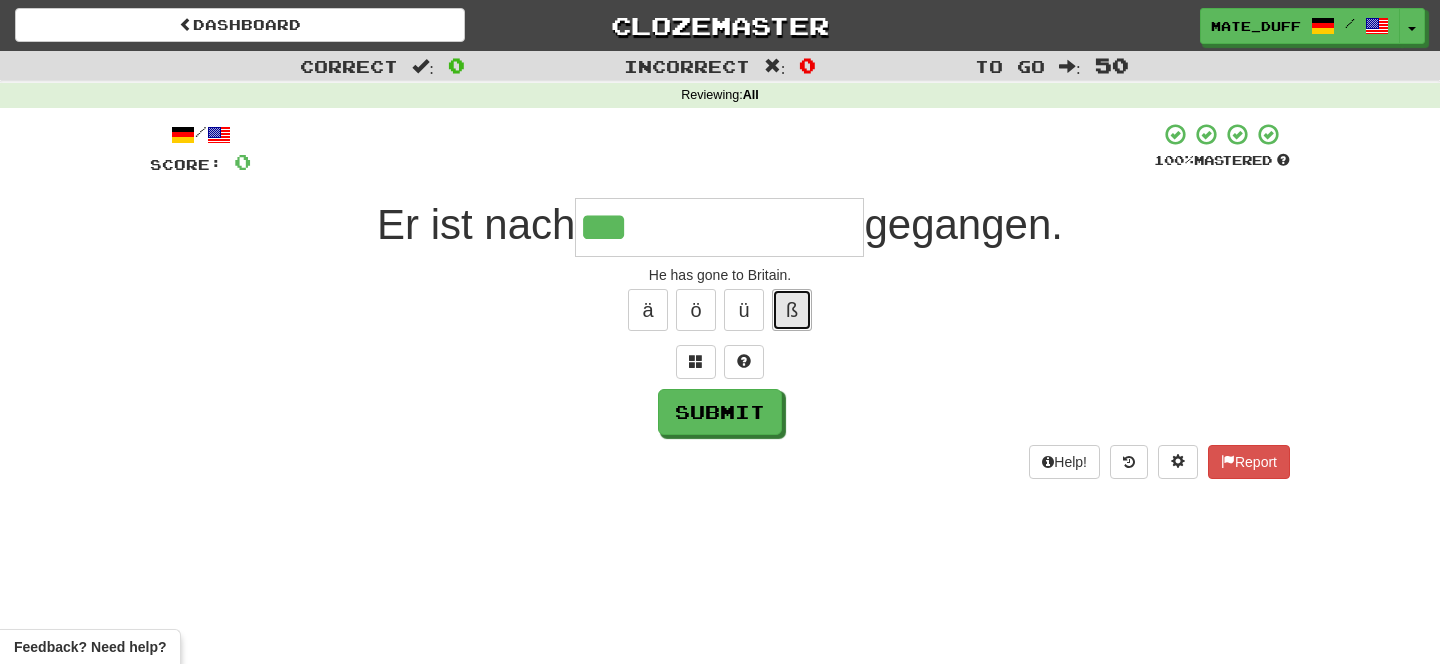 click on "ß" at bounding box center [792, 310] 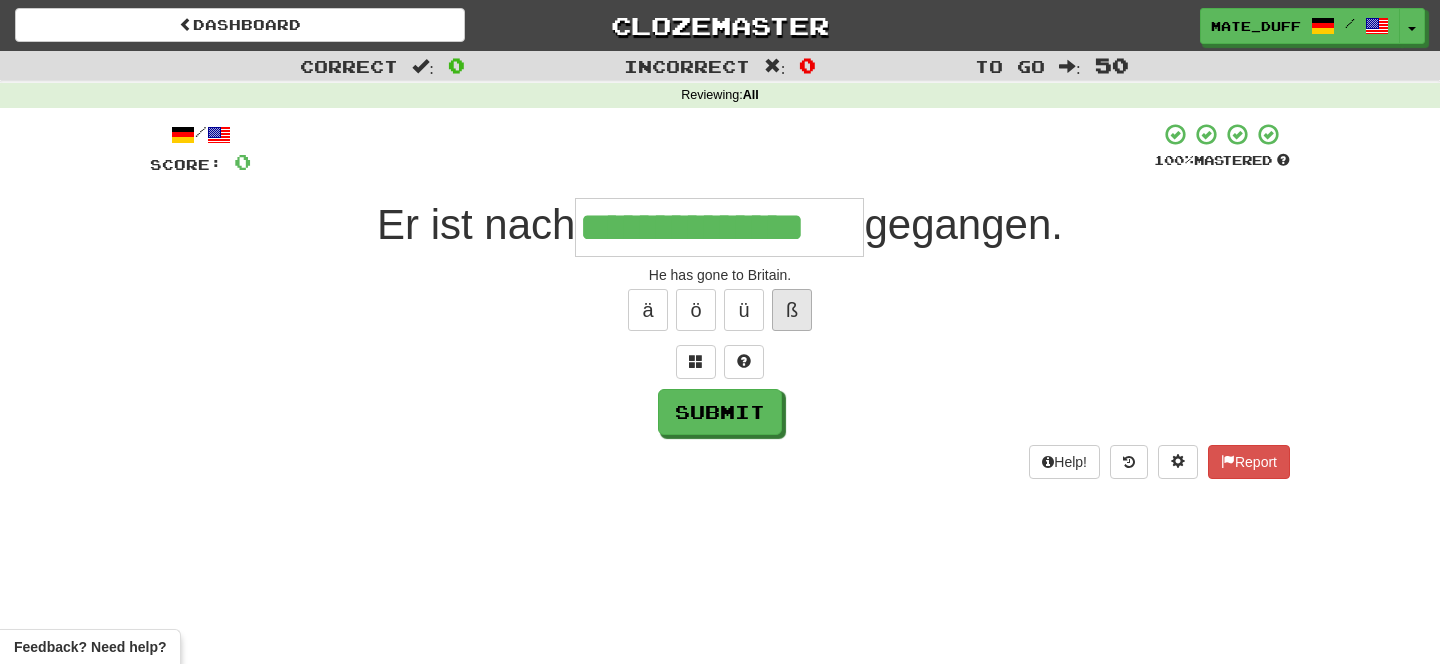 type on "**********" 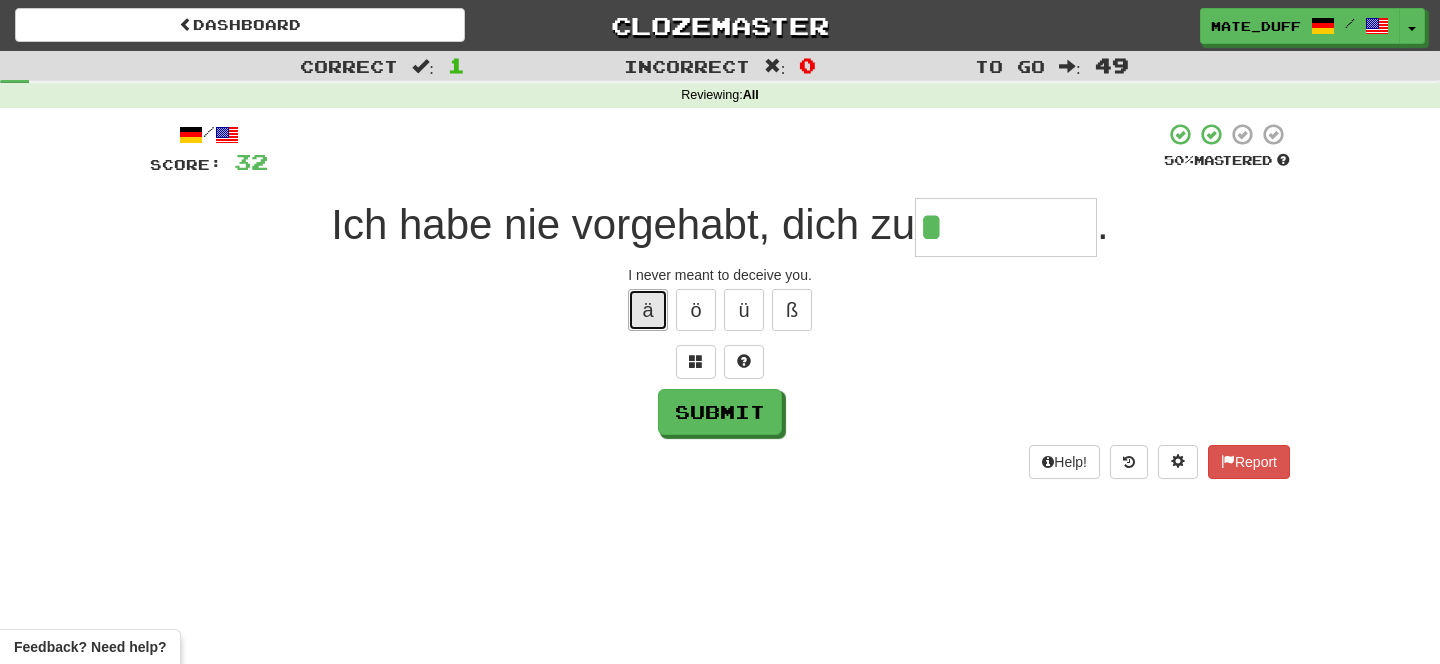 click on "ä" at bounding box center (648, 310) 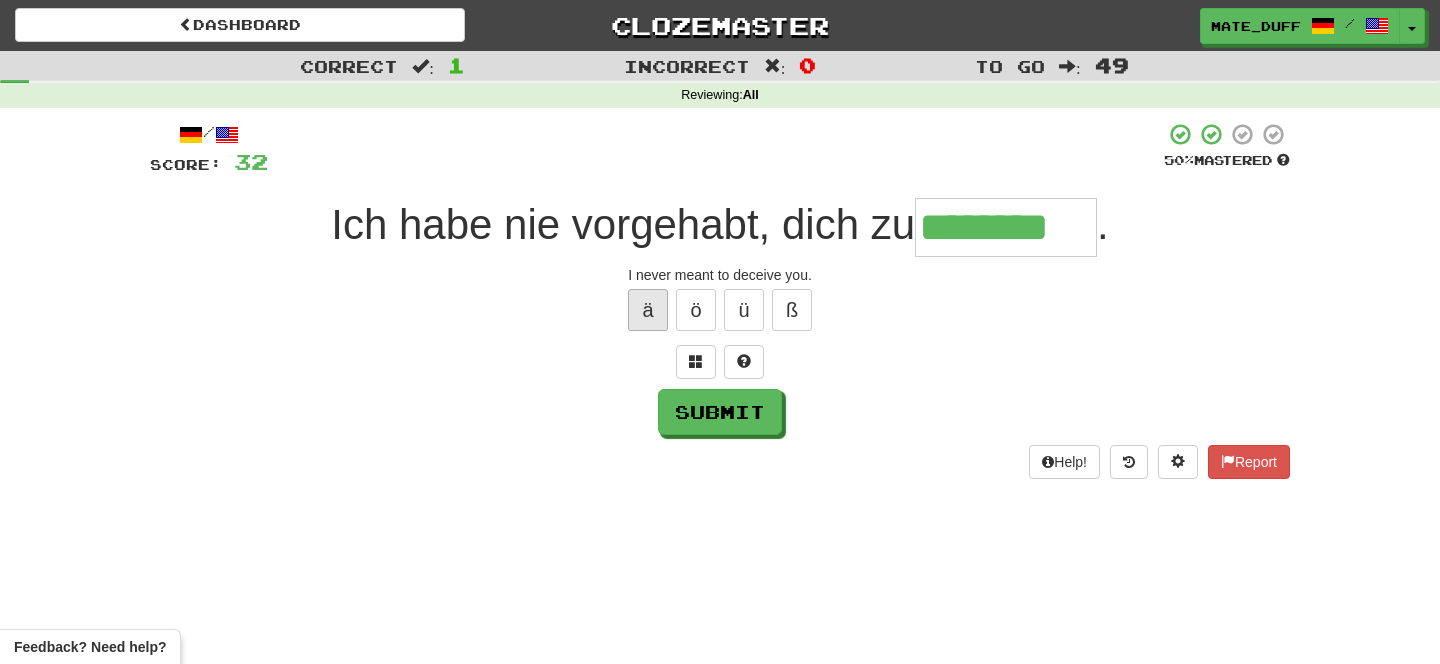 type on "********" 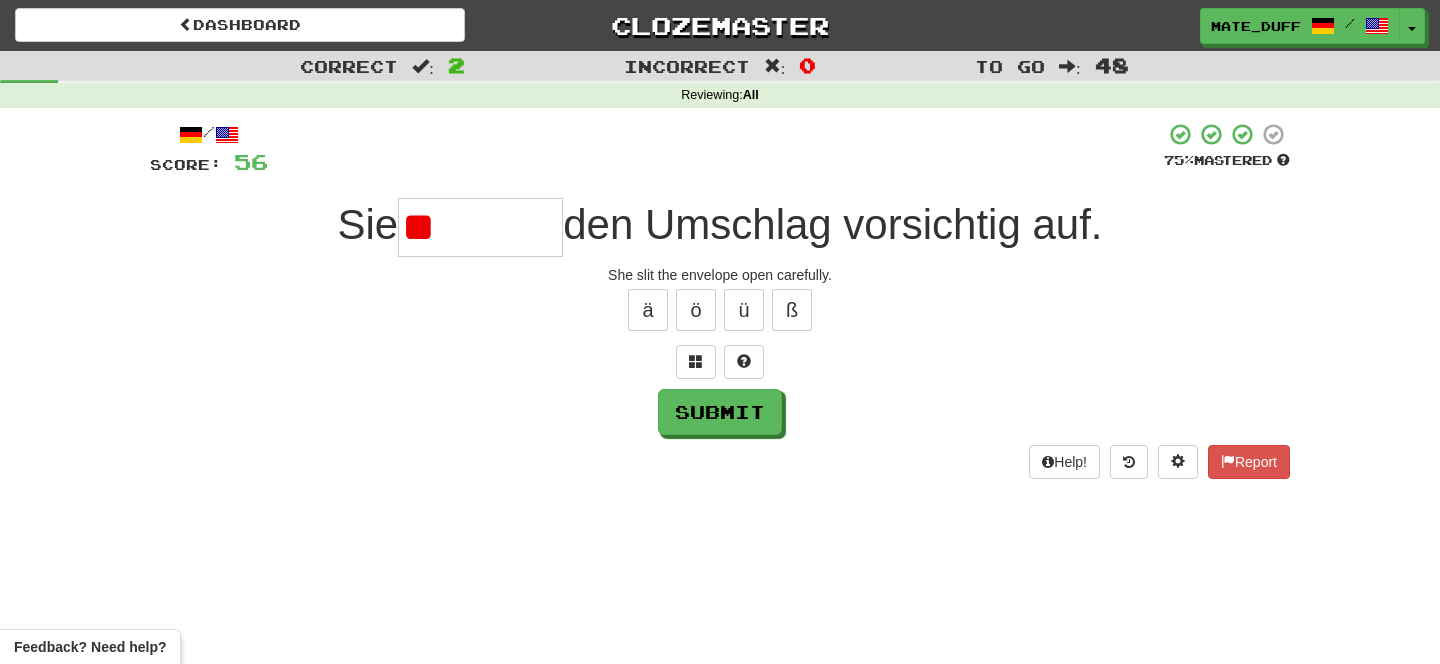 type on "*" 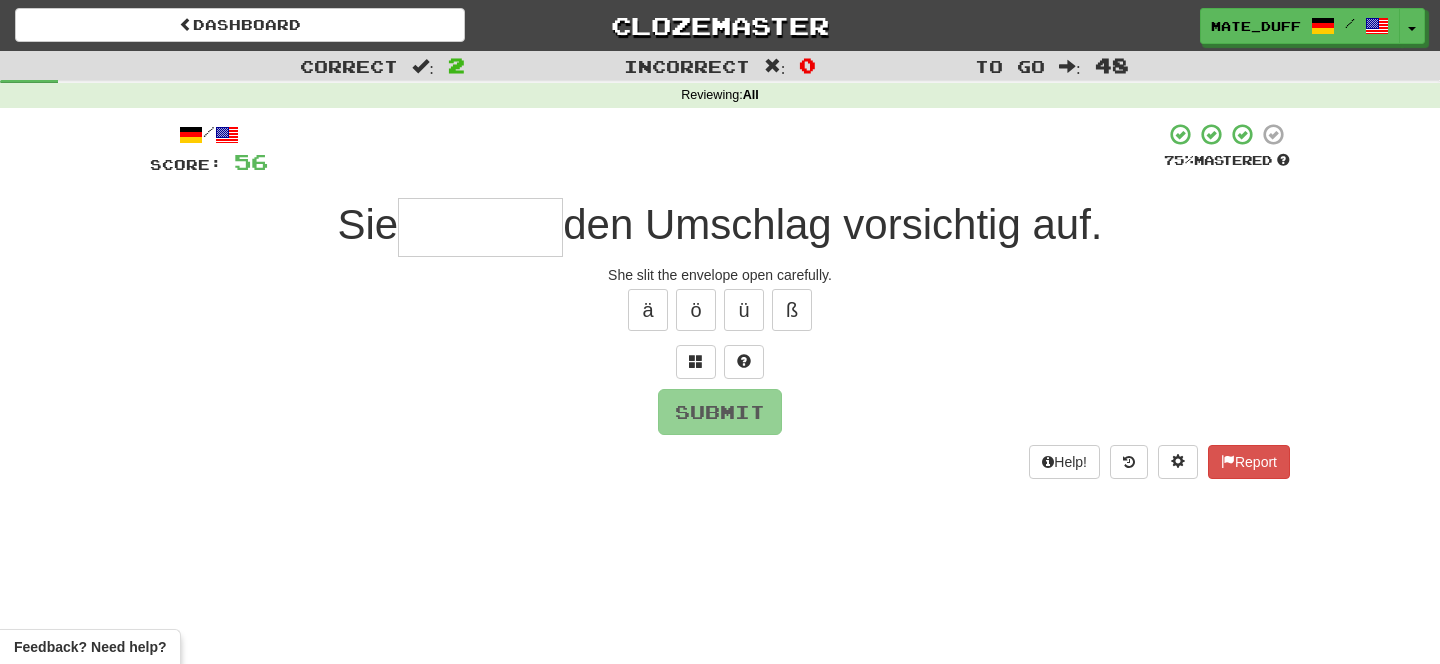 type on "*" 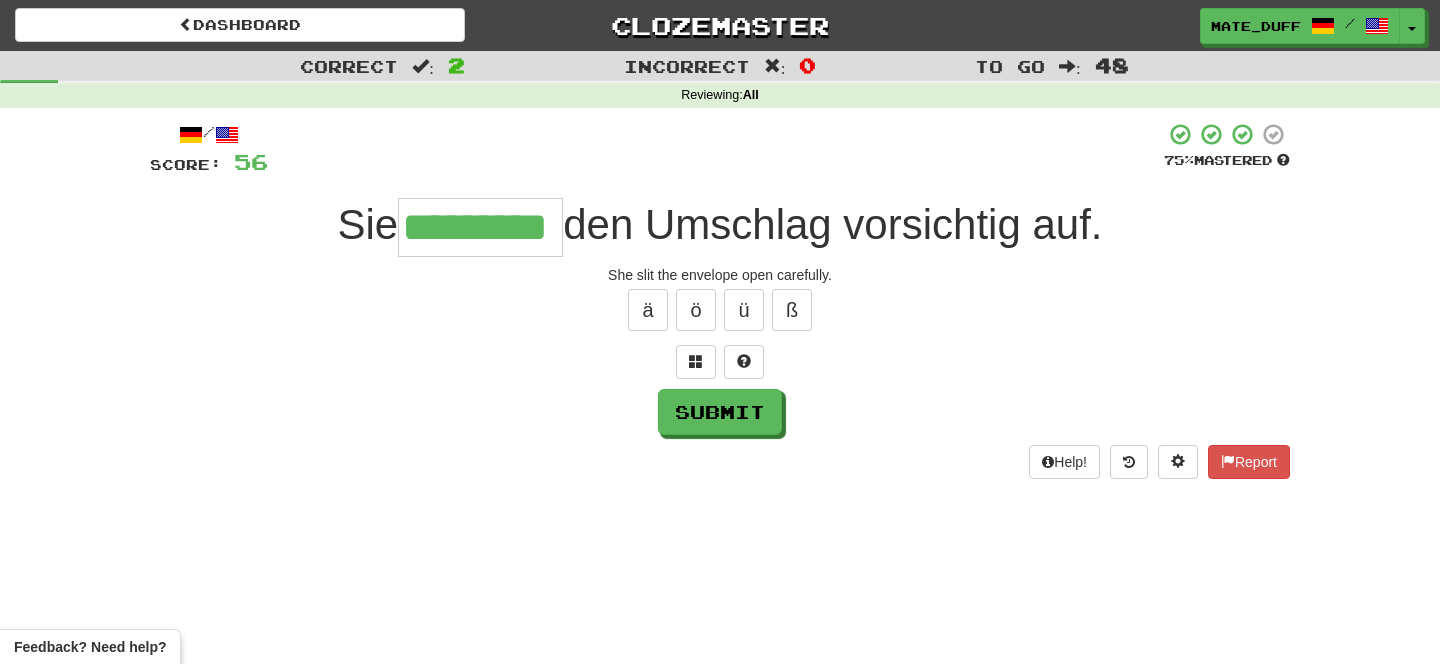 type on "*********" 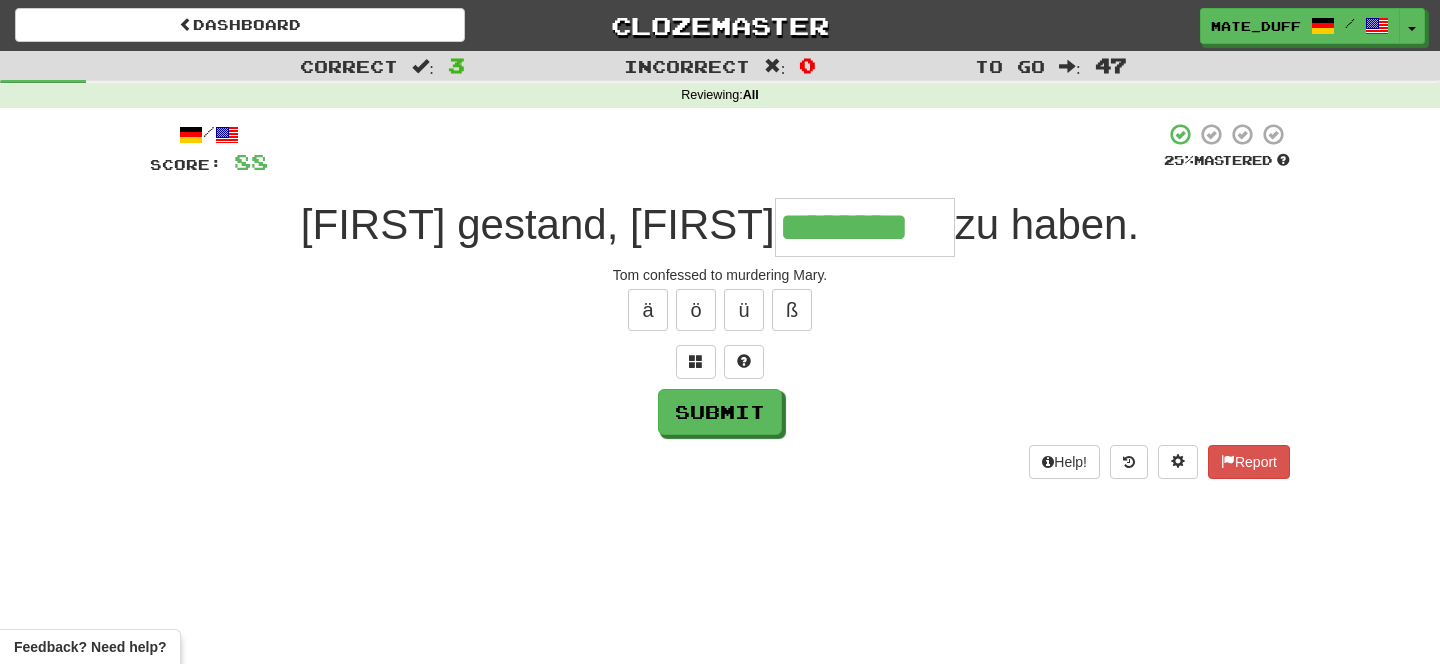 type on "********" 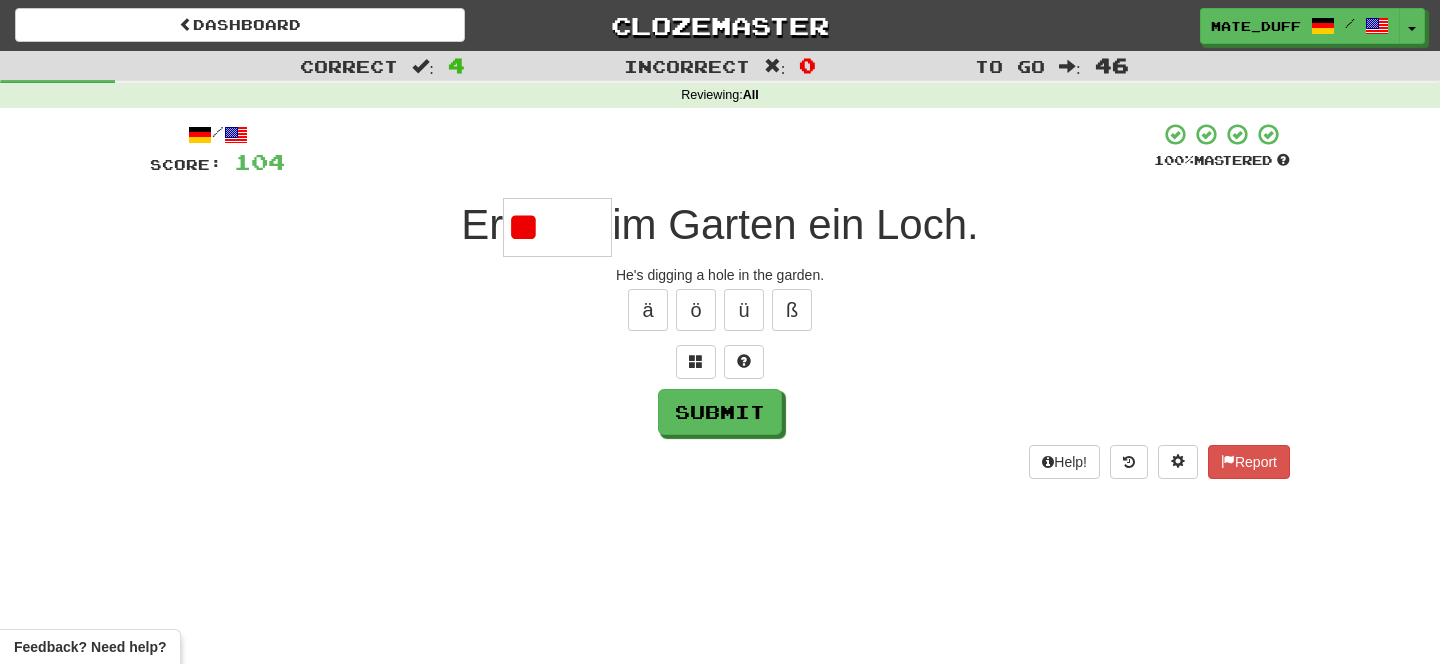 type on "*" 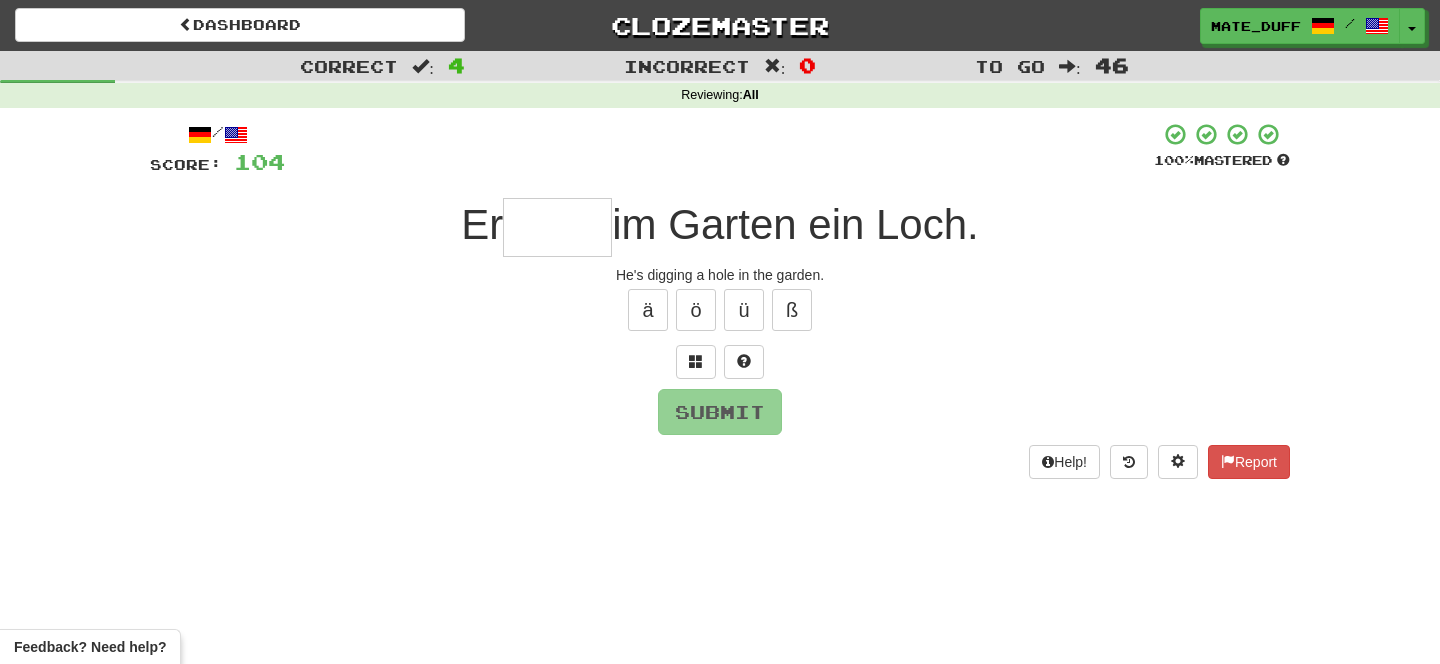type on "*" 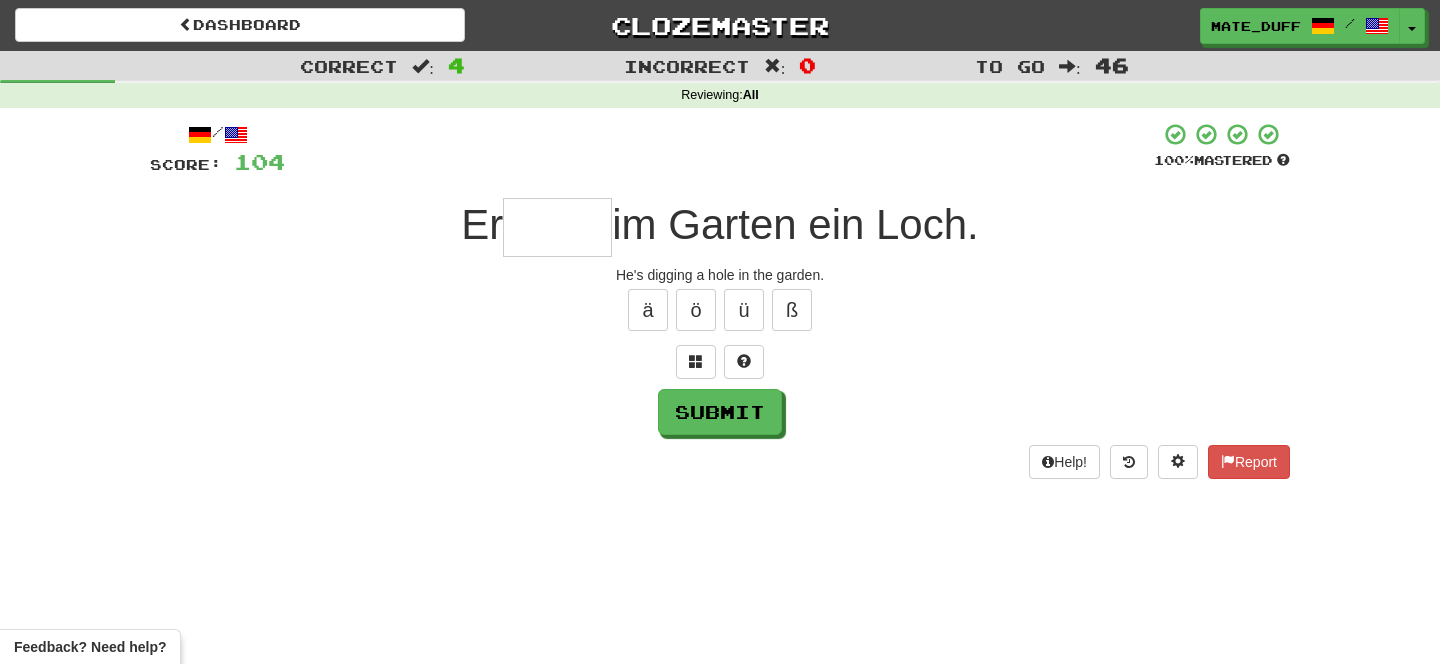 type on "*****" 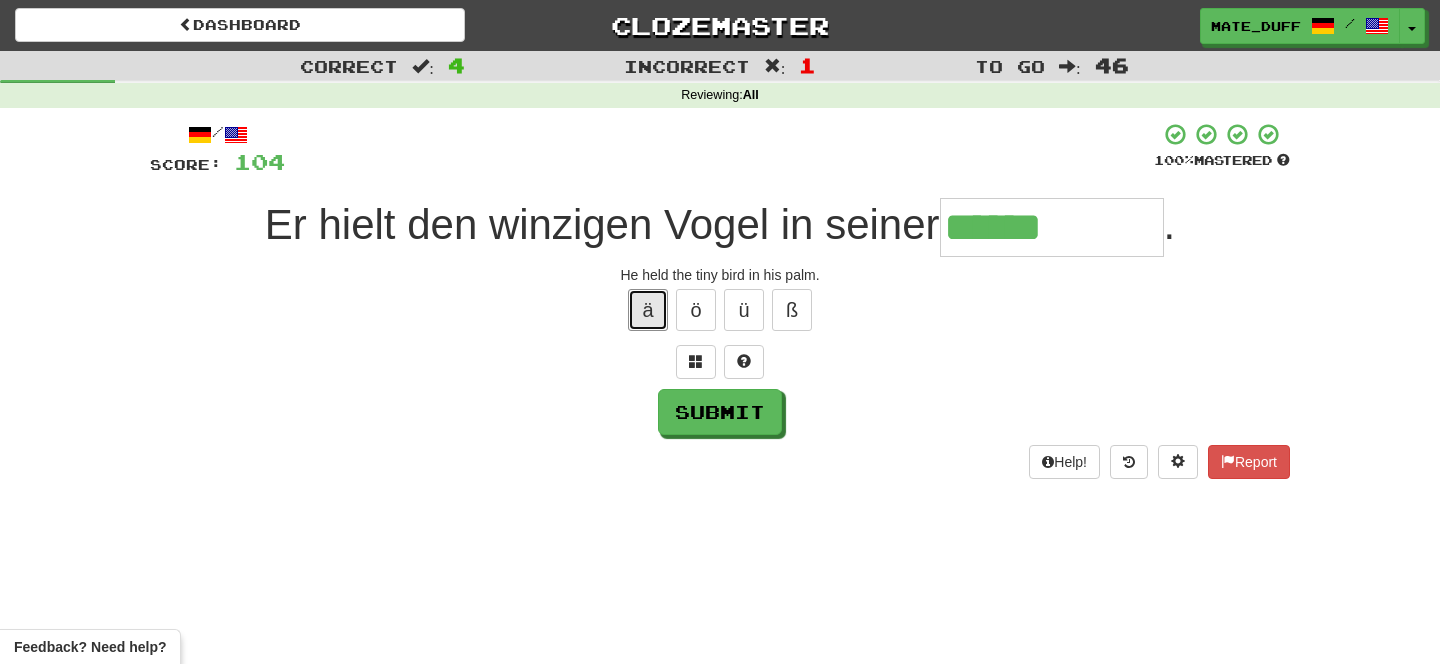click on "ä" at bounding box center (648, 310) 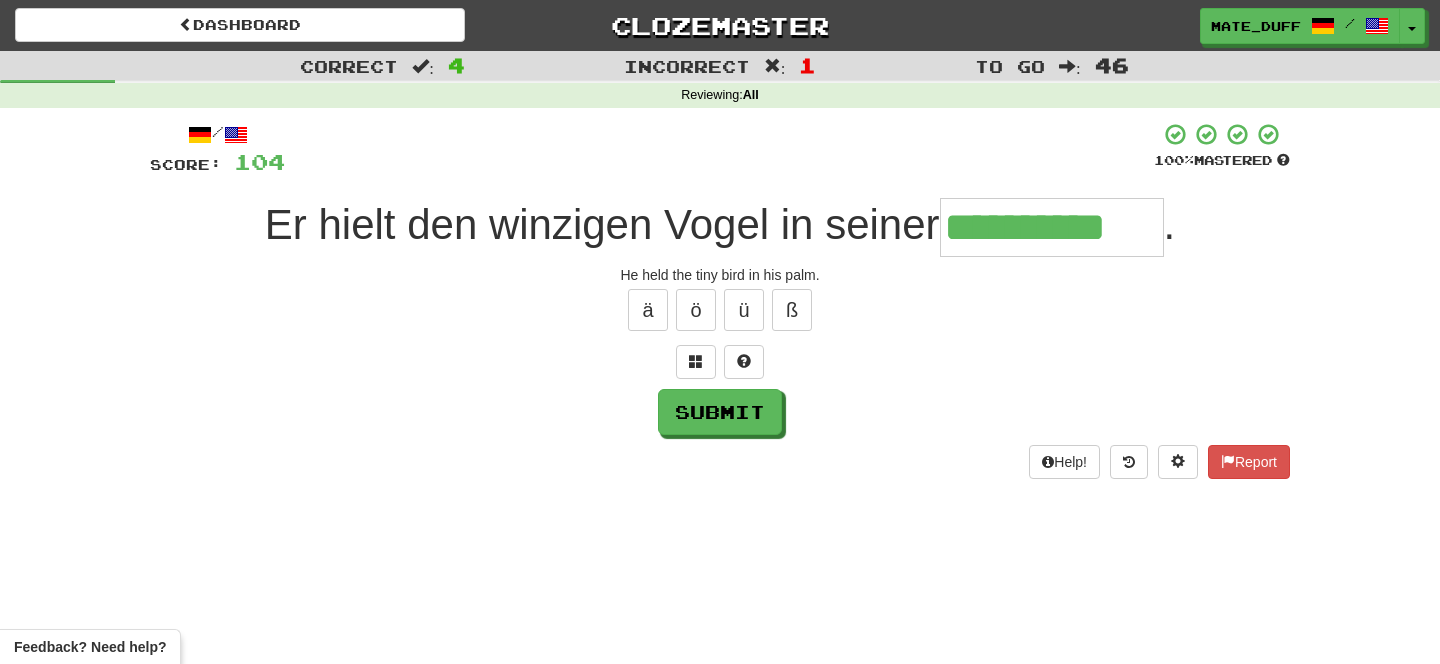 type on "**********" 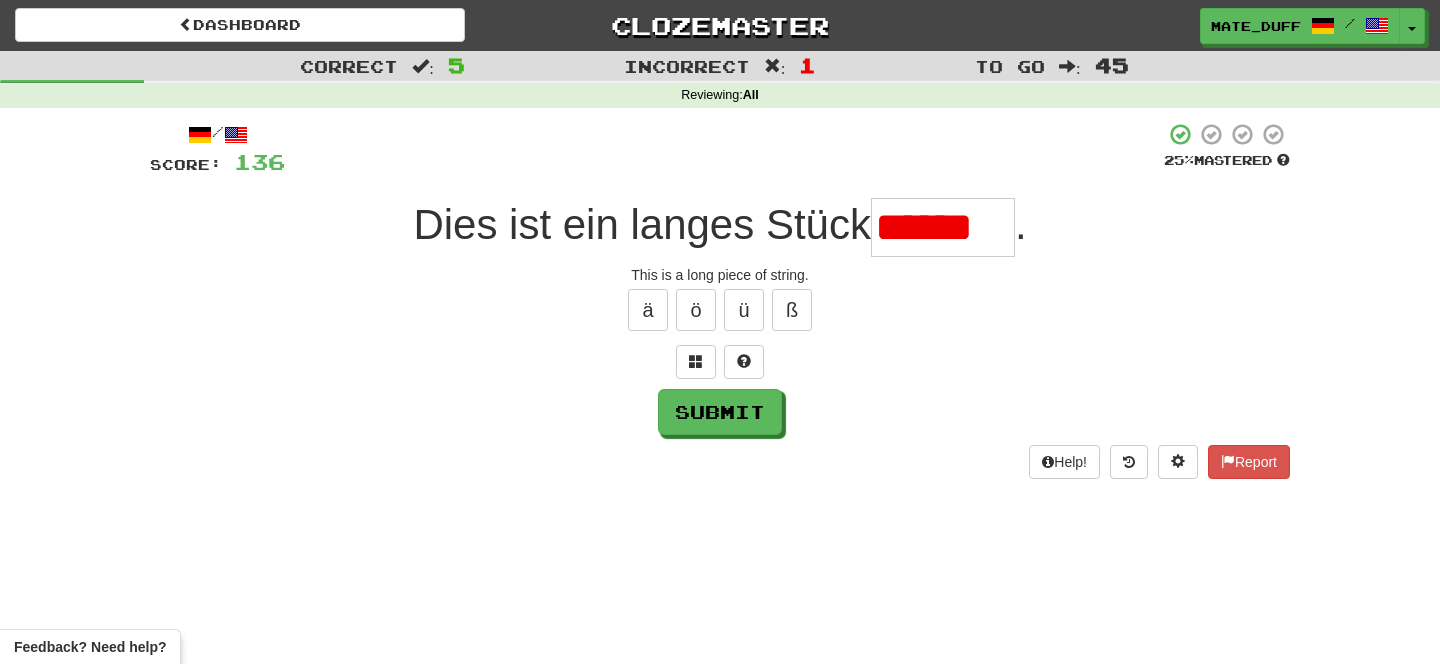 scroll, scrollTop: 0, scrollLeft: 0, axis: both 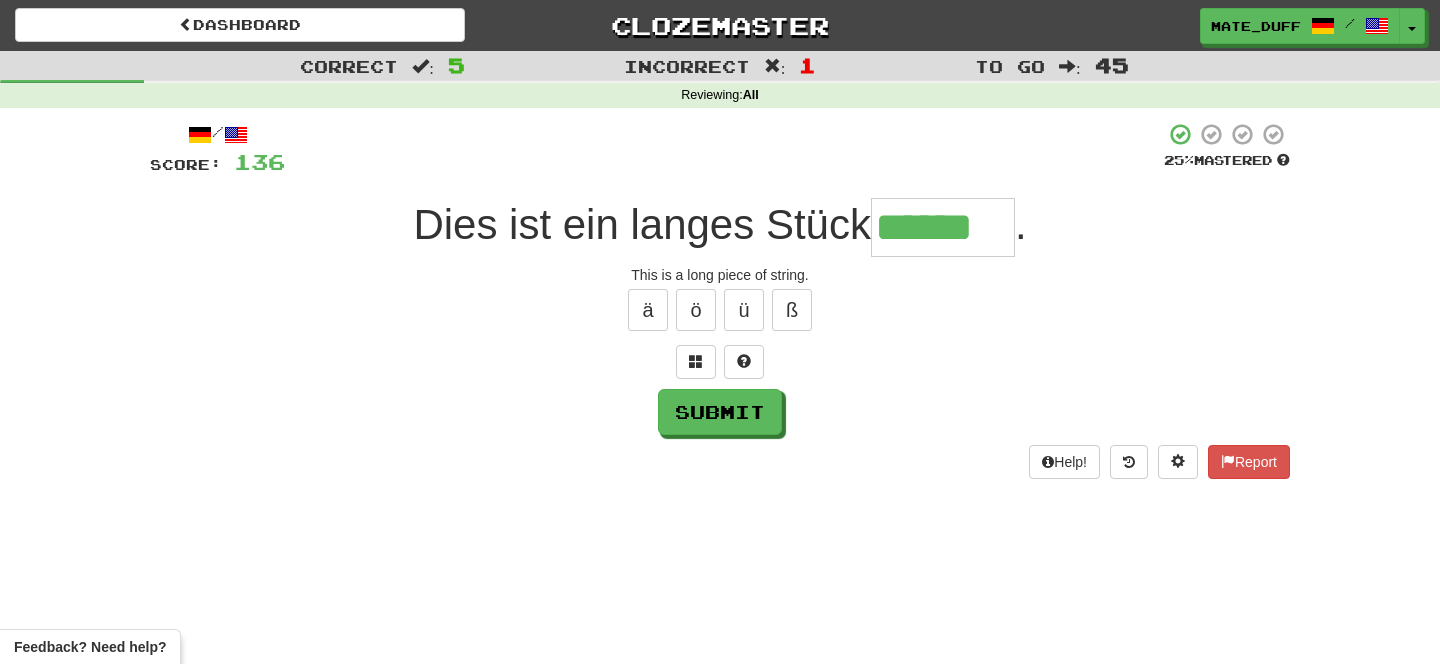 type on "******" 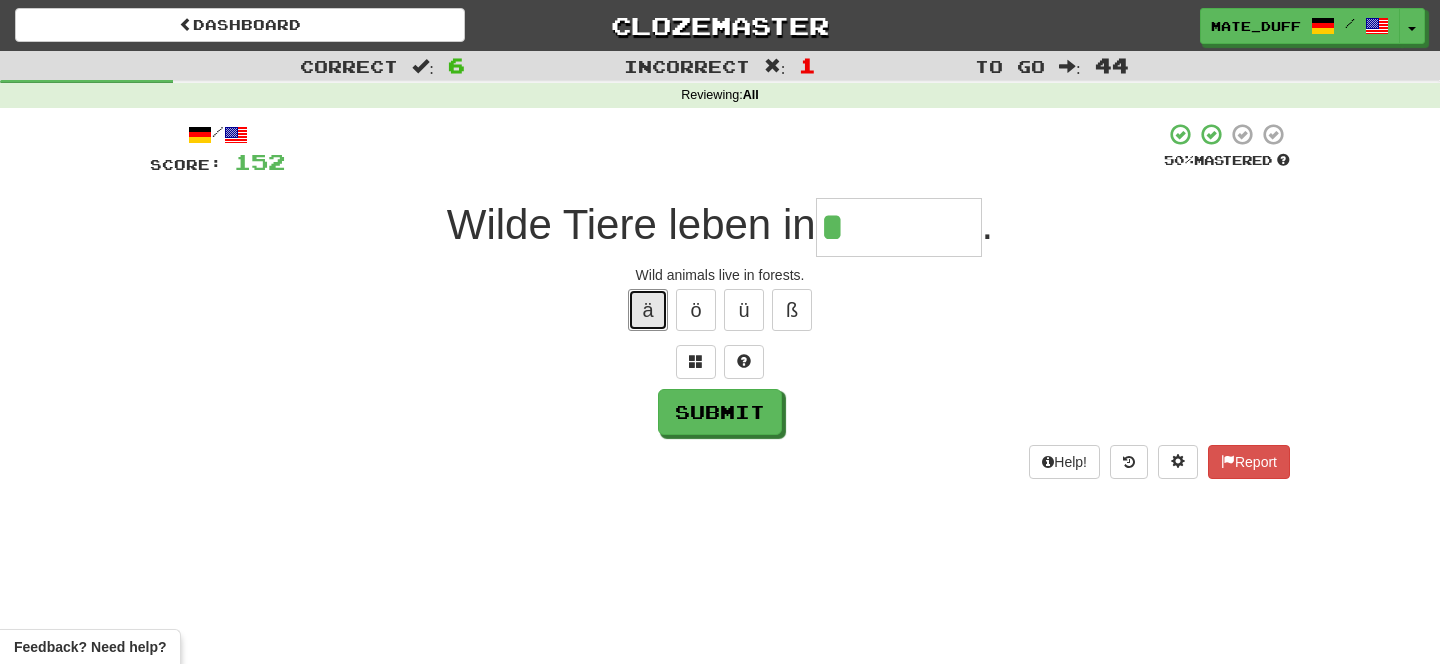 click on "ä" at bounding box center (648, 310) 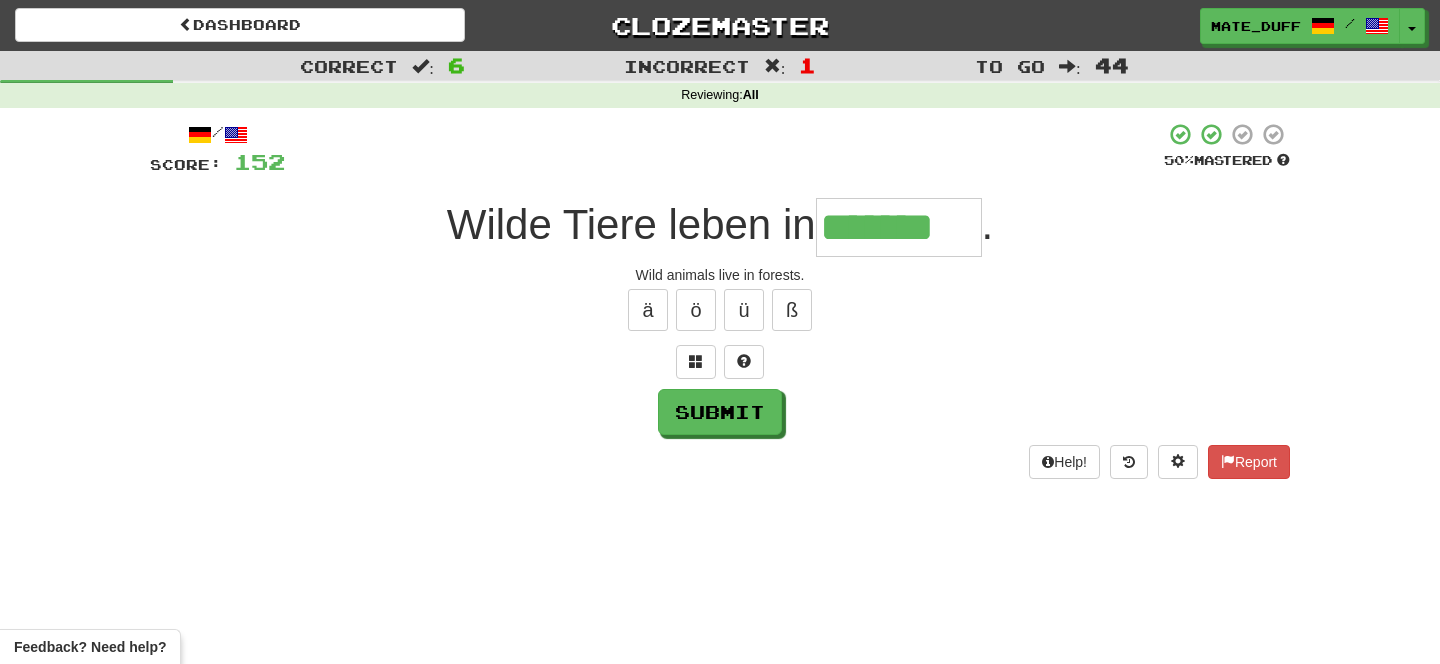 type on "*******" 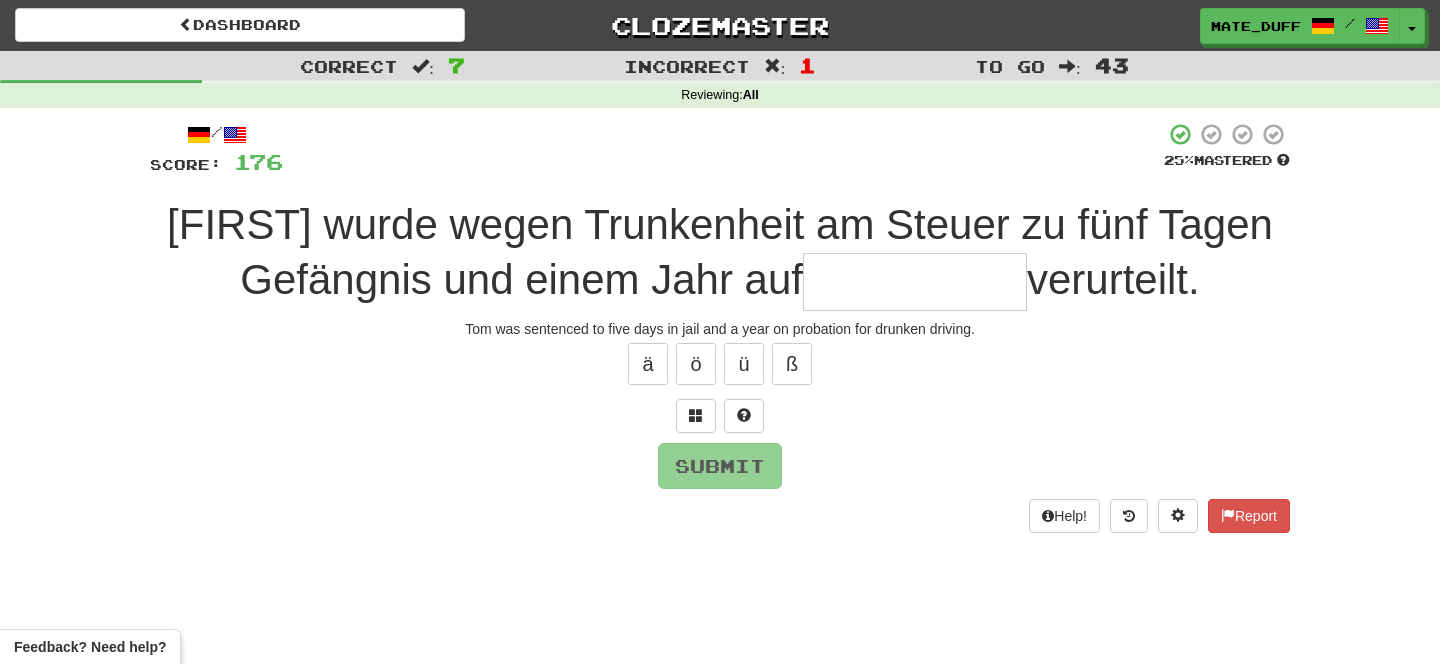 type on "*" 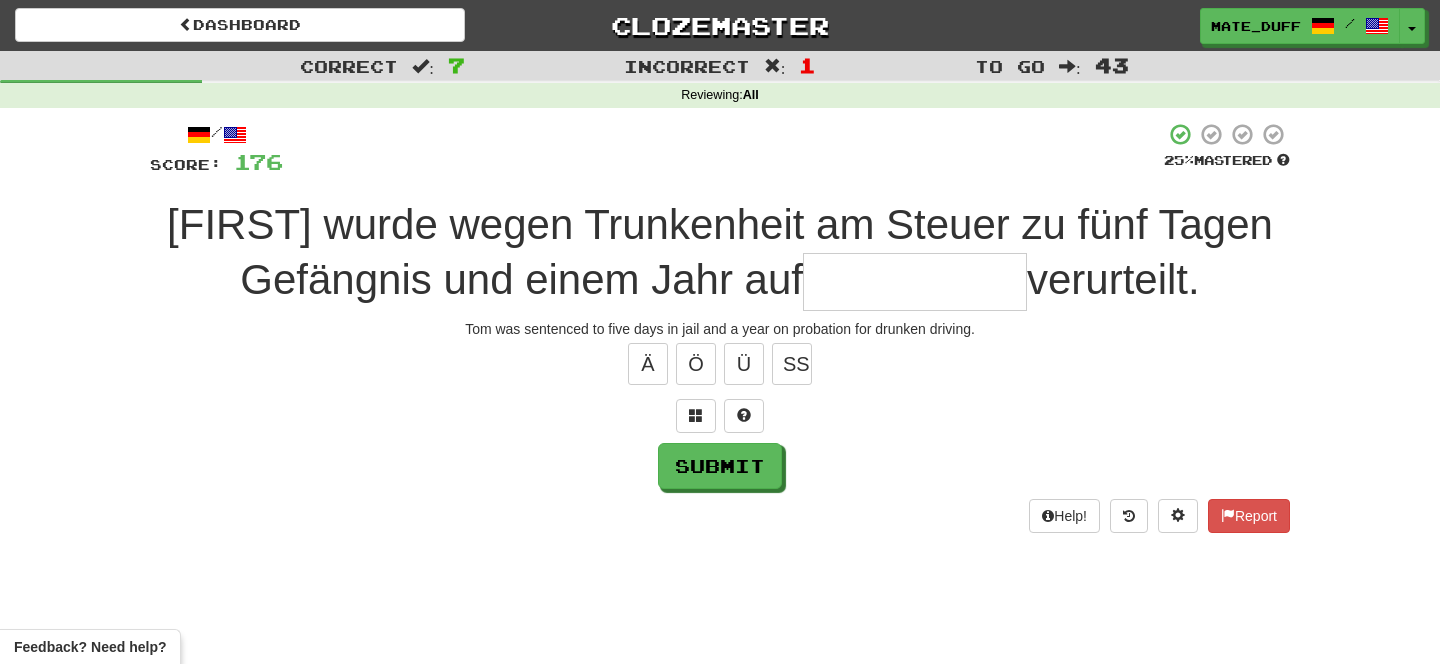 type on "*" 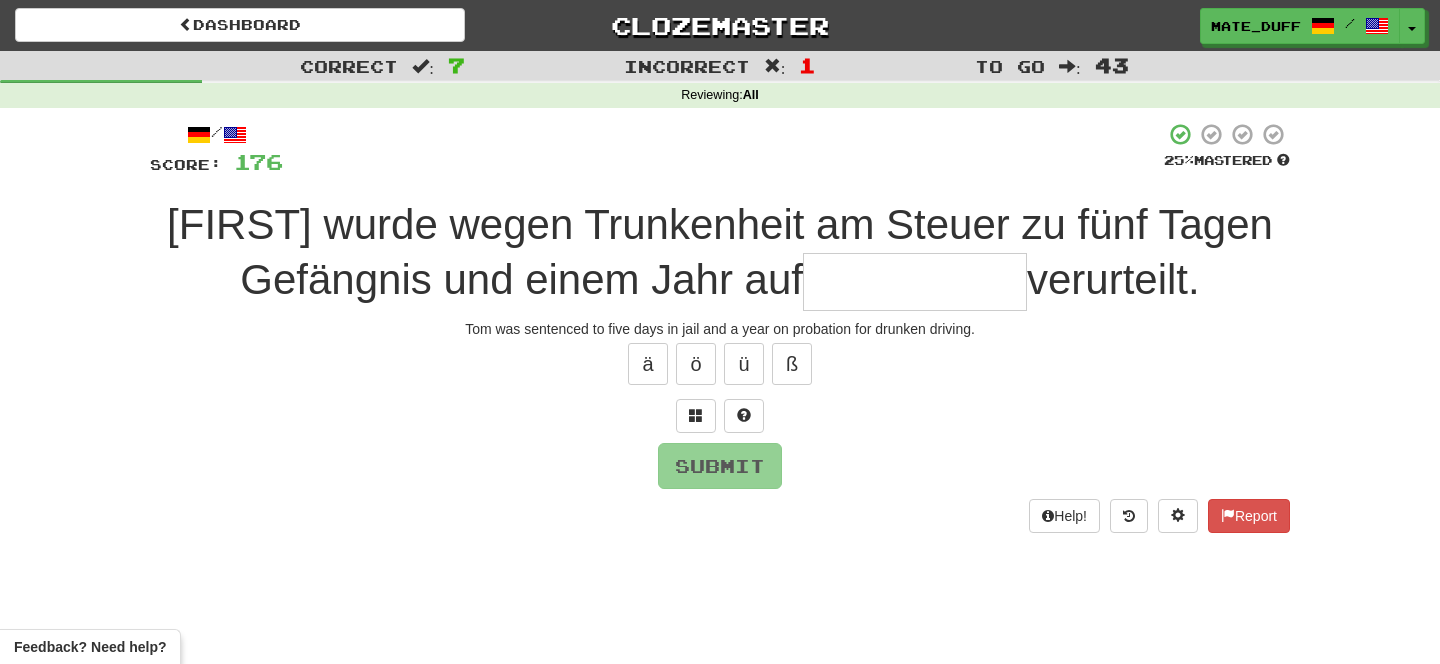 type on "*" 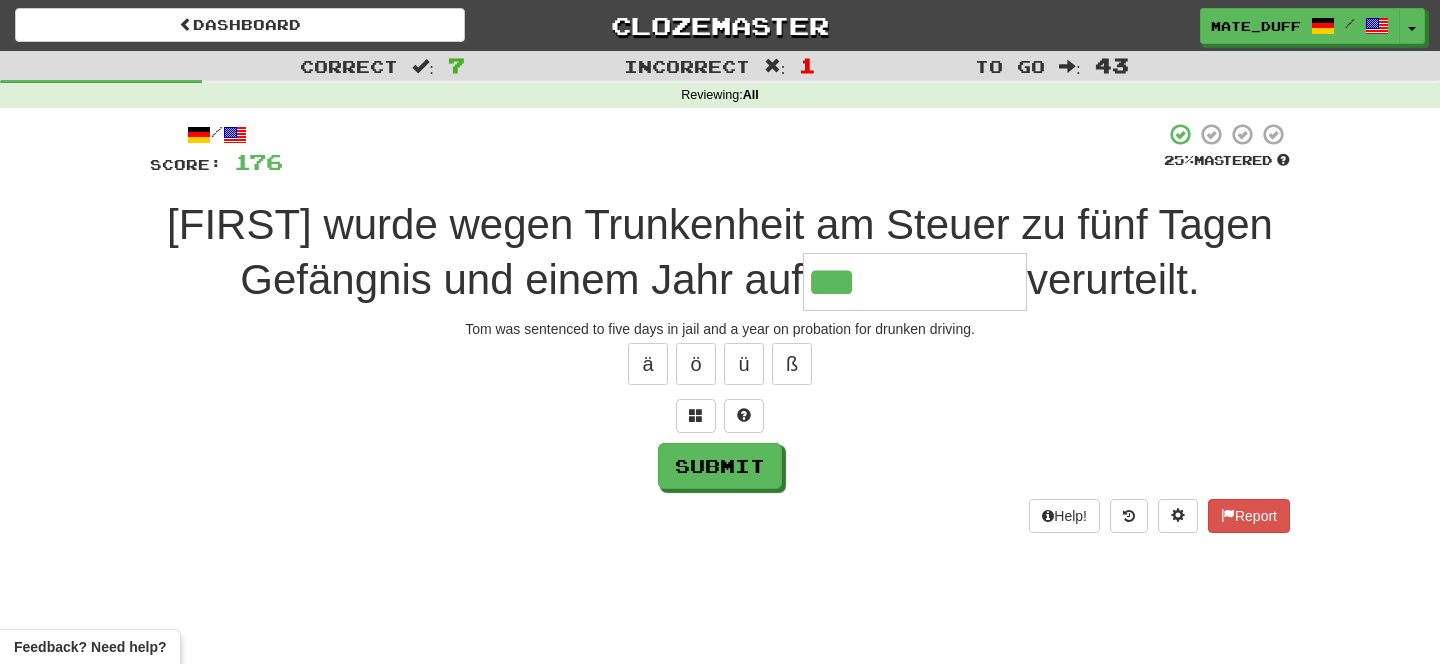 click on "/  Score:   176 25 %  Mastered Tom wurde wegen Trunkenheit am Steuer zu fünf Tagen Gefängnis und einem Jahr auf  ***  verurteilt. Tom was sentenced to five days in jail and a year on probation for drunken driving. ä ö ü ß Submit  Help!  Report" at bounding box center (720, 327) 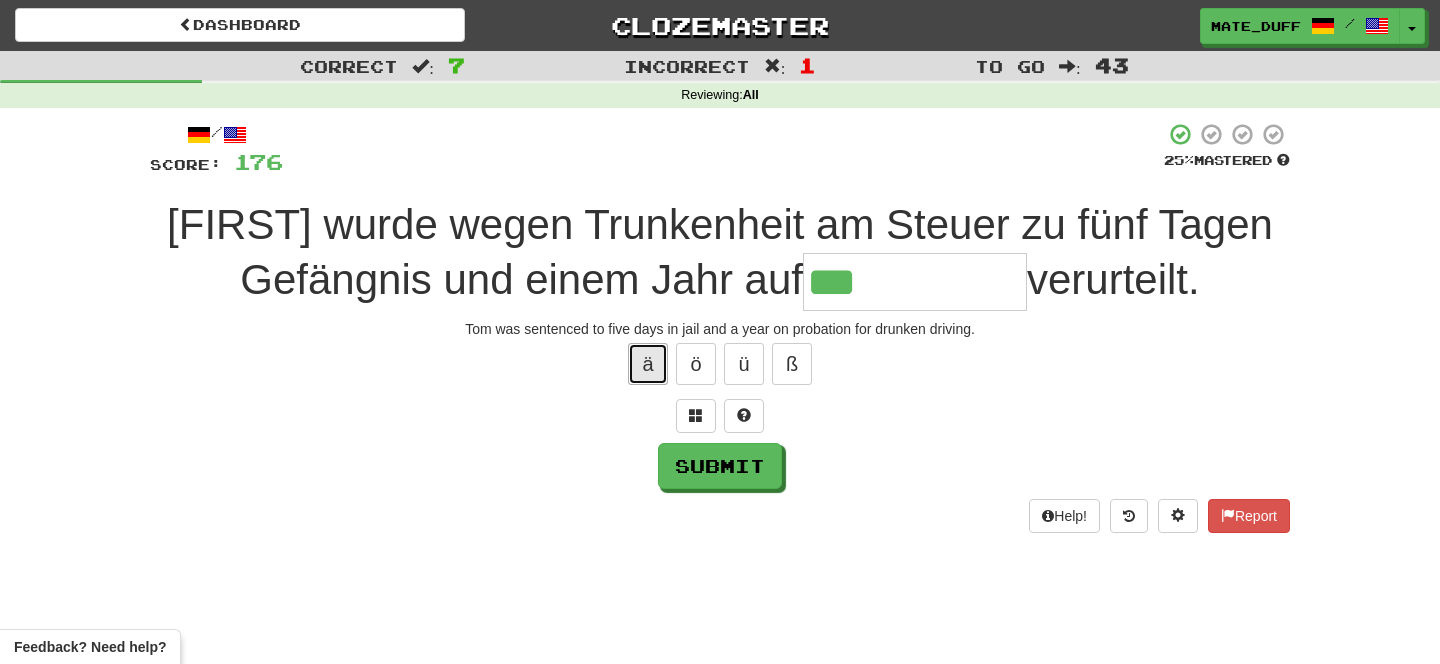 click on "ä" at bounding box center [648, 364] 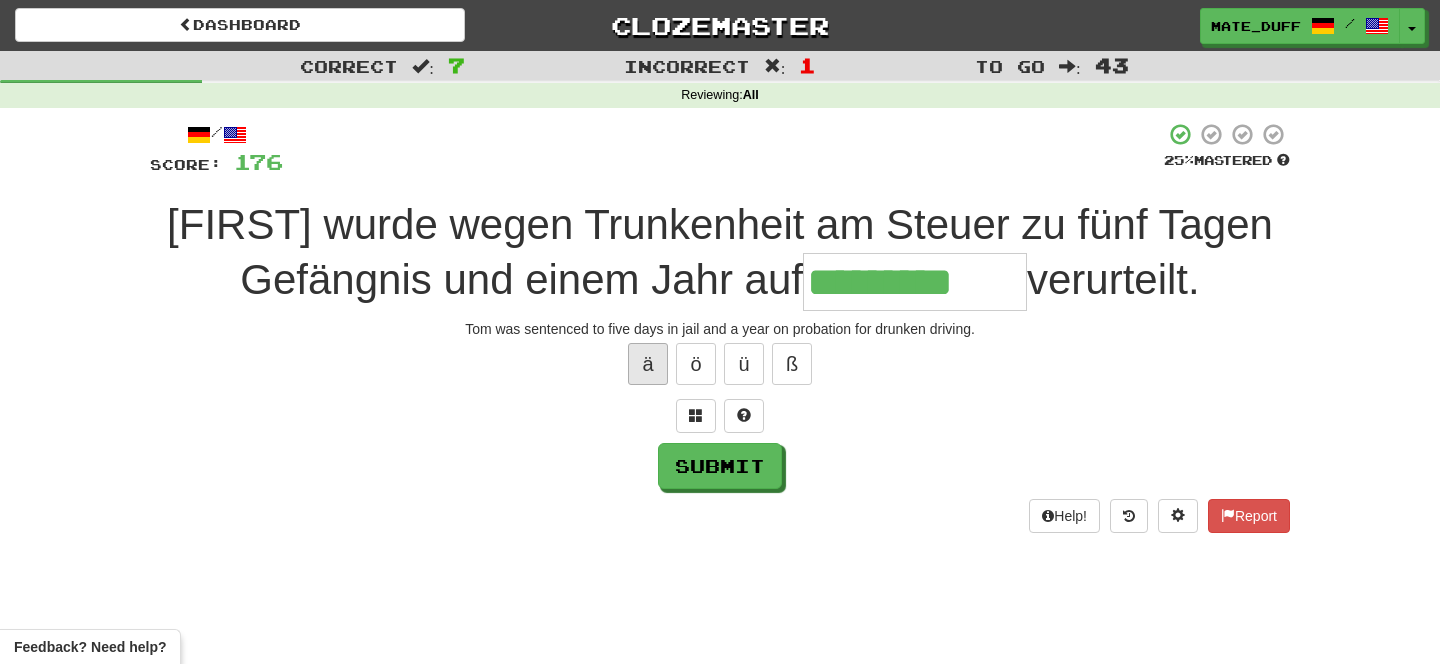 type on "*********" 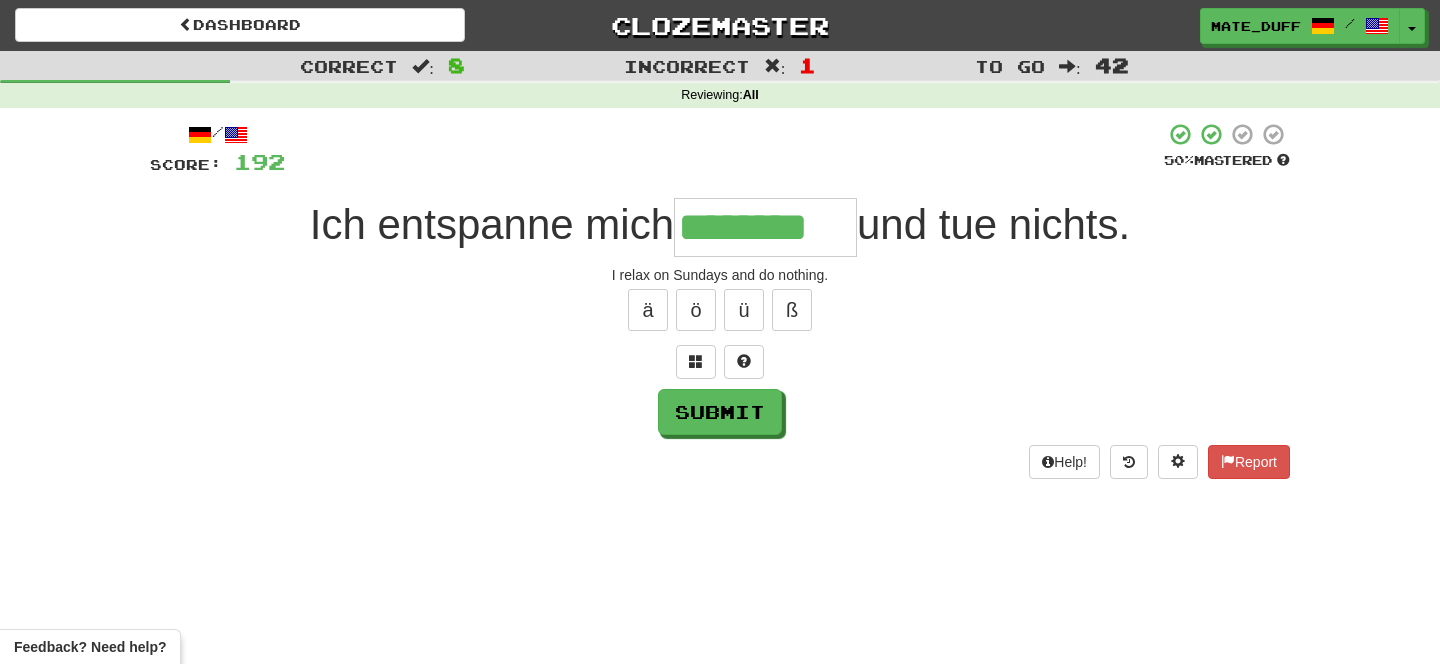 type on "********" 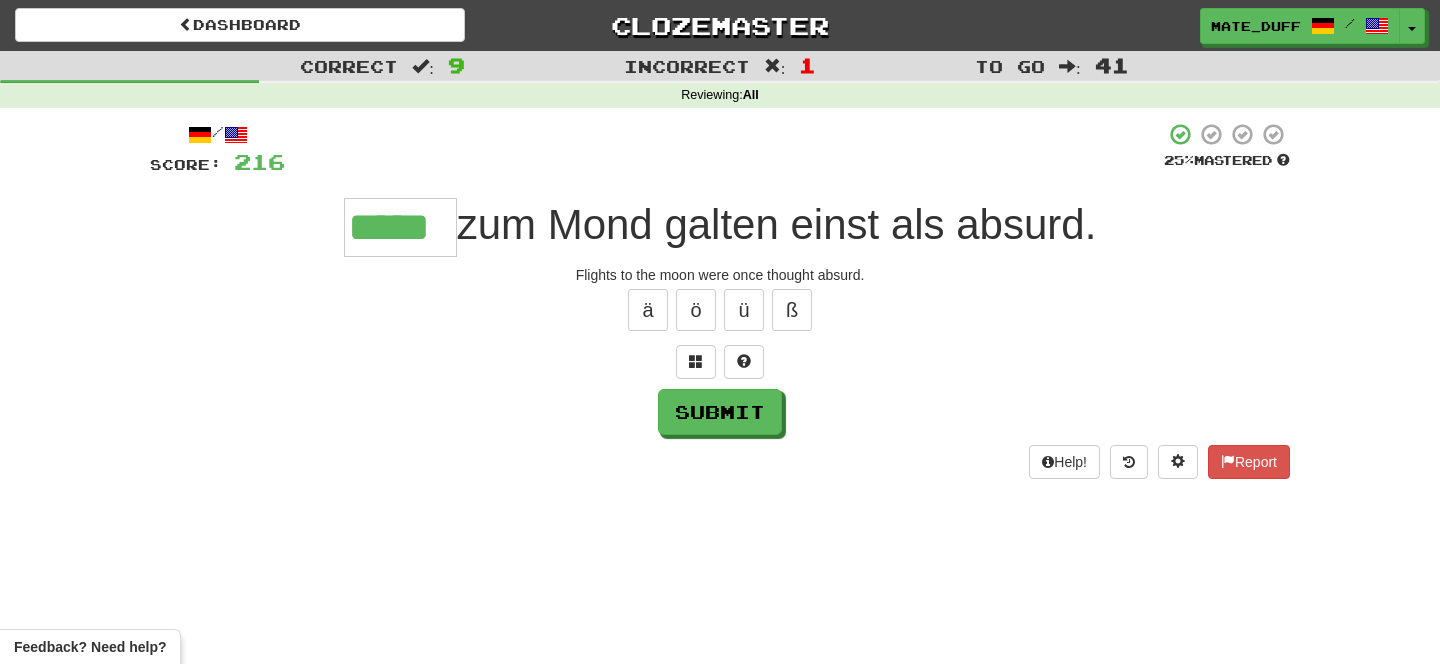 type on "*****" 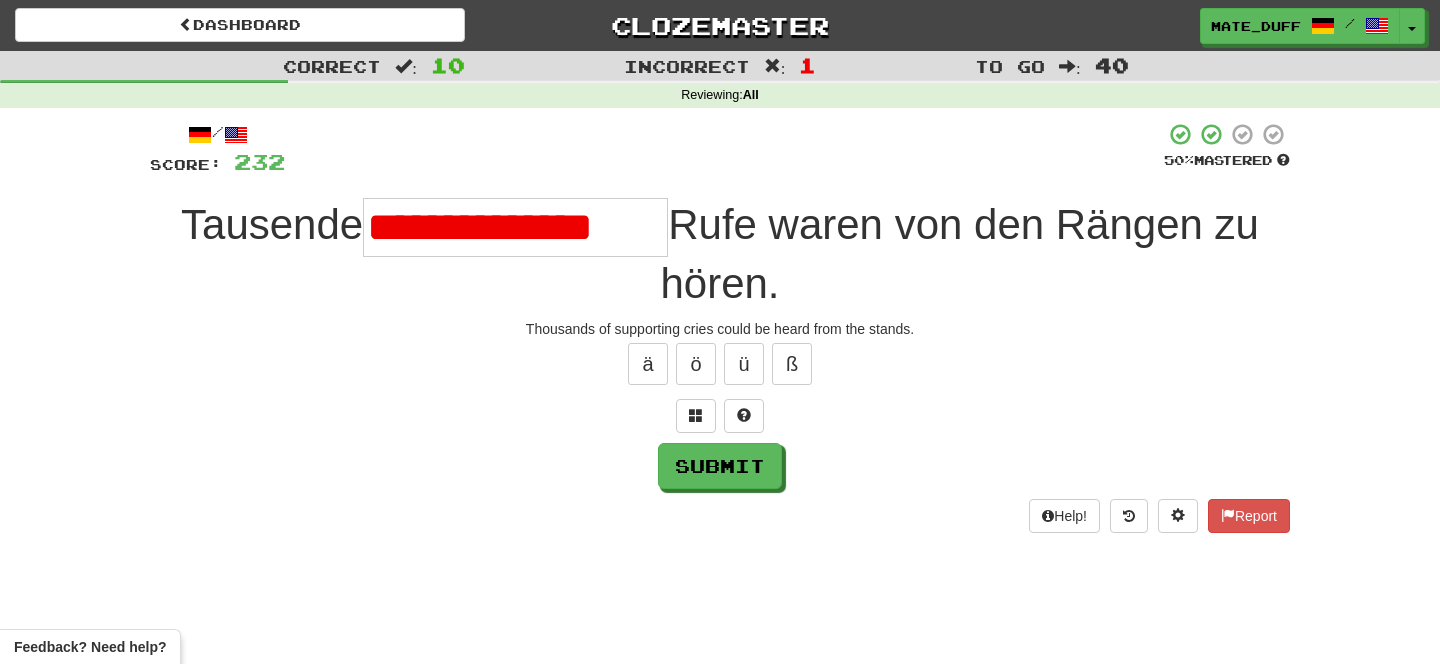 scroll, scrollTop: 0, scrollLeft: 0, axis: both 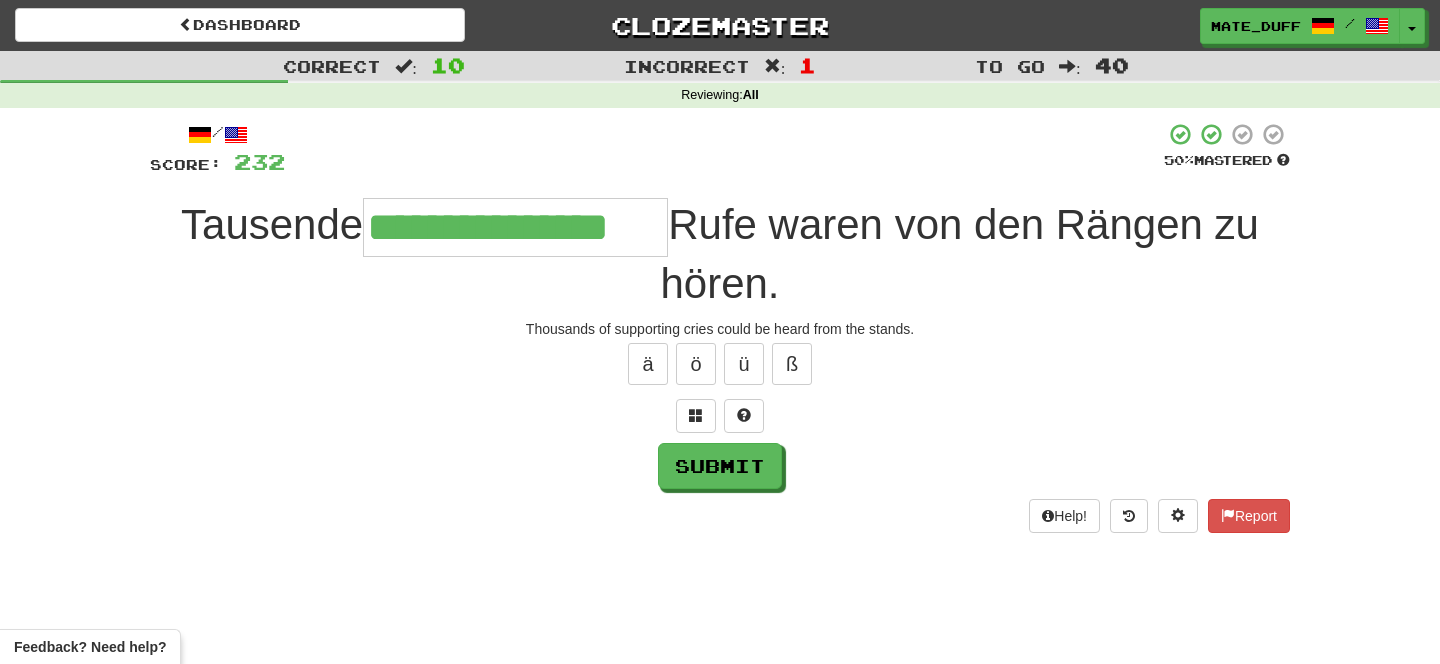 type on "**********" 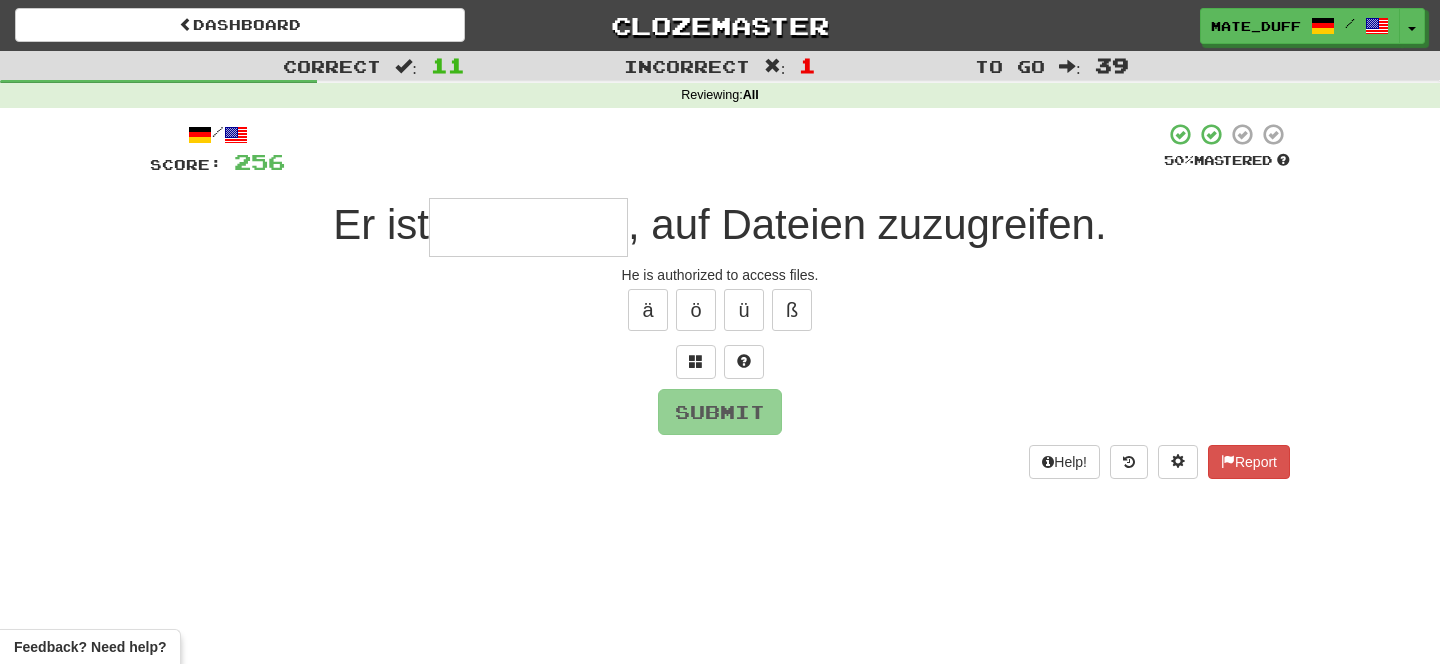 type on "*" 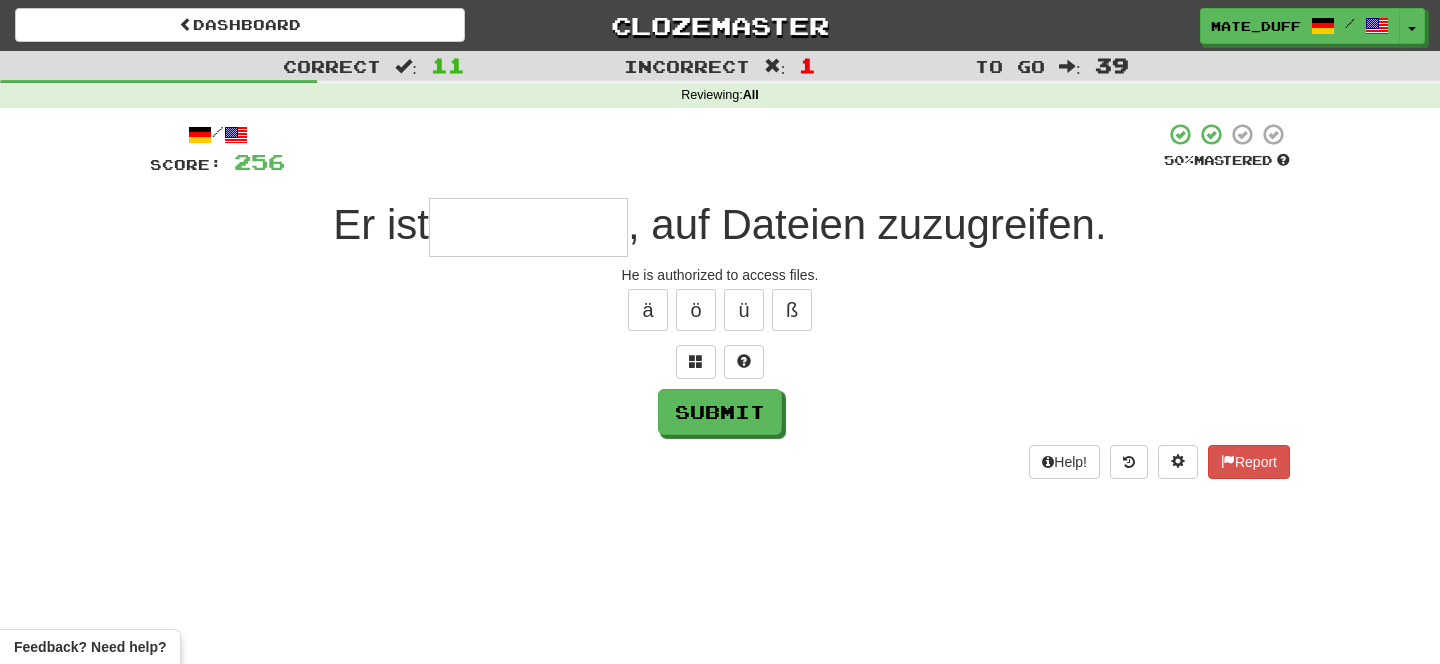 type on "*" 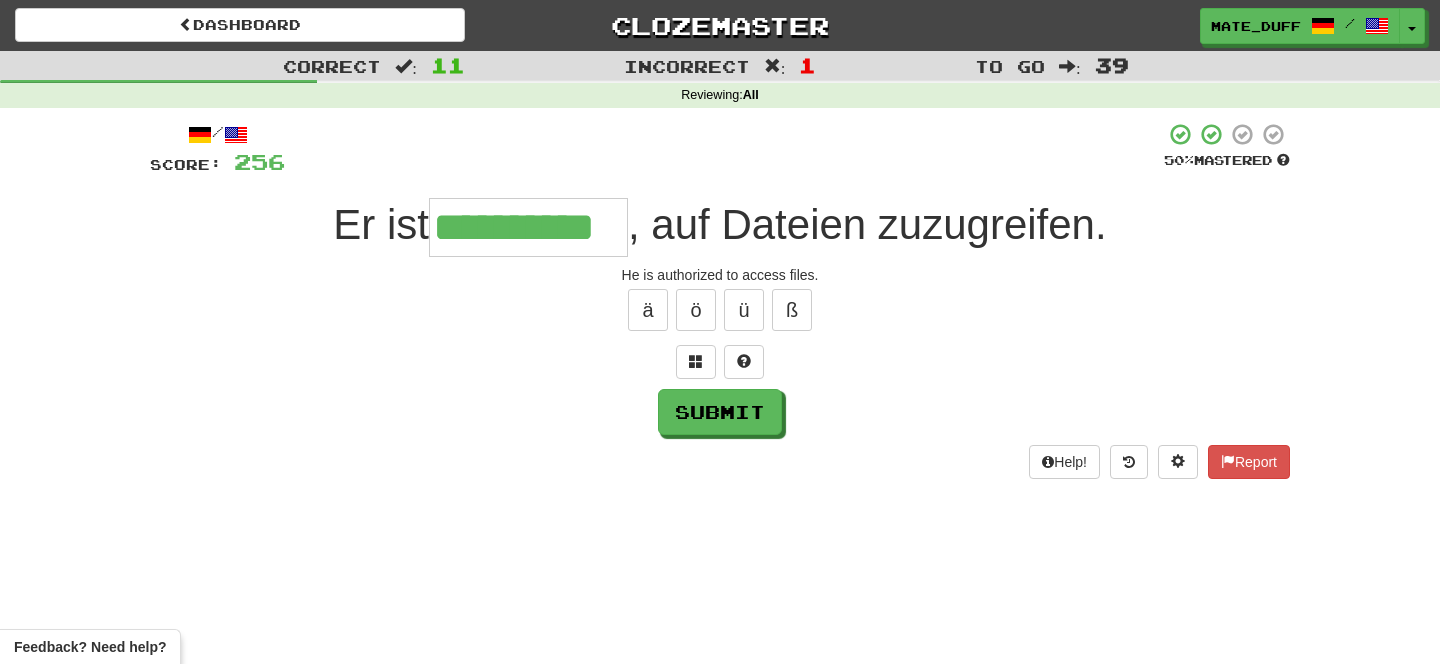 type on "**********" 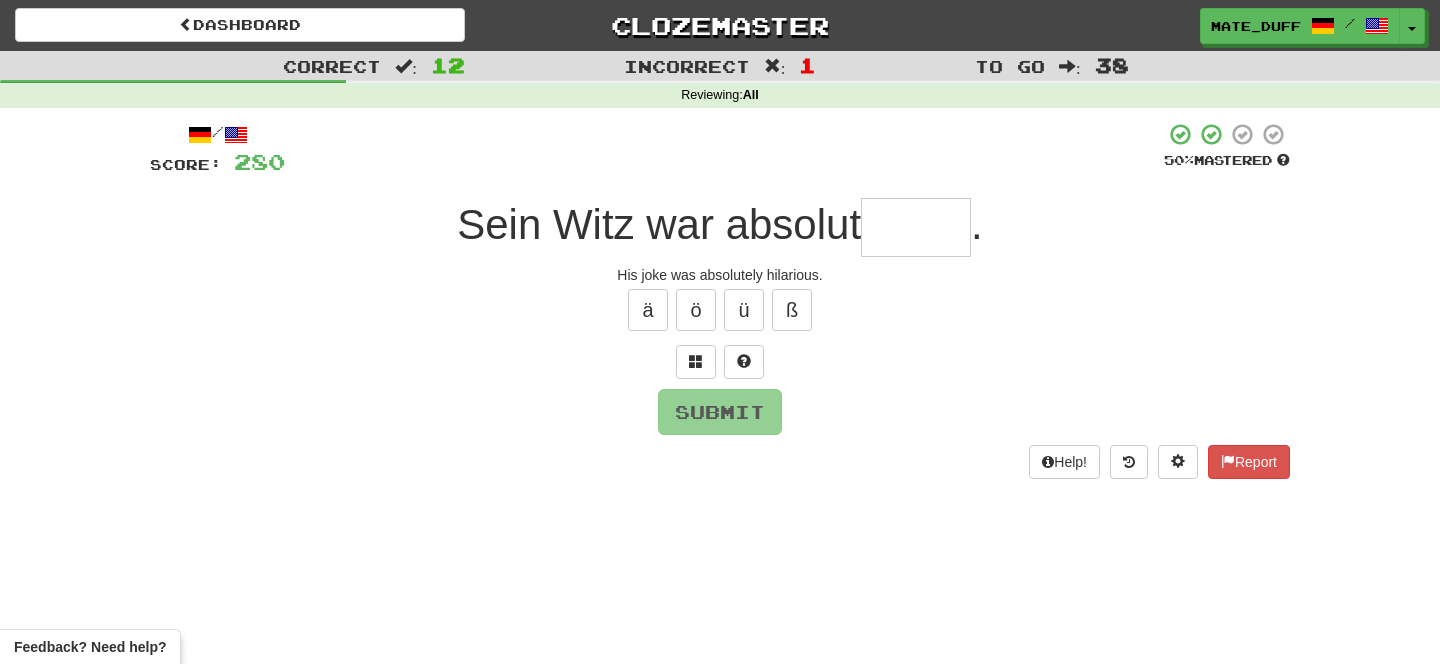 type on "*" 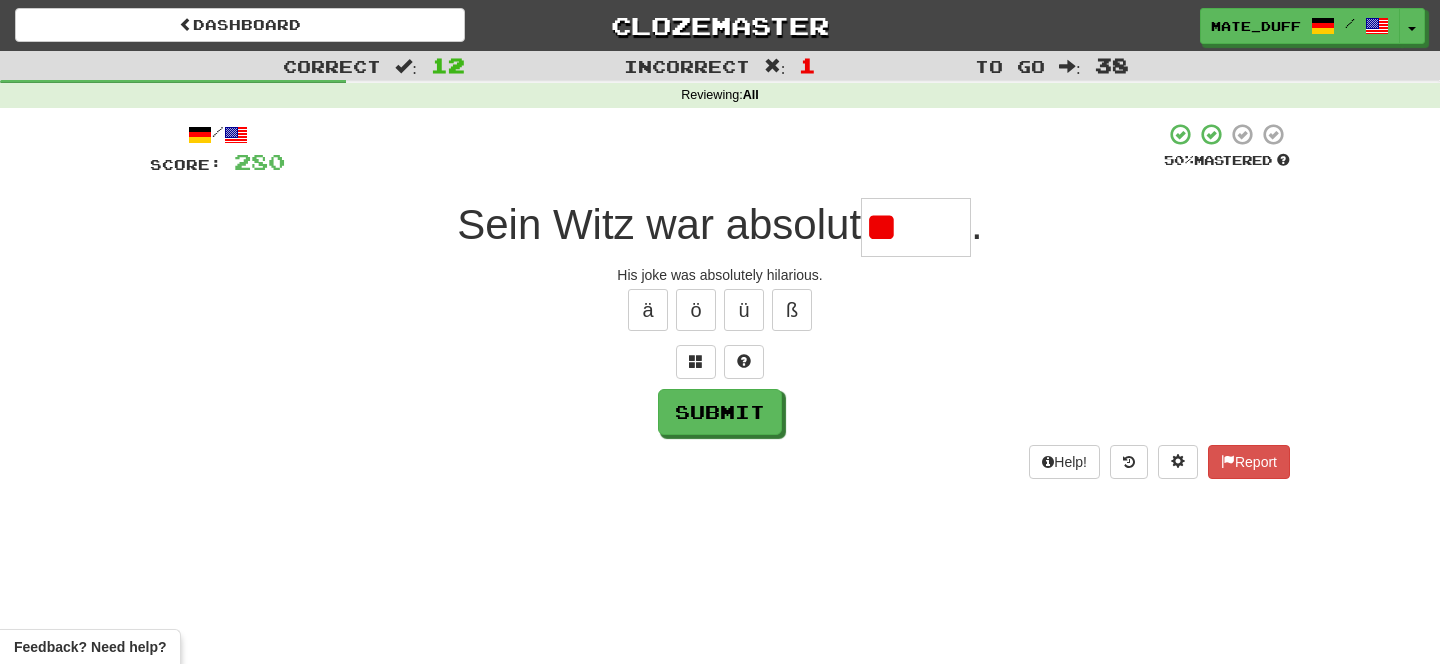 type on "*" 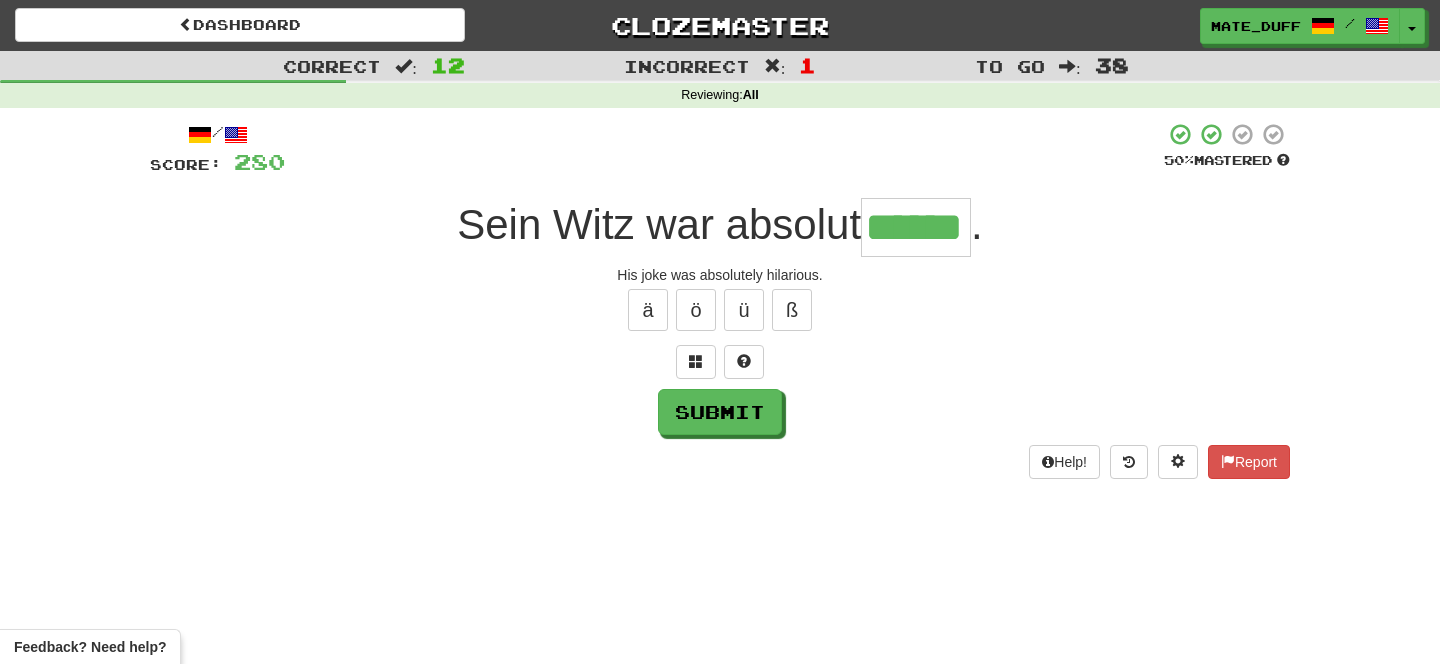 type on "******" 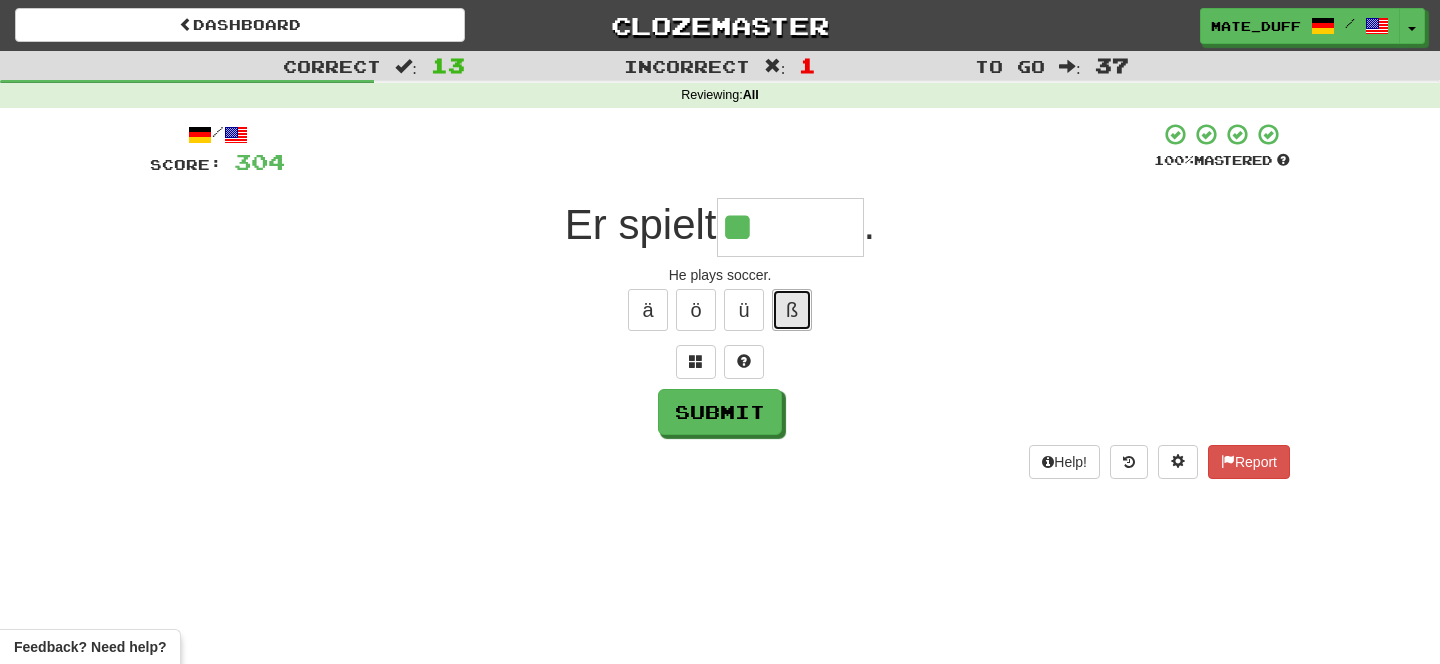 click on "ß" at bounding box center [792, 310] 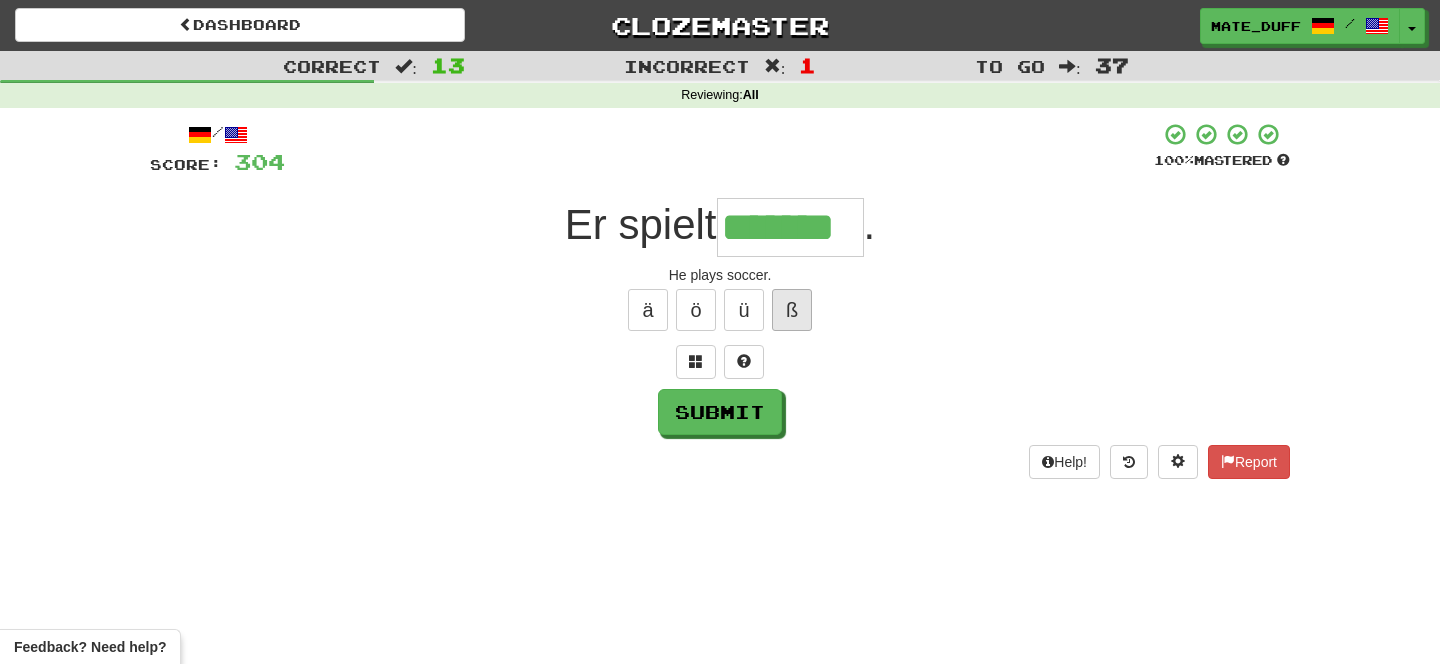 type on "*******" 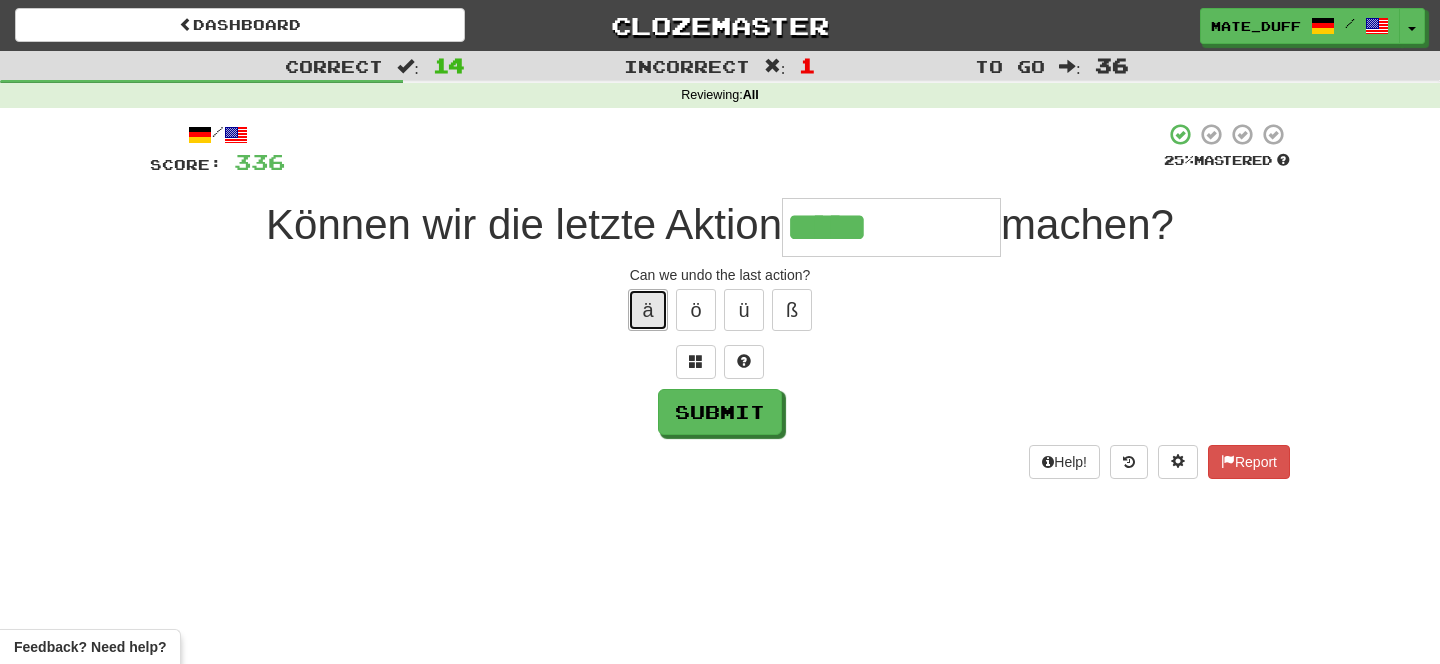 click on "ä" at bounding box center [648, 310] 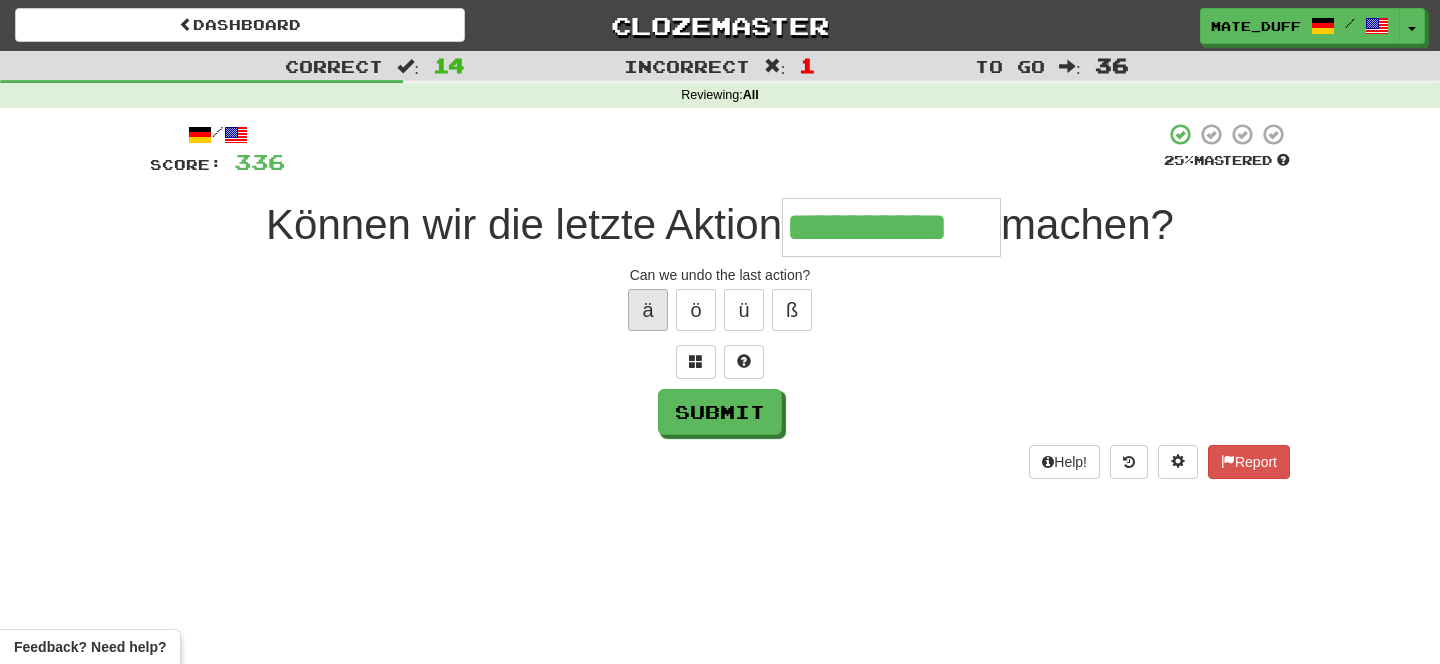 type on "**********" 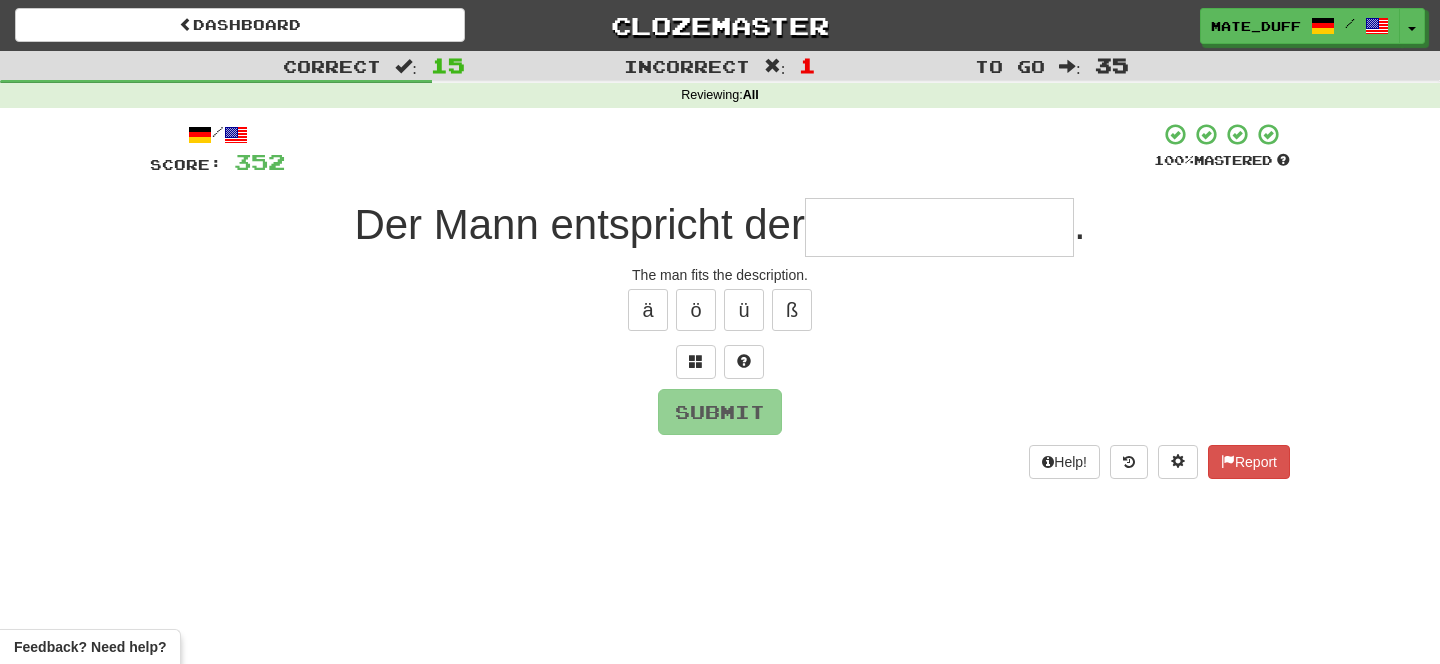 type on "*" 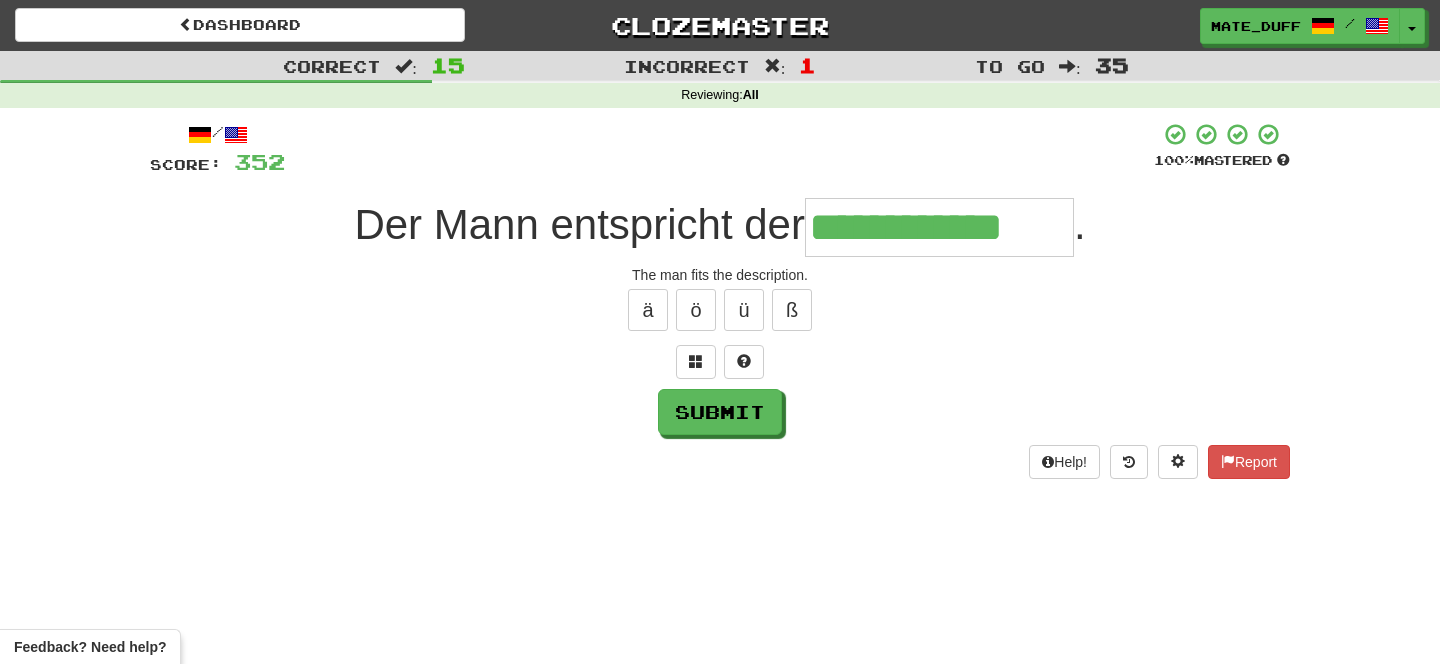 type on "**********" 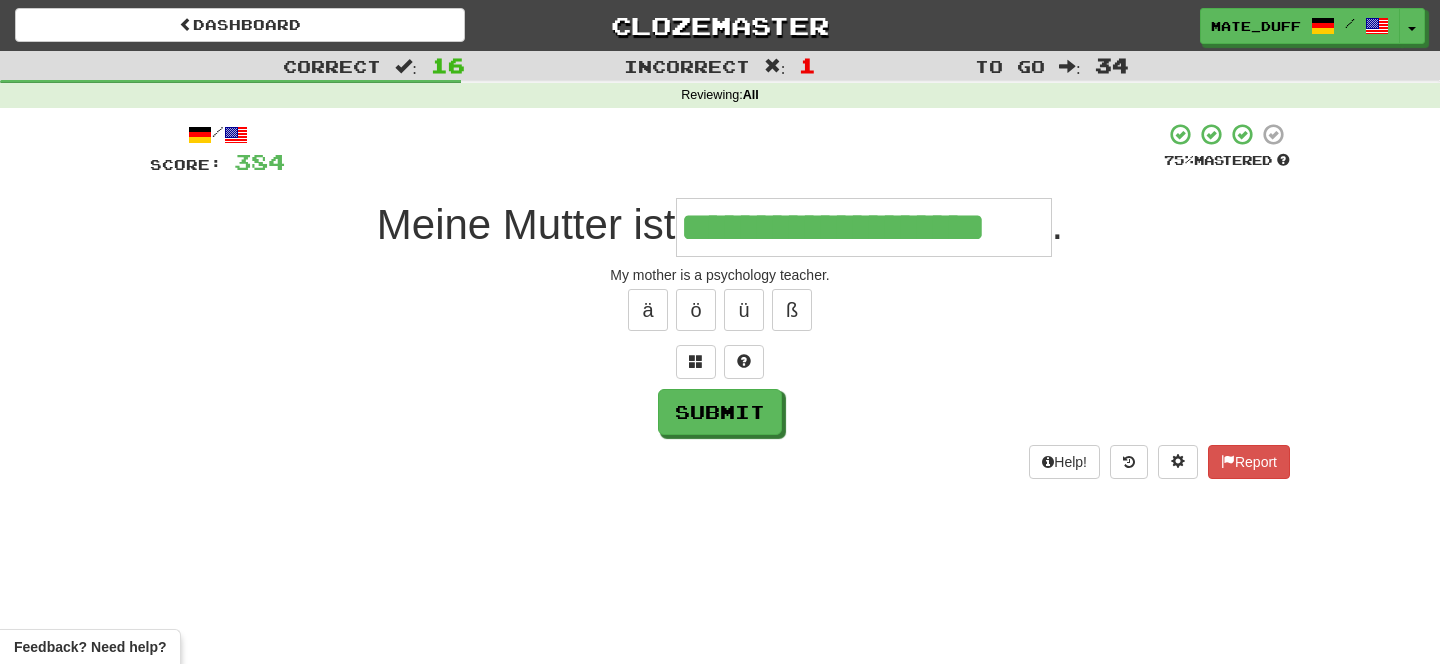 type on "**********" 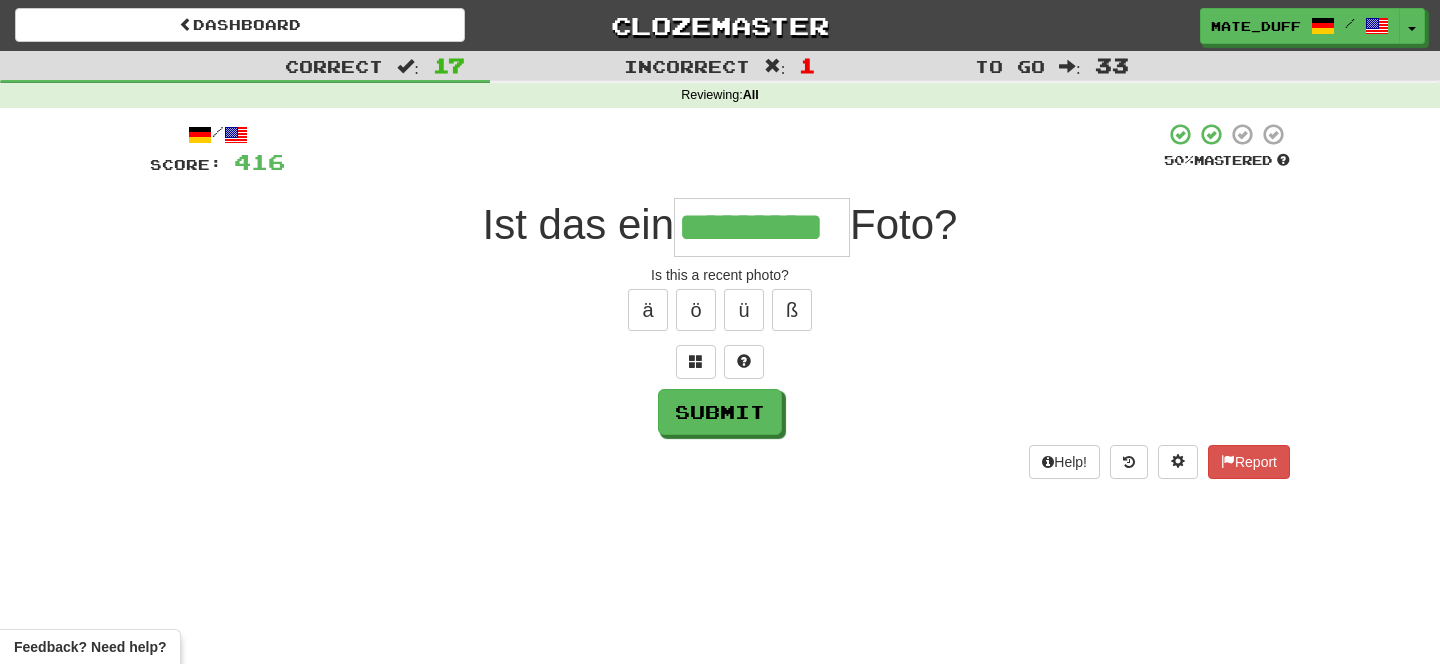 type on "*********" 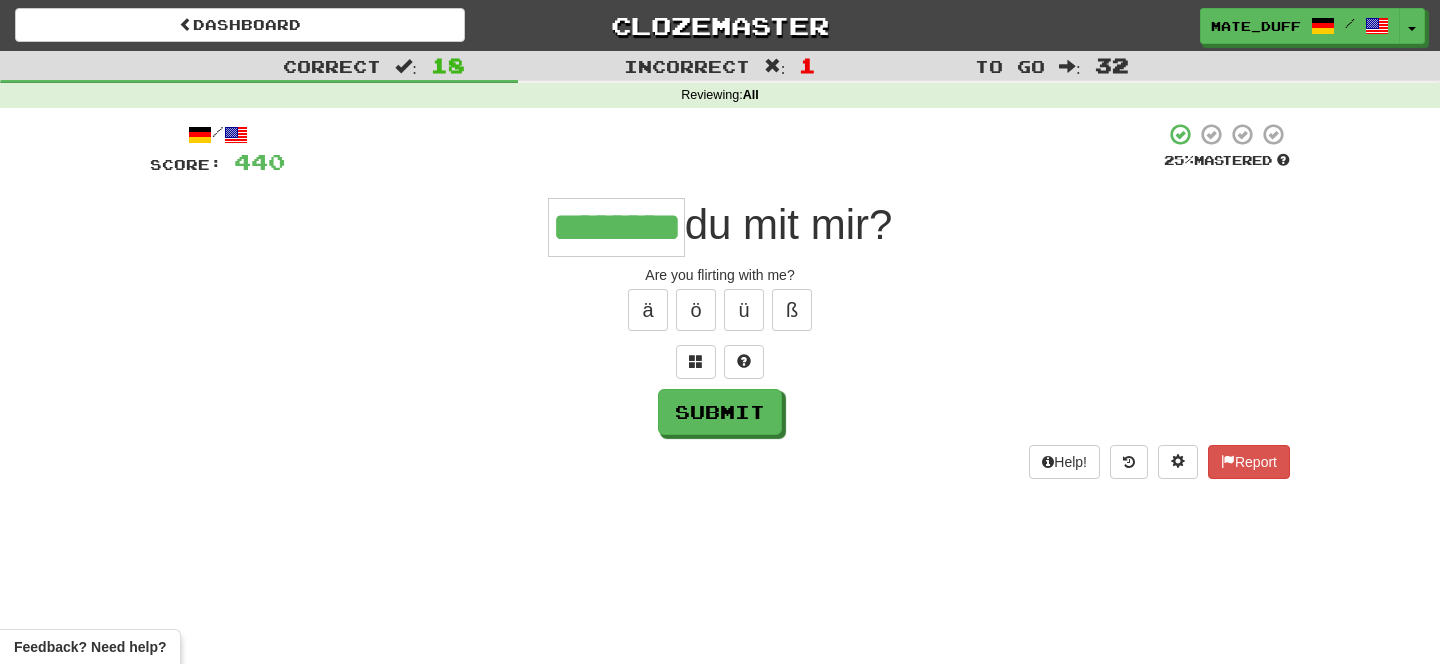 type on "********" 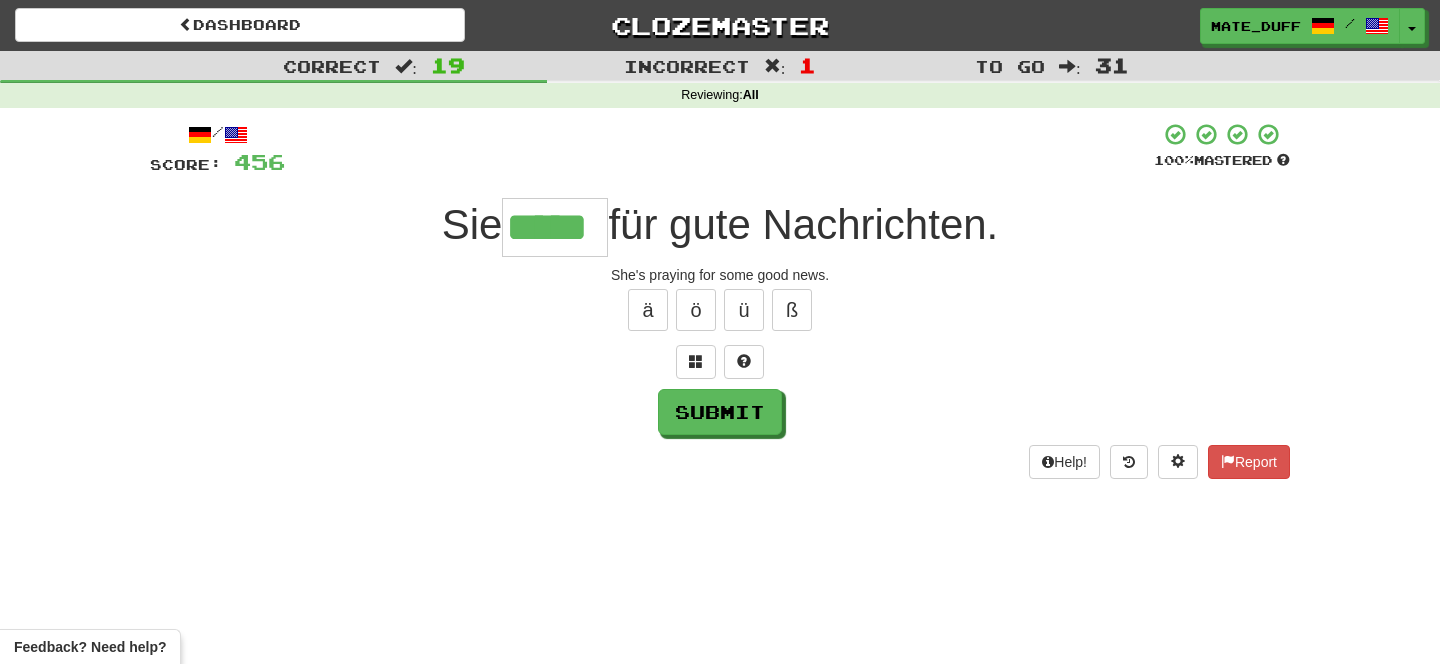 type on "*****" 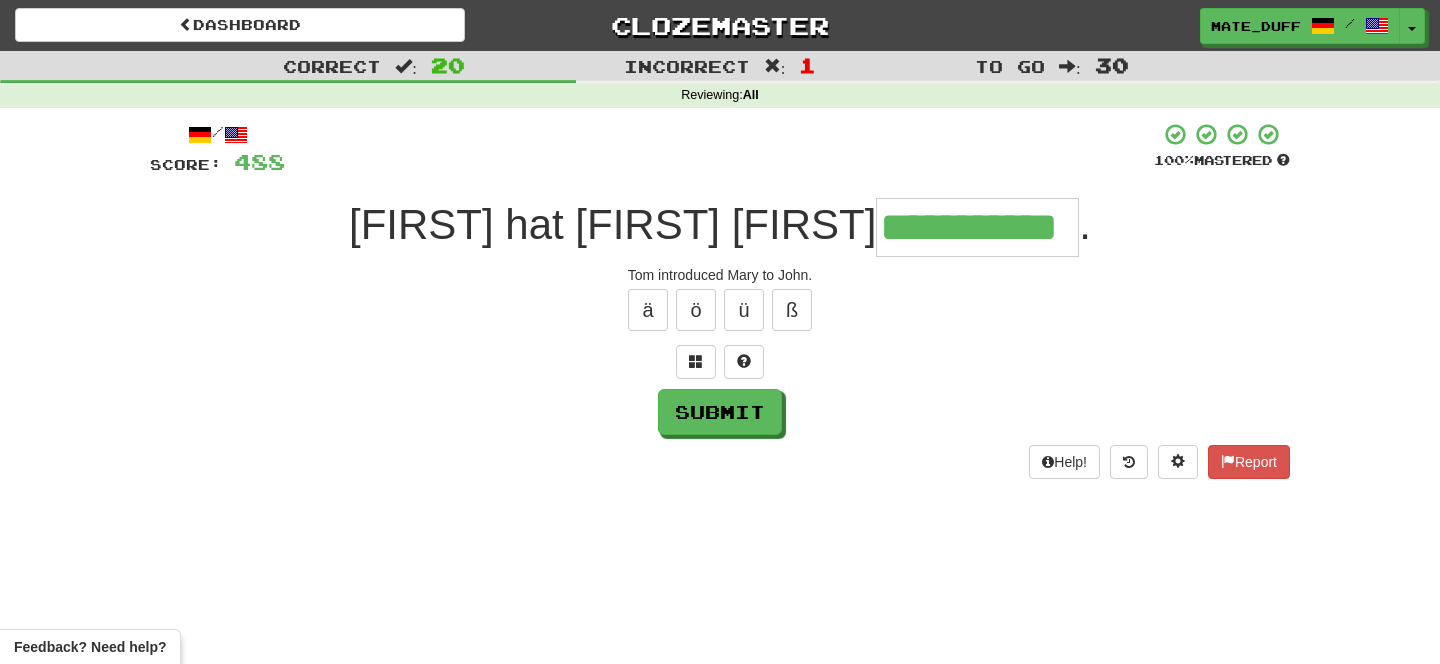 type on "**********" 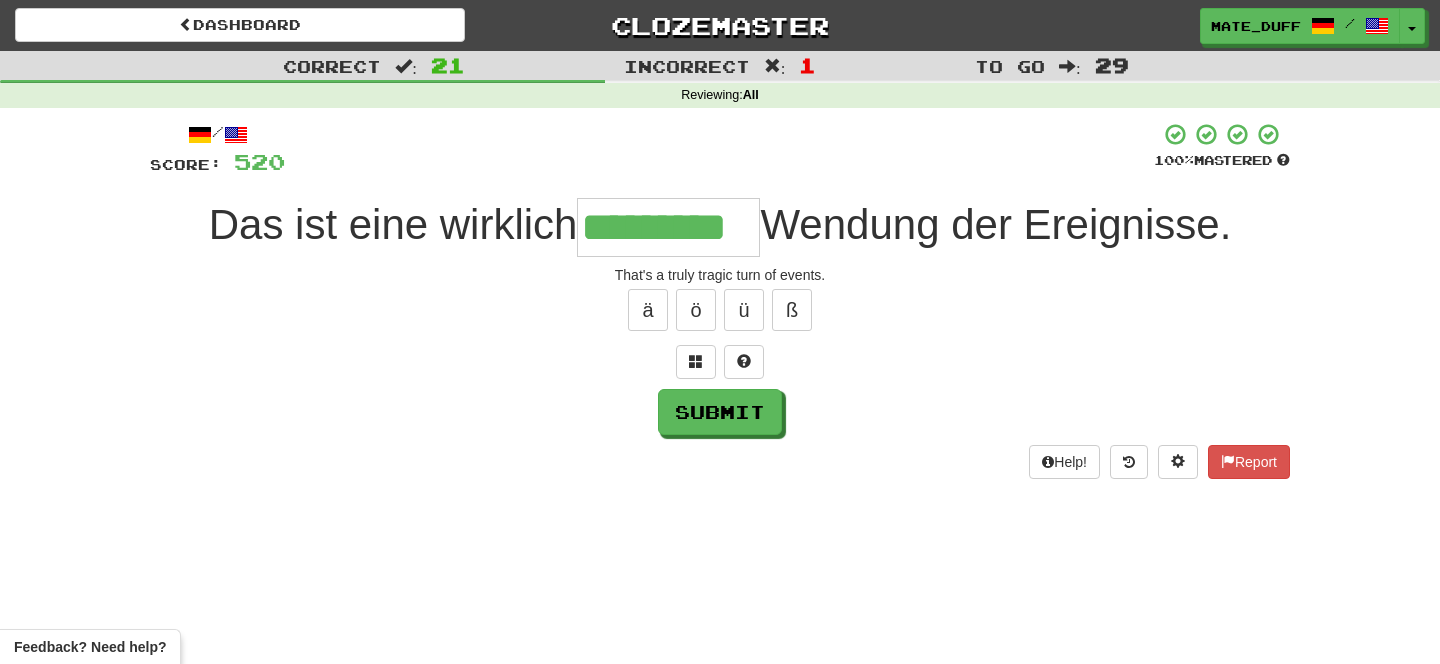 type on "*********" 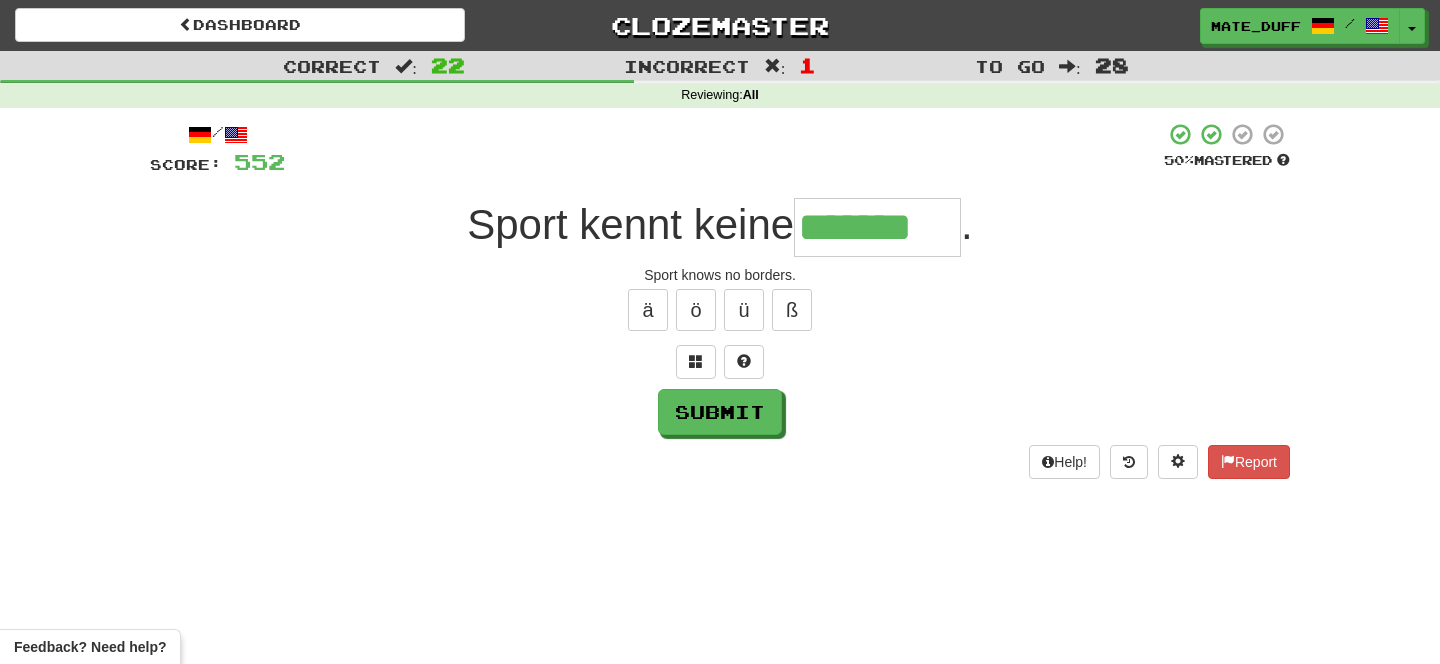 type on "*******" 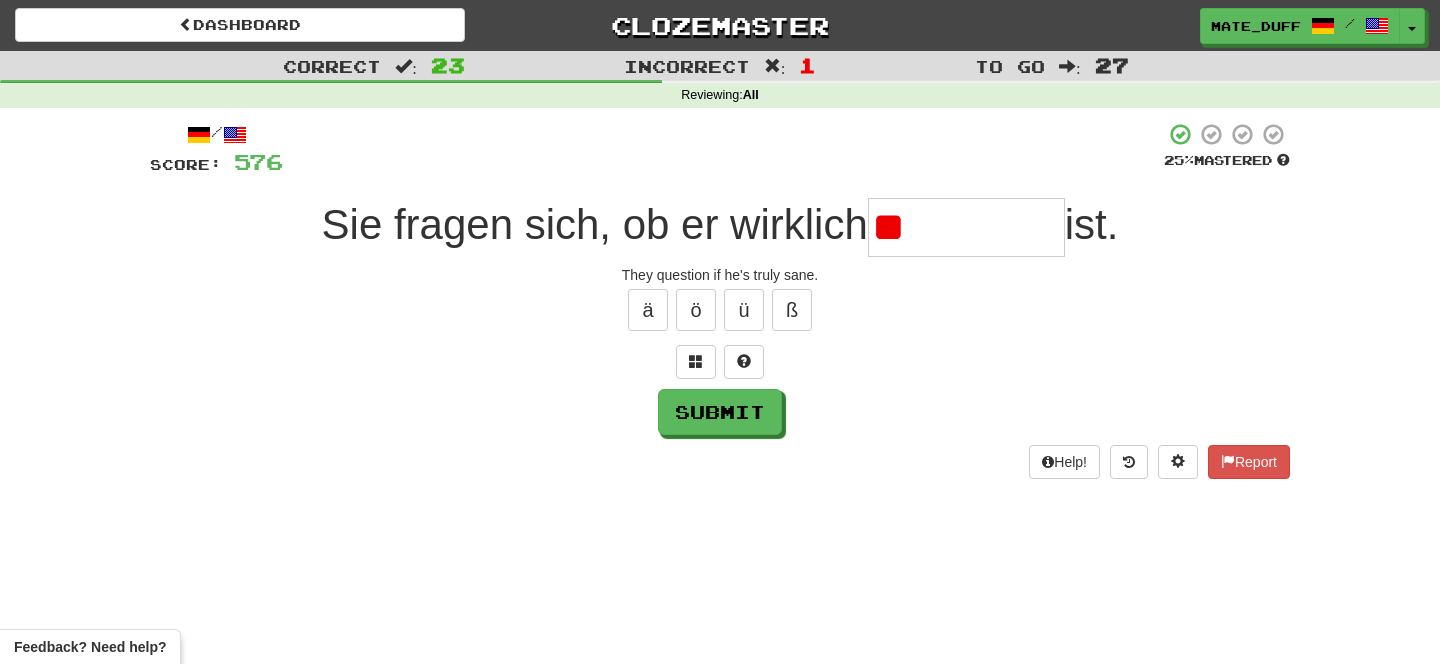type on "*" 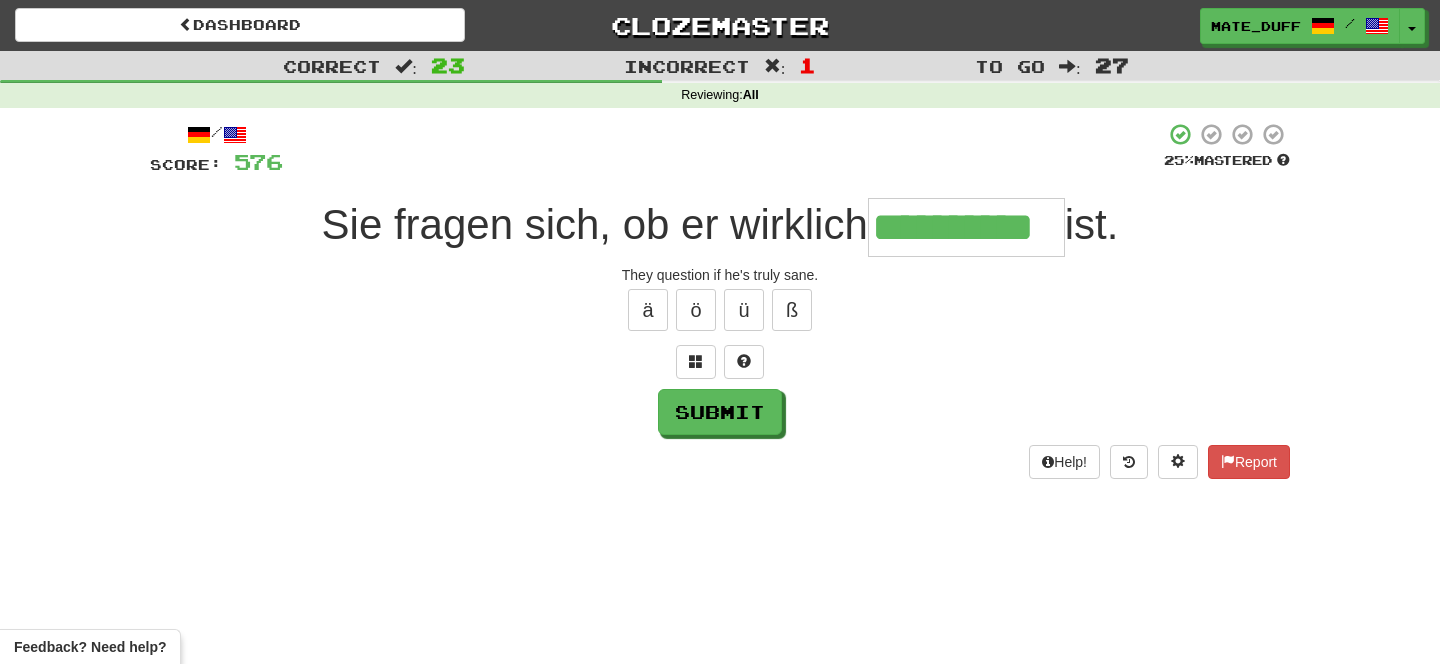 type on "**********" 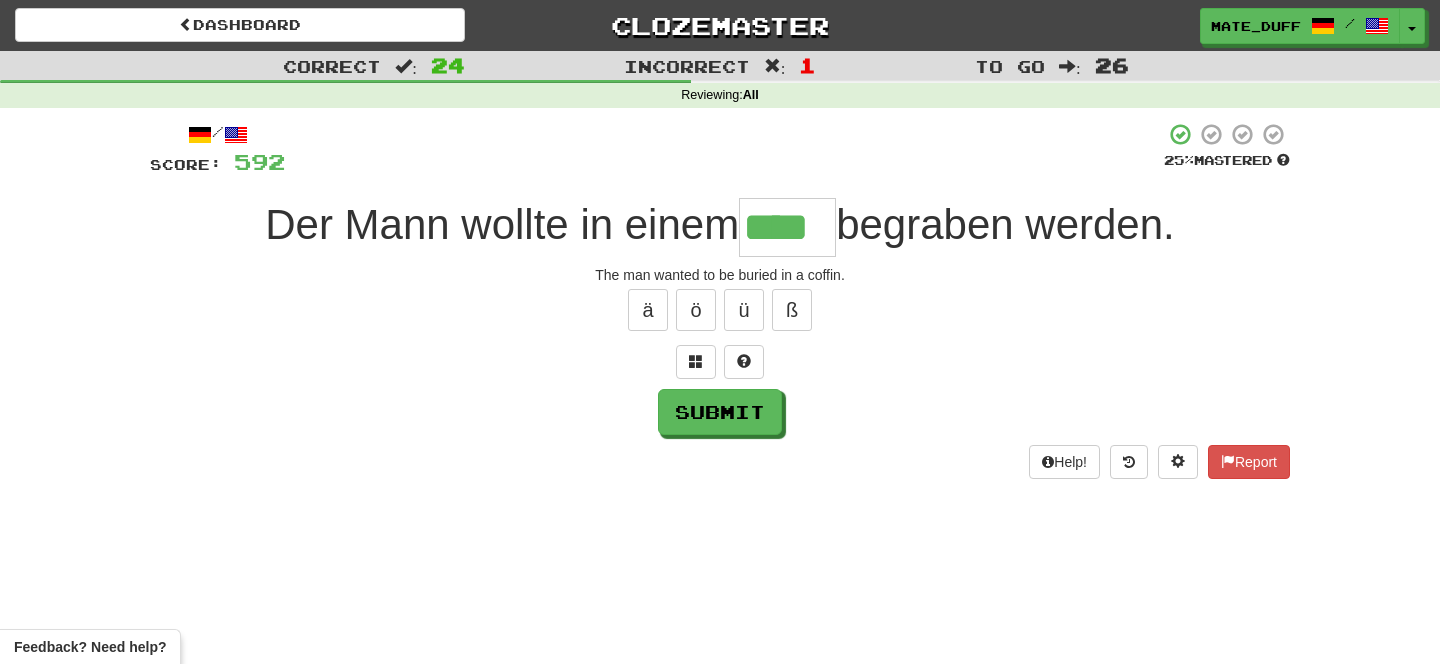 type on "****" 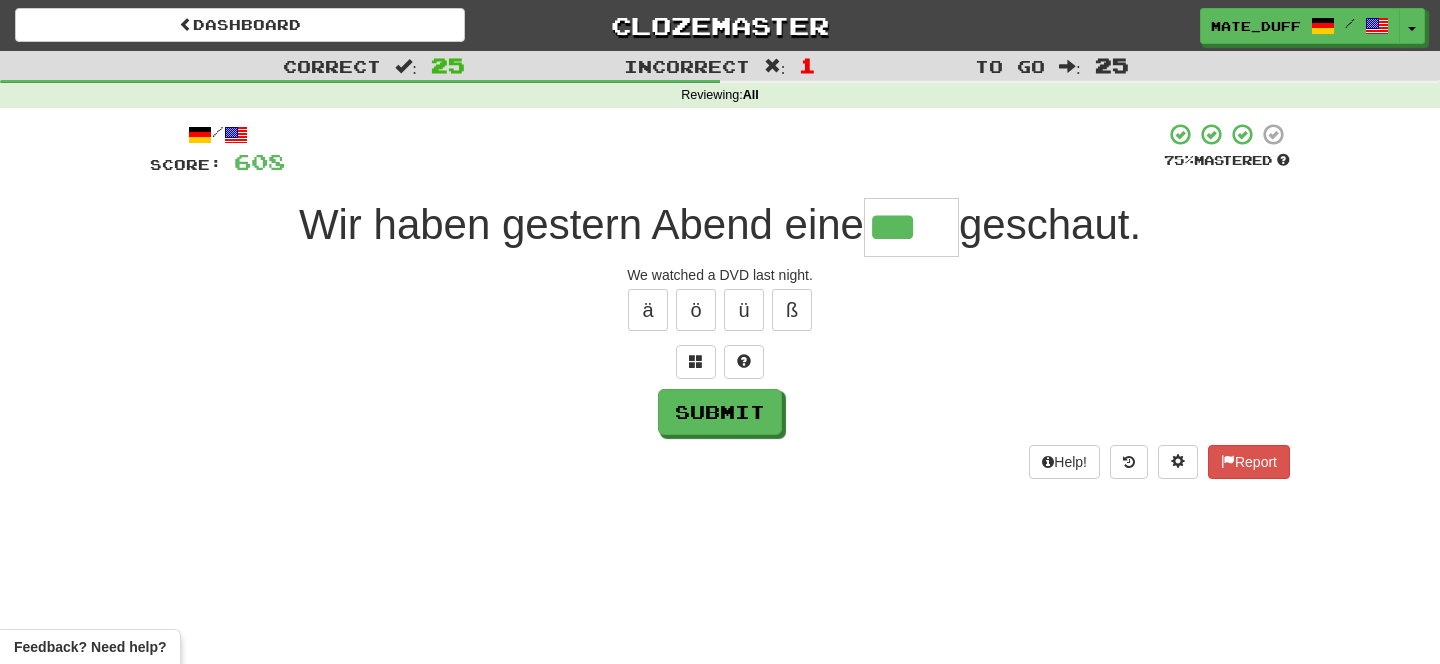 type on "***" 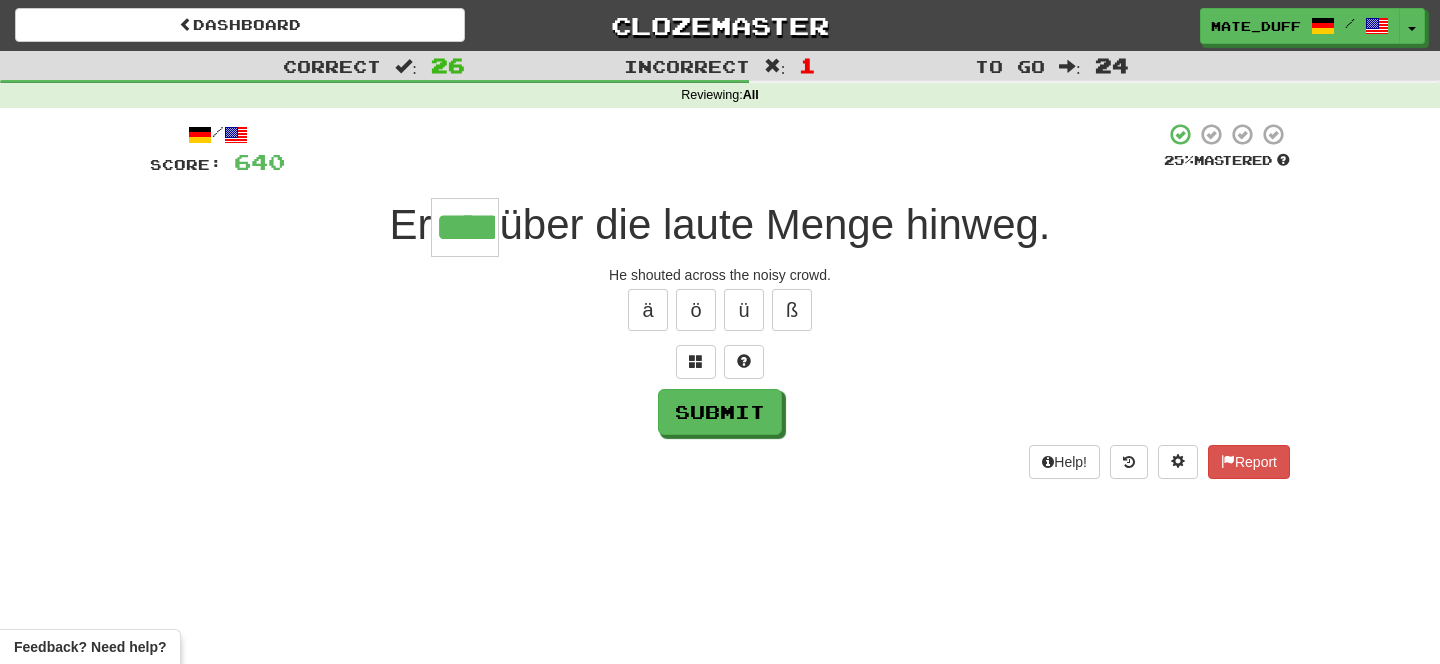 type on "****" 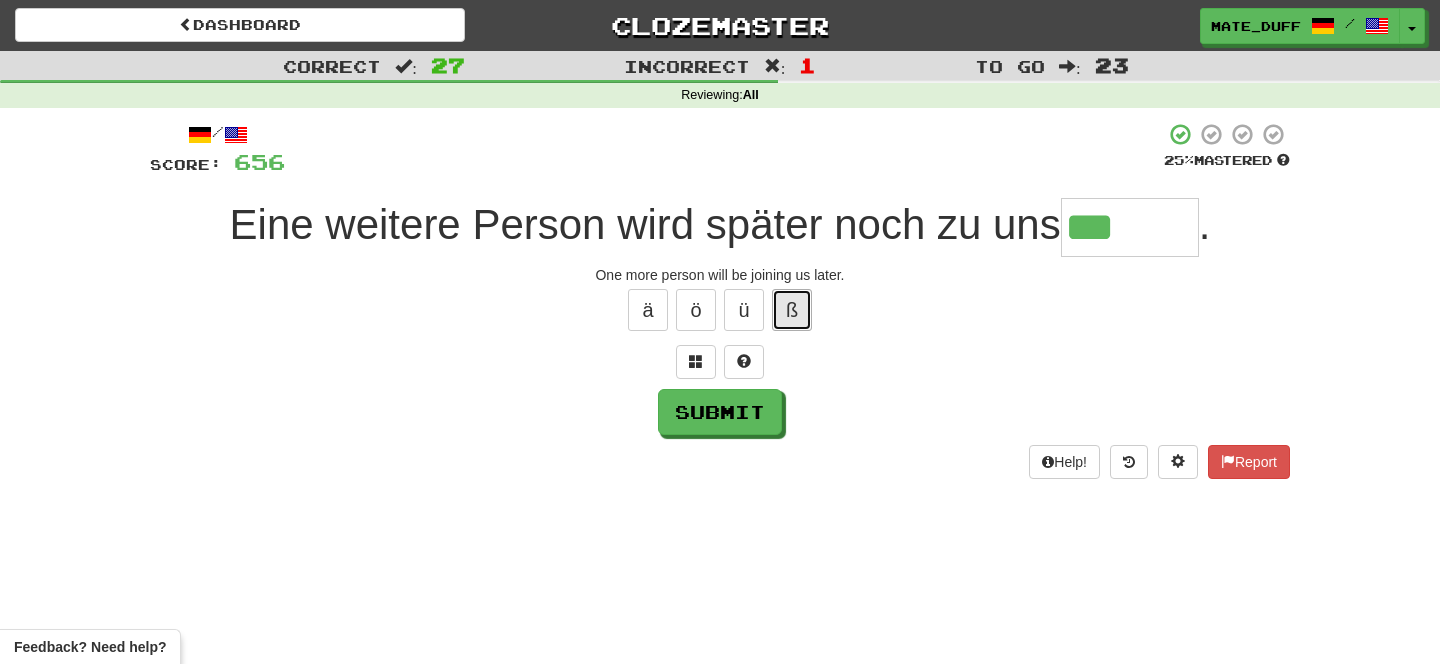 click on "ß" at bounding box center (792, 310) 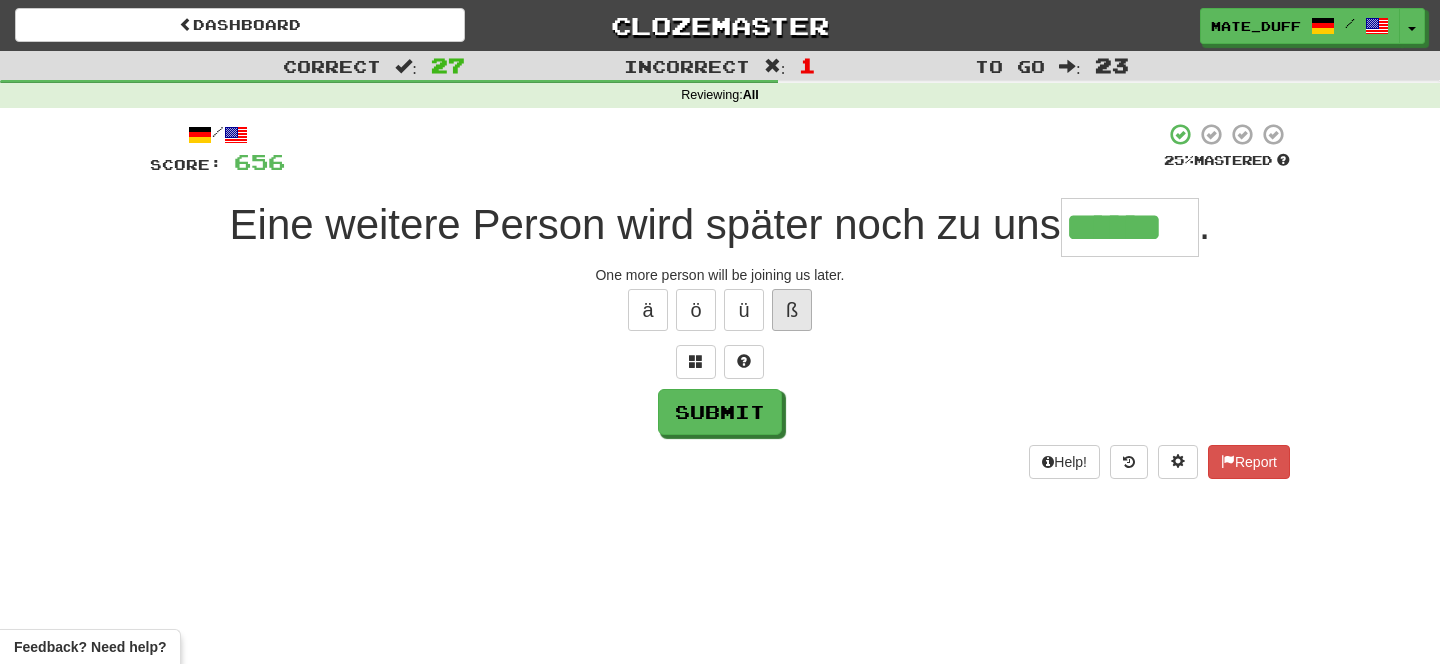type on "******" 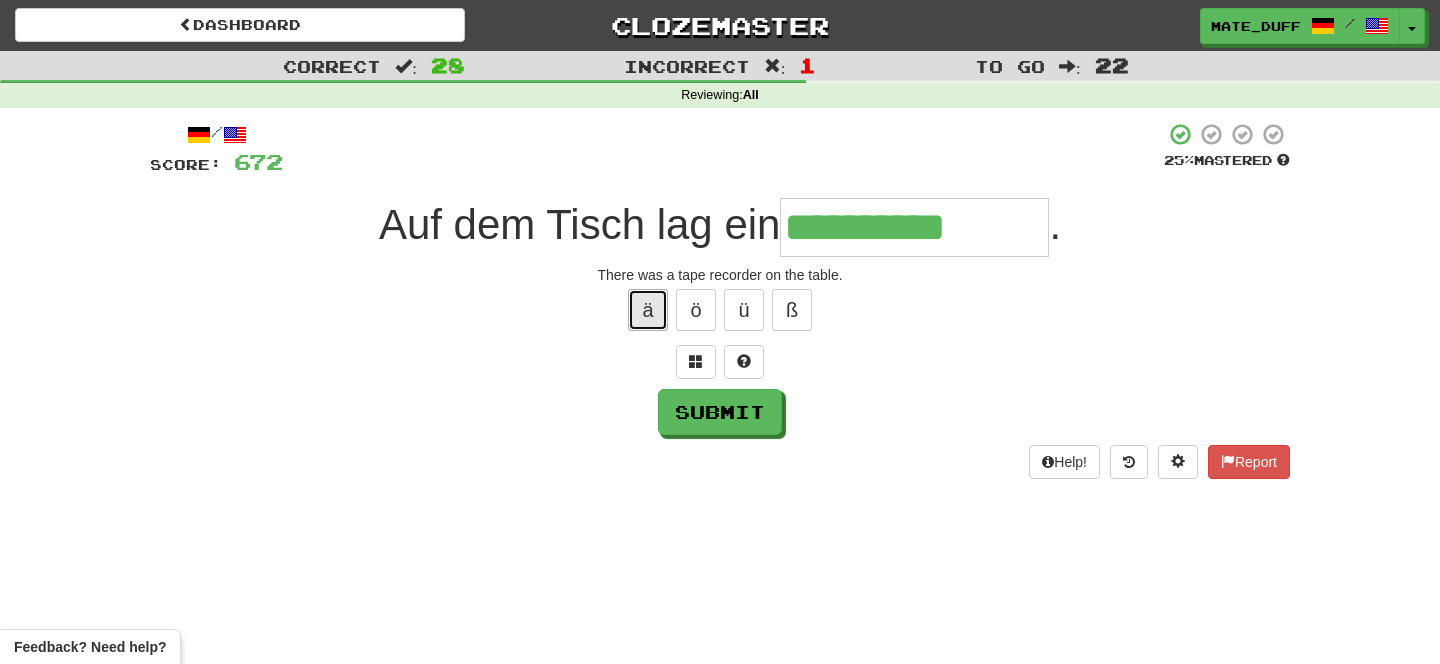 click on "ä" at bounding box center [648, 310] 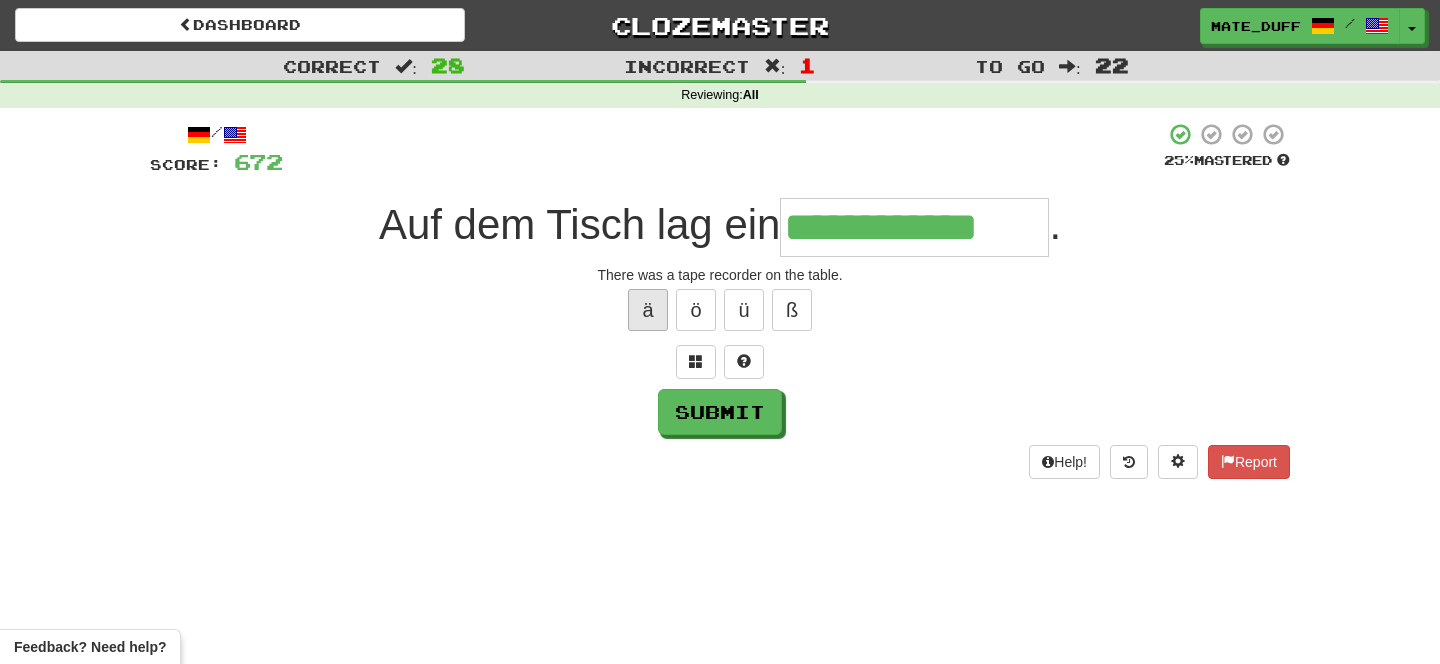 type on "**********" 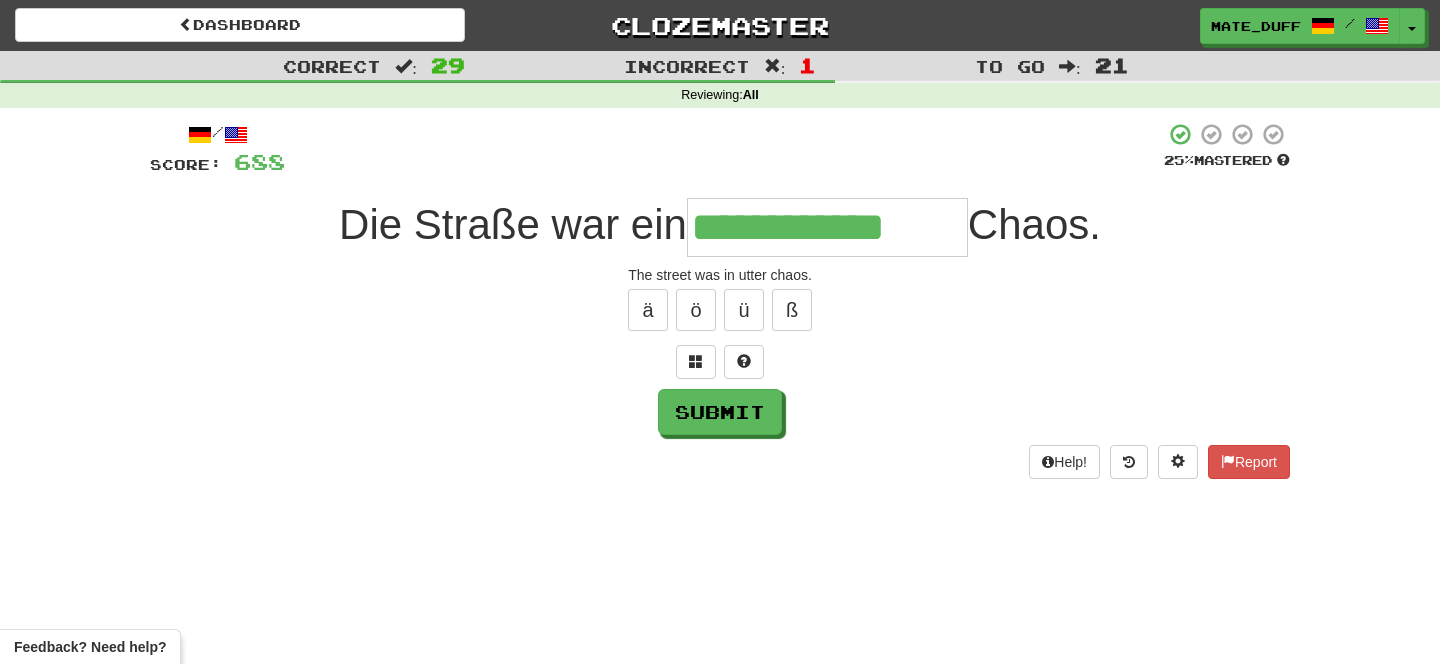 type on "**********" 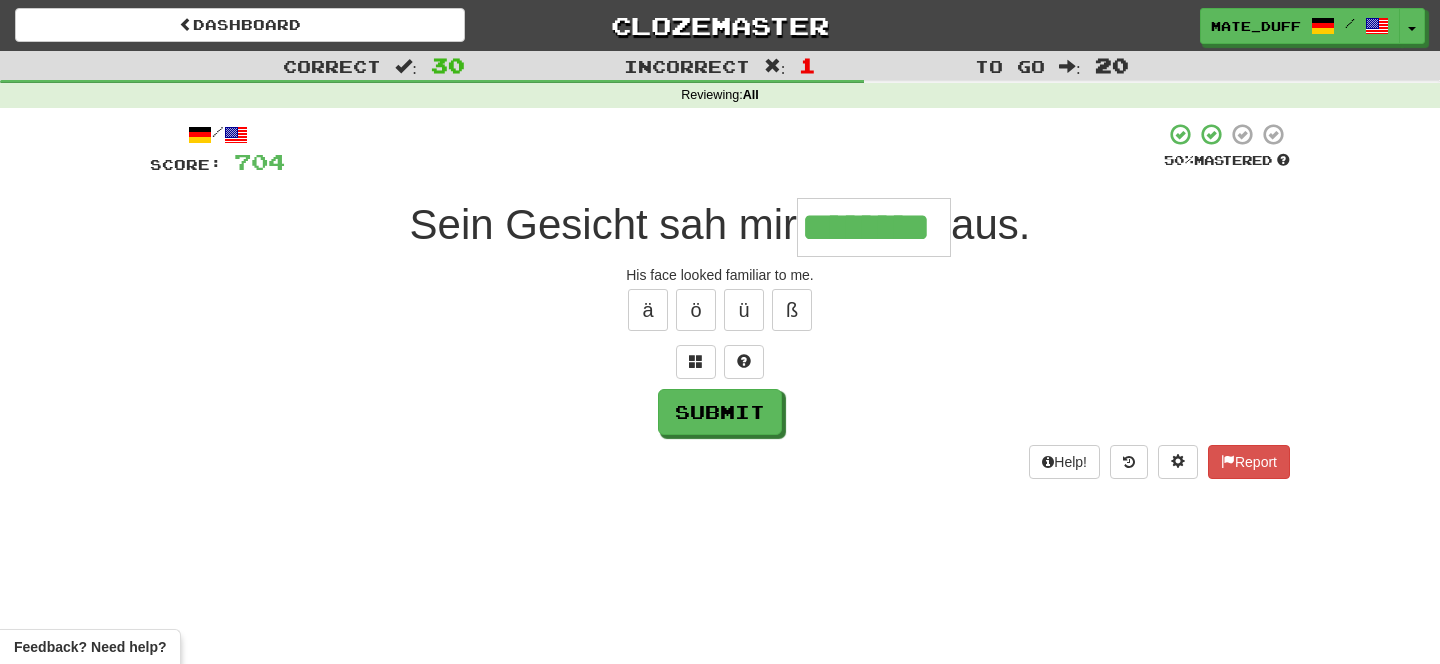 type on "********" 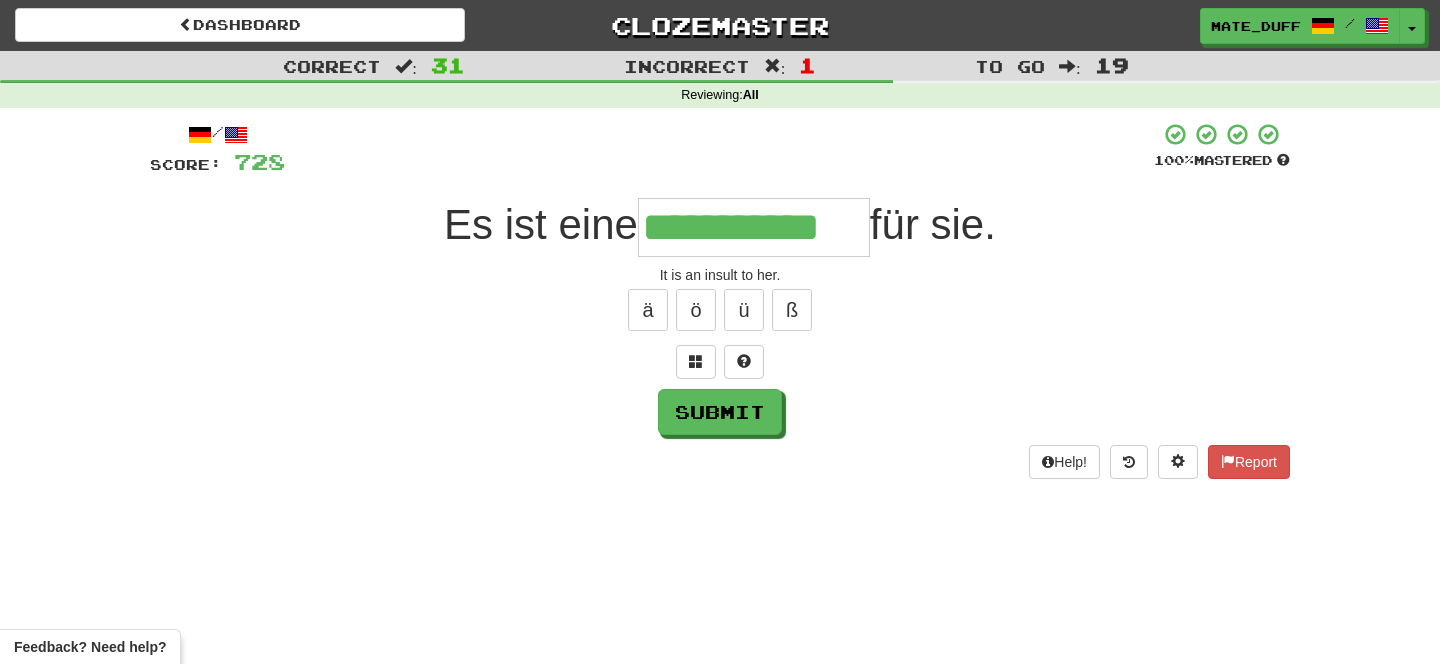 type on "**********" 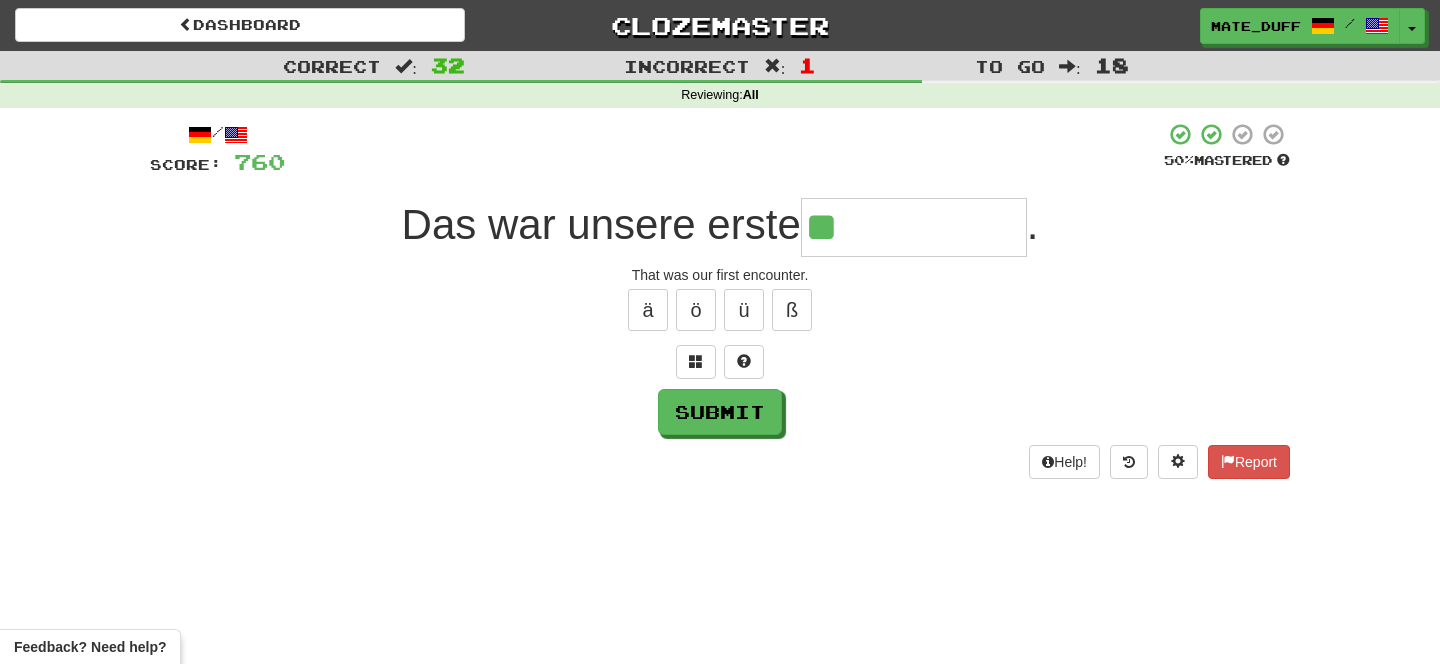 type on "*********" 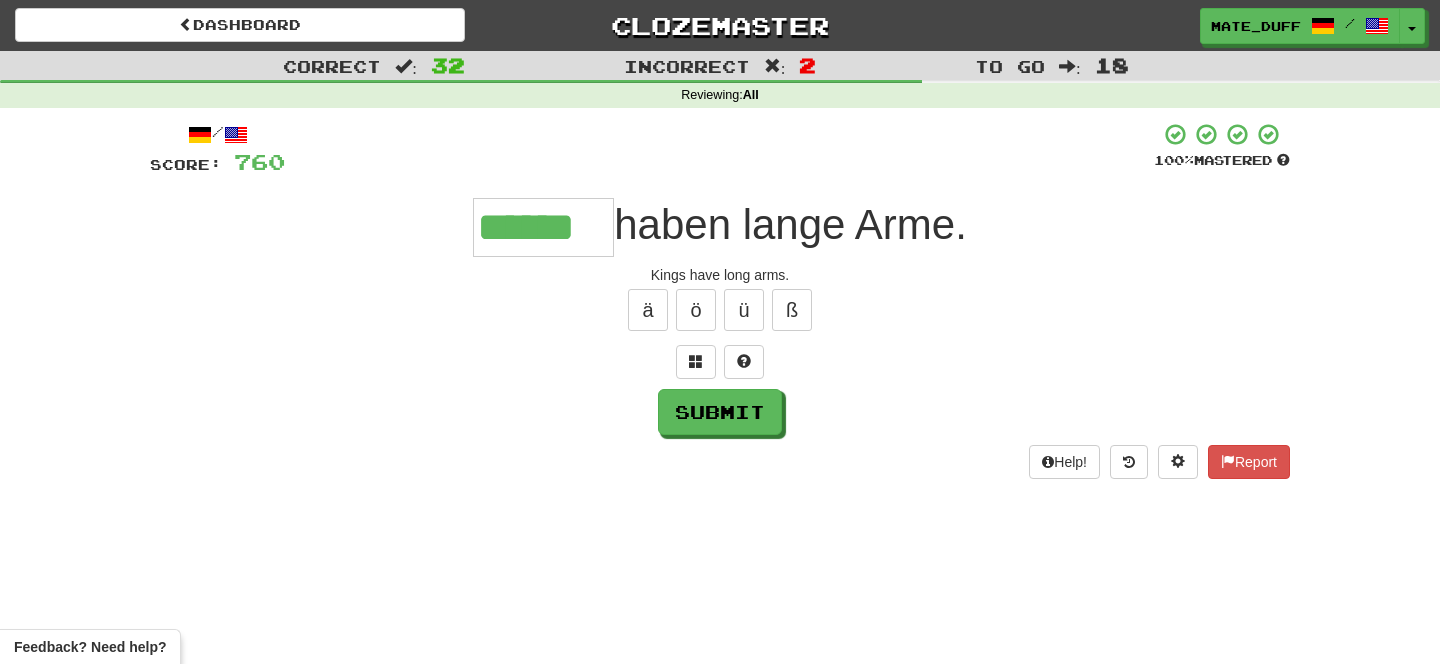 type on "******" 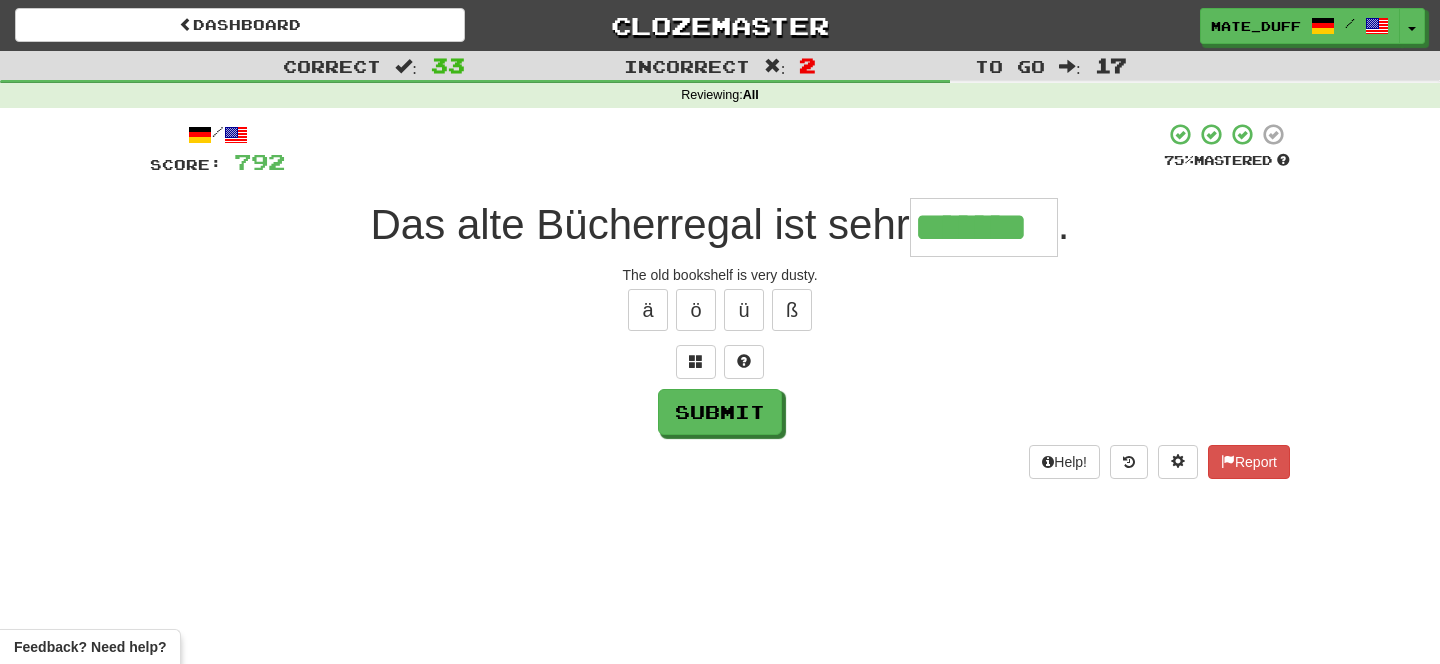 type on "*******" 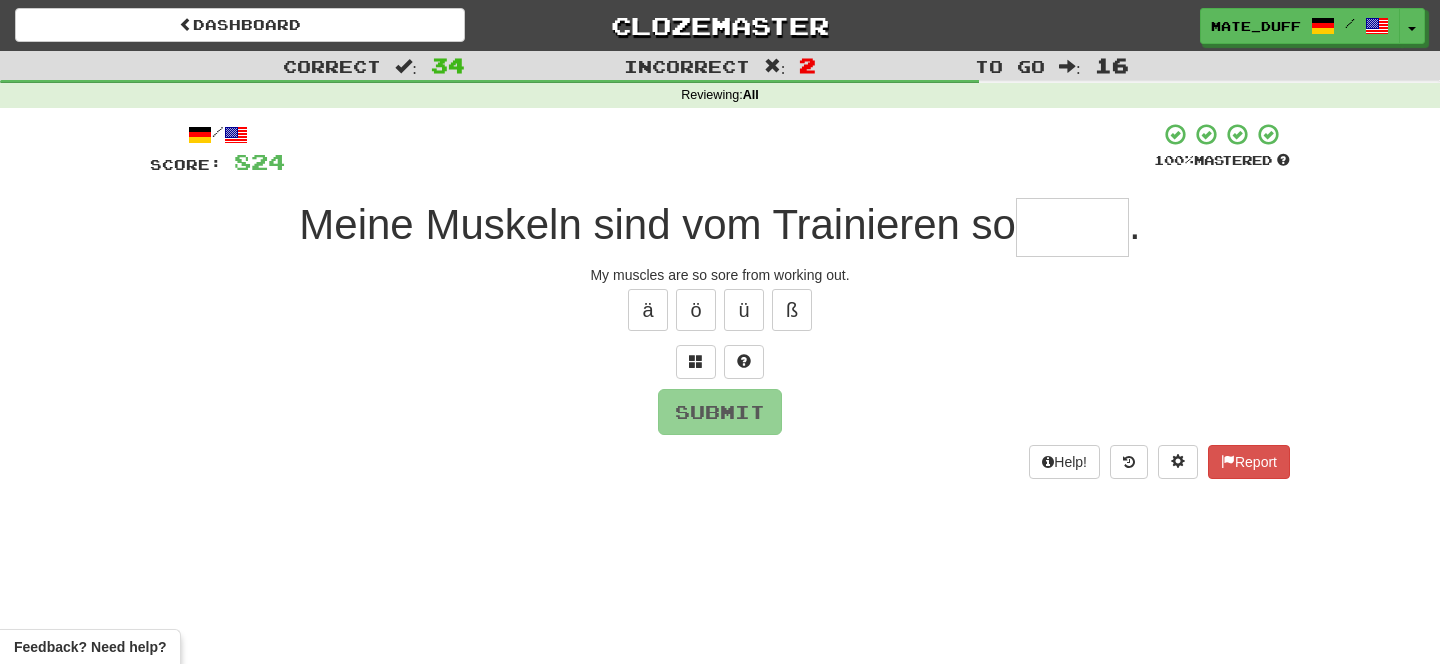 type on "*" 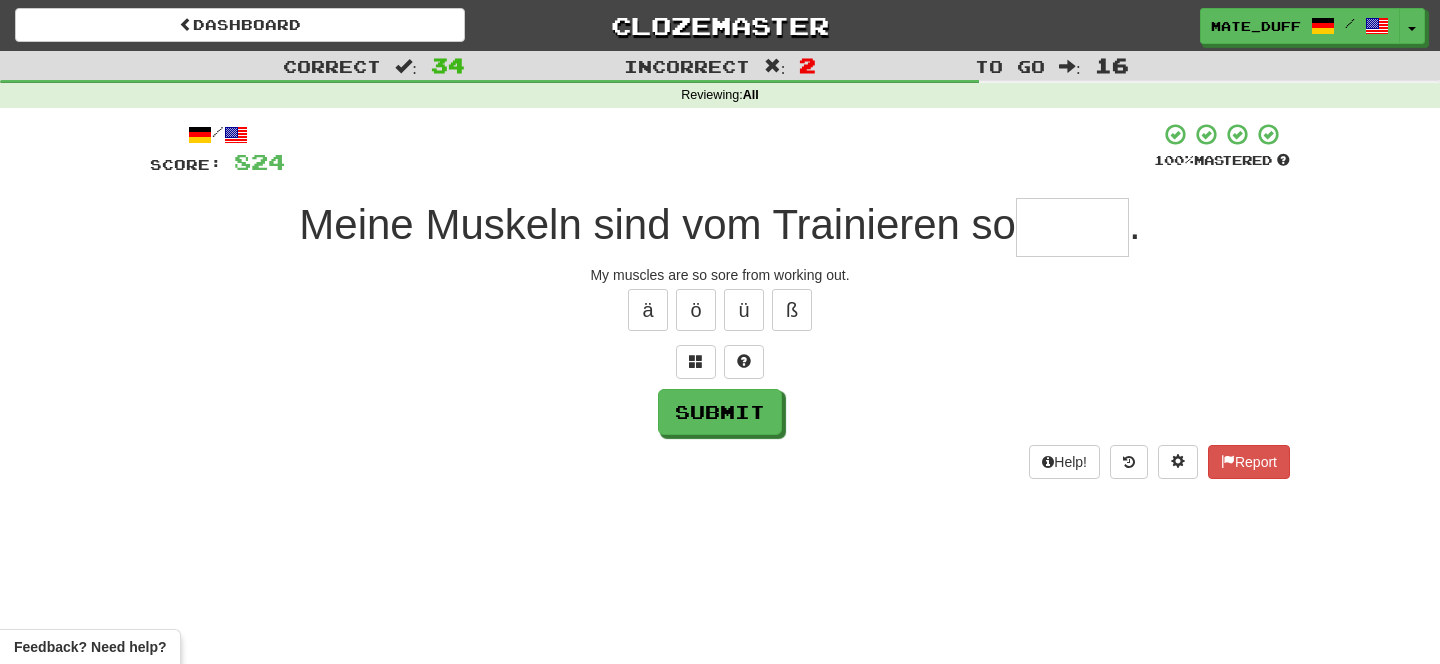 type on "*" 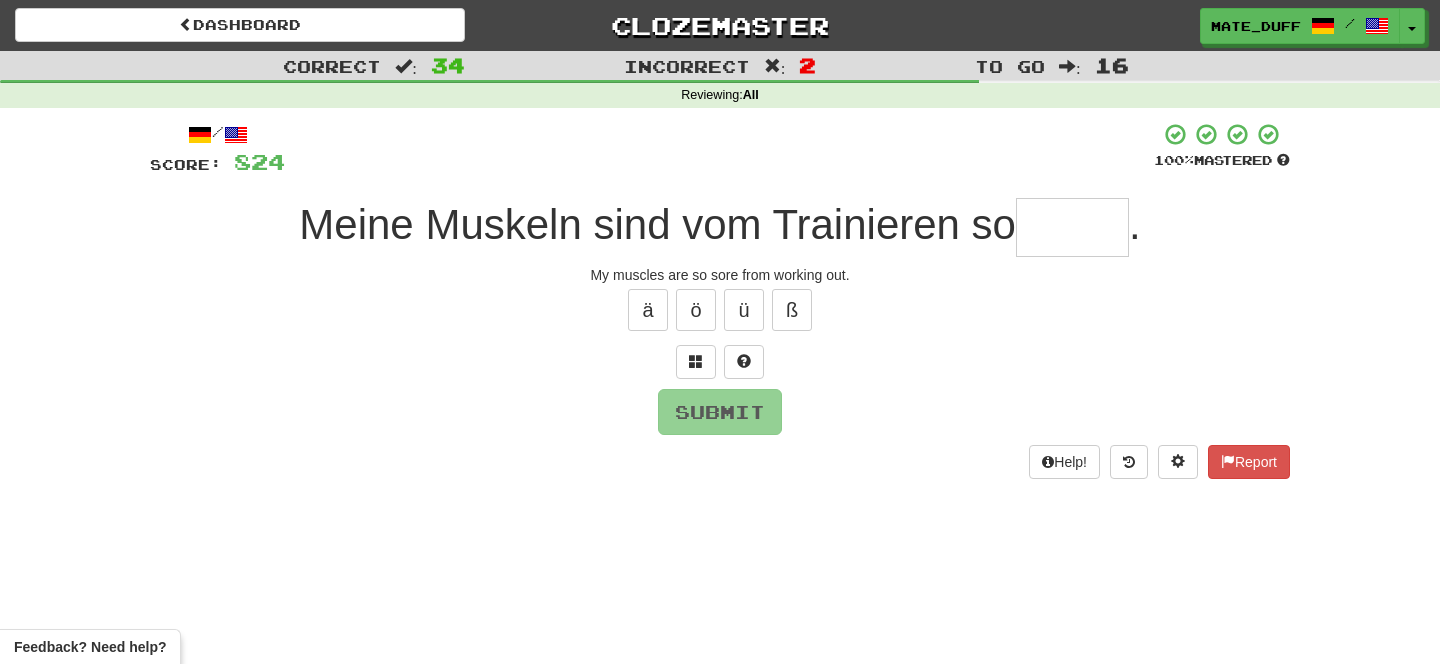 type on "*" 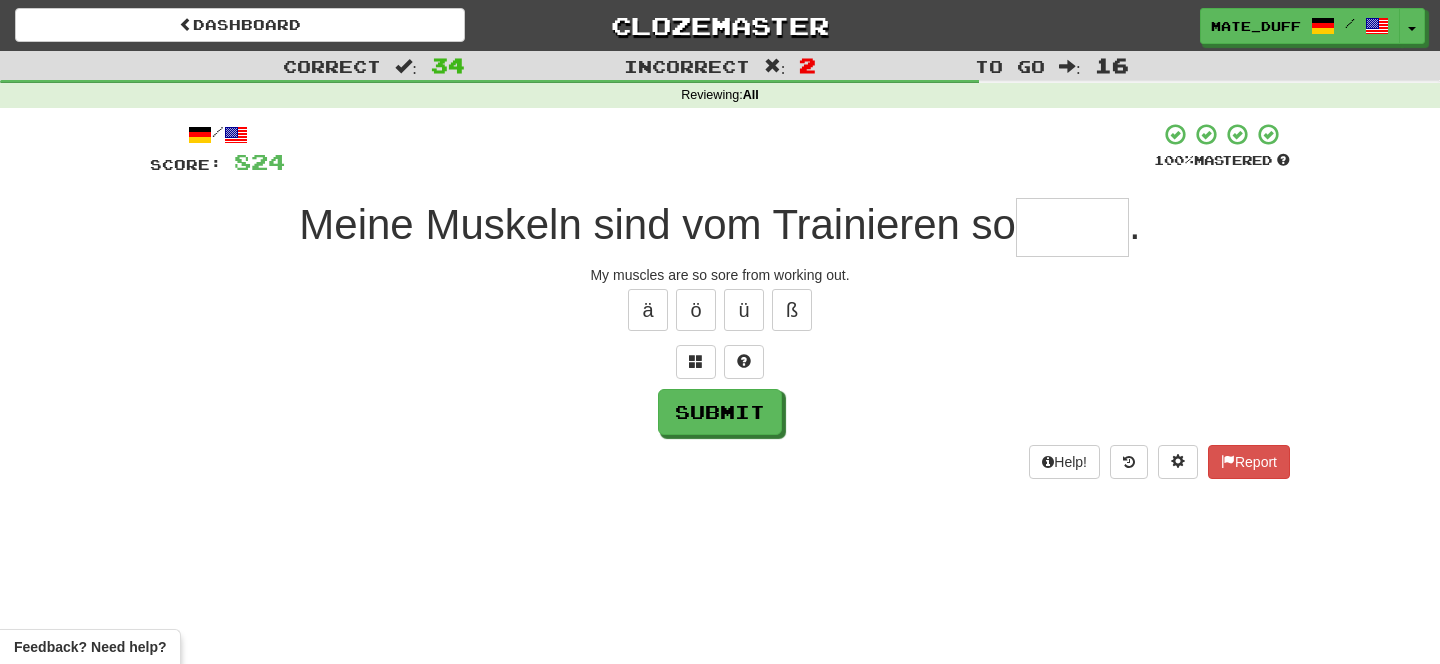 type on "****" 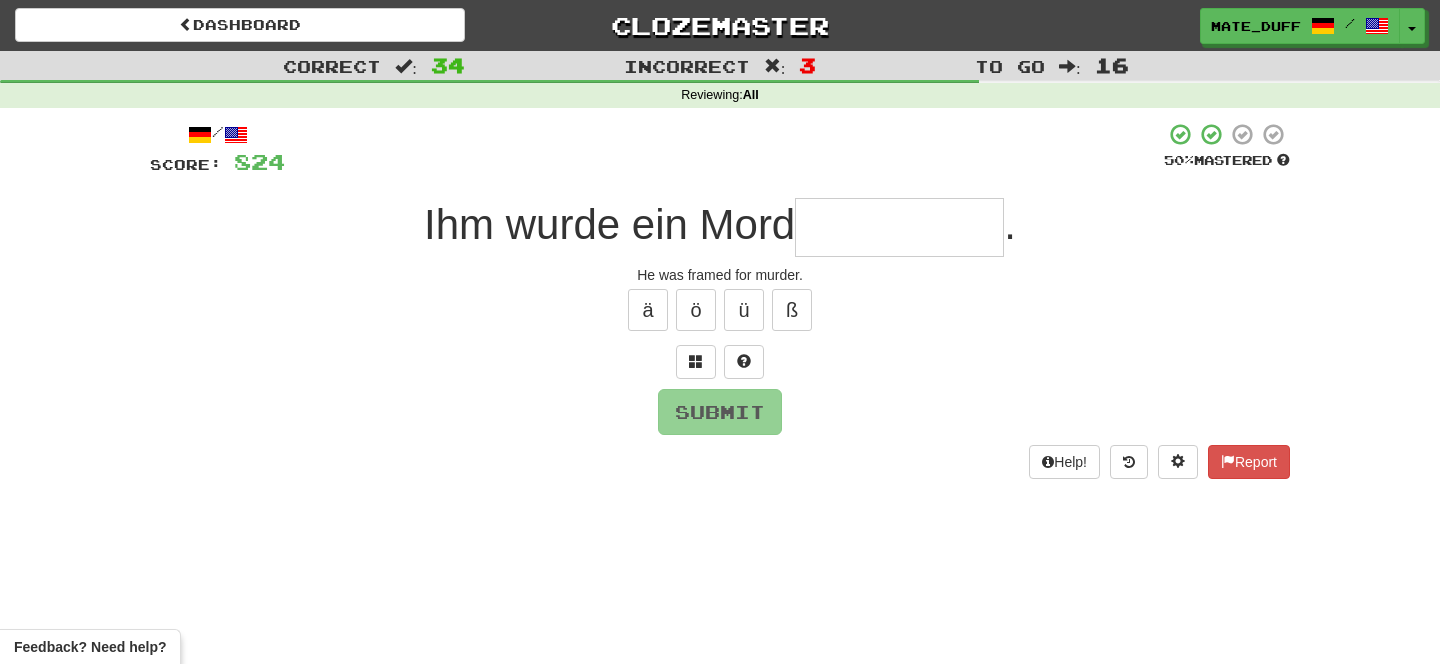 type on "*********" 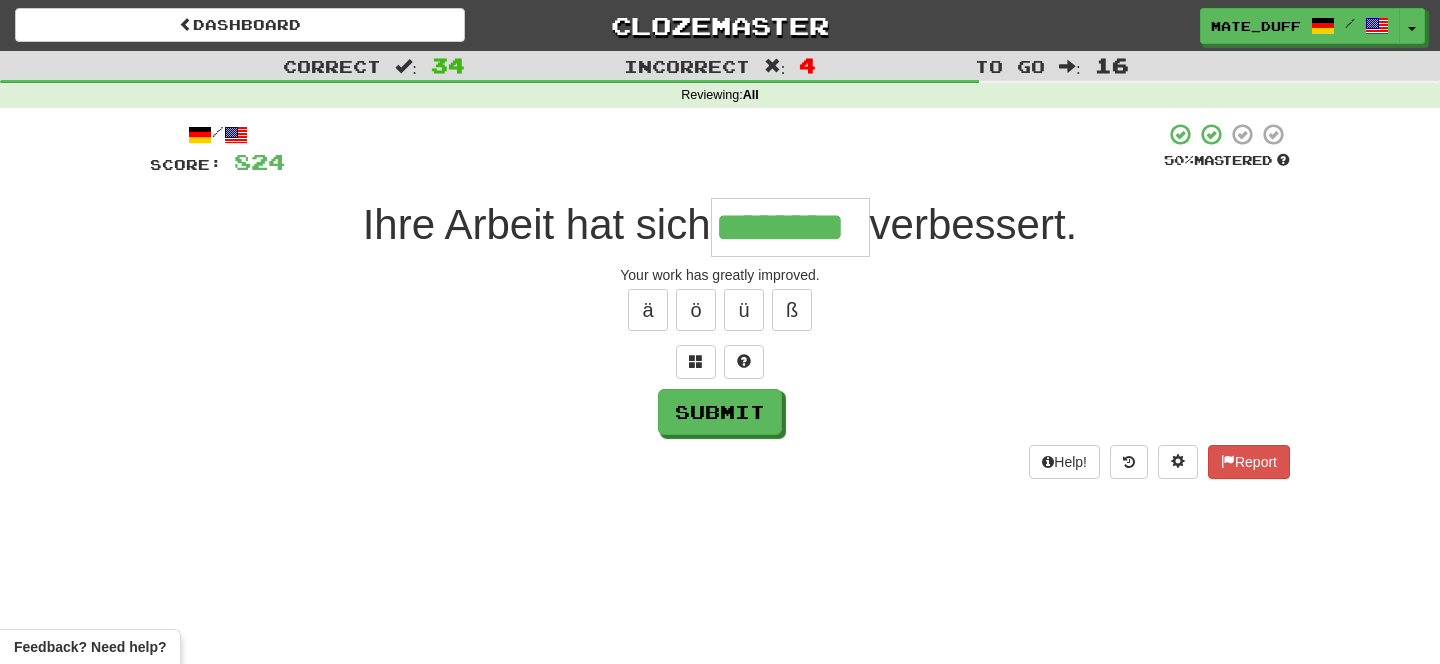 type on "********" 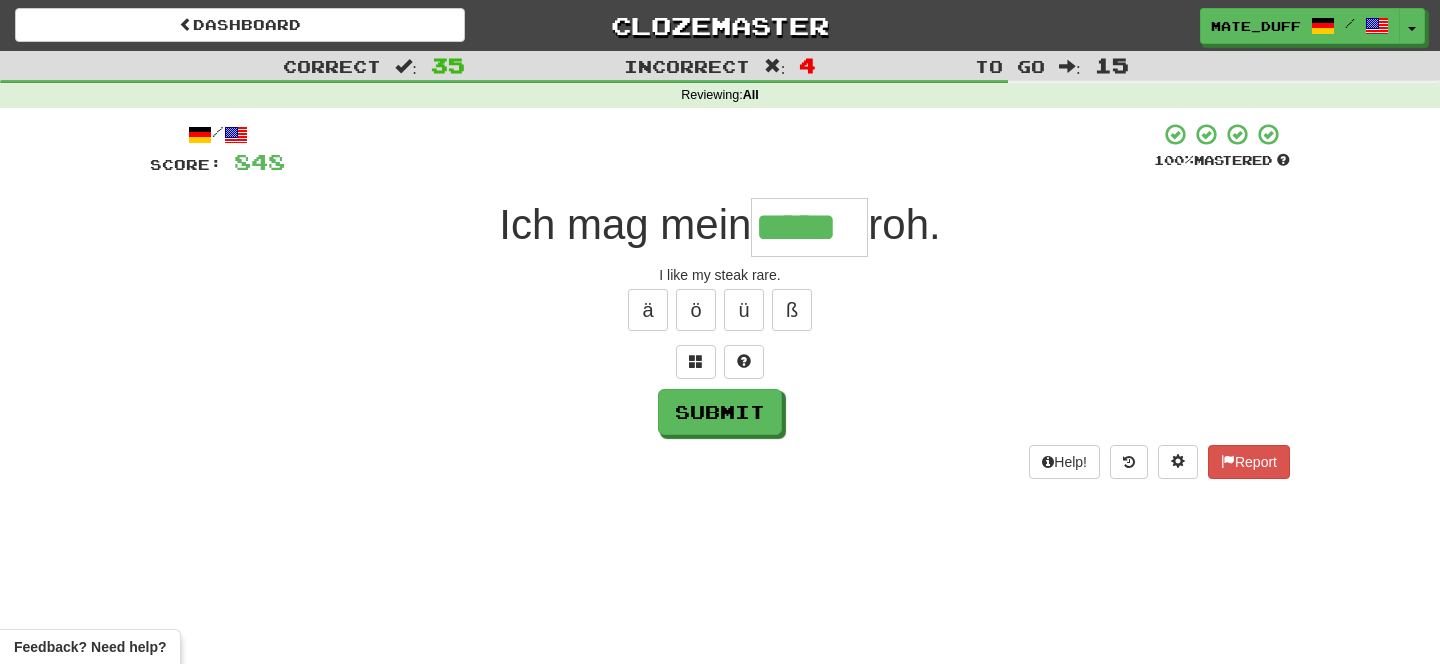 type on "*****" 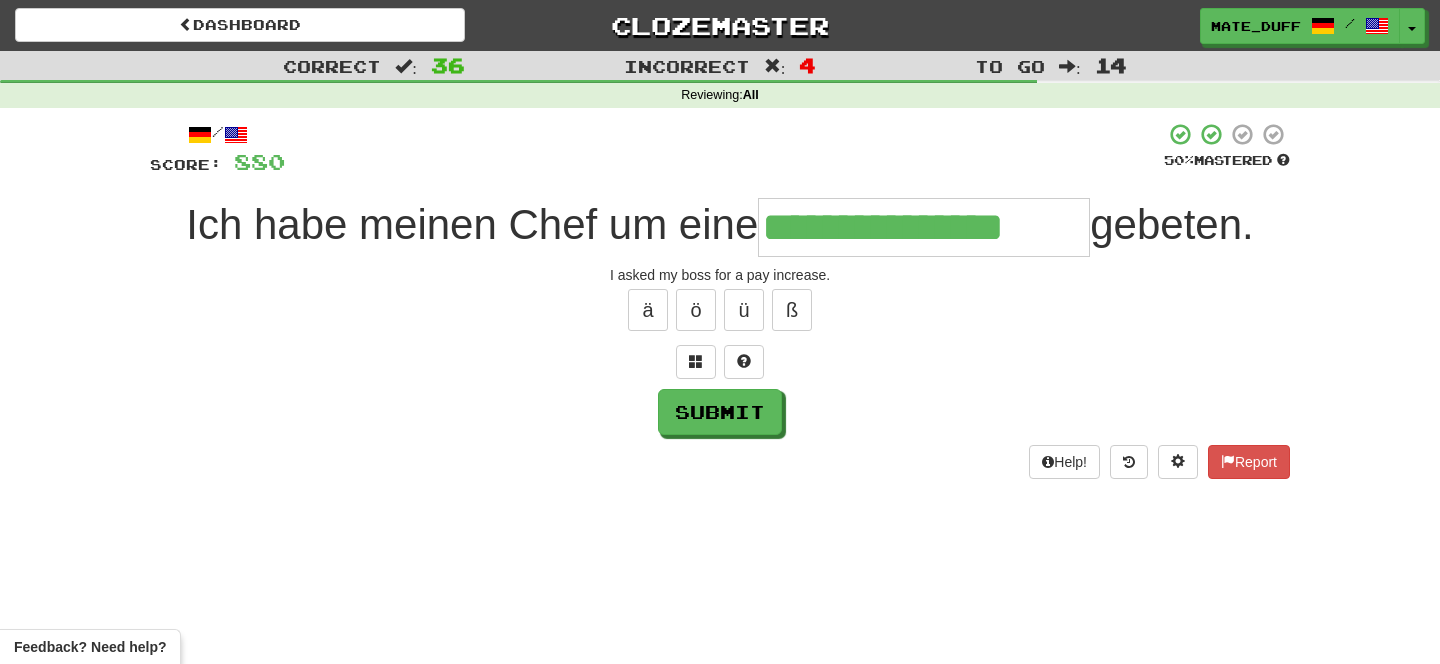 type on "**********" 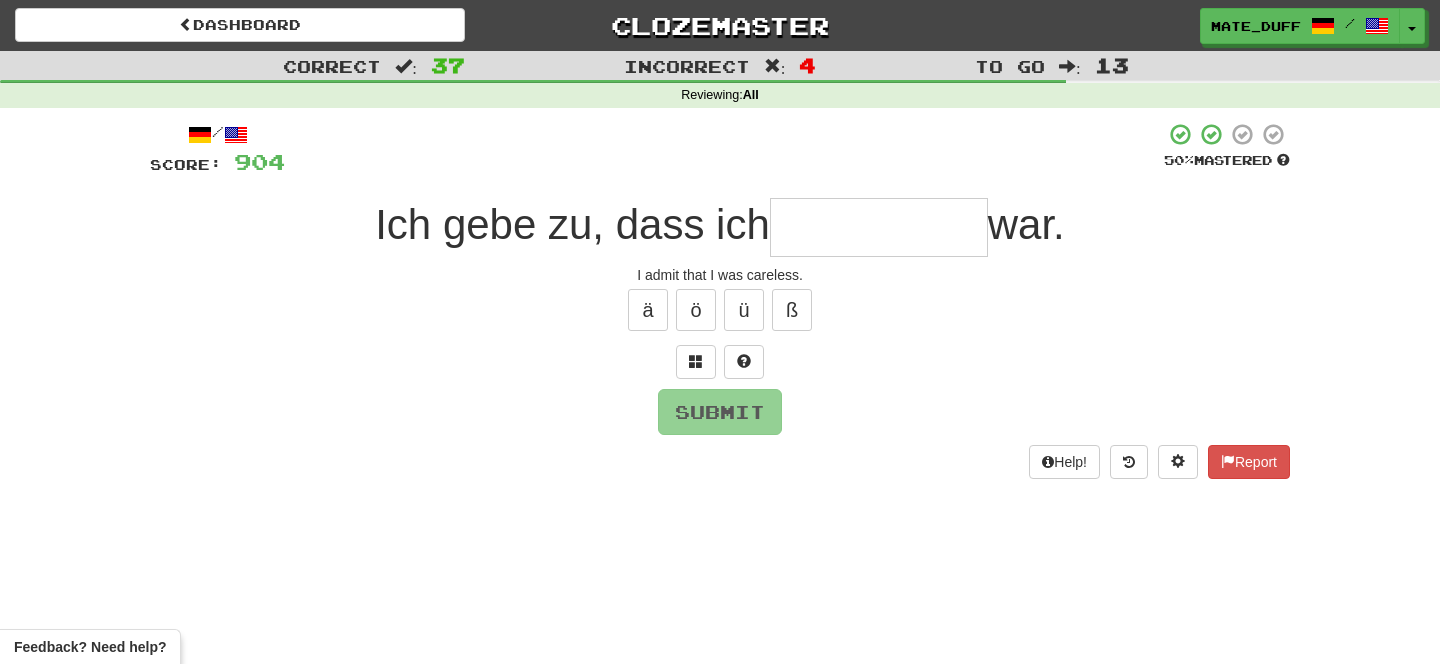 type on "*" 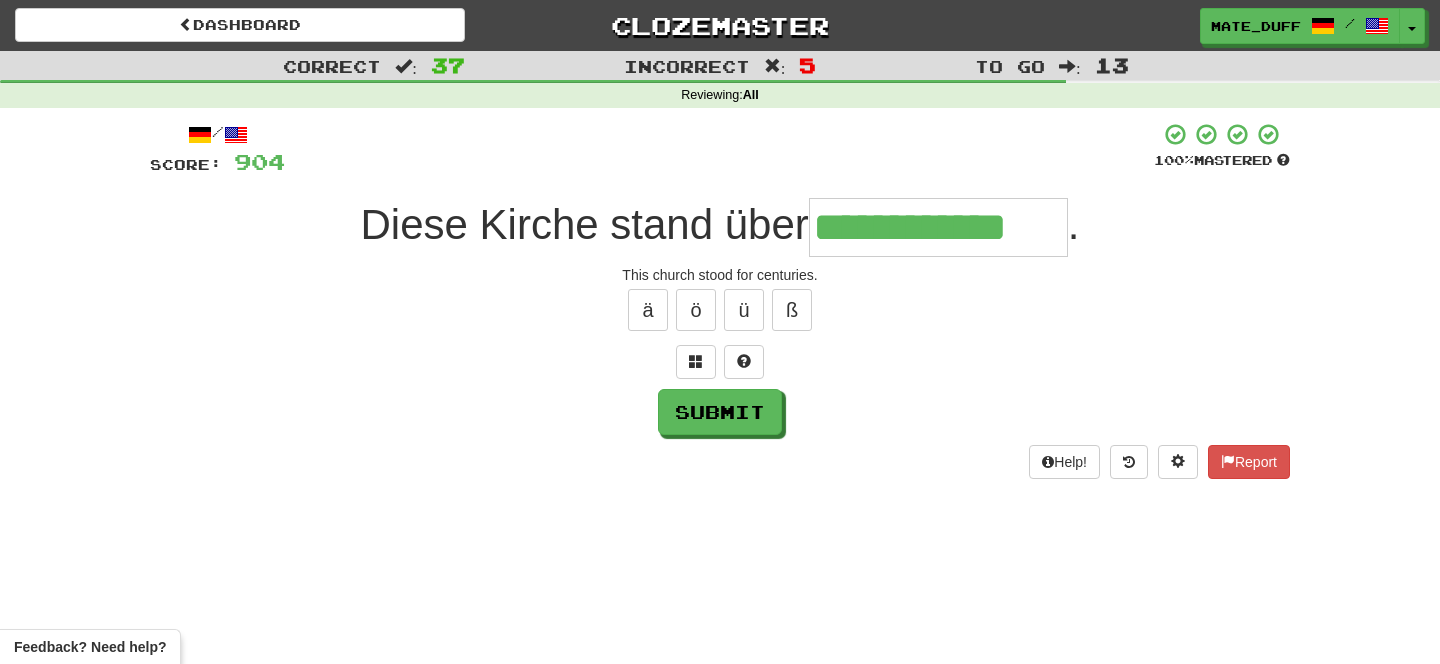 type on "**********" 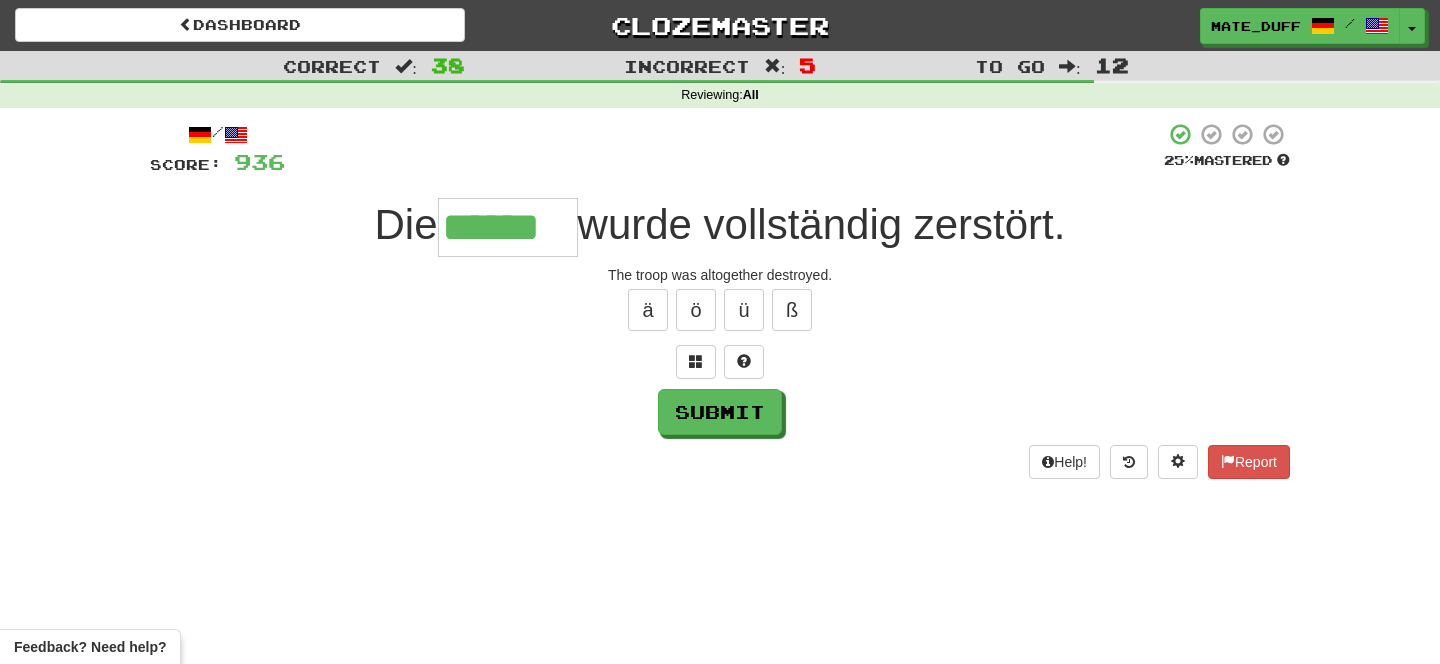type on "******" 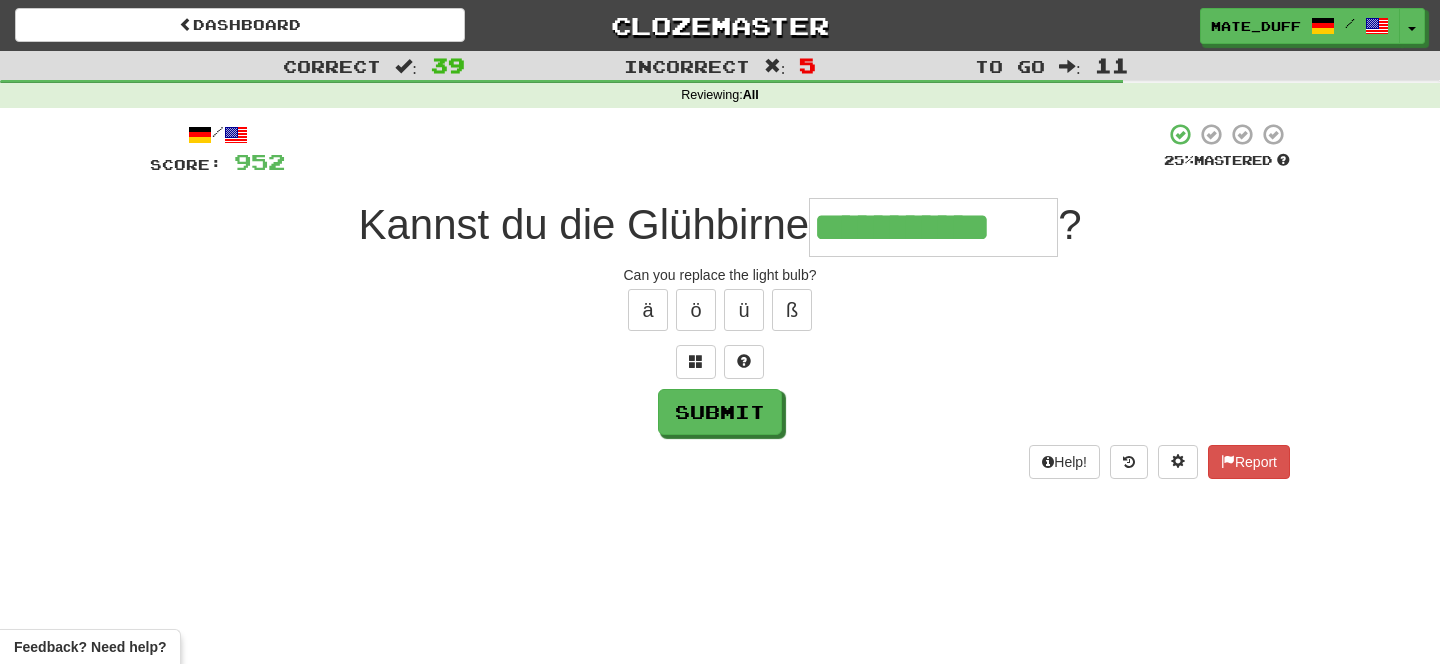 type on "**********" 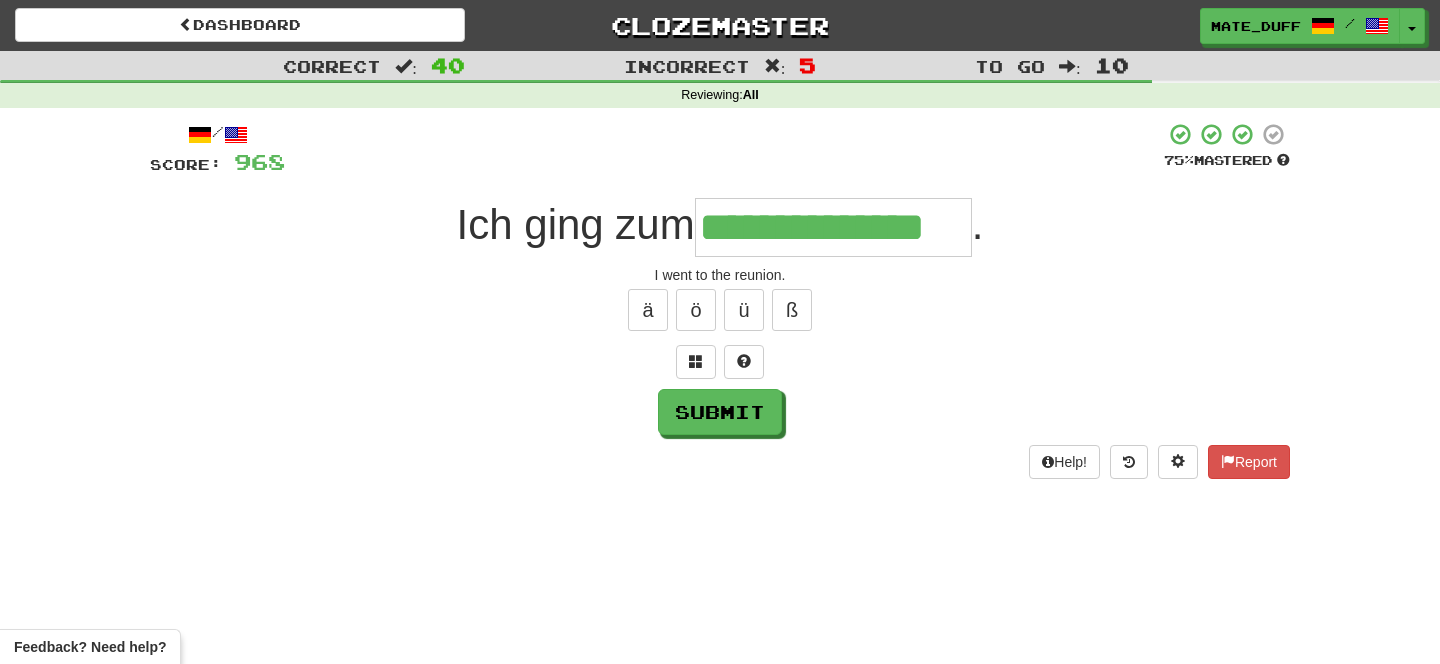 type on "**********" 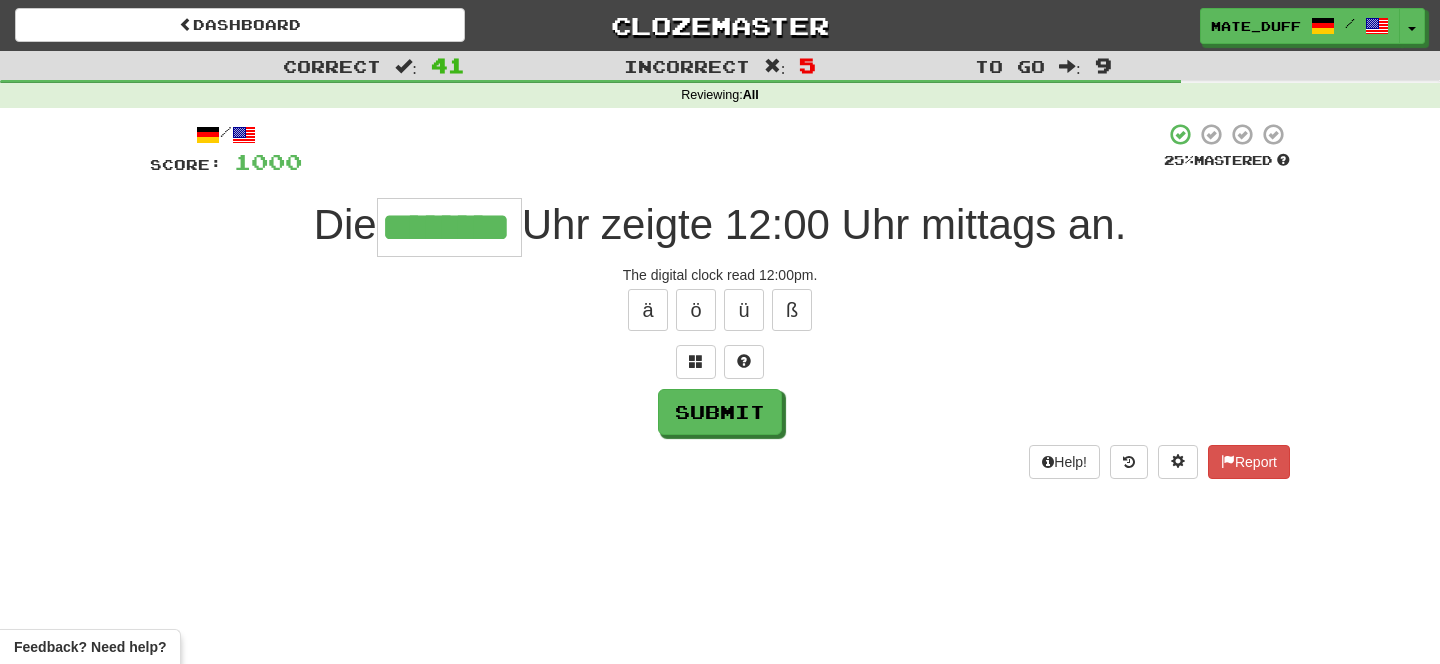 type on "********" 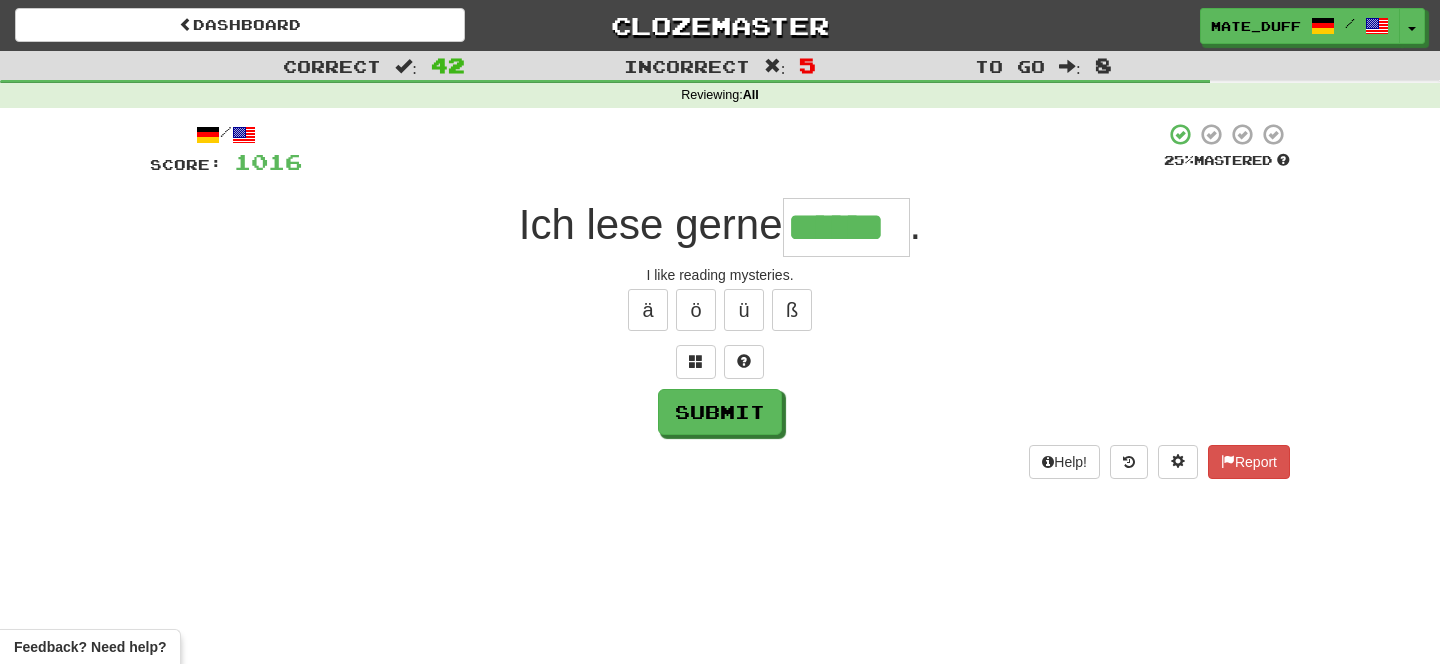 type on "******" 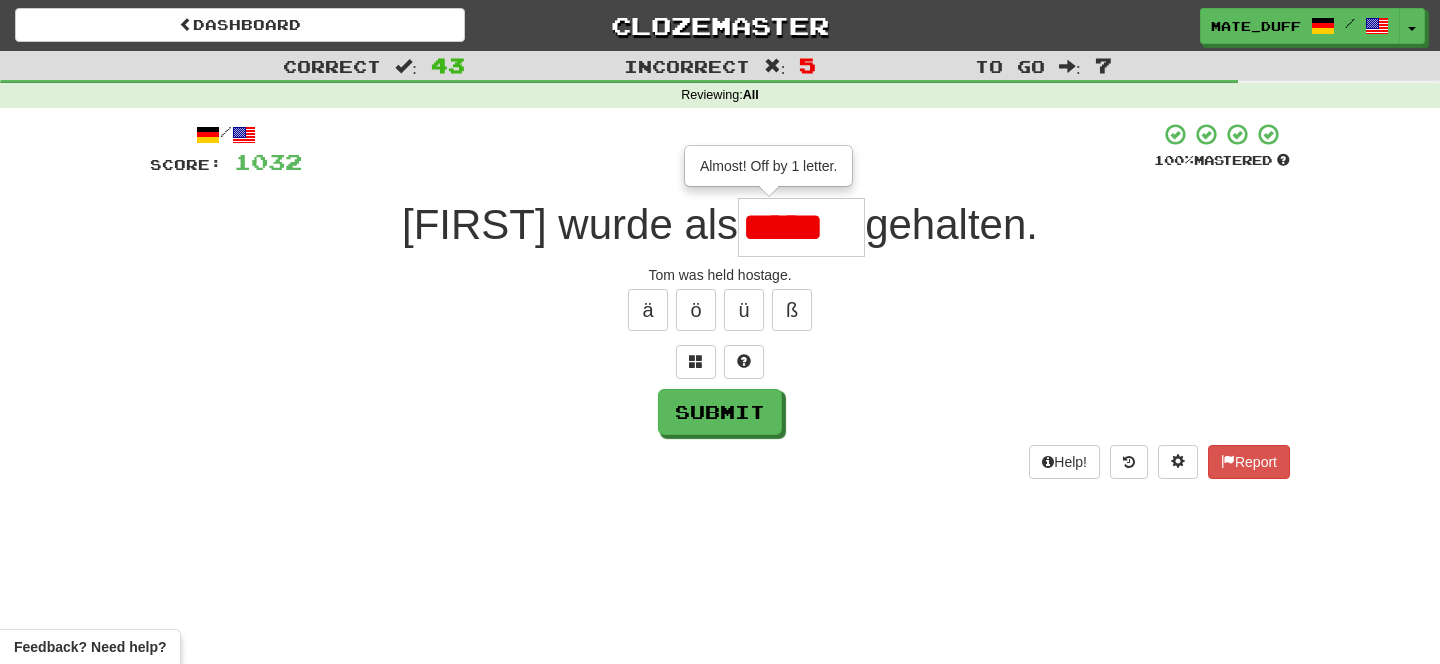 scroll, scrollTop: 0, scrollLeft: 0, axis: both 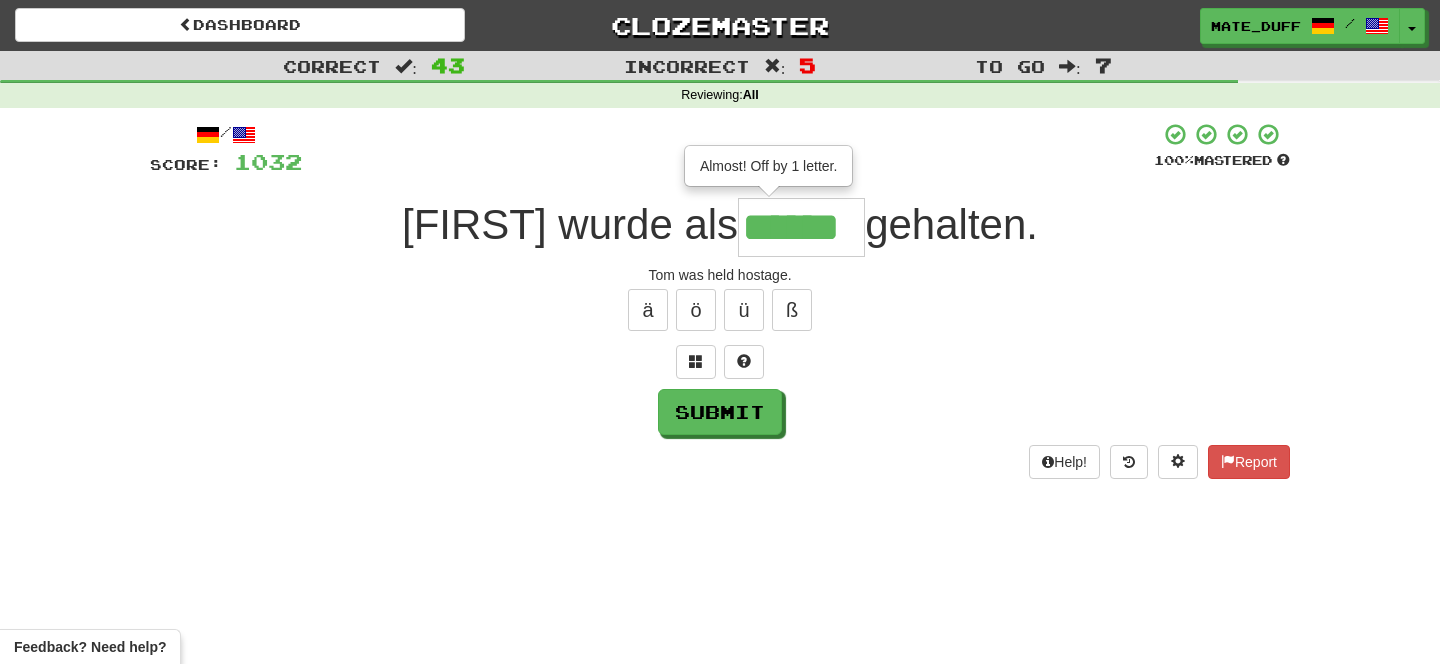 type on "******" 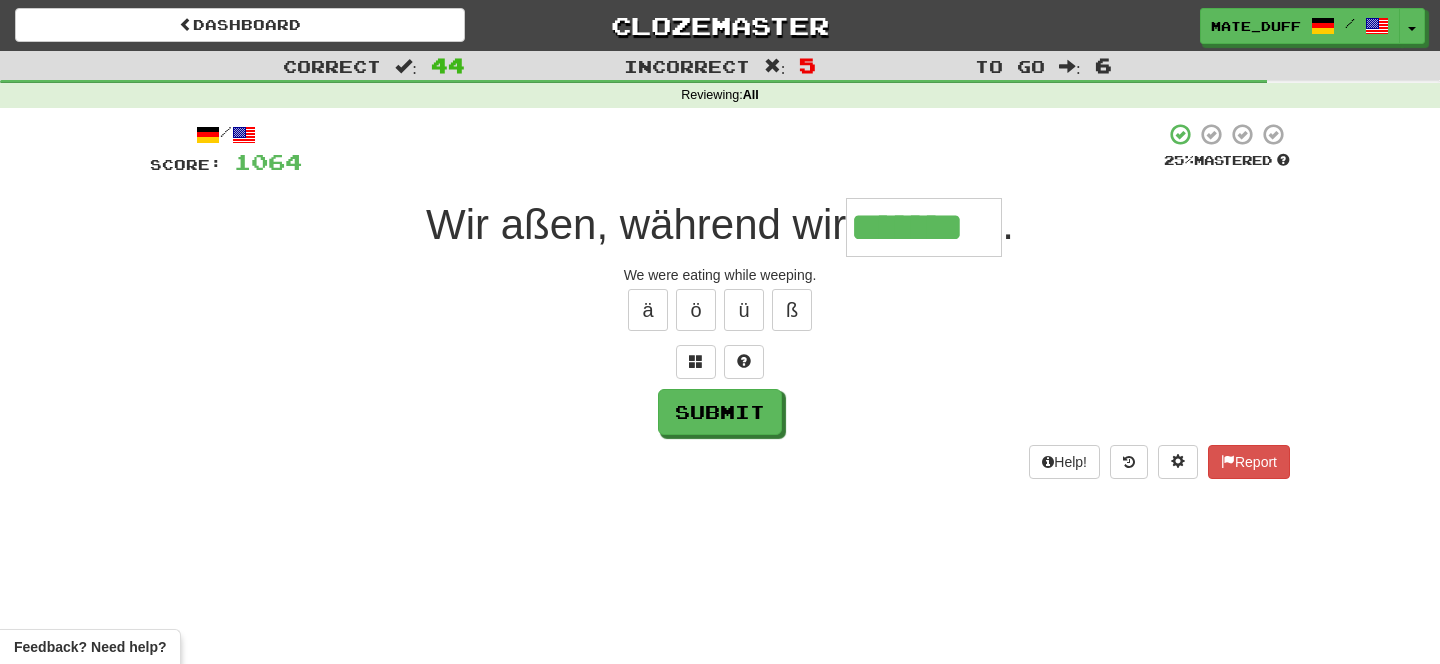 type on "*******" 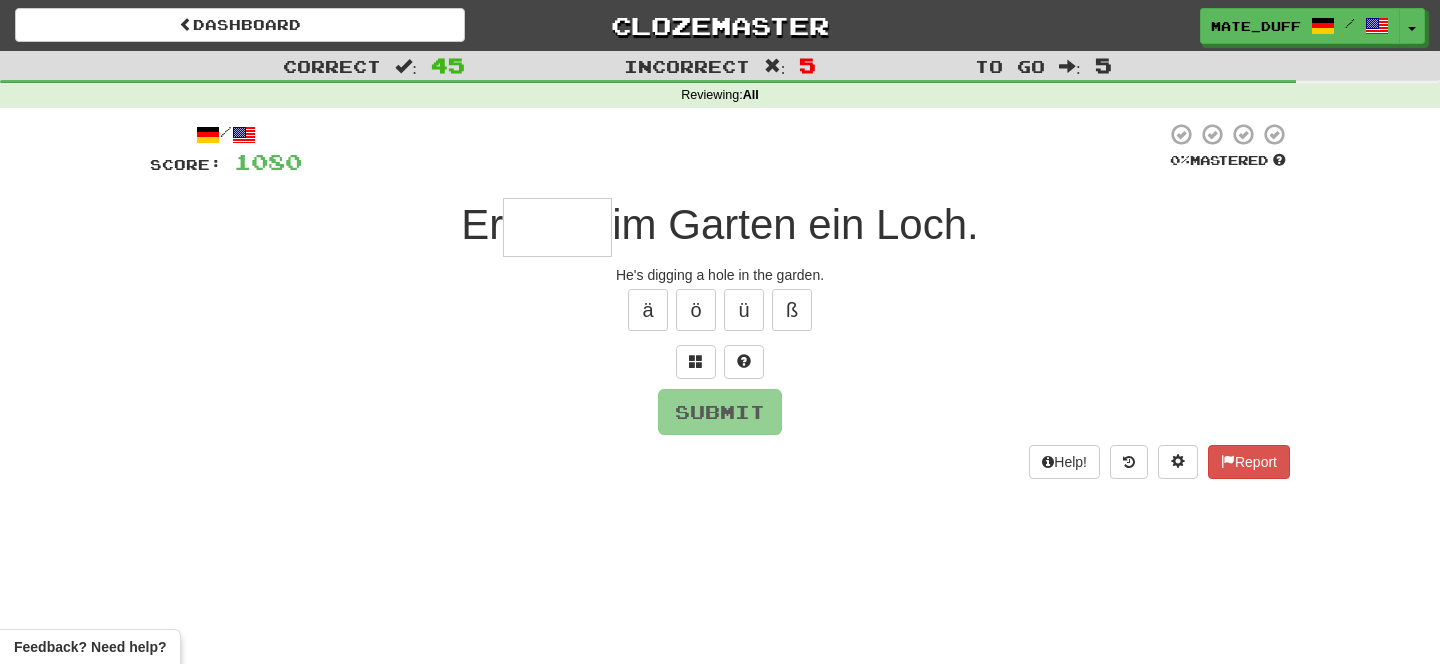 type on "*" 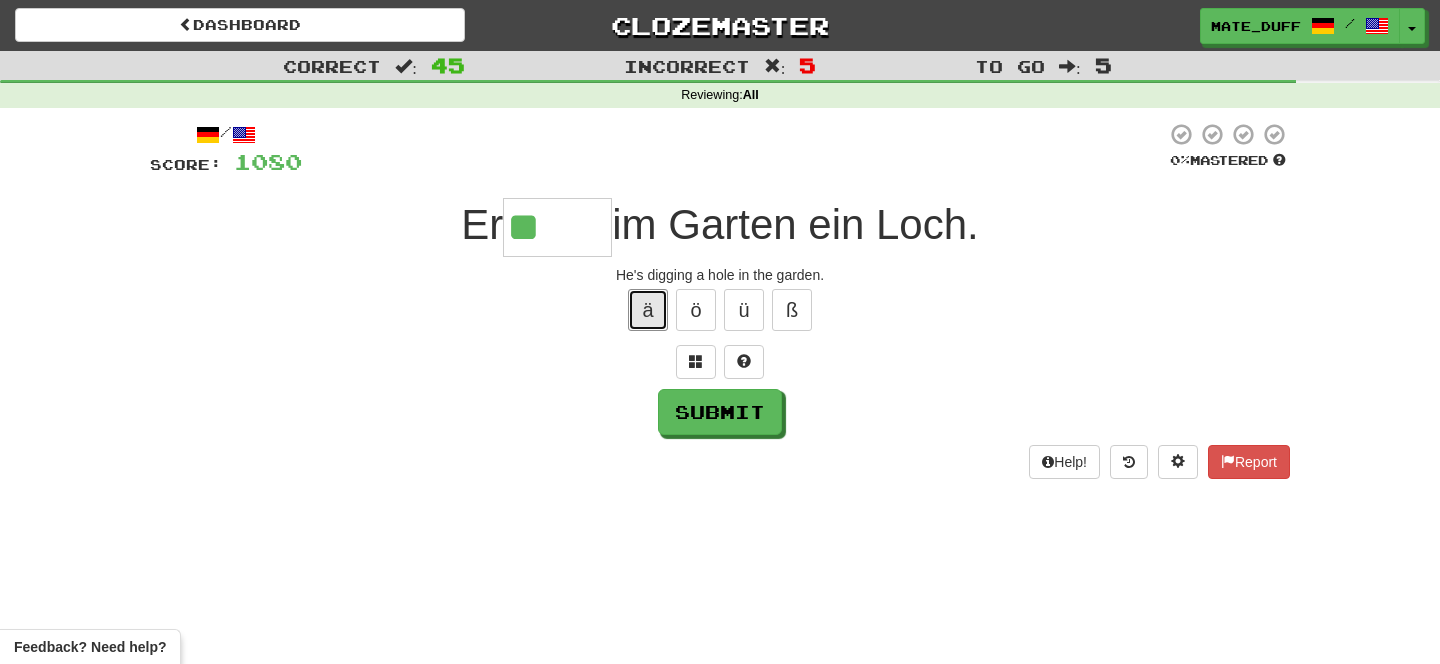 click on "ä" at bounding box center [648, 310] 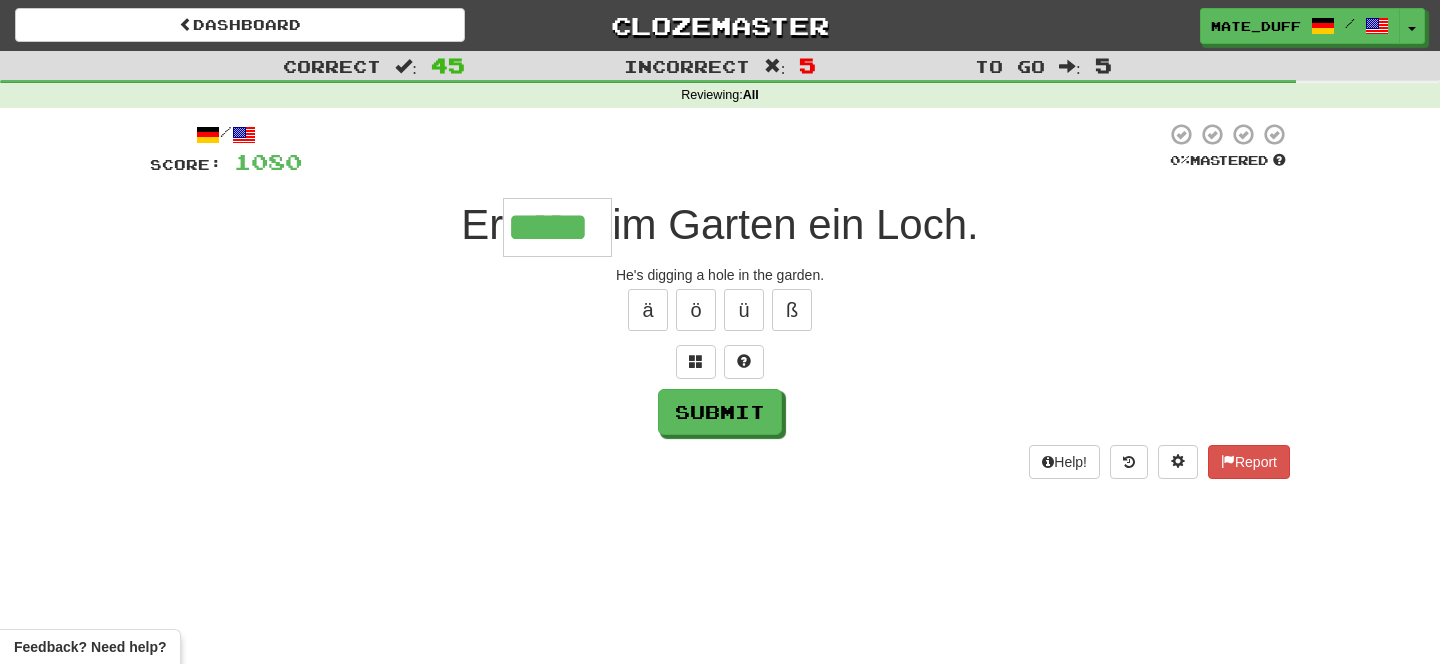 type on "*****" 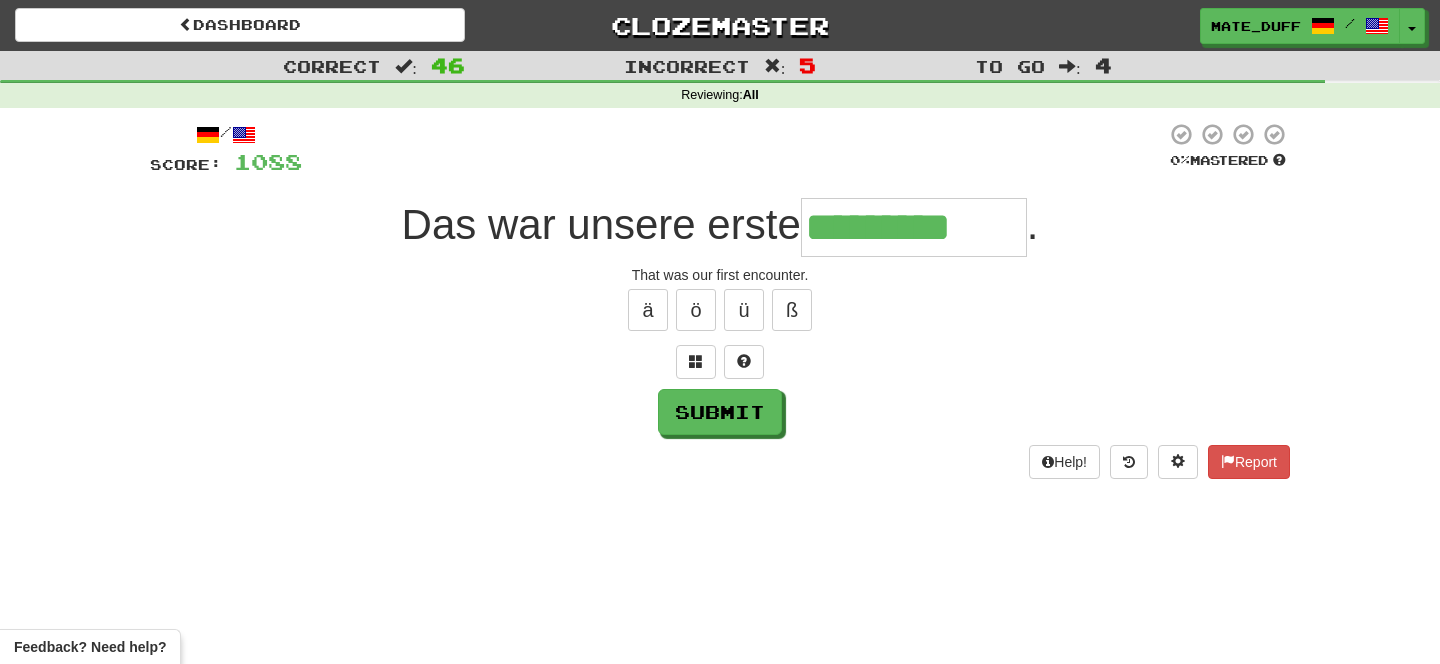 type on "*********" 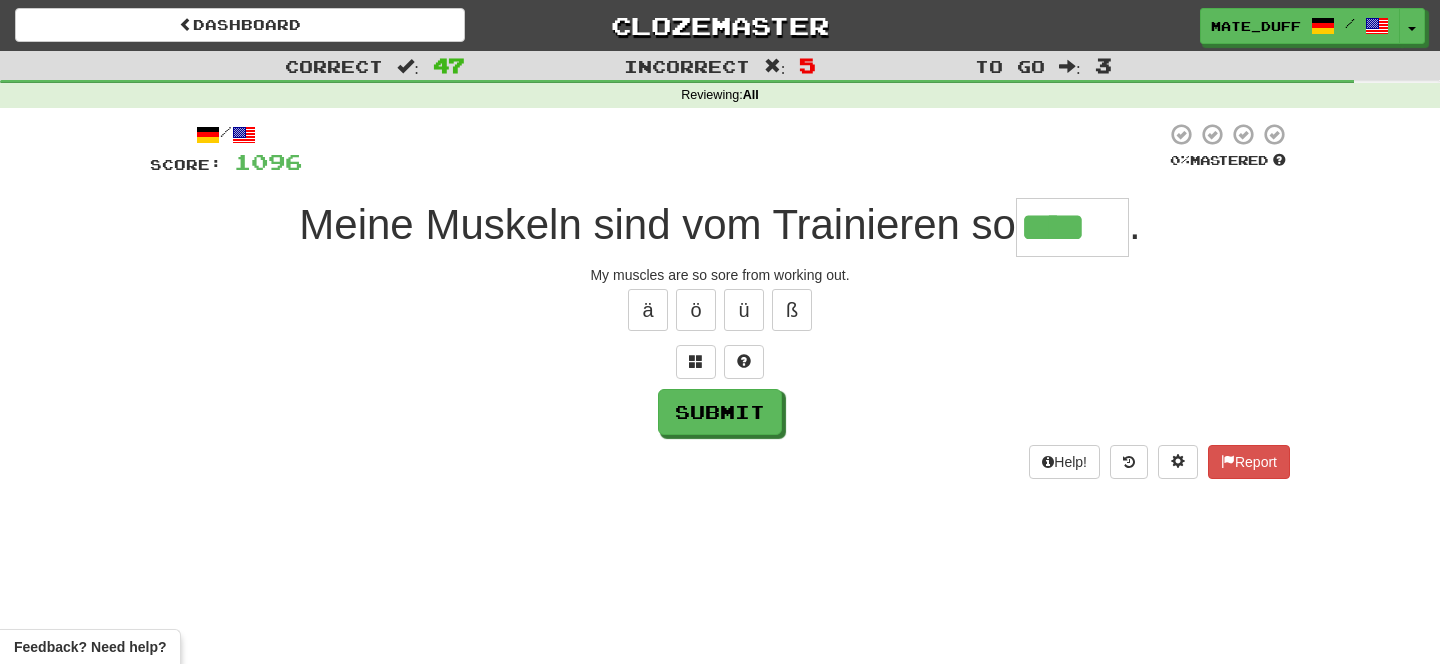 type on "****" 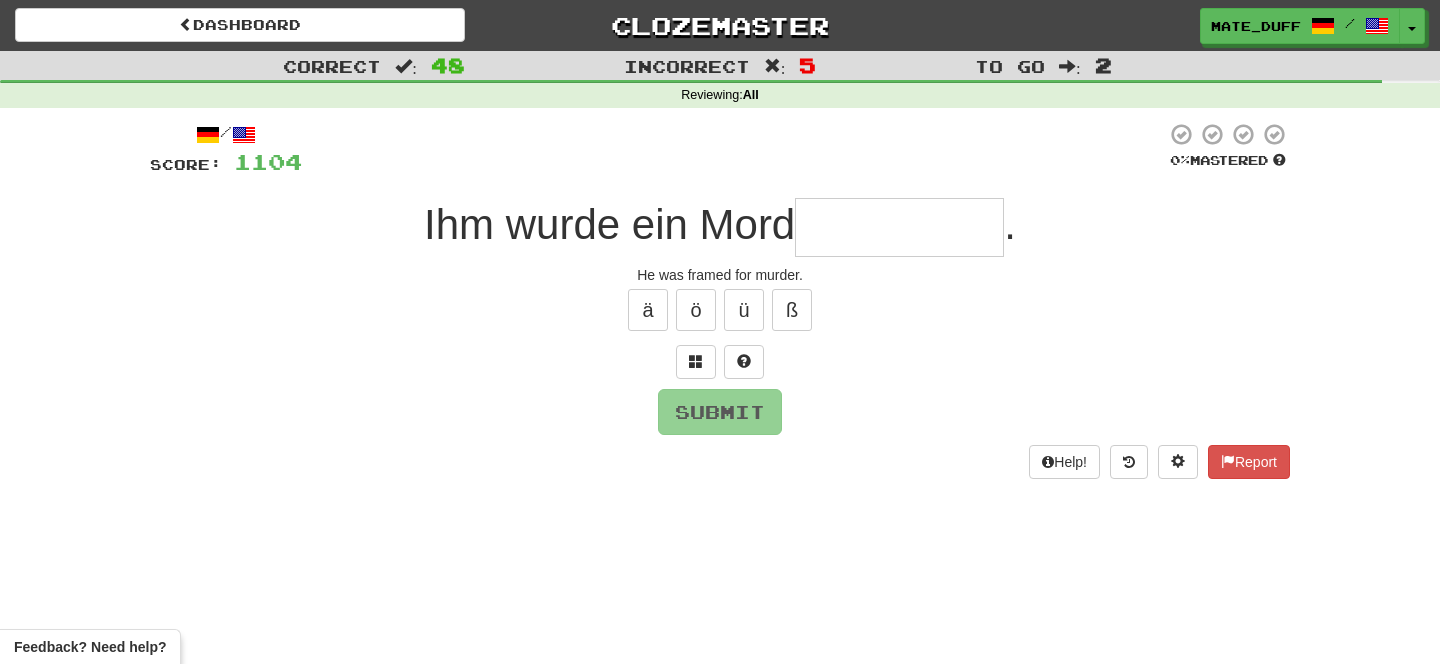 type on "*" 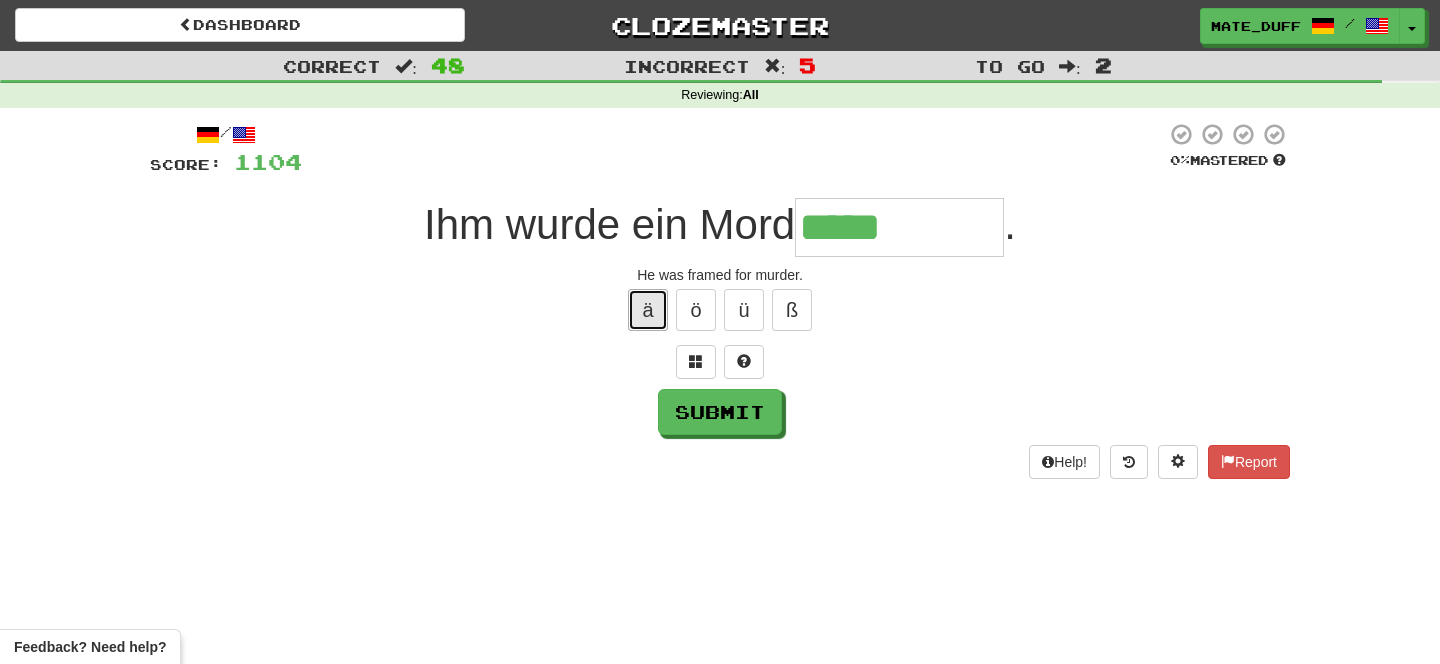 click on "ä" at bounding box center [648, 310] 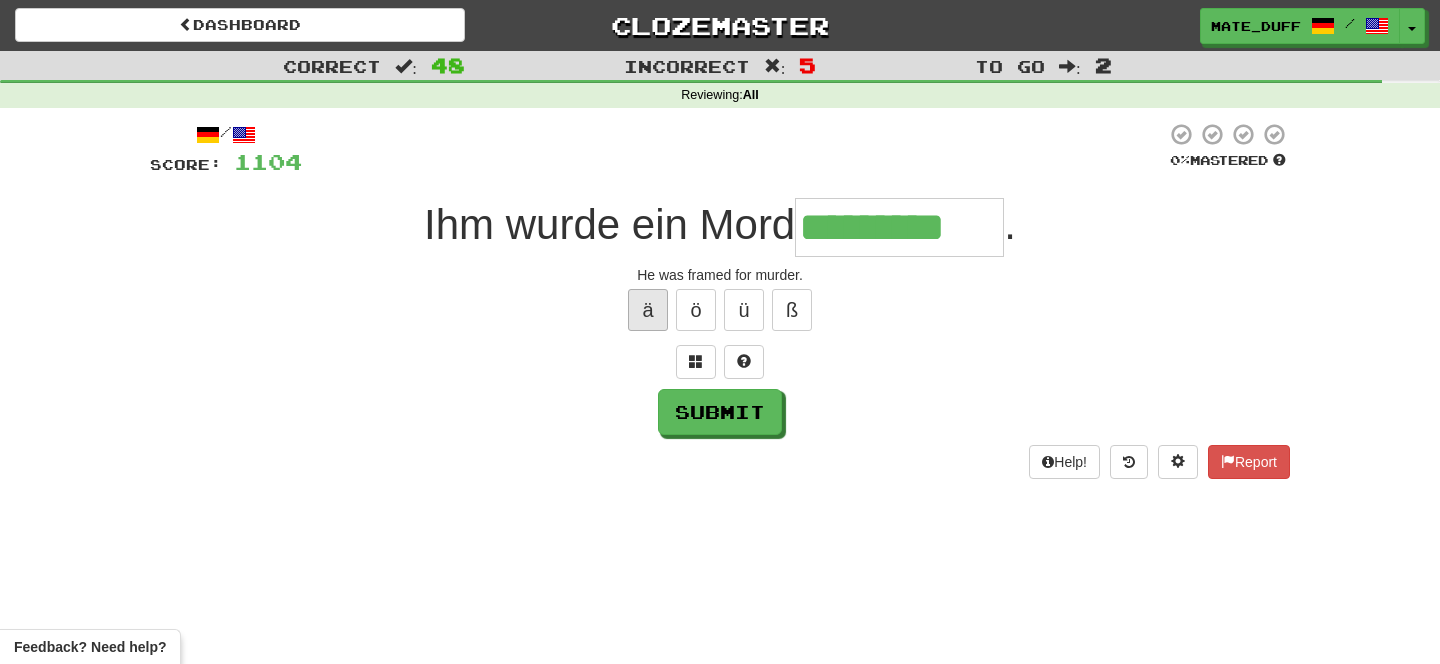 type on "*********" 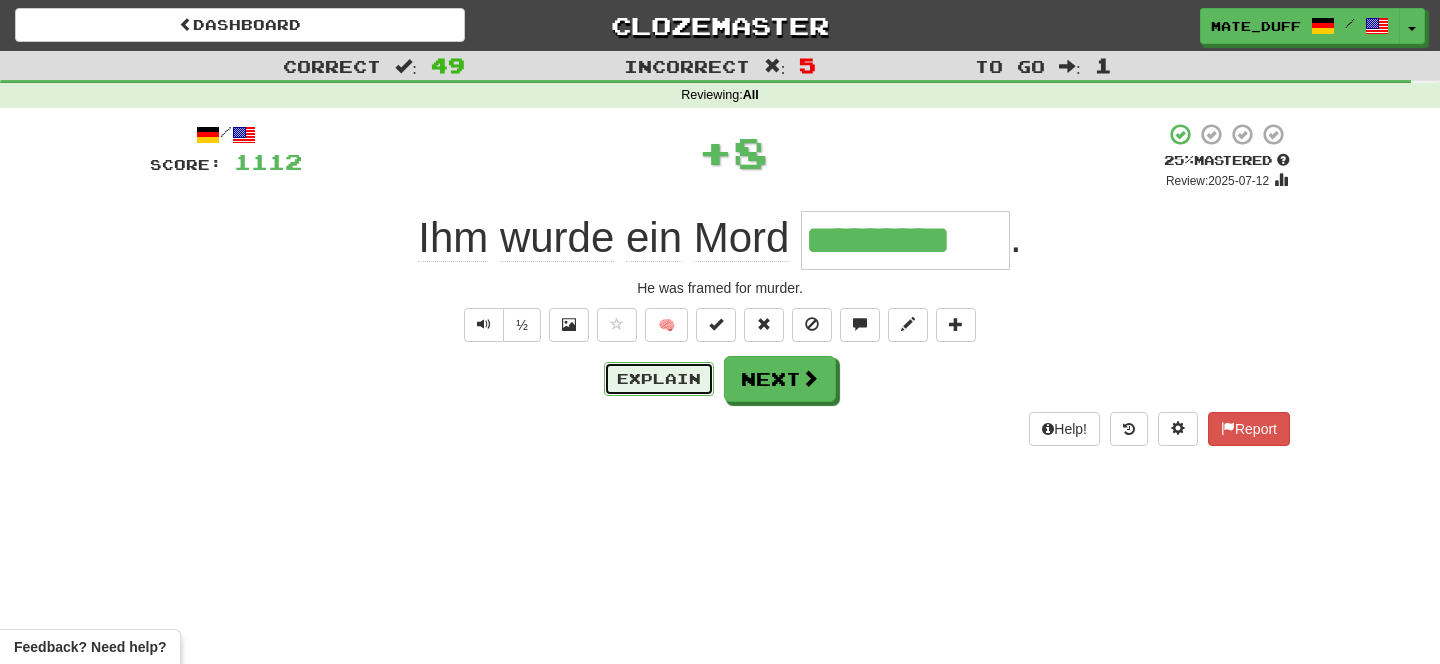 click on "Explain" at bounding box center [659, 379] 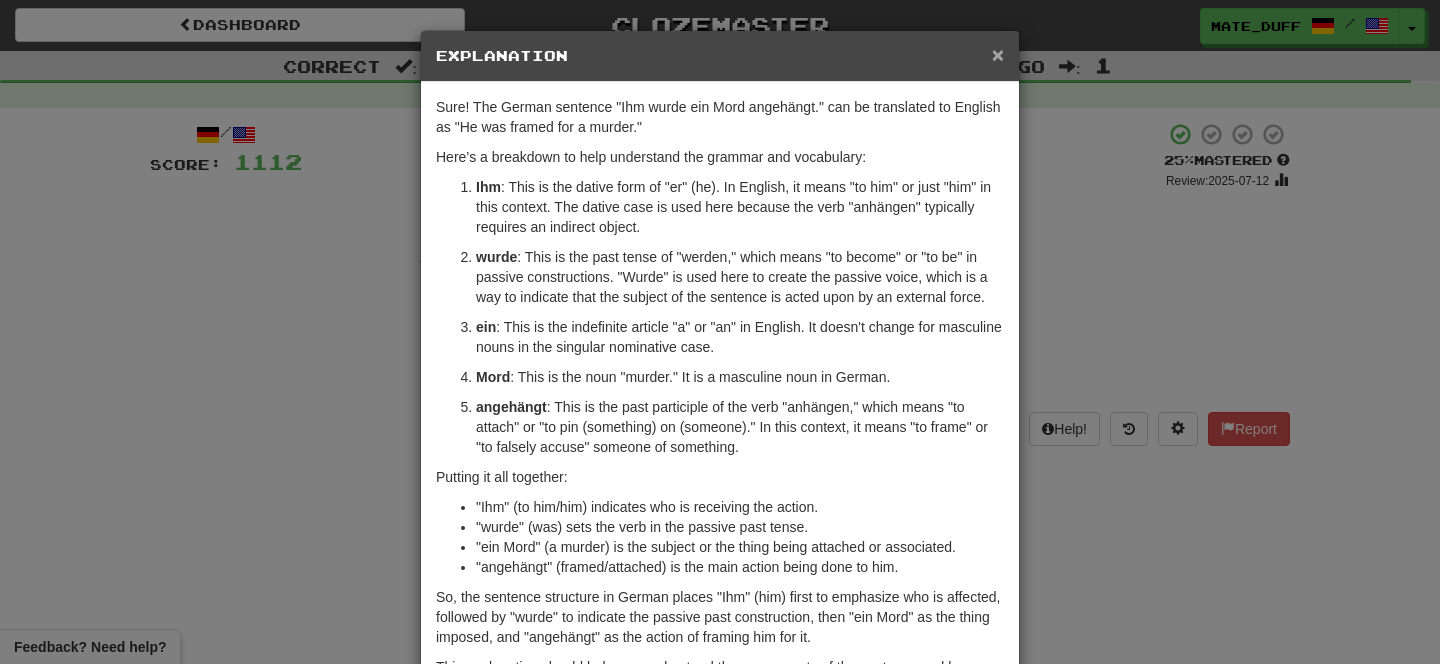 click on "×" at bounding box center (998, 54) 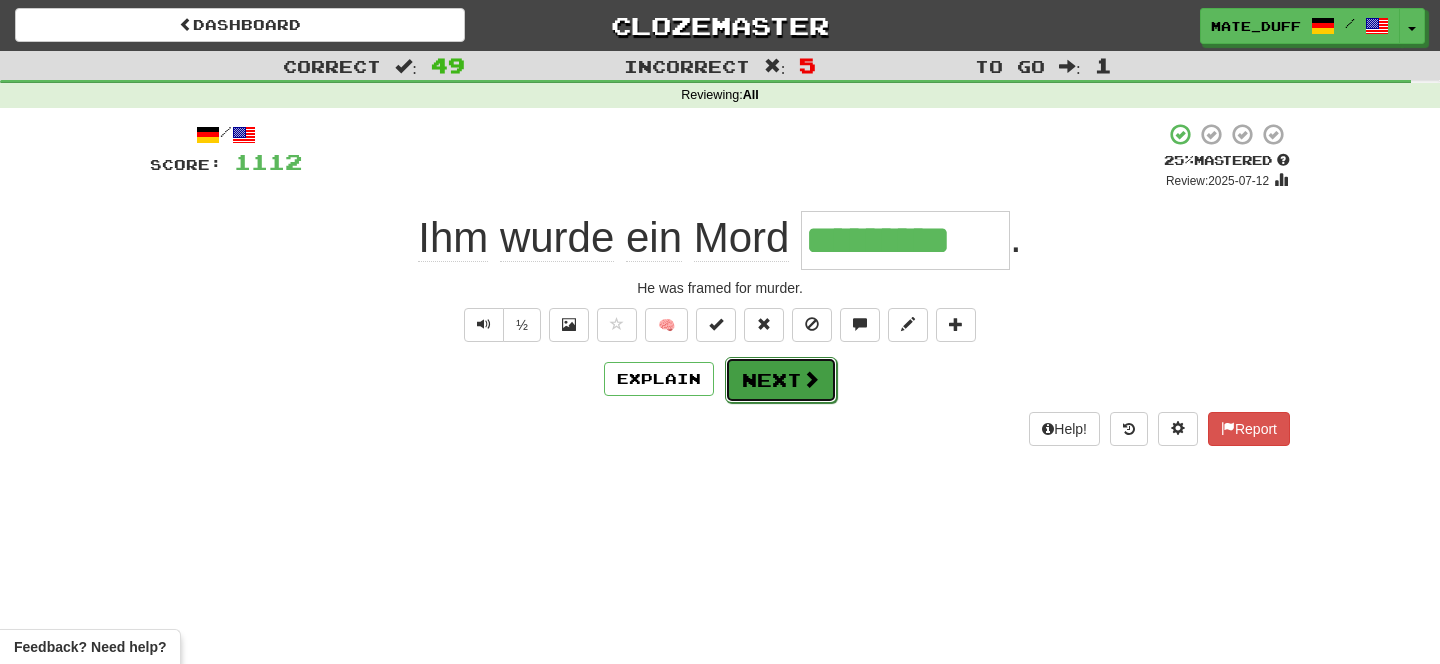 click on "Next" at bounding box center [781, 380] 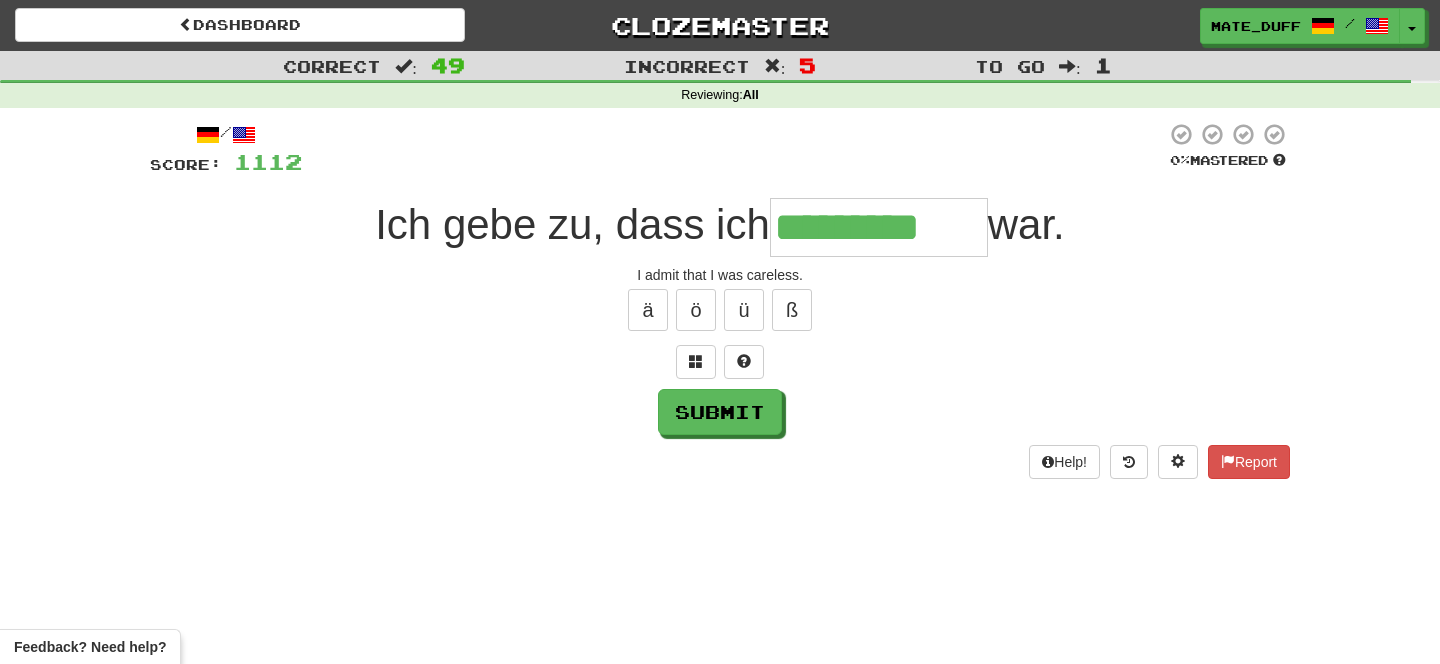 type on "*********" 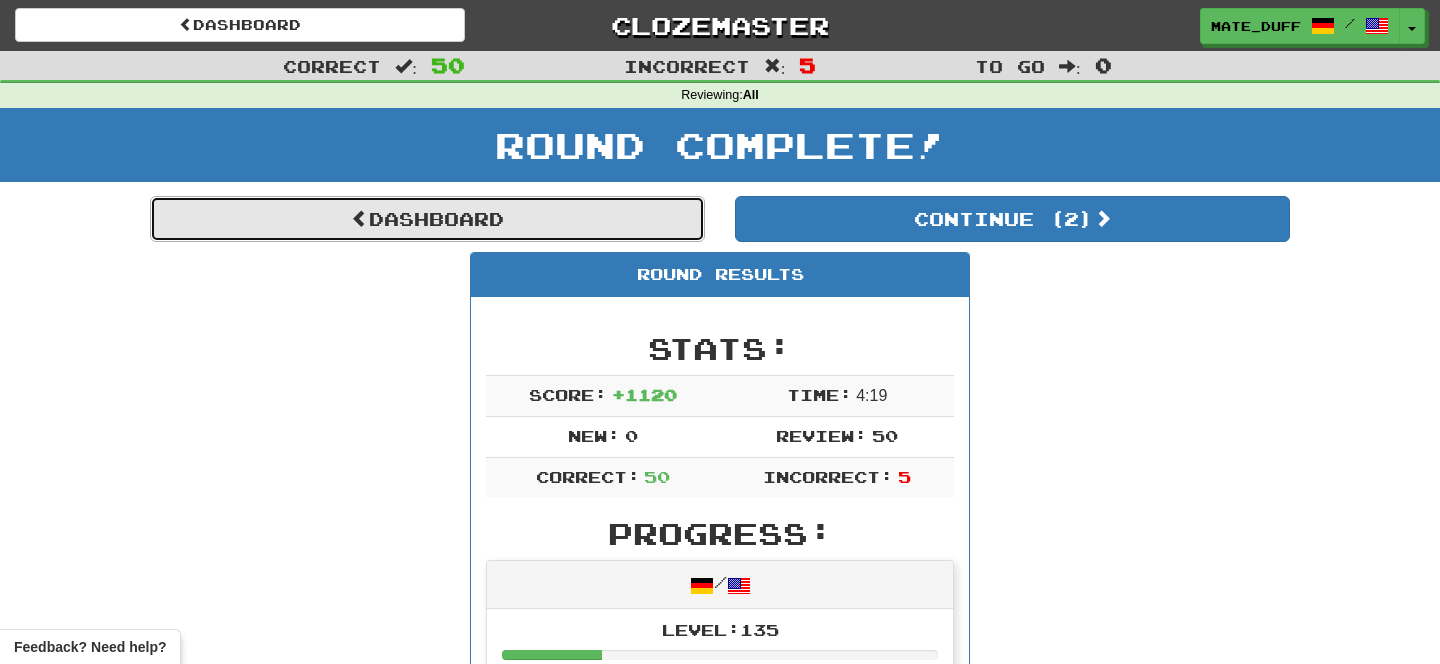 click on "Dashboard" at bounding box center (427, 219) 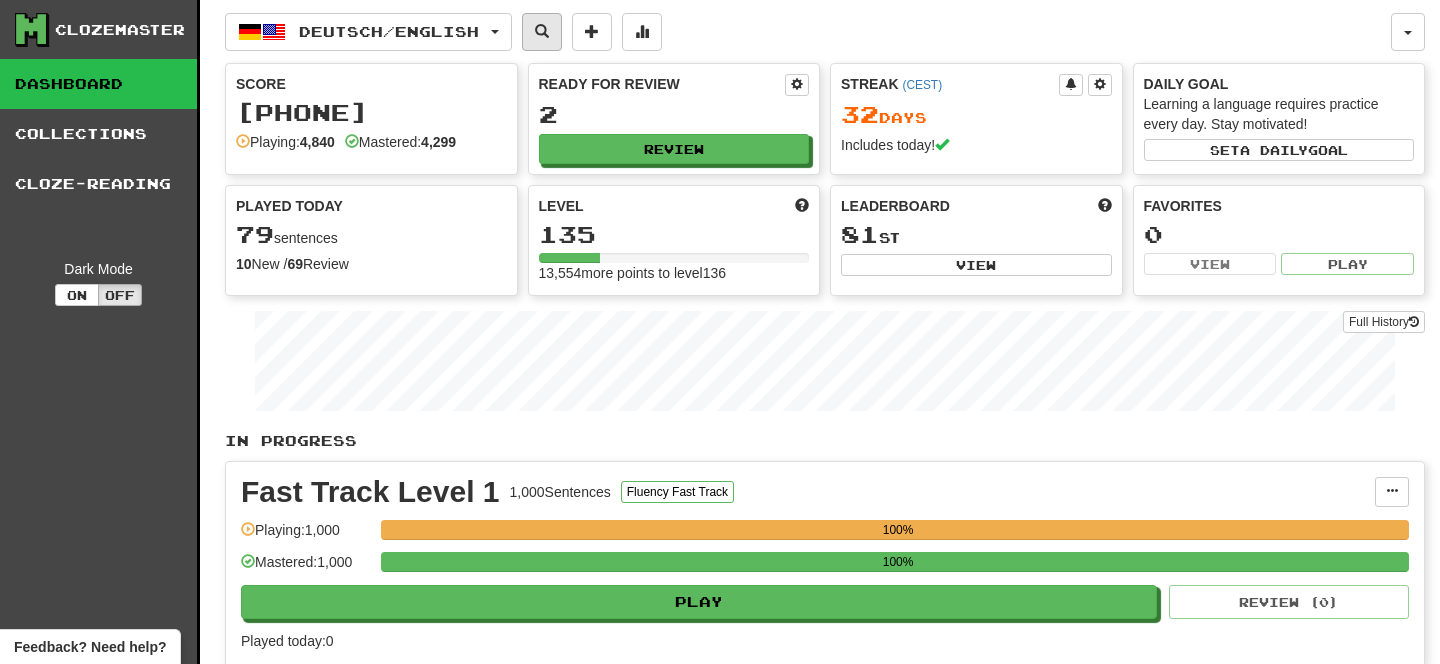 scroll, scrollTop: 0, scrollLeft: 0, axis: both 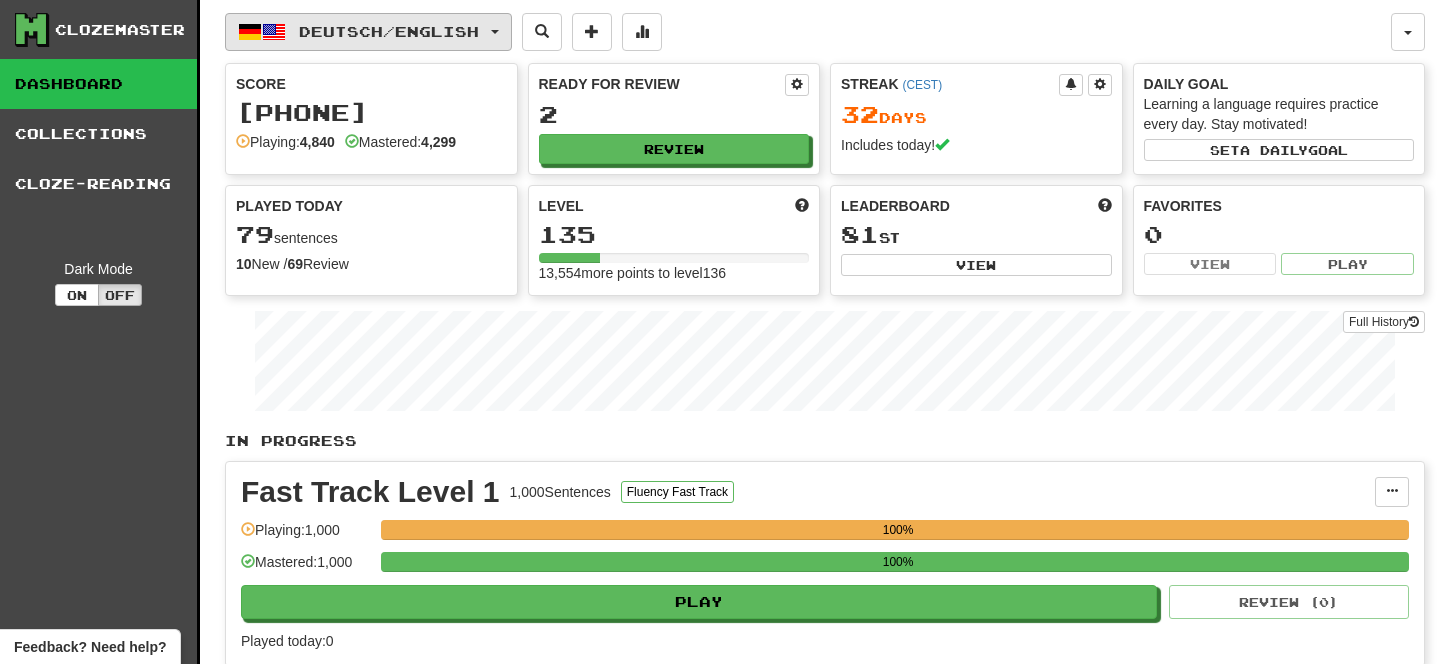 click on "Deutsch  /  English" at bounding box center (389, 31) 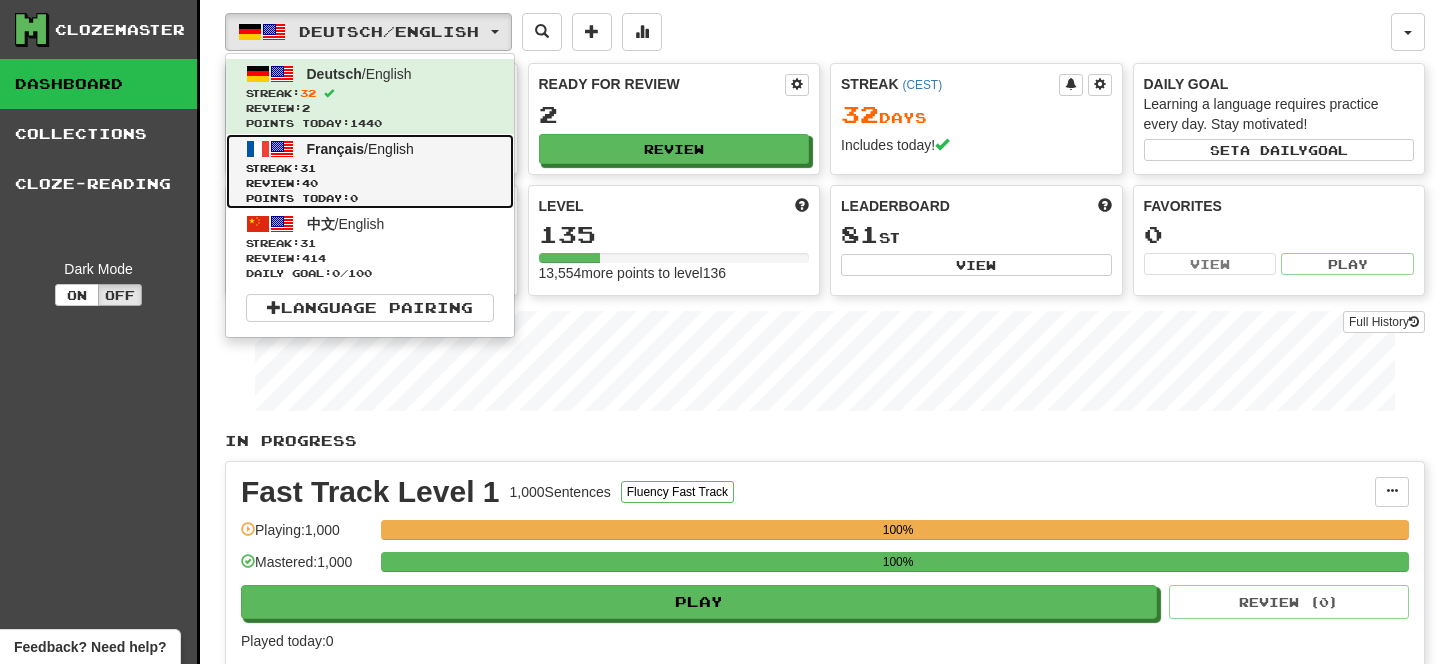 click on "Streak:  31" at bounding box center [370, 168] 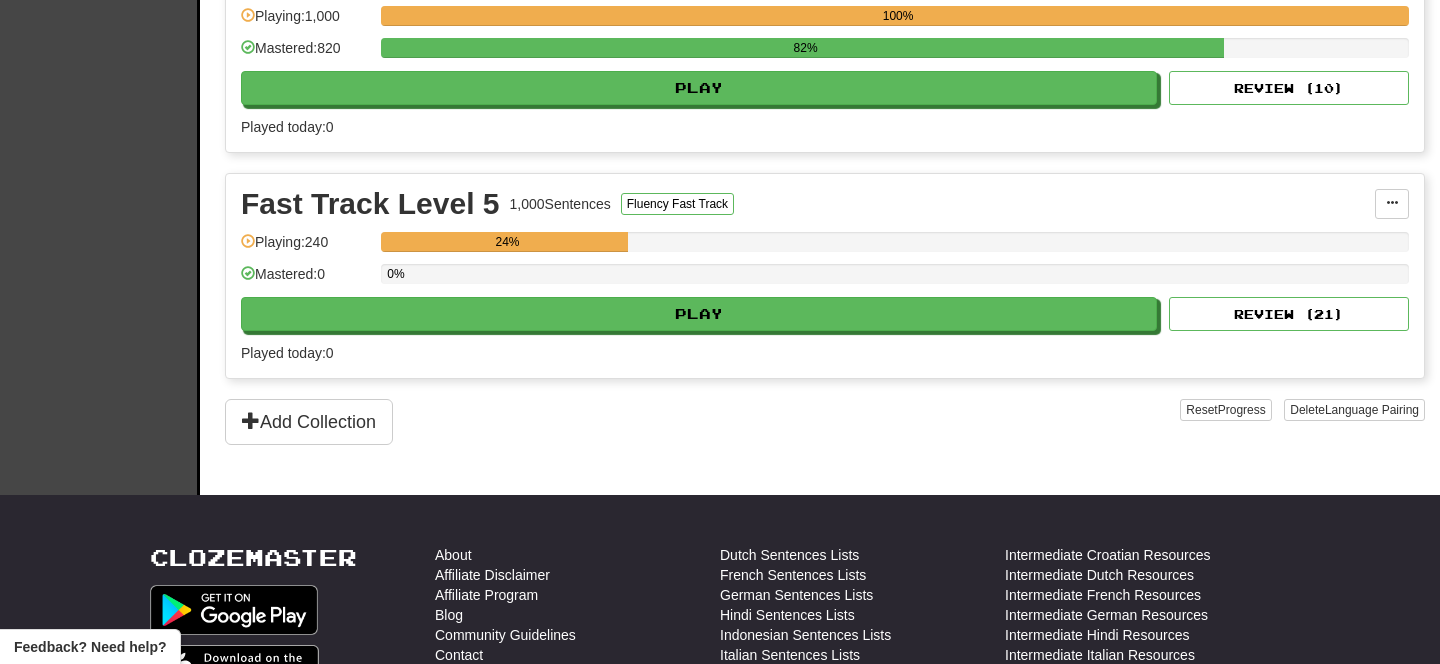 scroll, scrollTop: 1175, scrollLeft: 0, axis: vertical 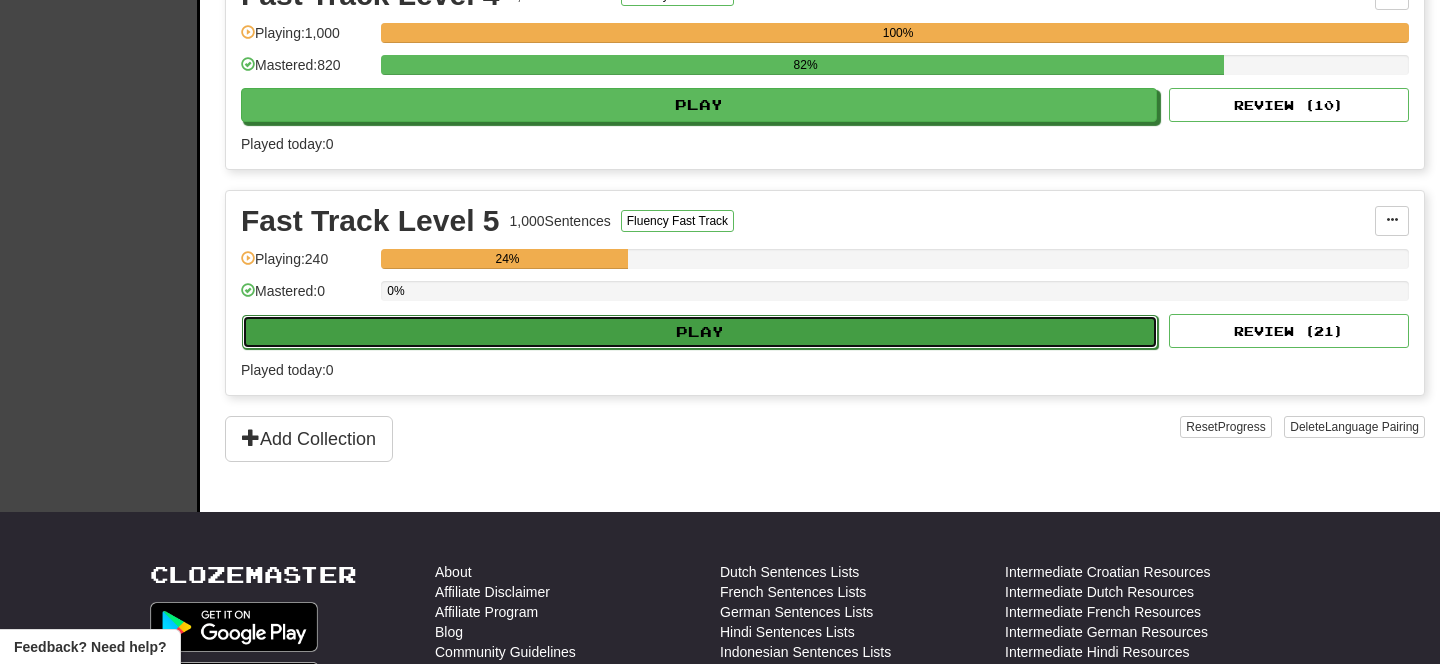 click on "Play" at bounding box center (700, 332) 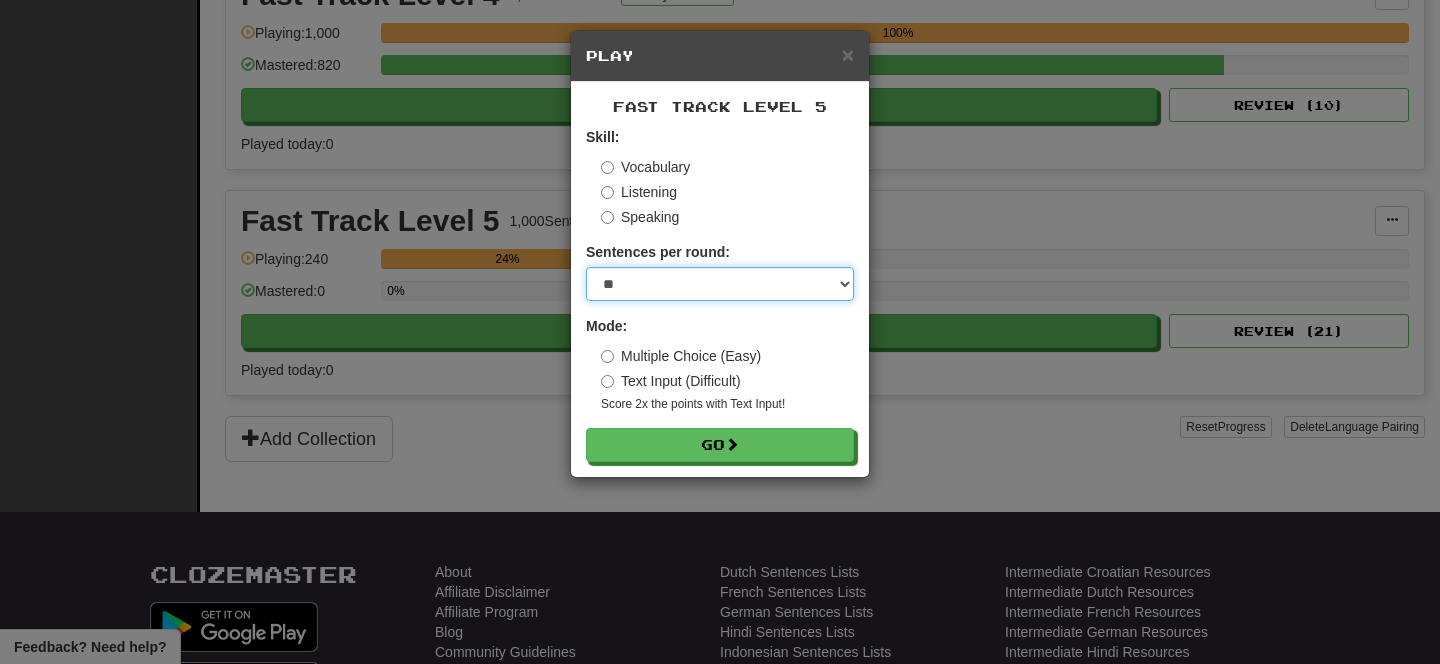 click on "* ** ** ** ** ** *** ********" at bounding box center (720, 284) 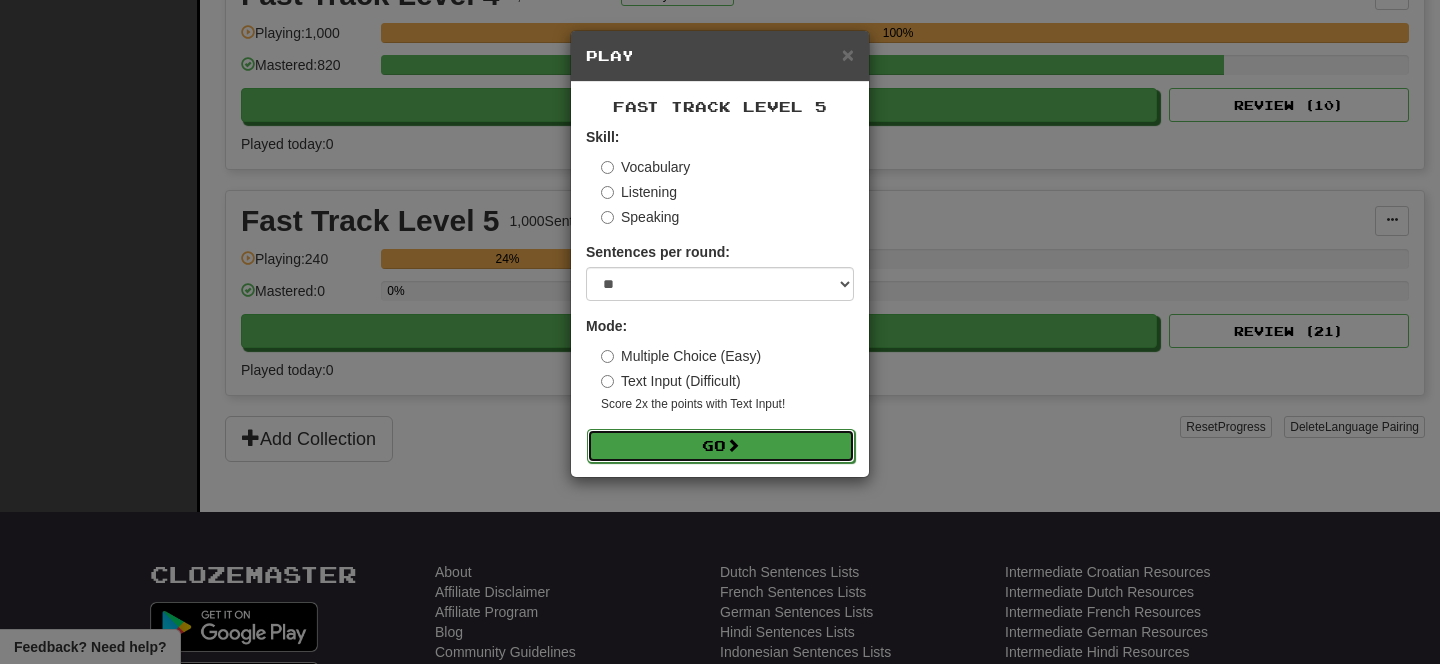 click on "Go" at bounding box center (721, 446) 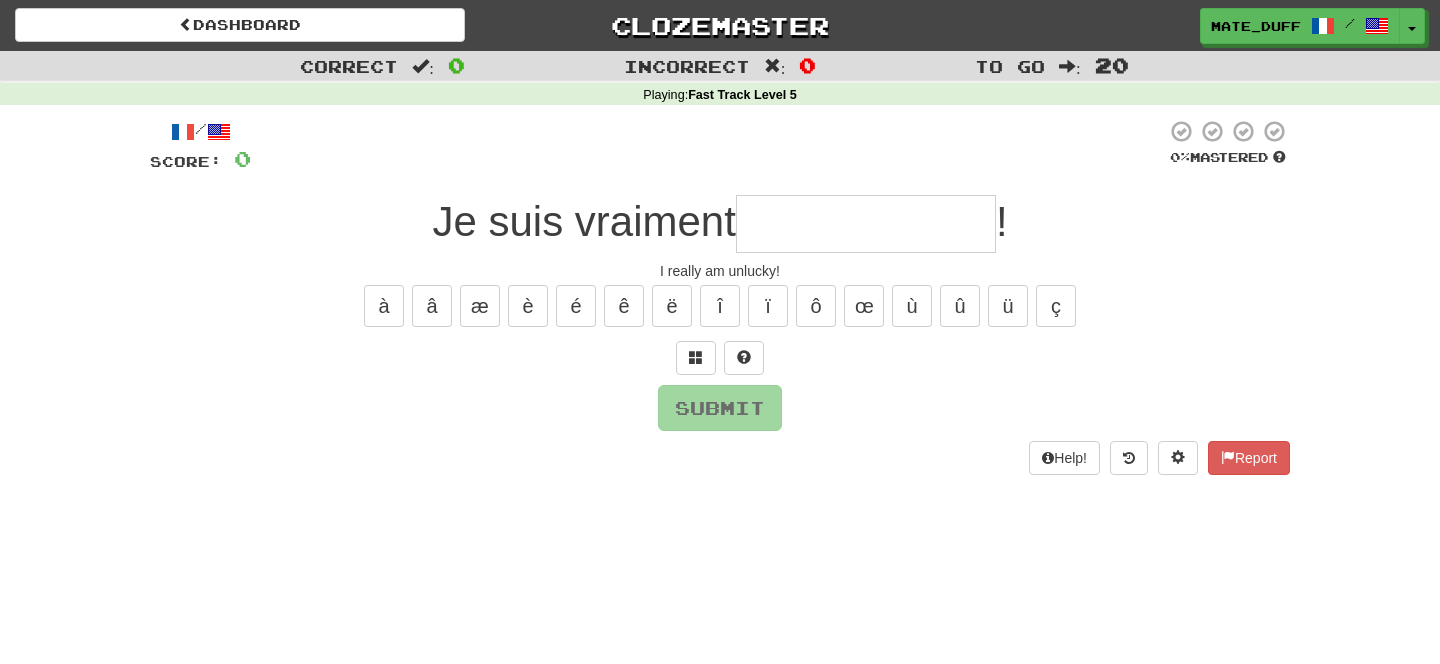 scroll, scrollTop: 0, scrollLeft: 0, axis: both 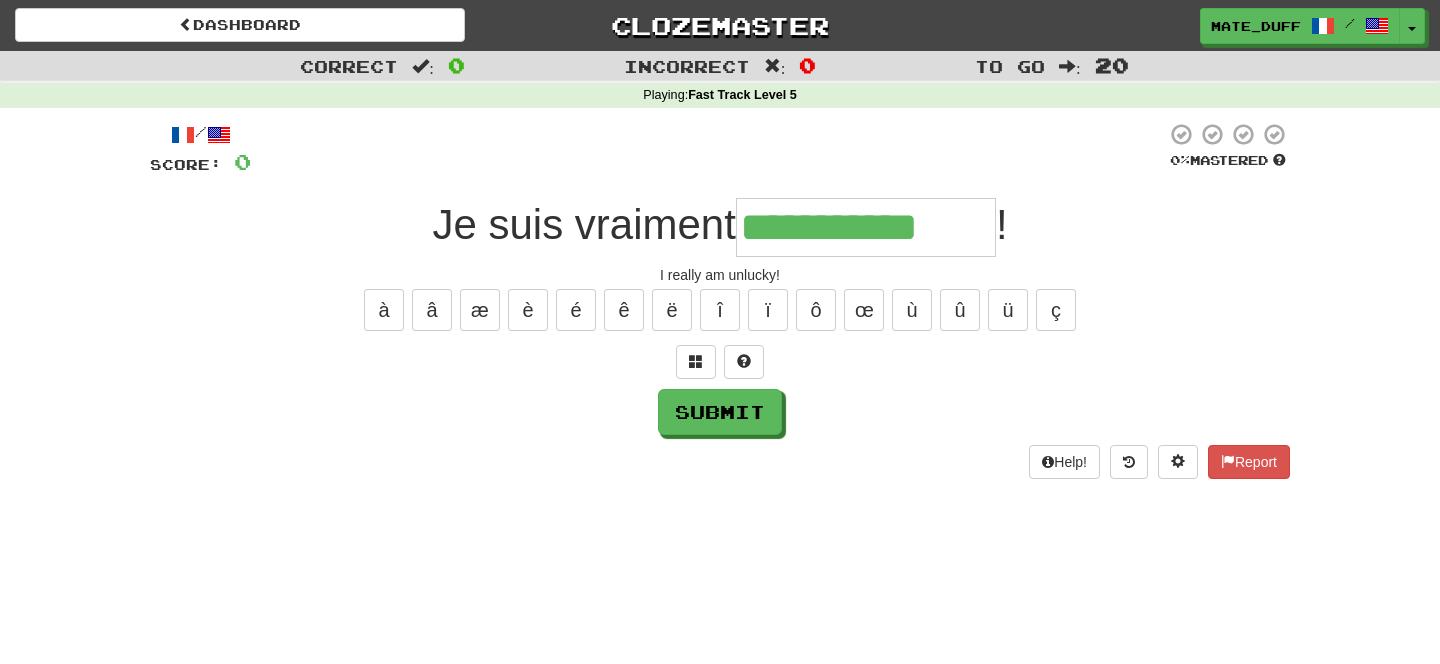 type on "**********" 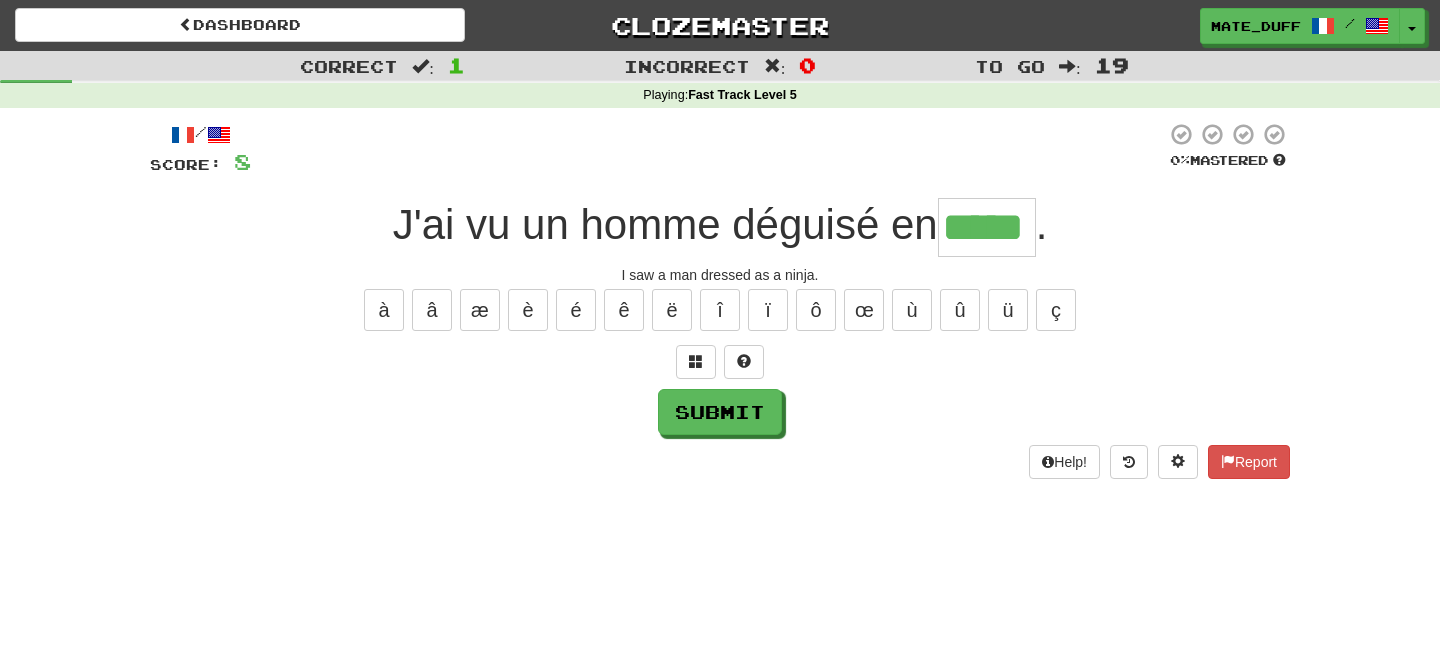 type on "*****" 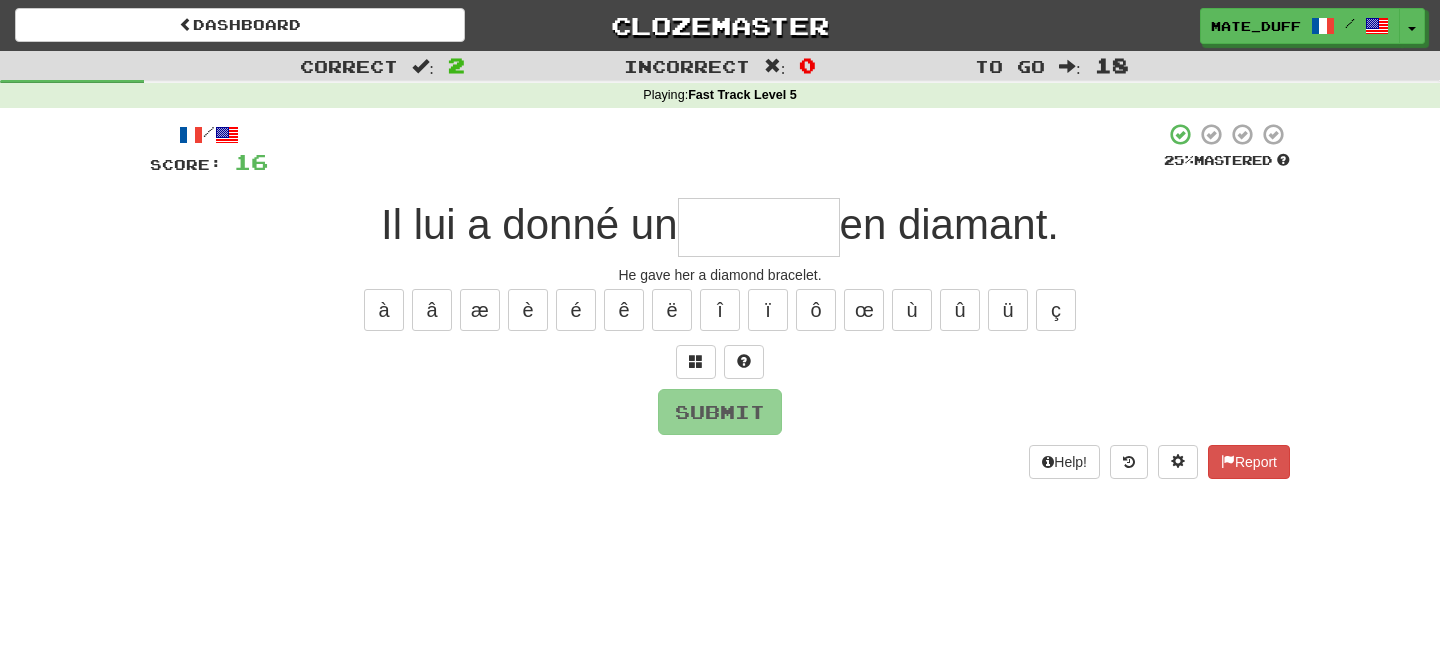 type on "*" 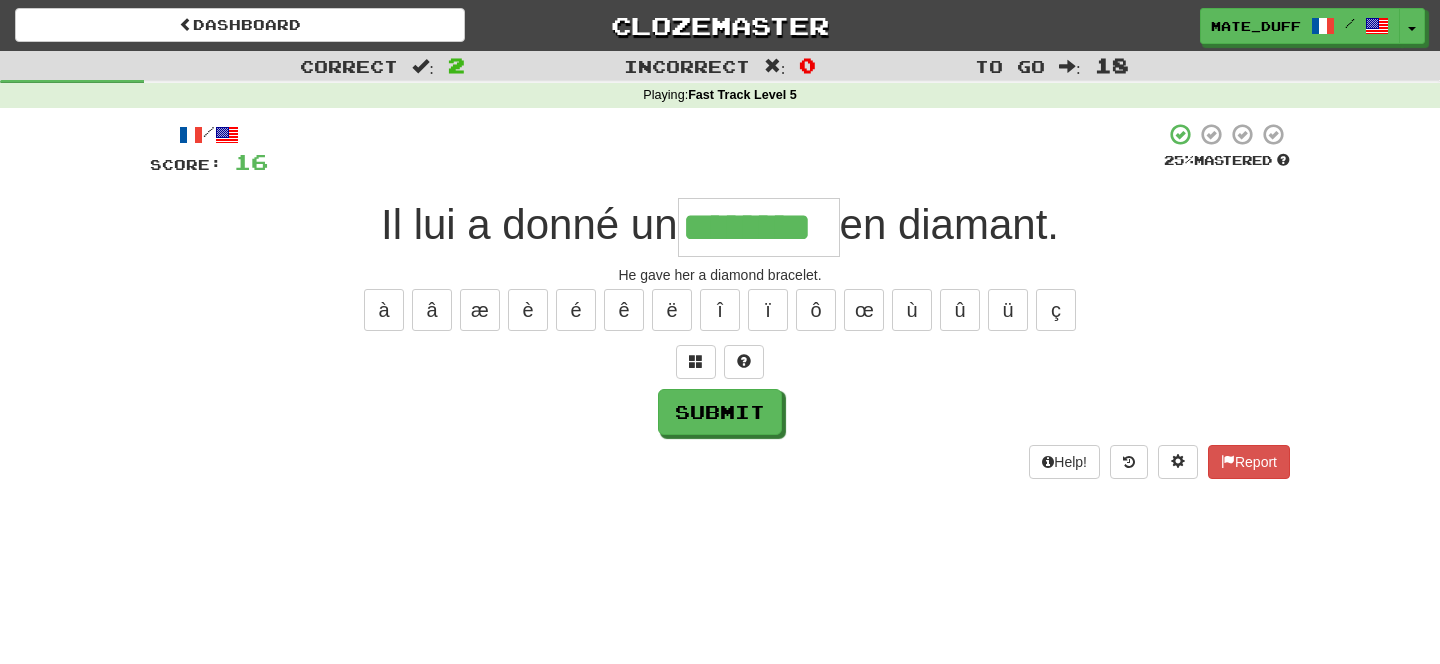 type on "********" 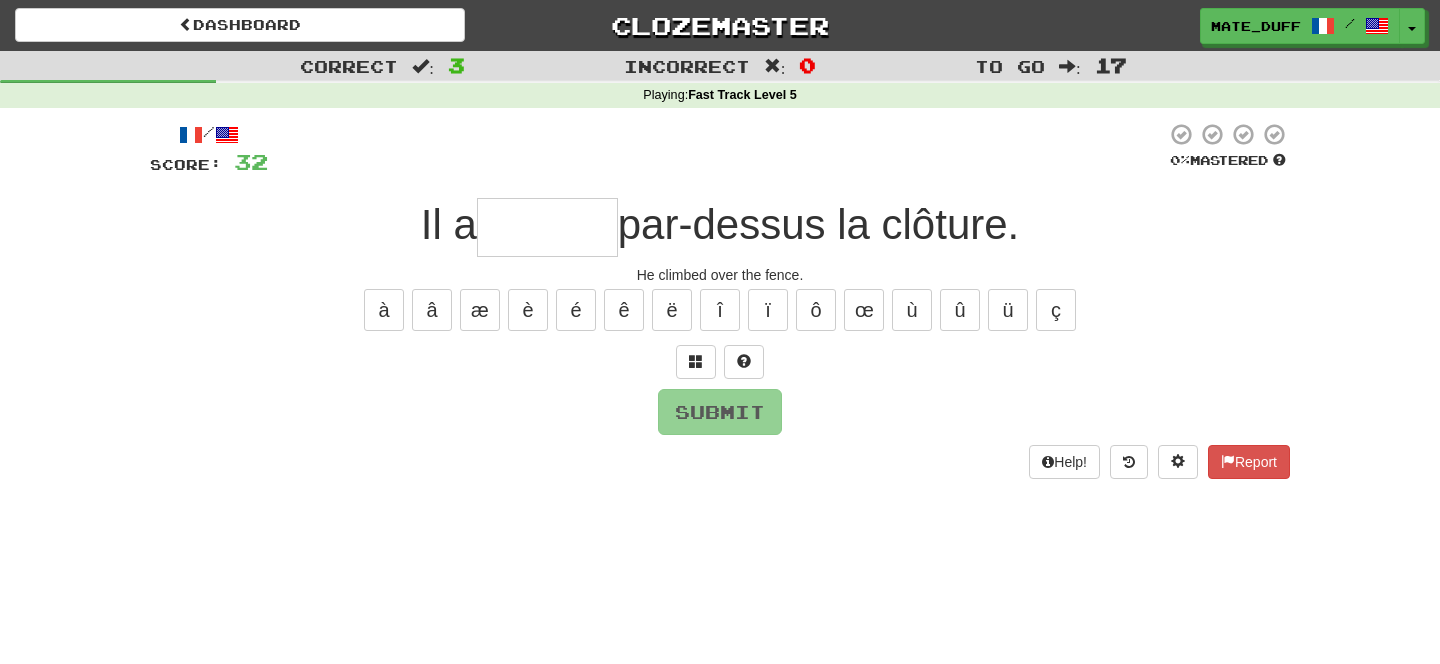 type on "*" 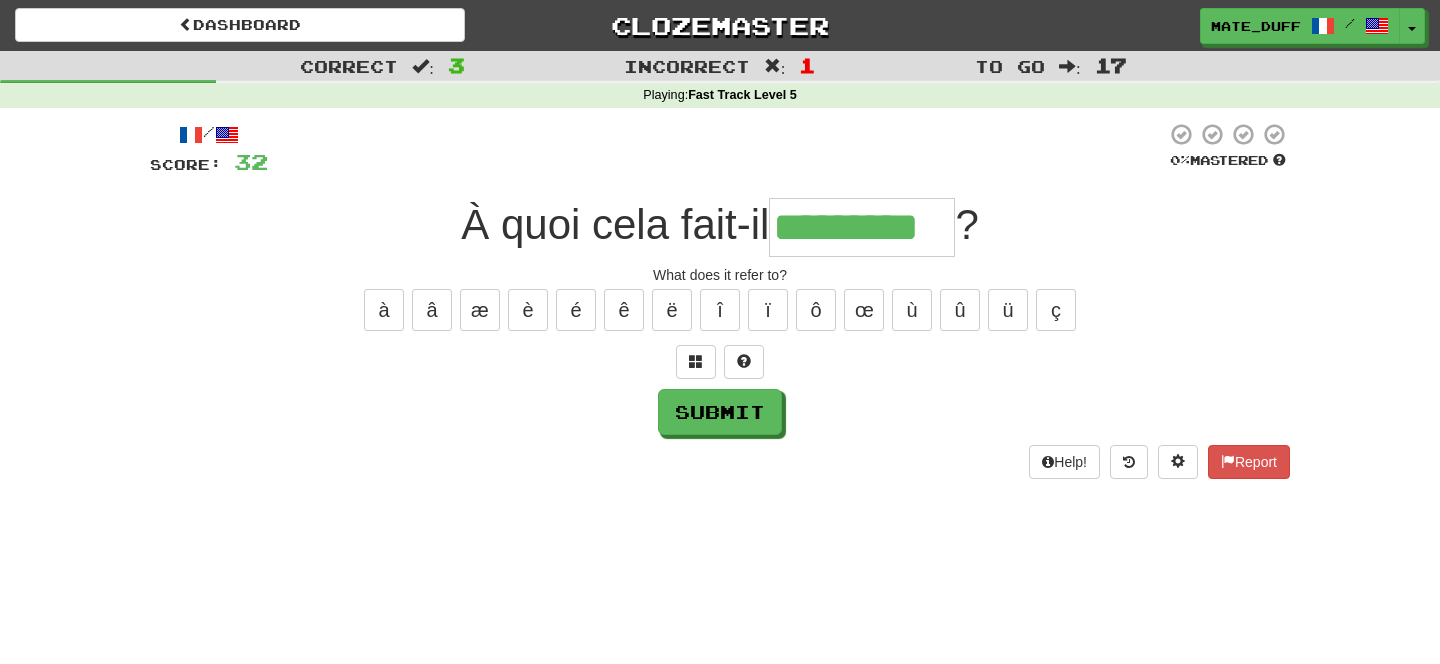 type on "*********" 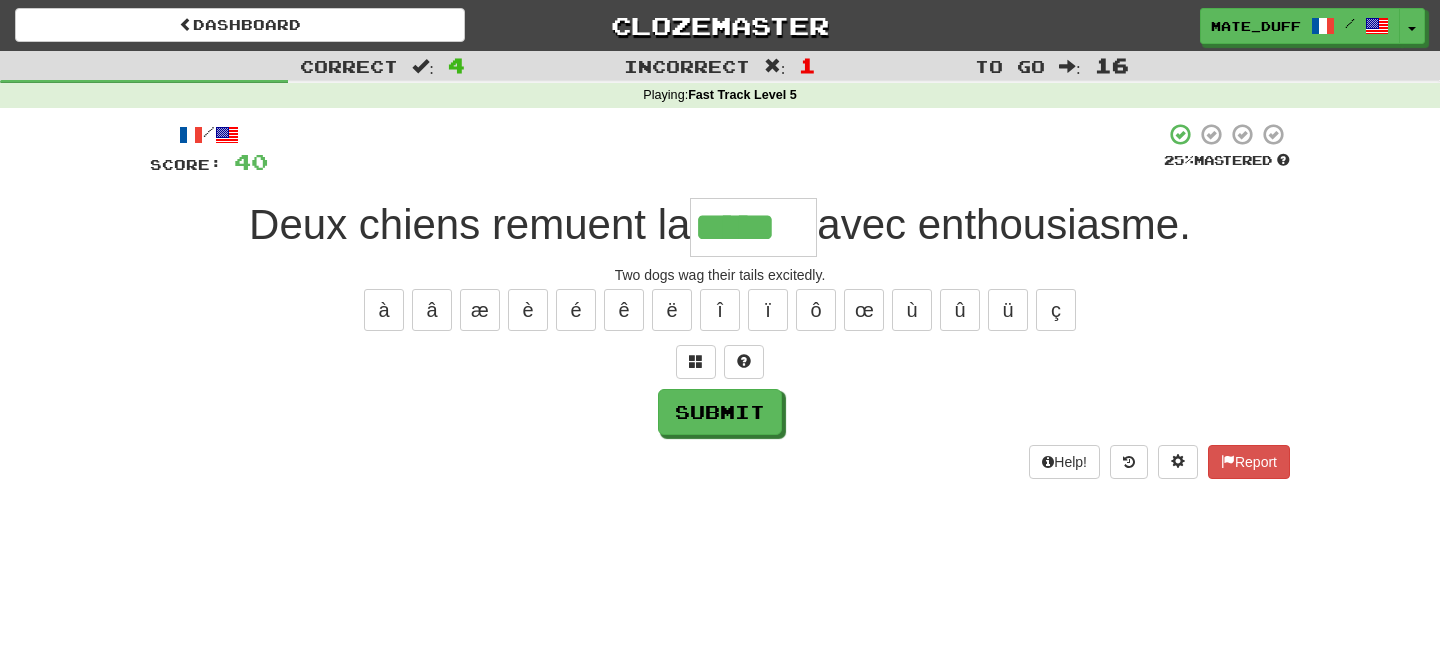 type on "*****" 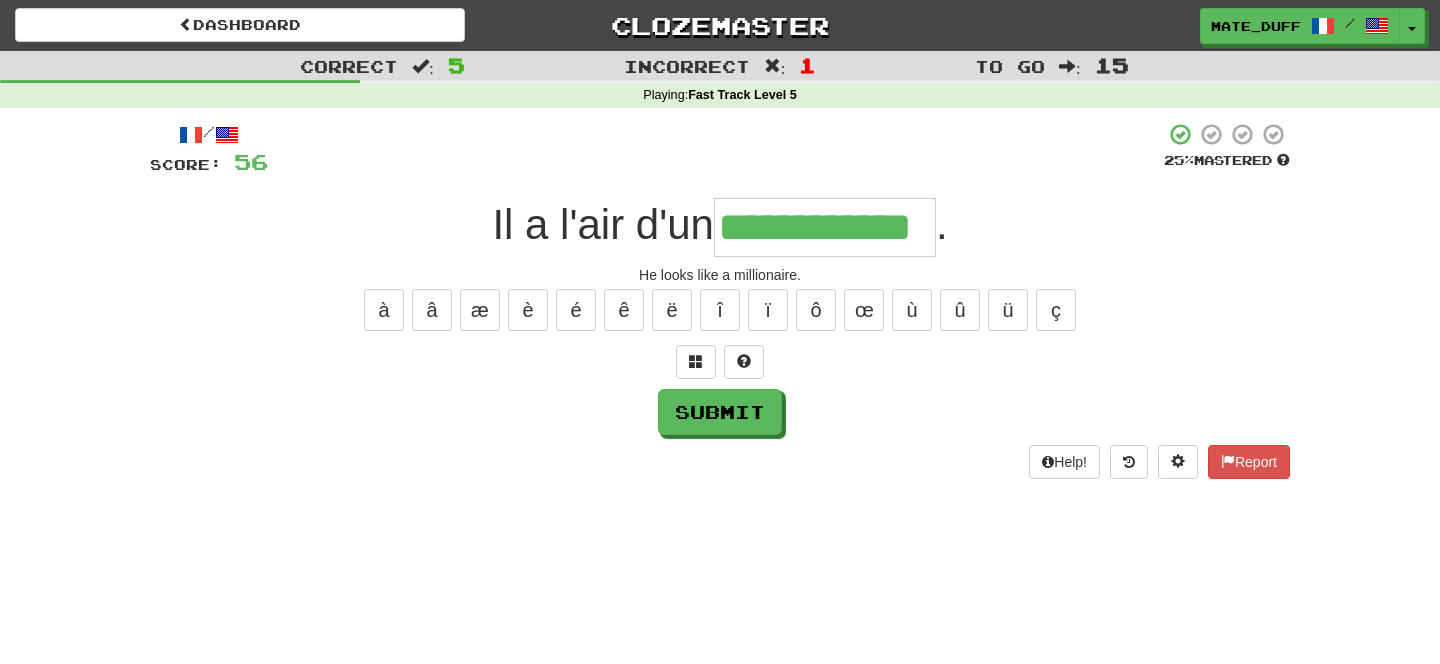 type on "**********" 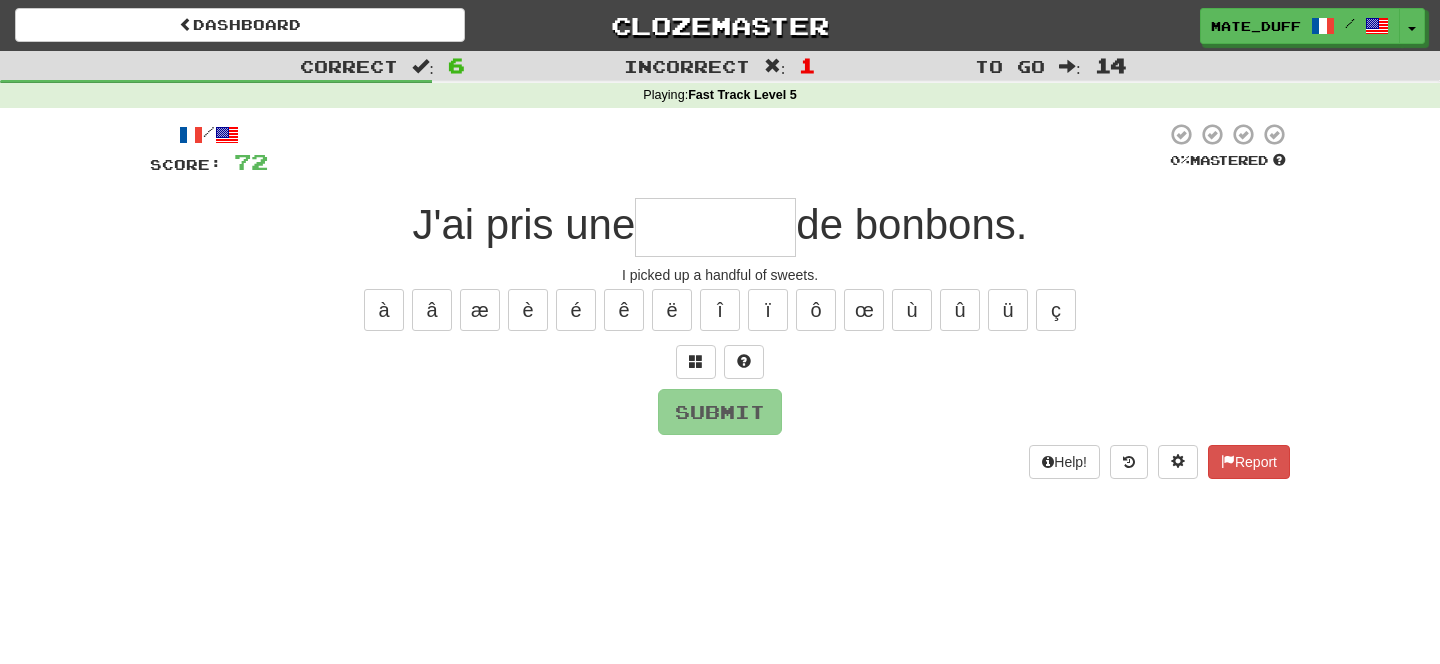 type on "*" 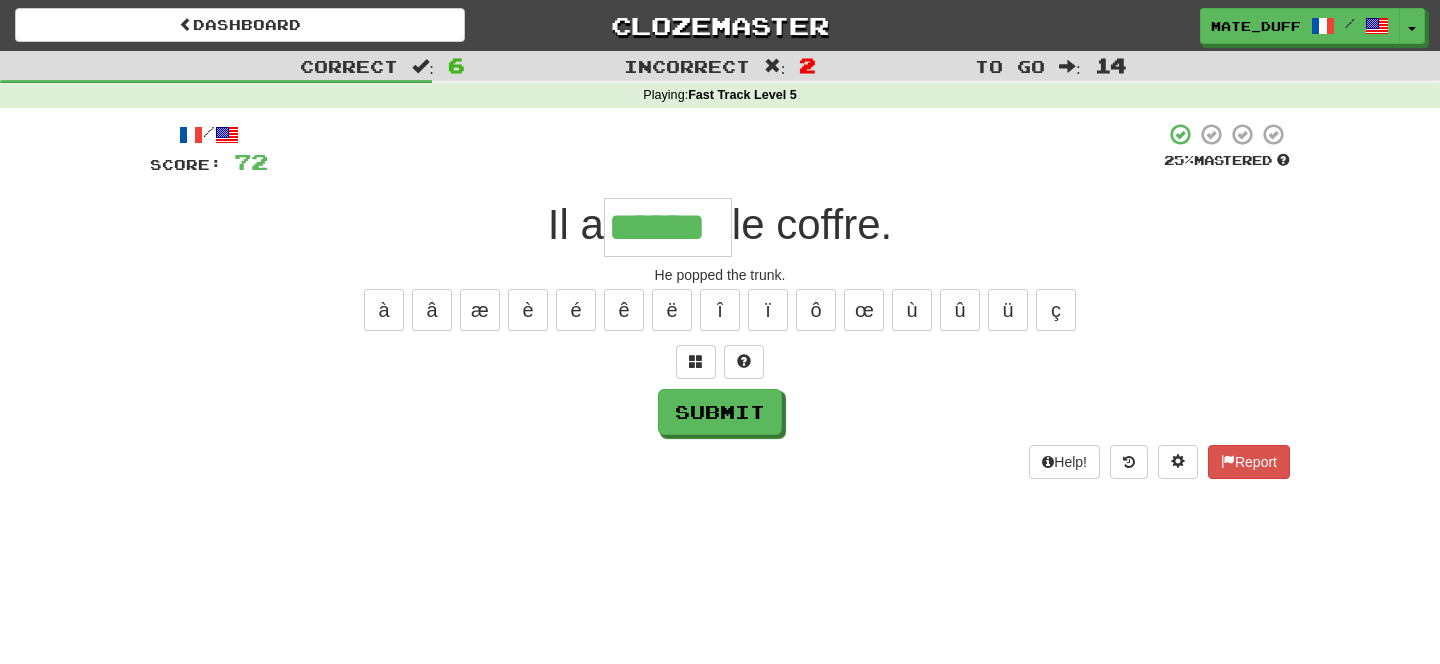 type on "******" 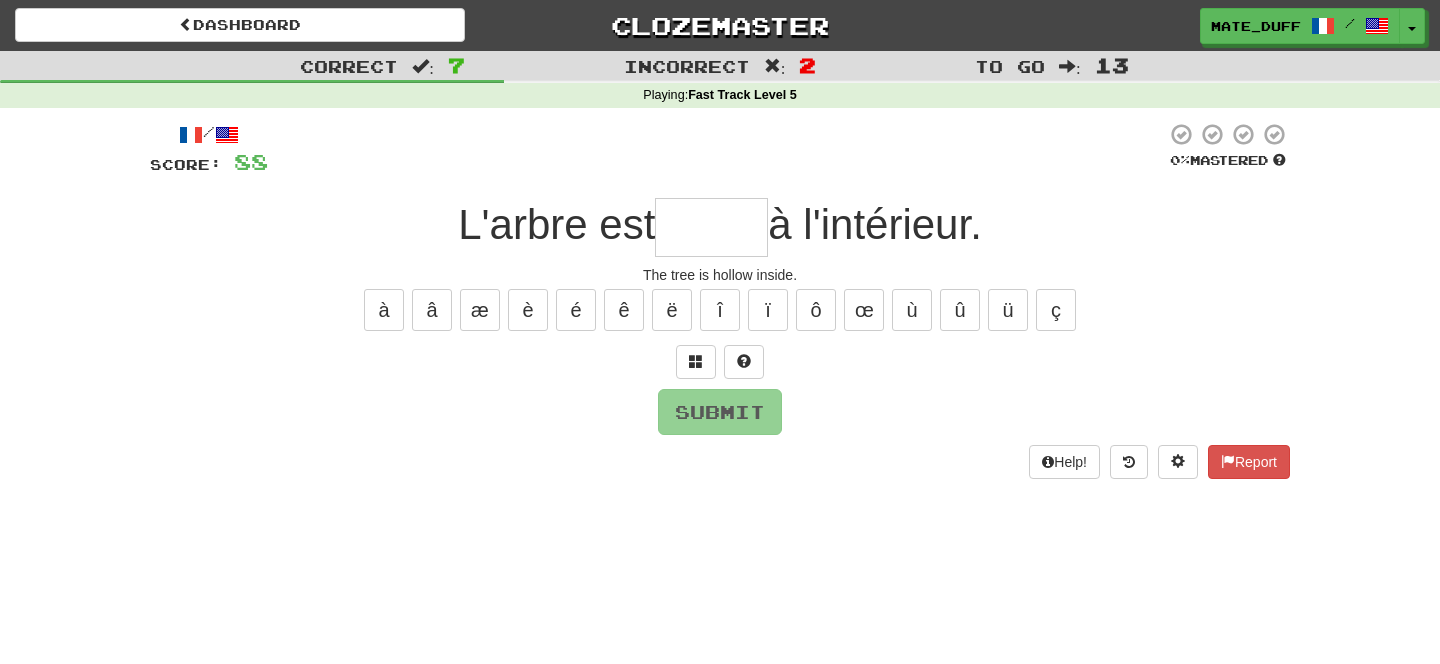 type on "*" 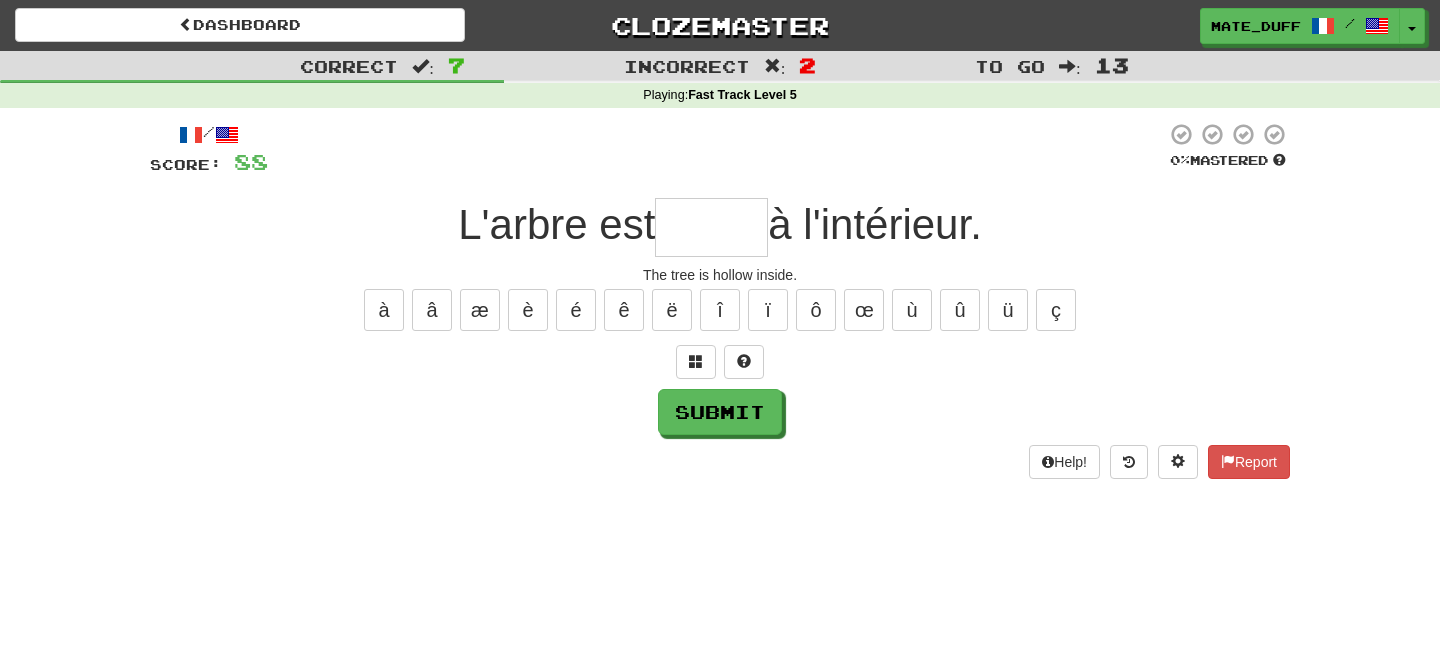 type on "*****" 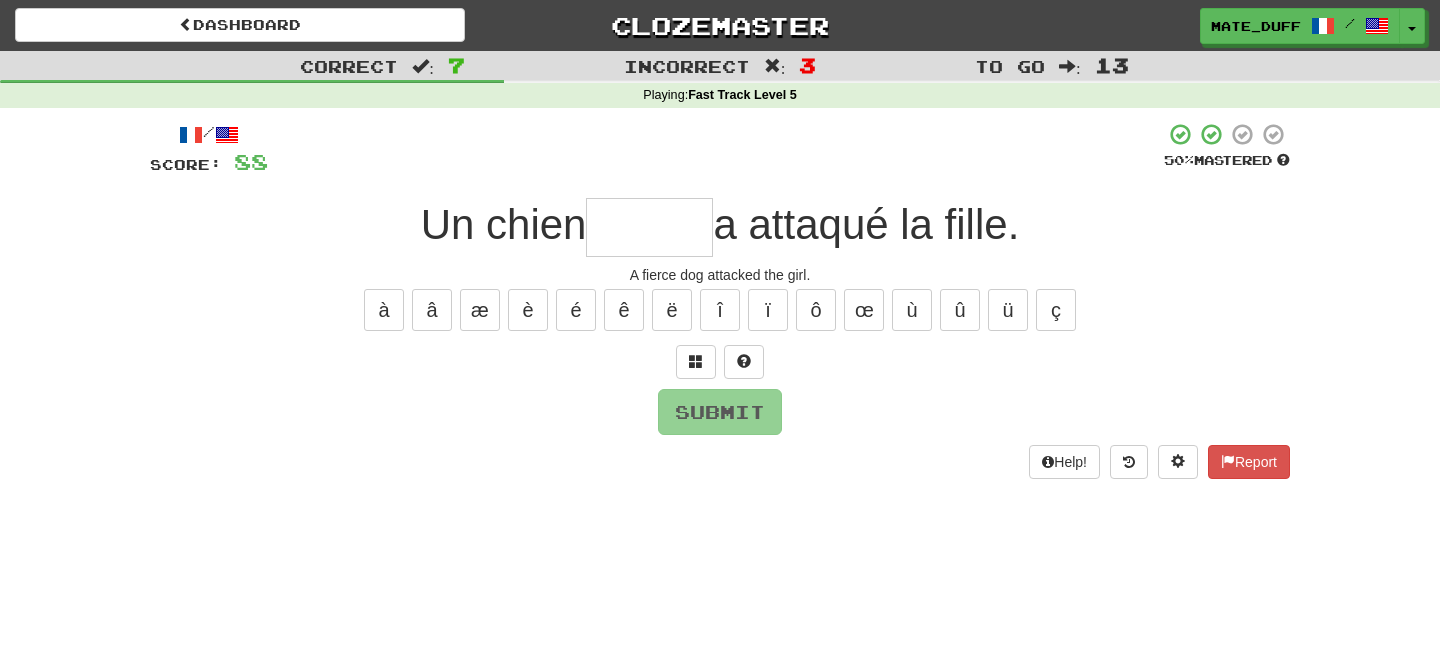 type on "*" 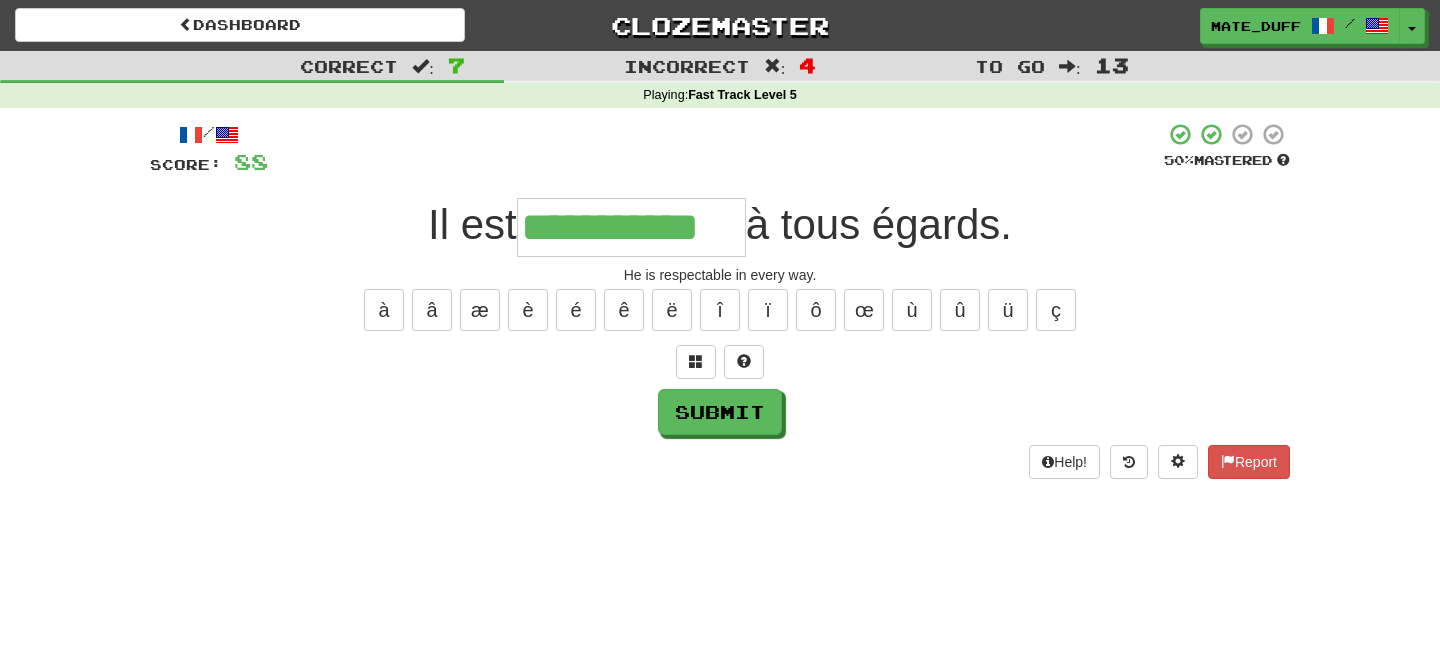 type on "**********" 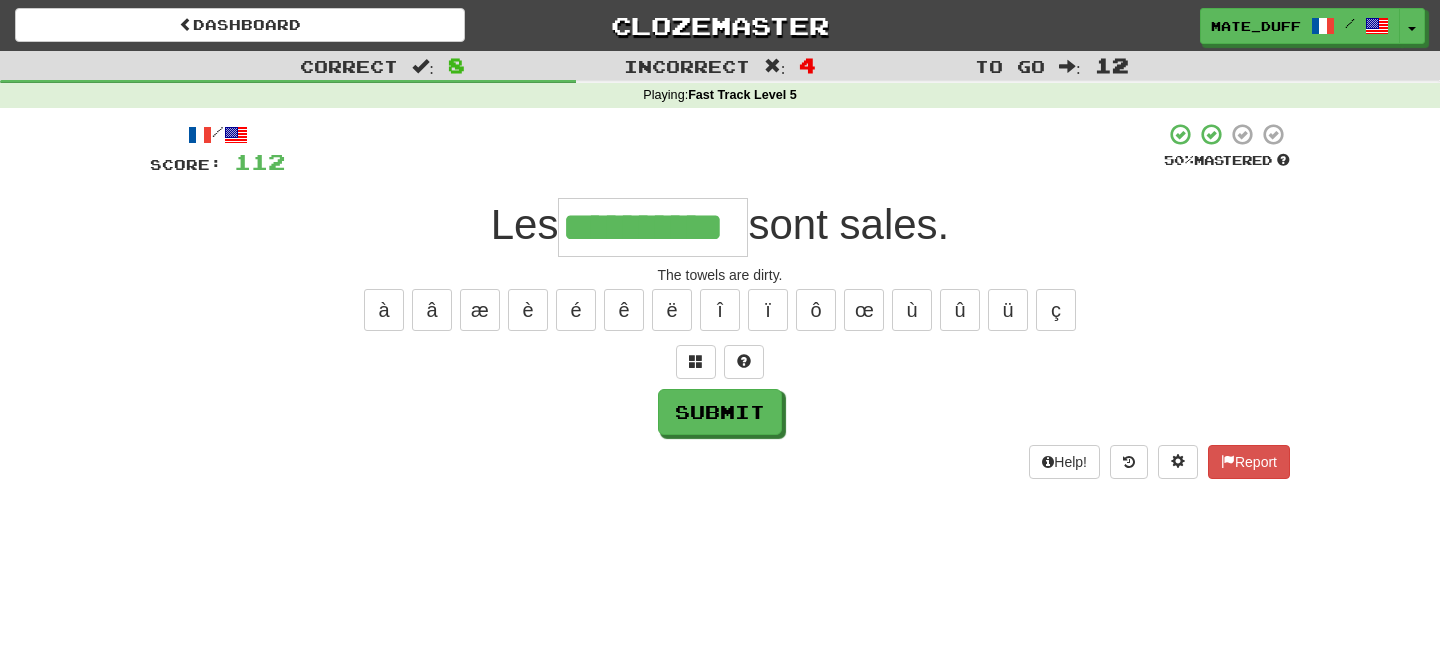 type on "**********" 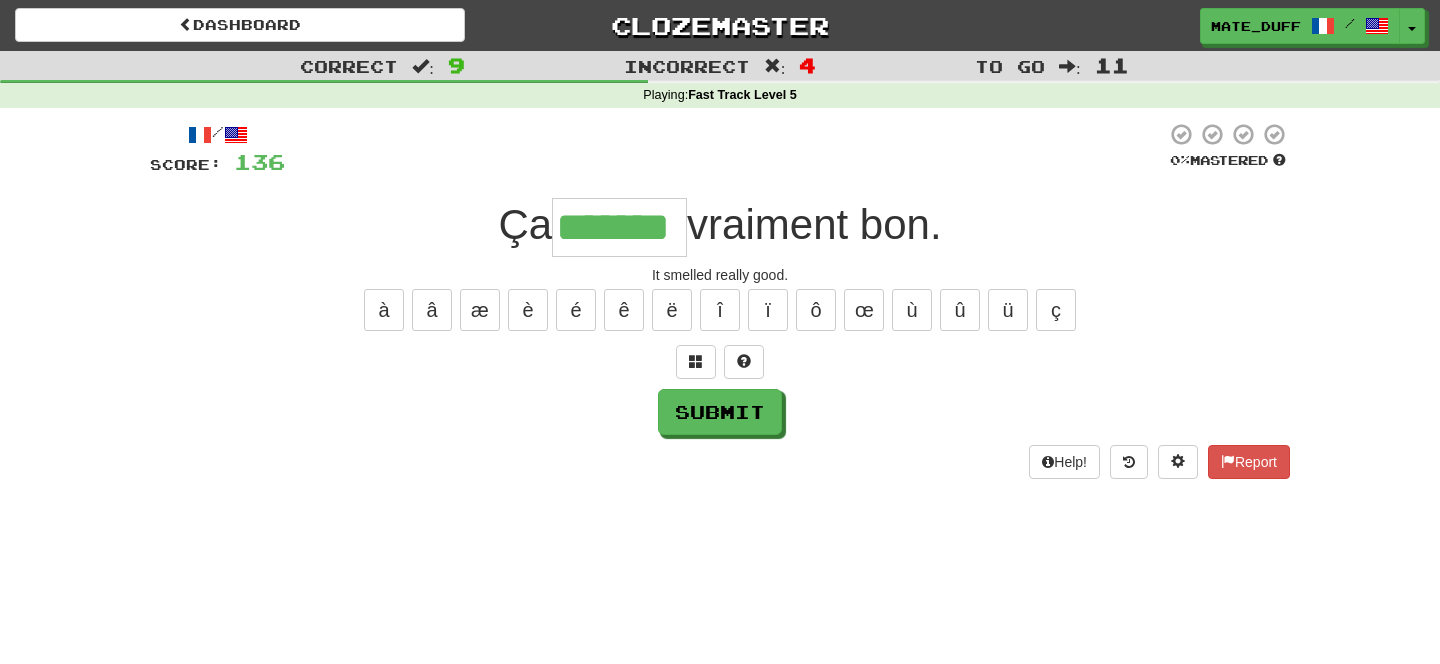 type on "*******" 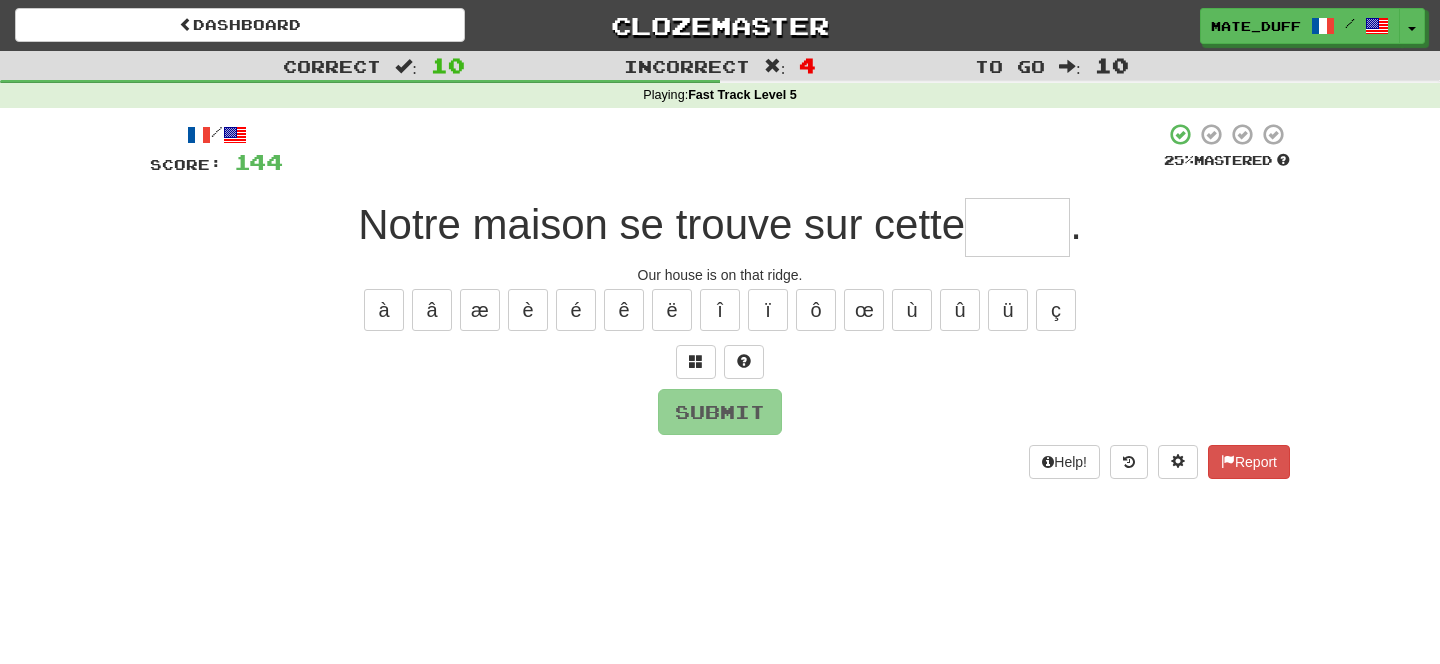 type on "*" 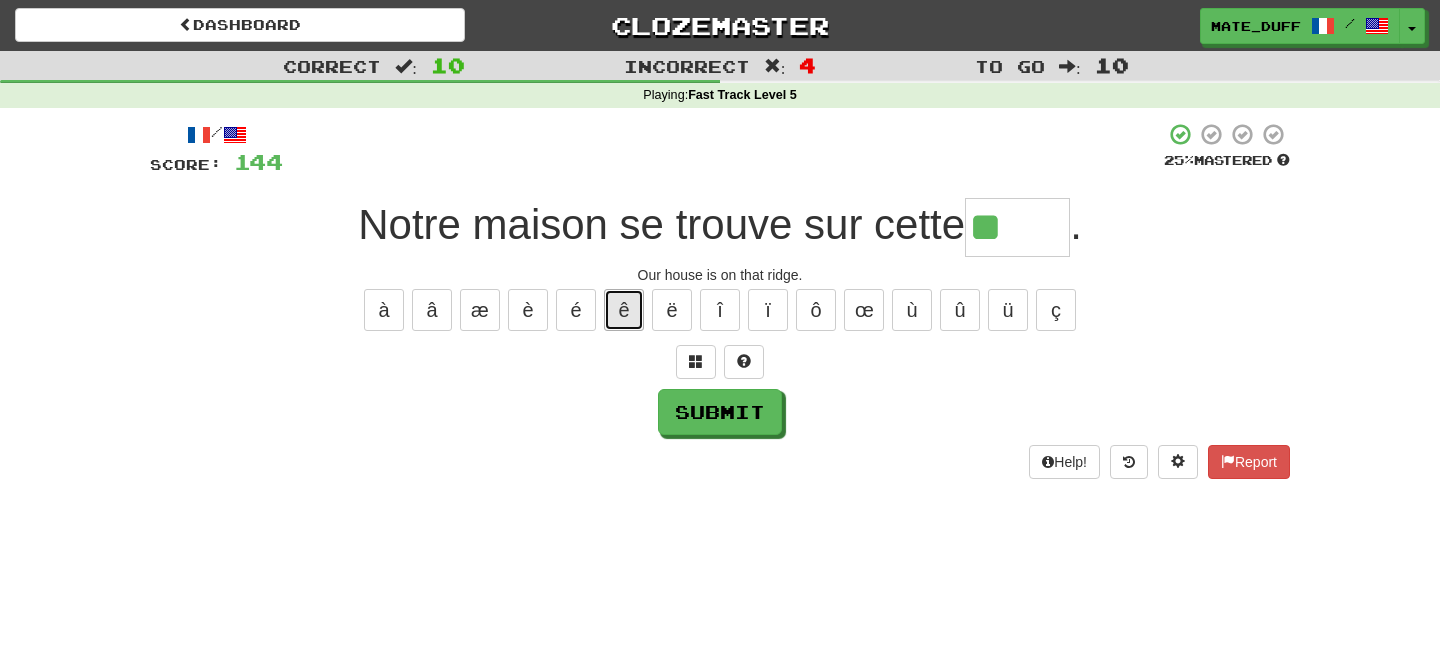 click on "ê" at bounding box center (624, 310) 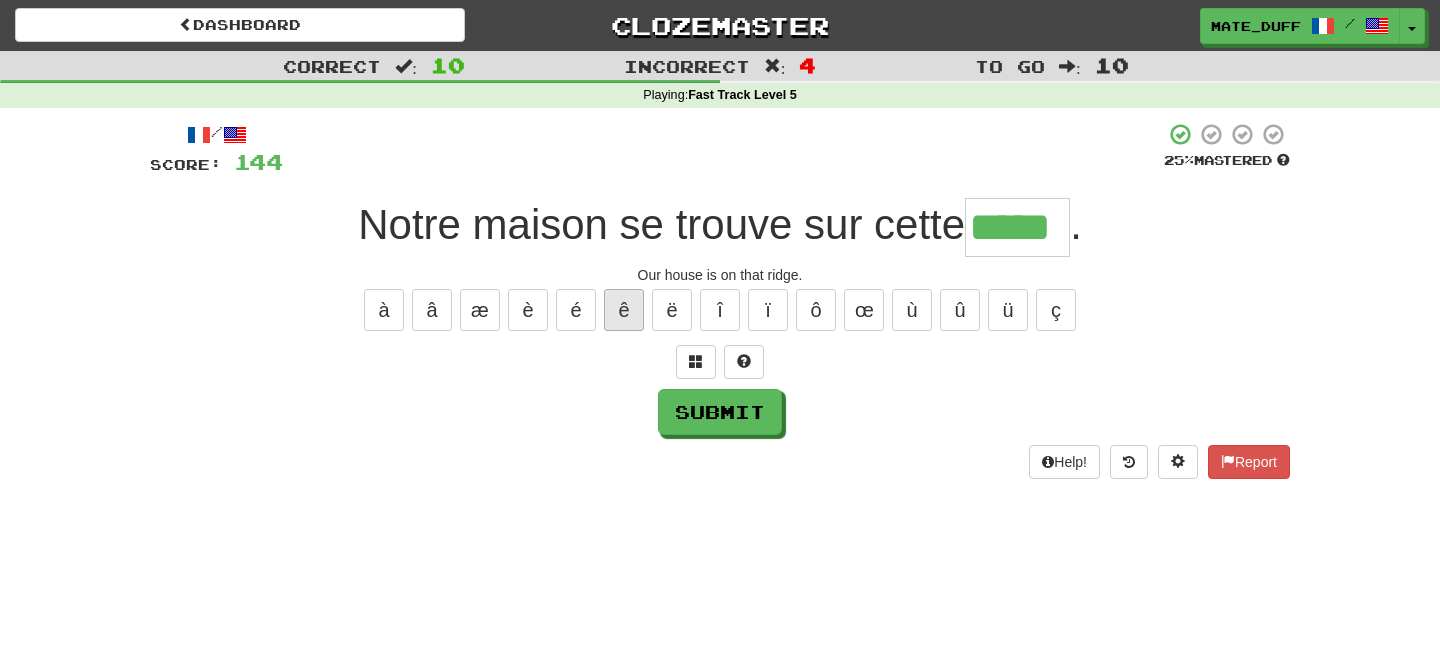 type on "*****" 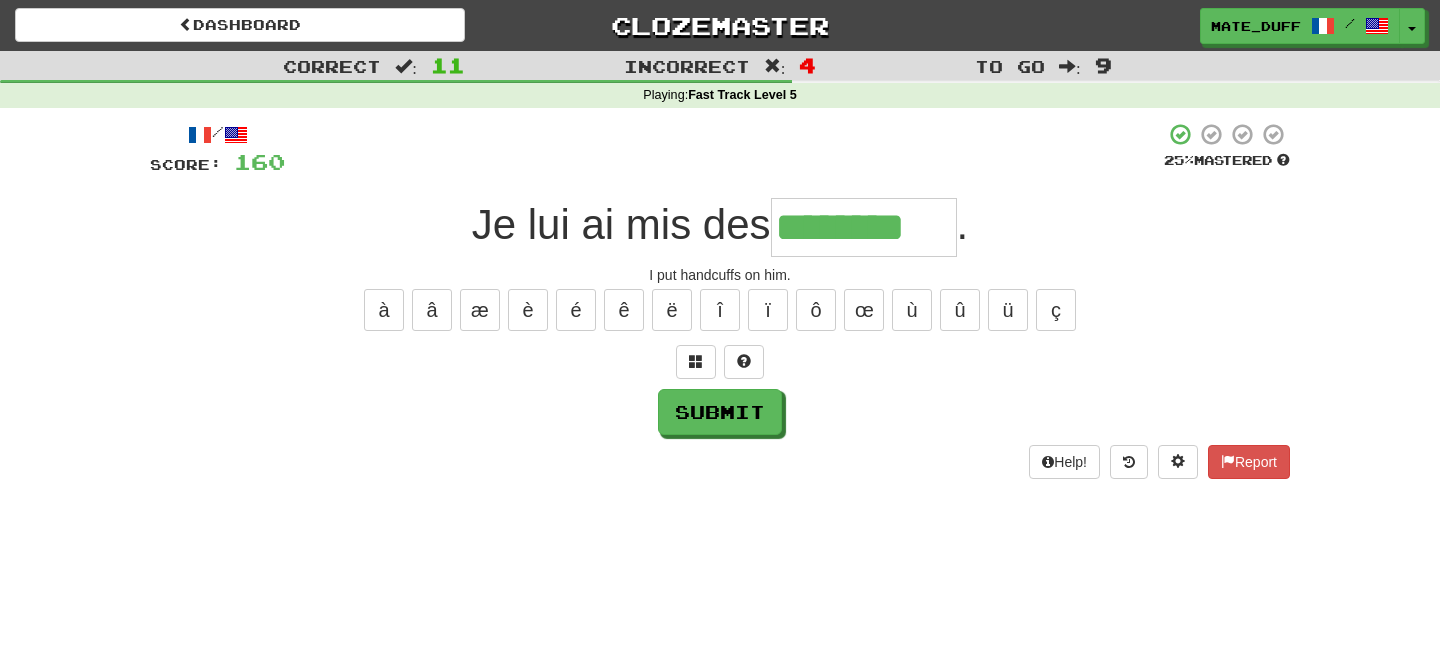 type on "********" 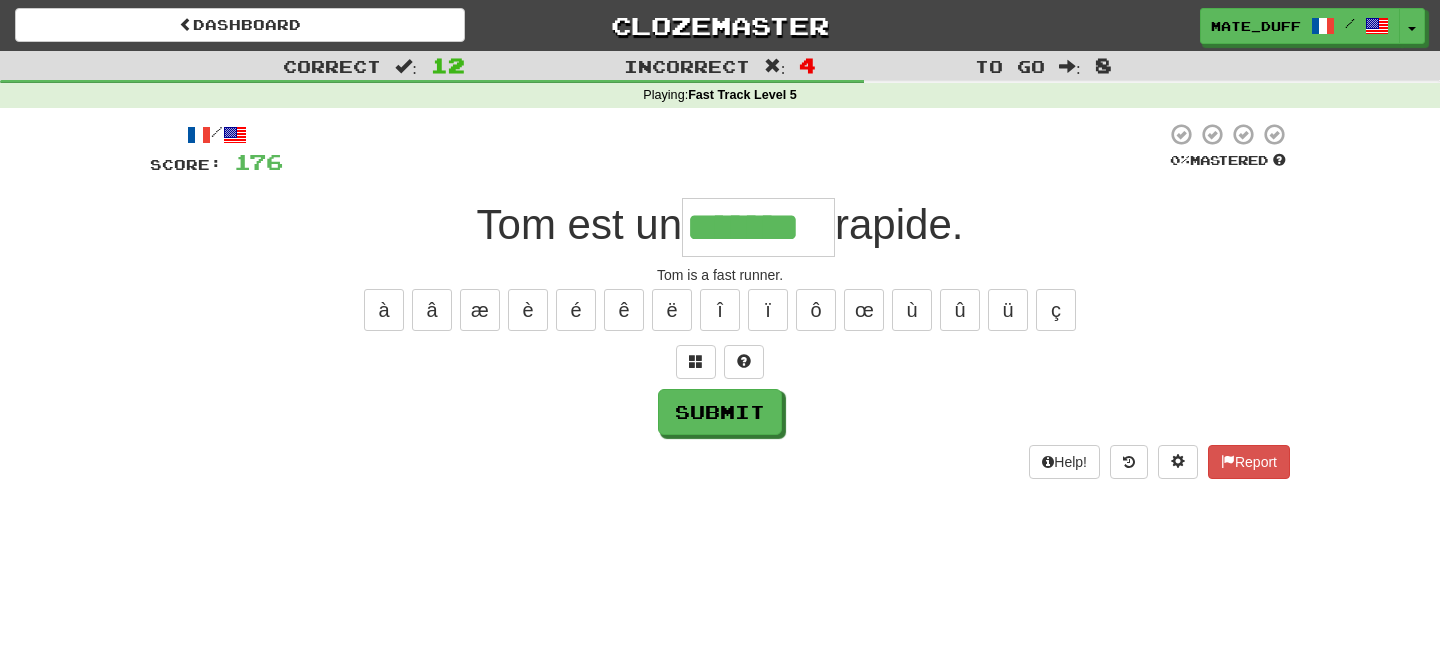 type on "*******" 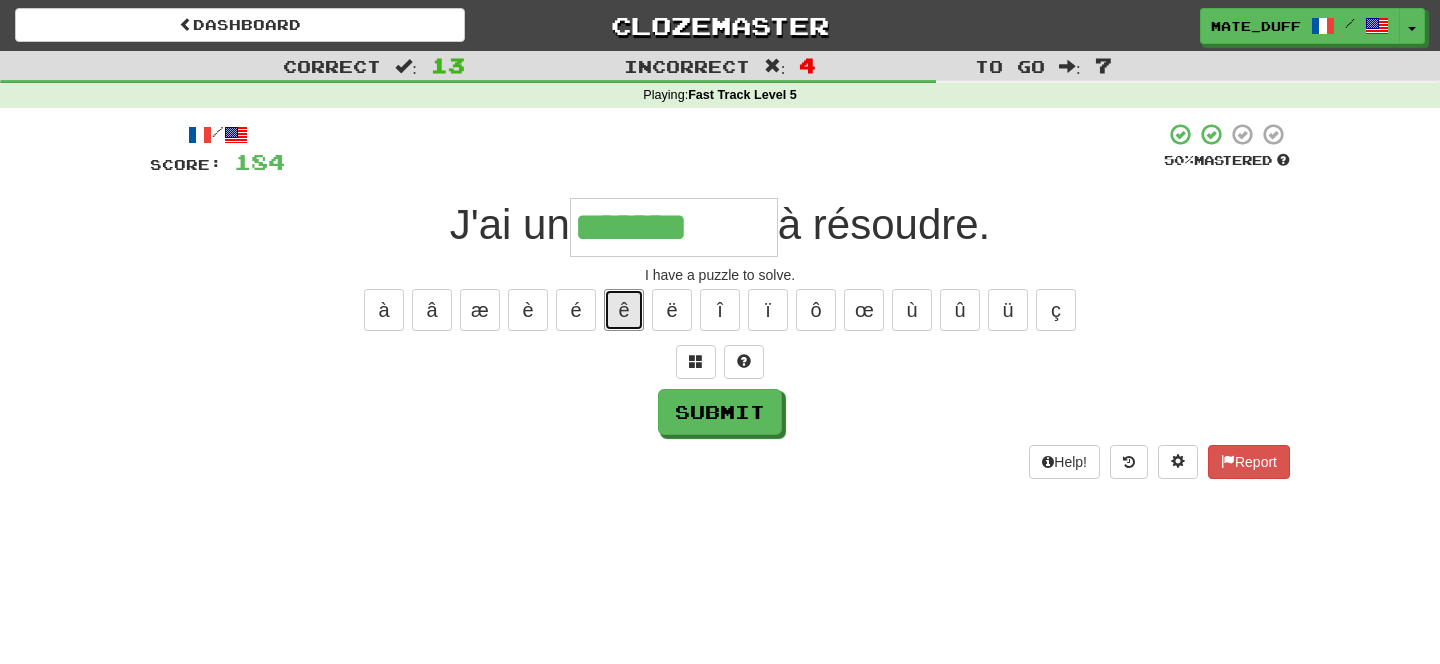 click on "ê" at bounding box center (624, 310) 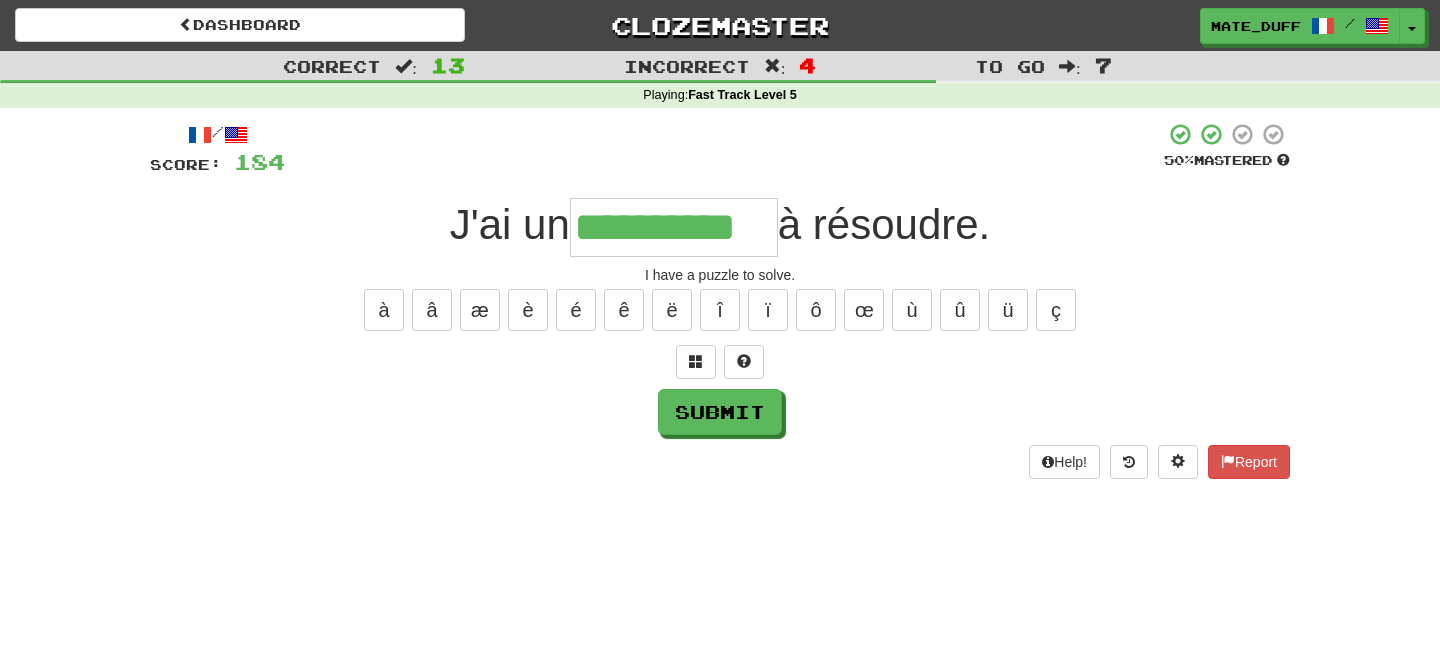 type on "**********" 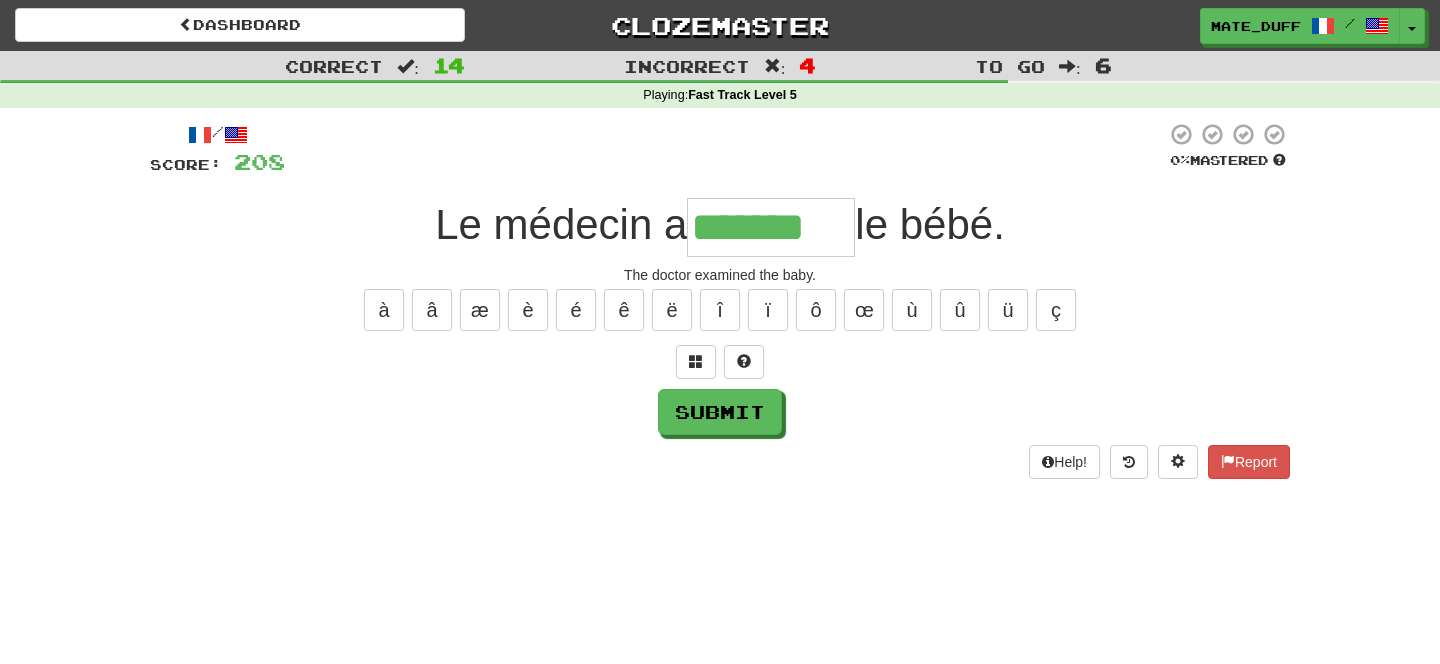 type on "*******" 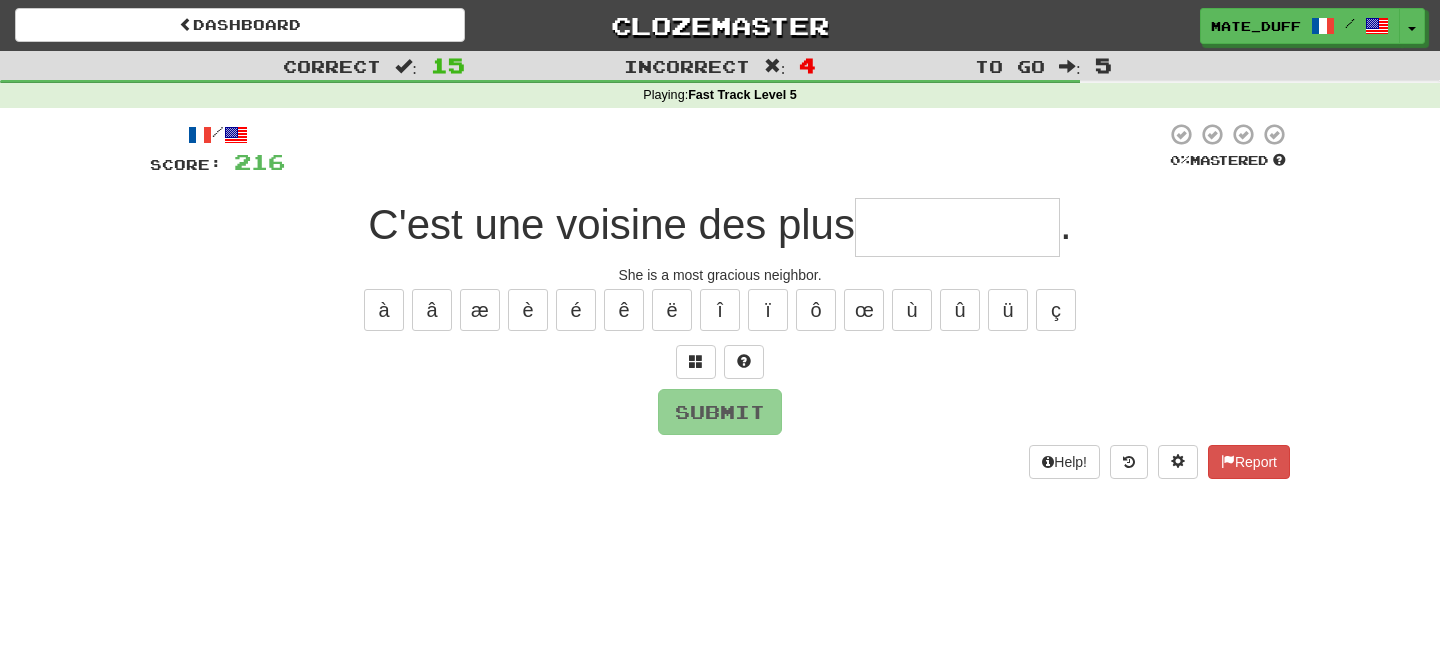 type on "*" 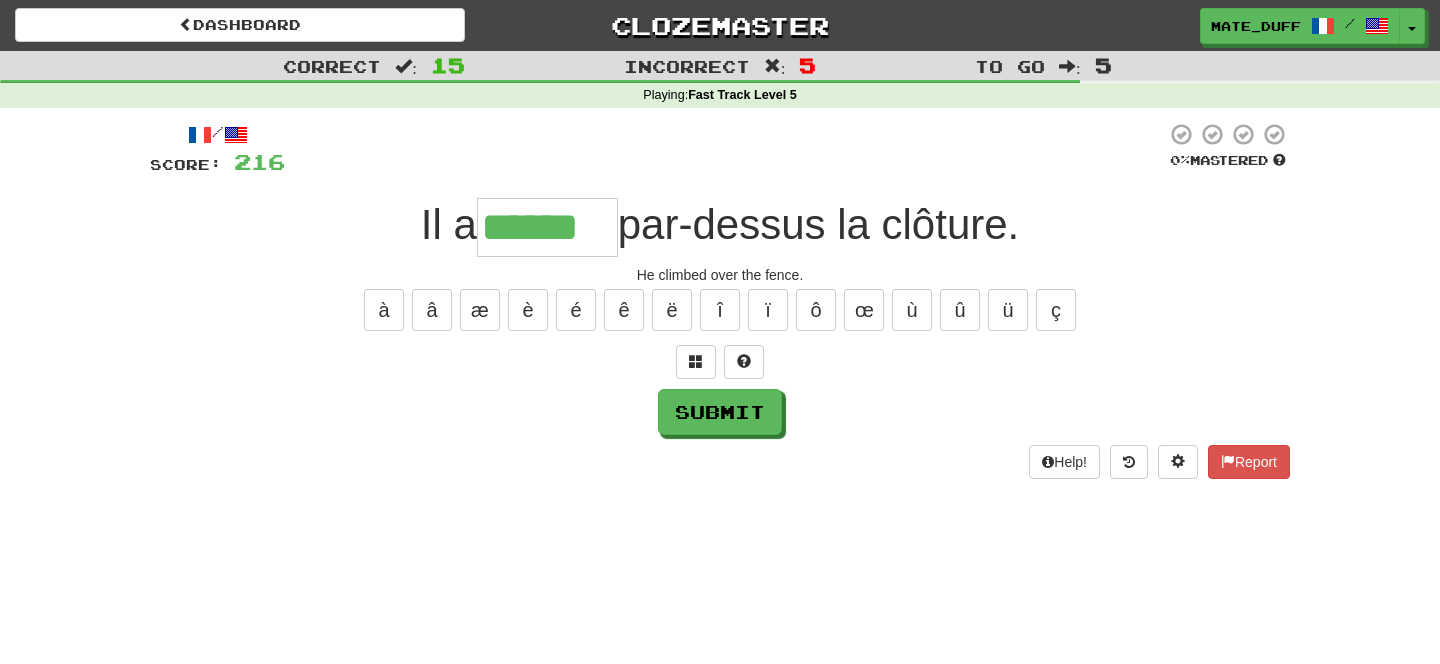 type on "******" 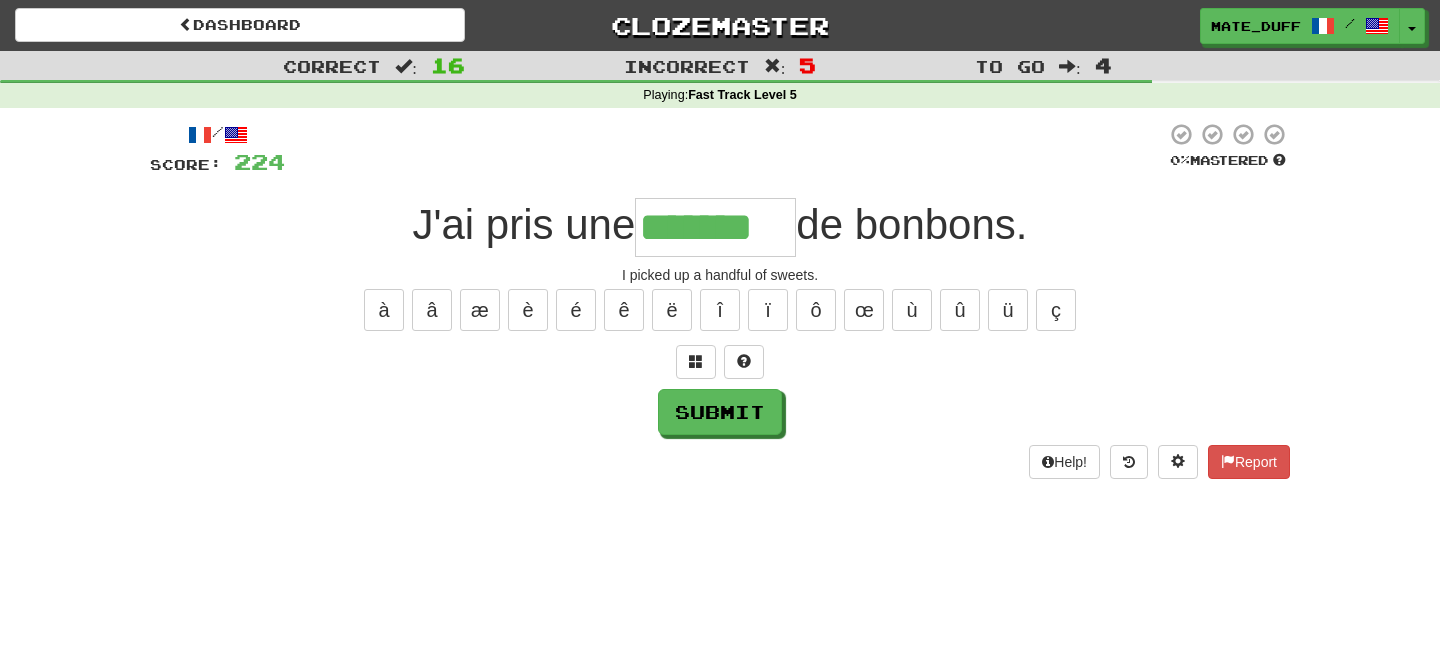 type on "*******" 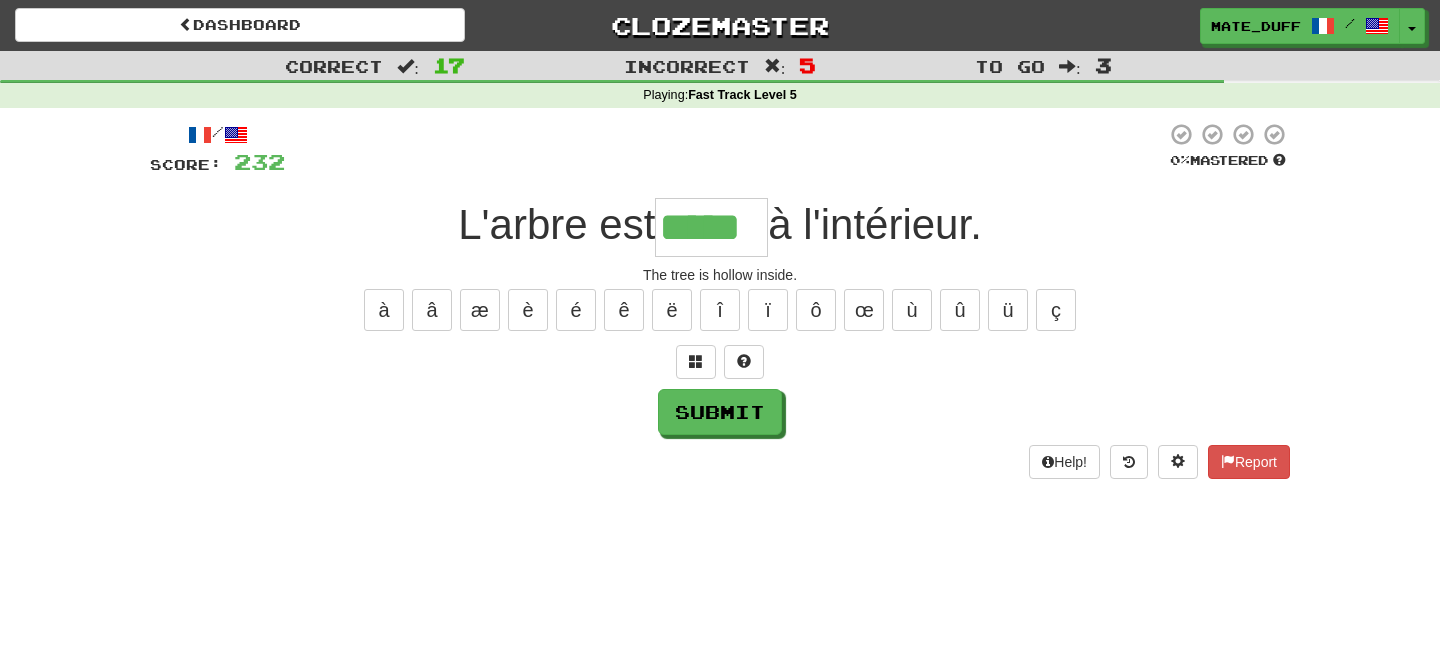 type on "*****" 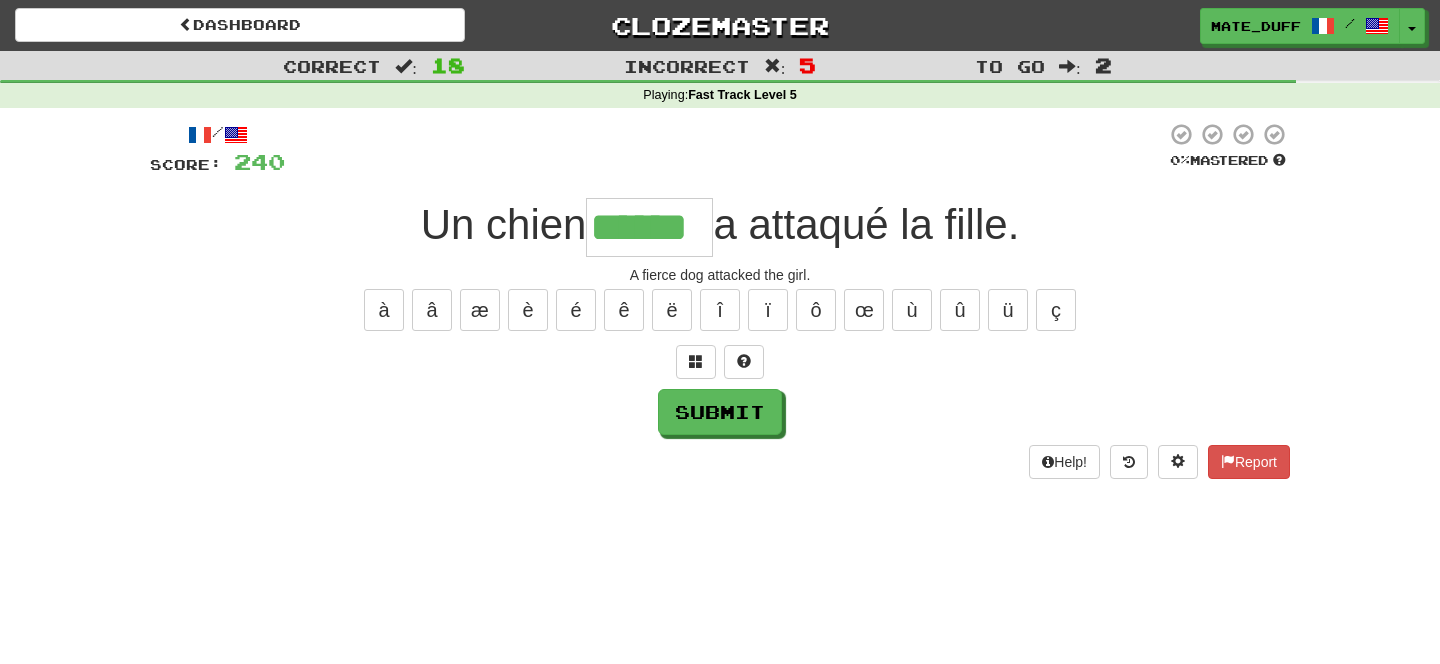 type on "******" 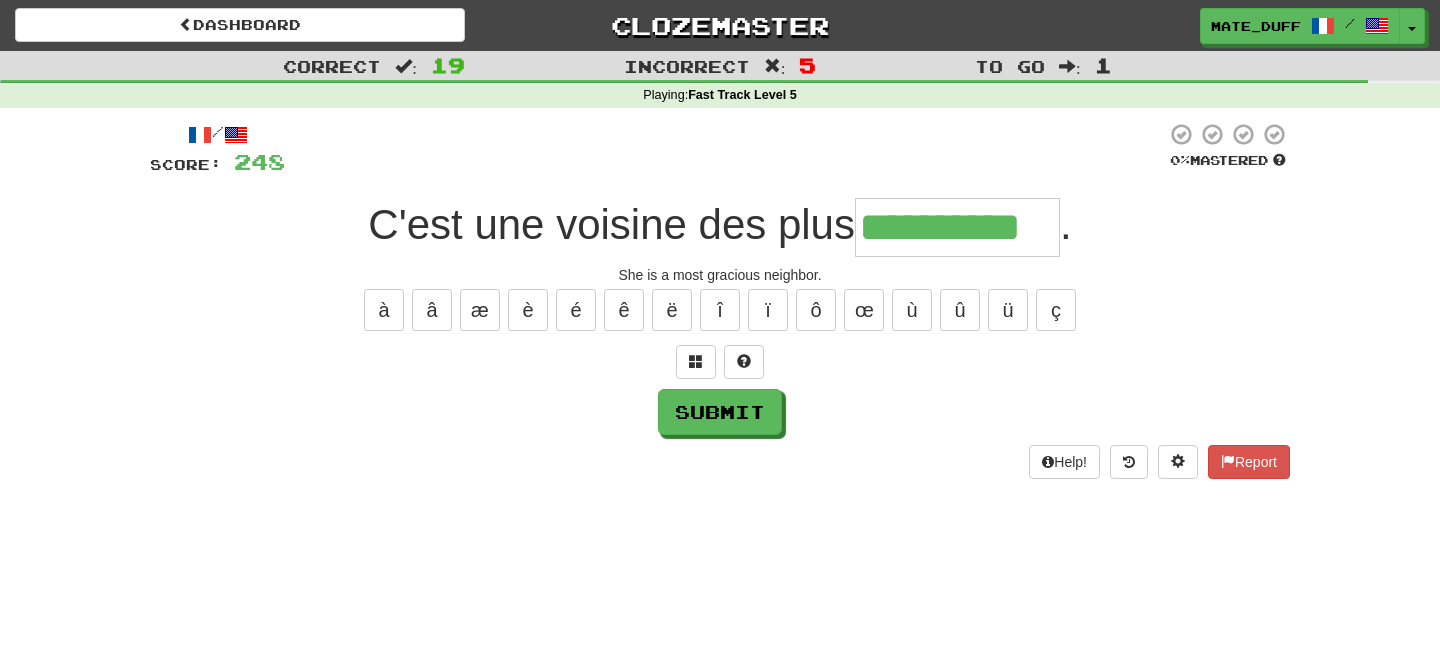 type on "**********" 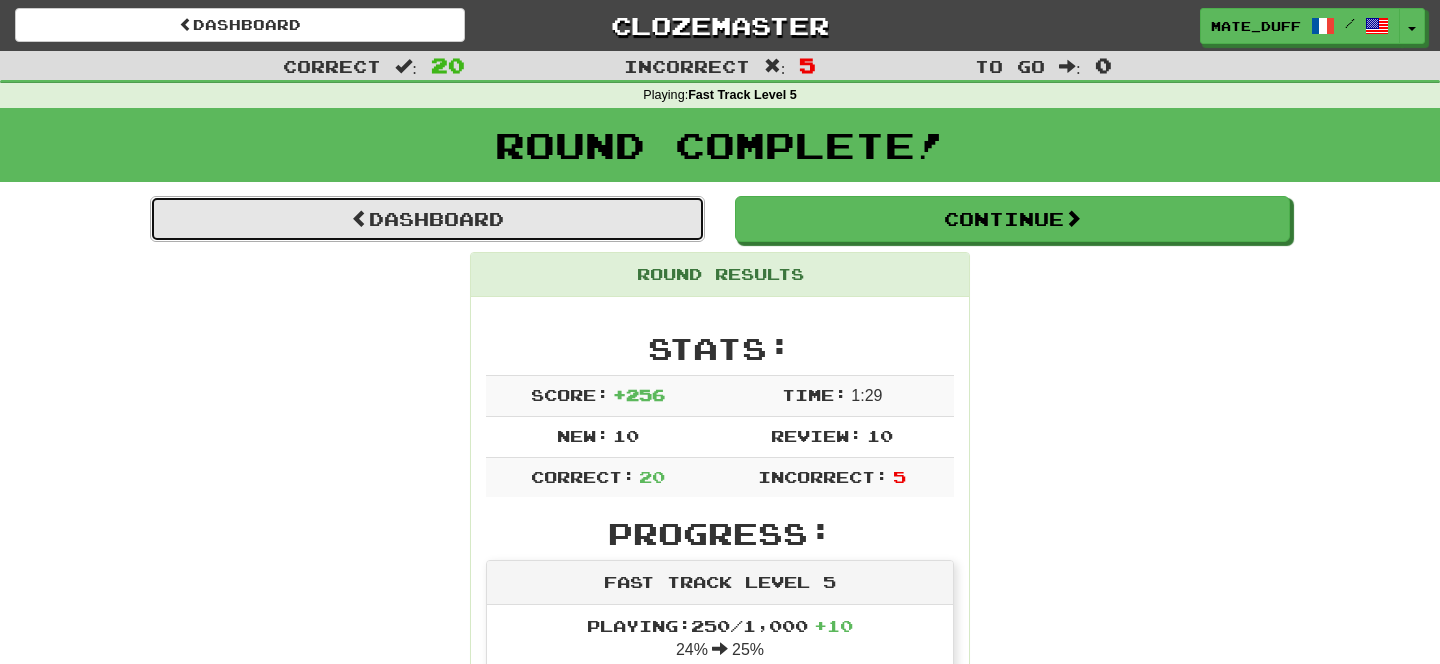 click on "Dashboard" at bounding box center (427, 219) 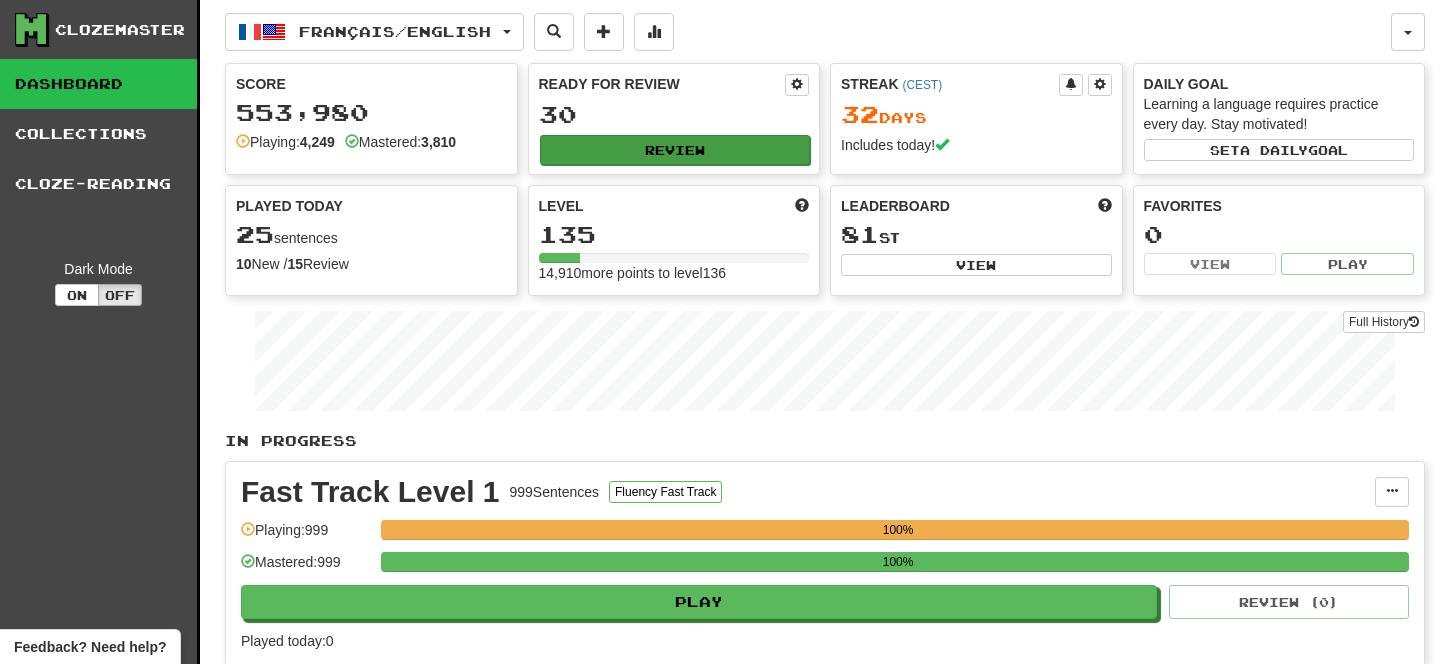 scroll, scrollTop: 0, scrollLeft: 0, axis: both 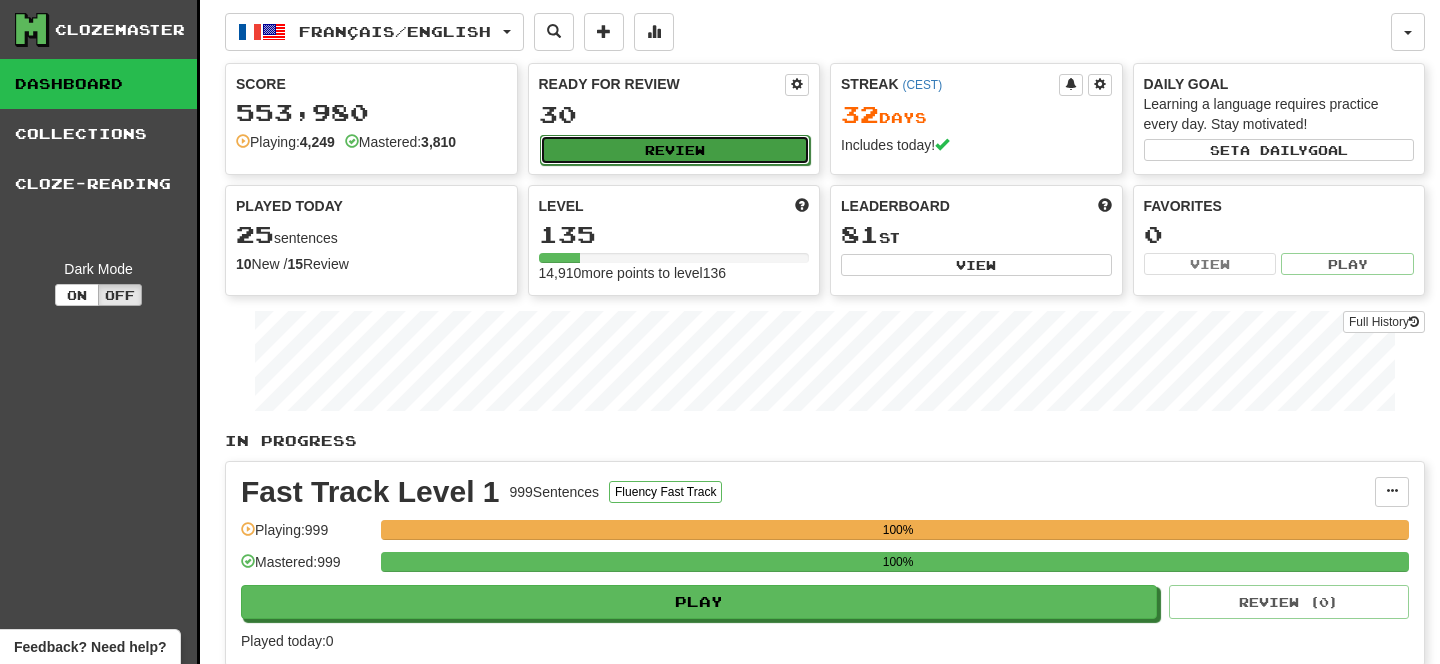 click on "Review" at bounding box center (675, 150) 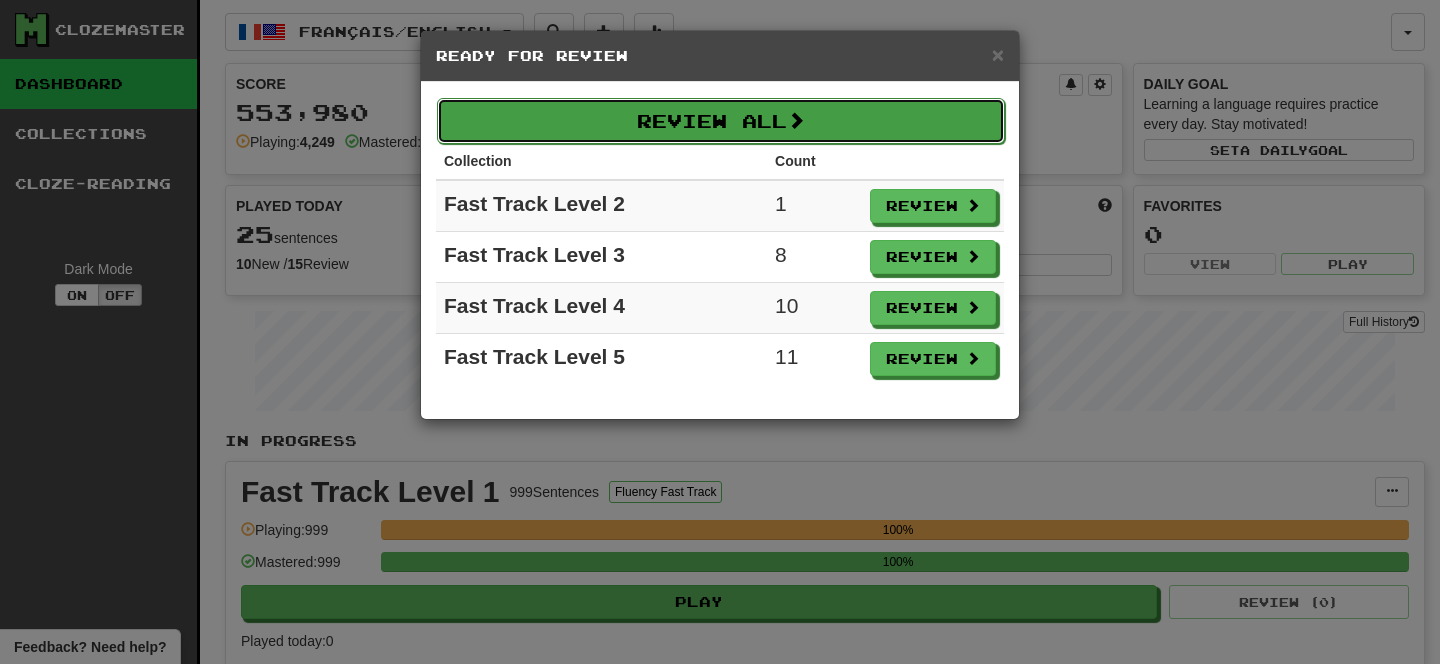 click on "Review All" at bounding box center (721, 121) 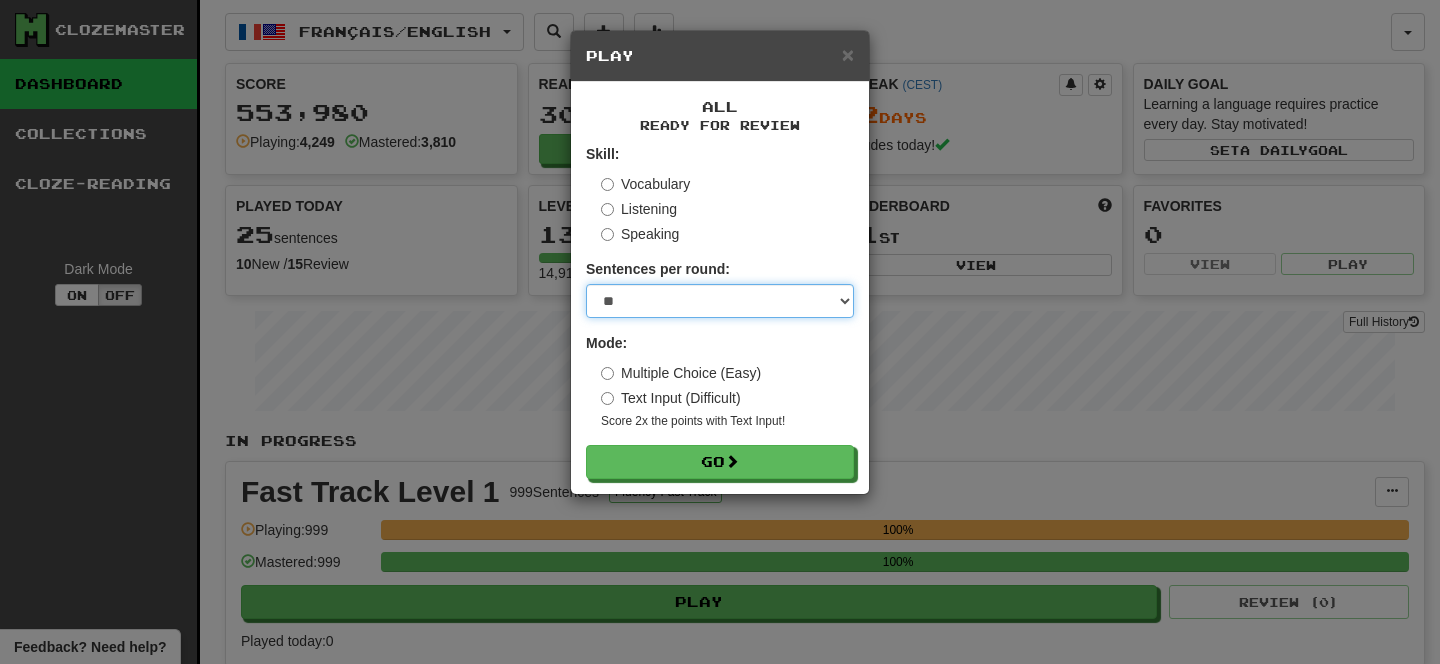 click on "* ** ** ** ** ** *** ********" at bounding box center (720, 301) 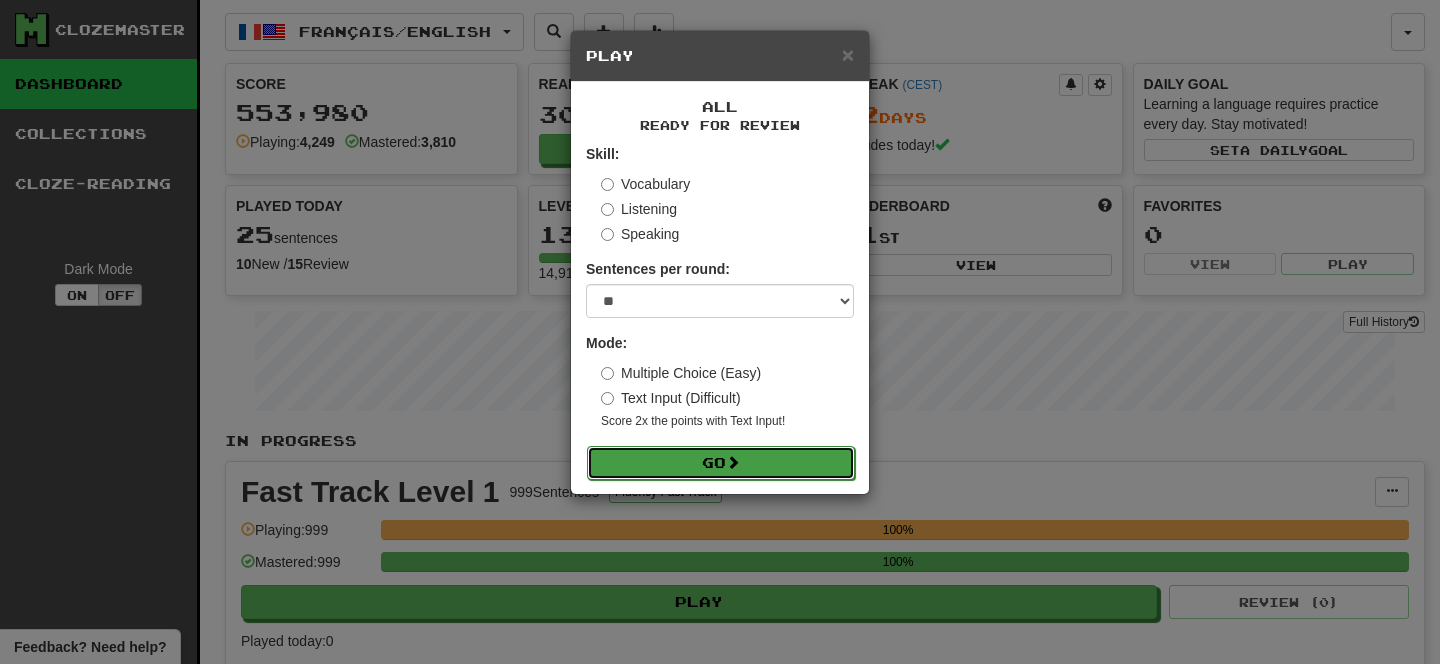 click on "Go" at bounding box center [721, 463] 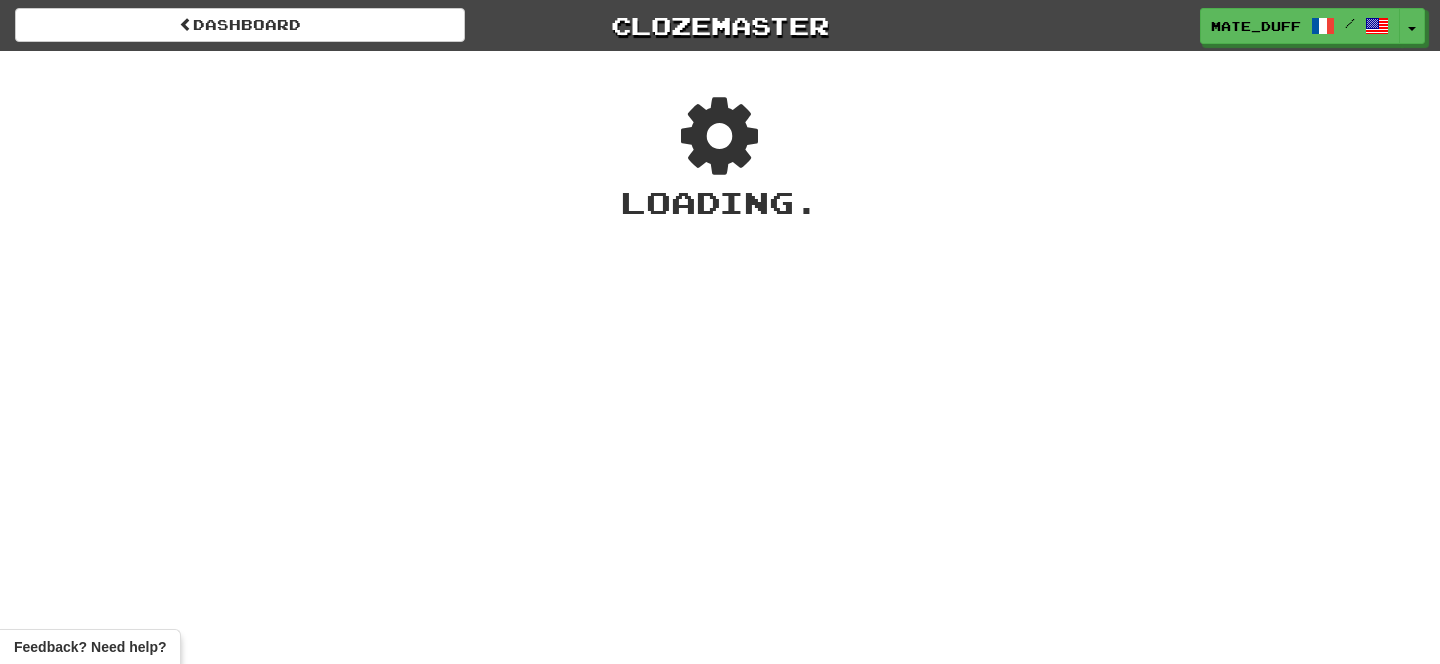 scroll, scrollTop: 0, scrollLeft: 0, axis: both 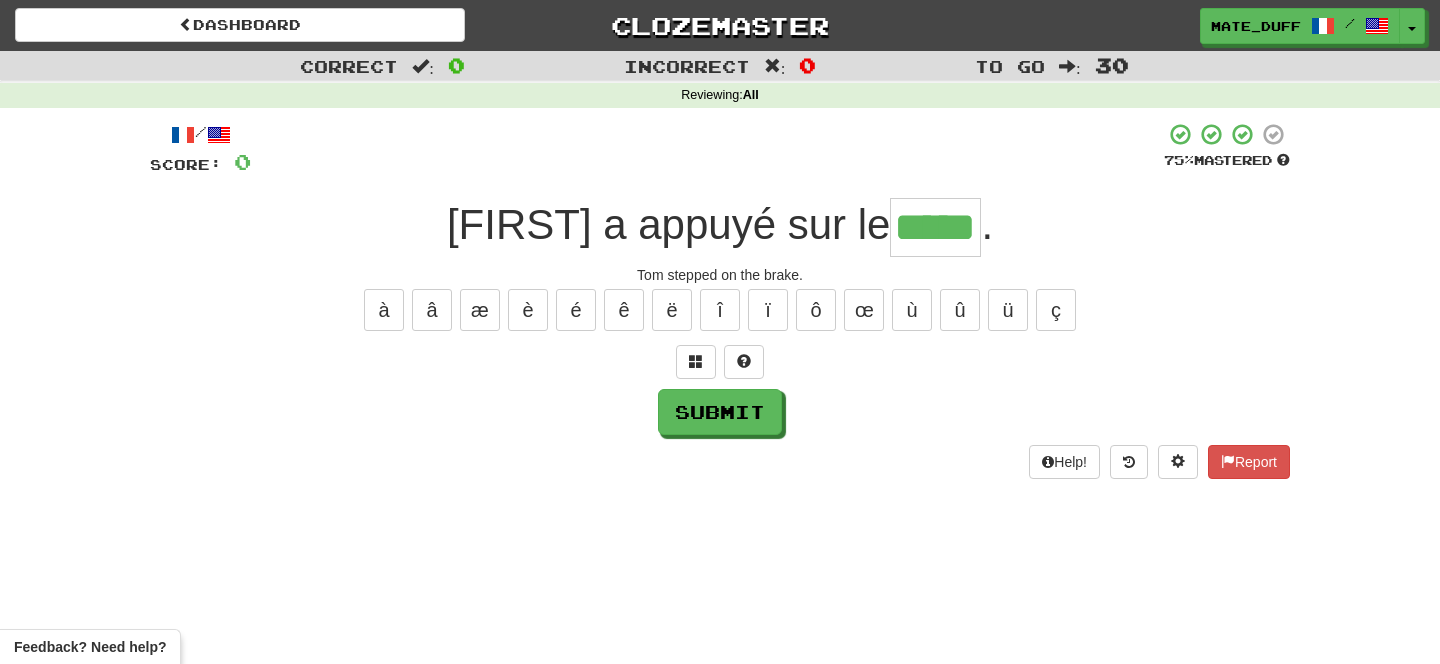 type on "*****" 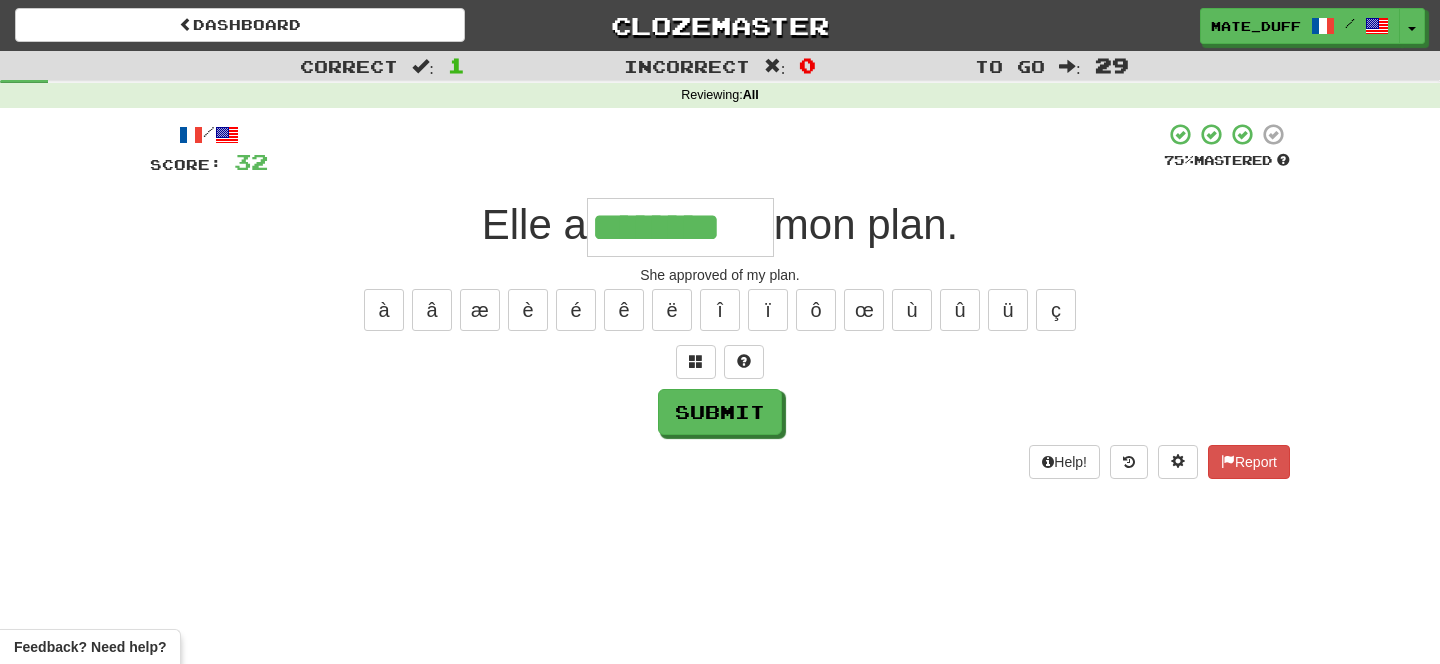 type on "********" 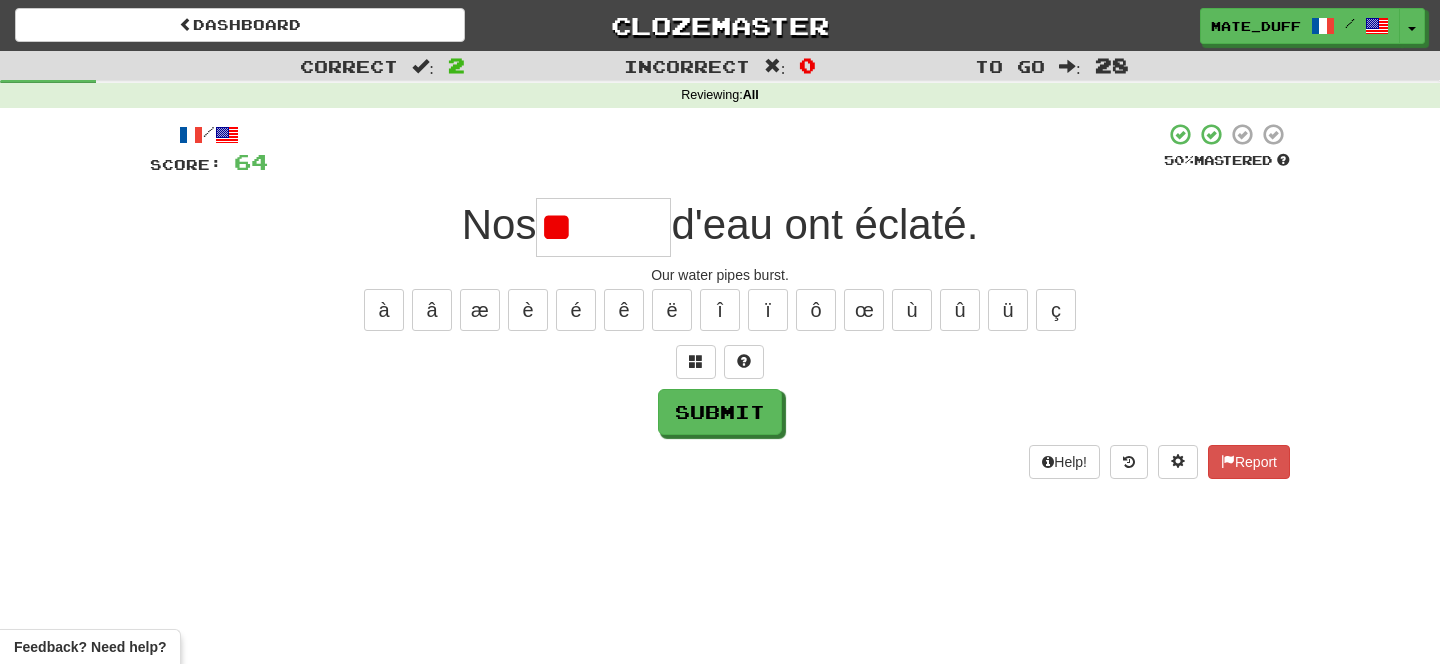 type on "*" 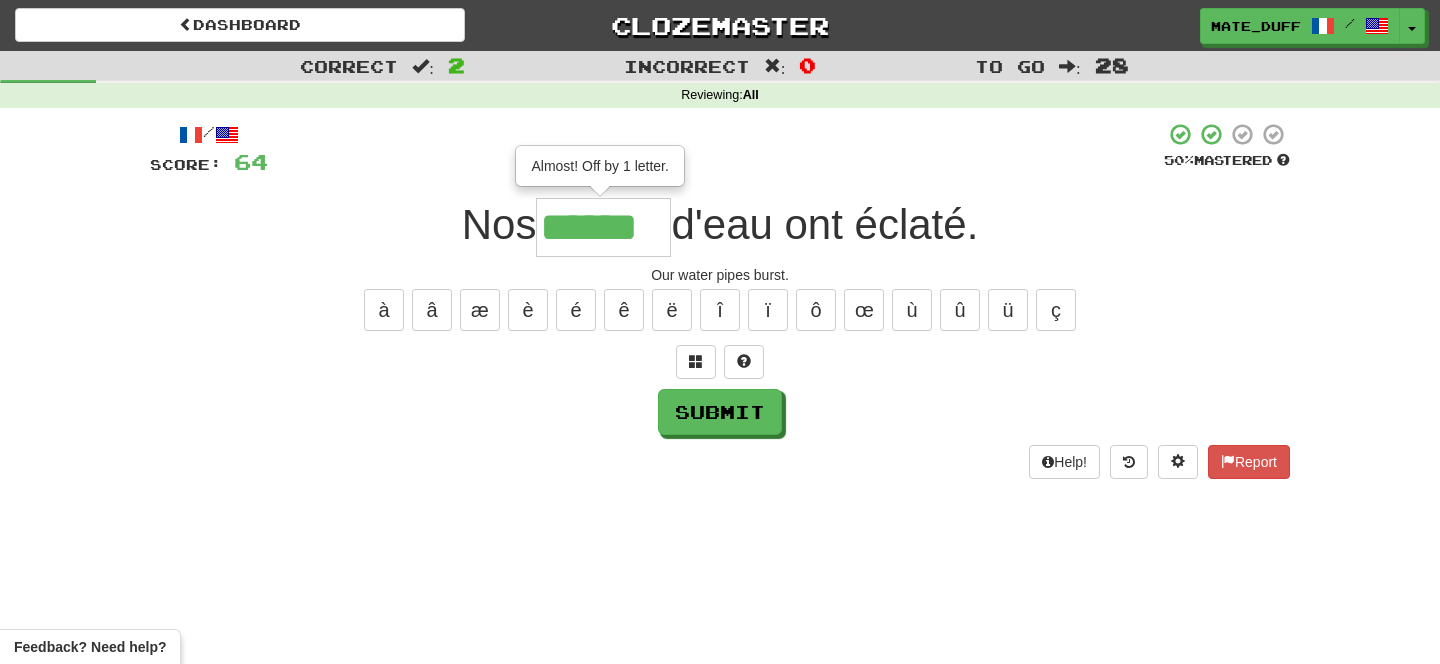 type on "******" 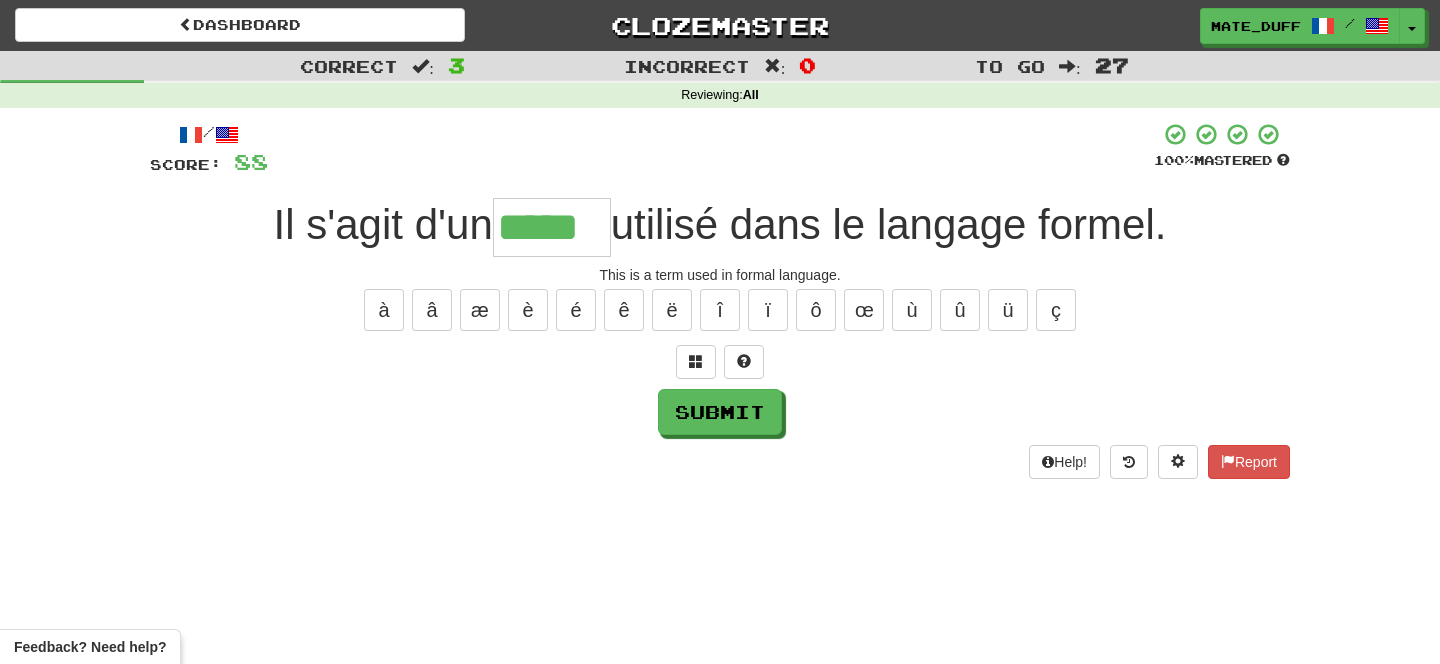 type on "*****" 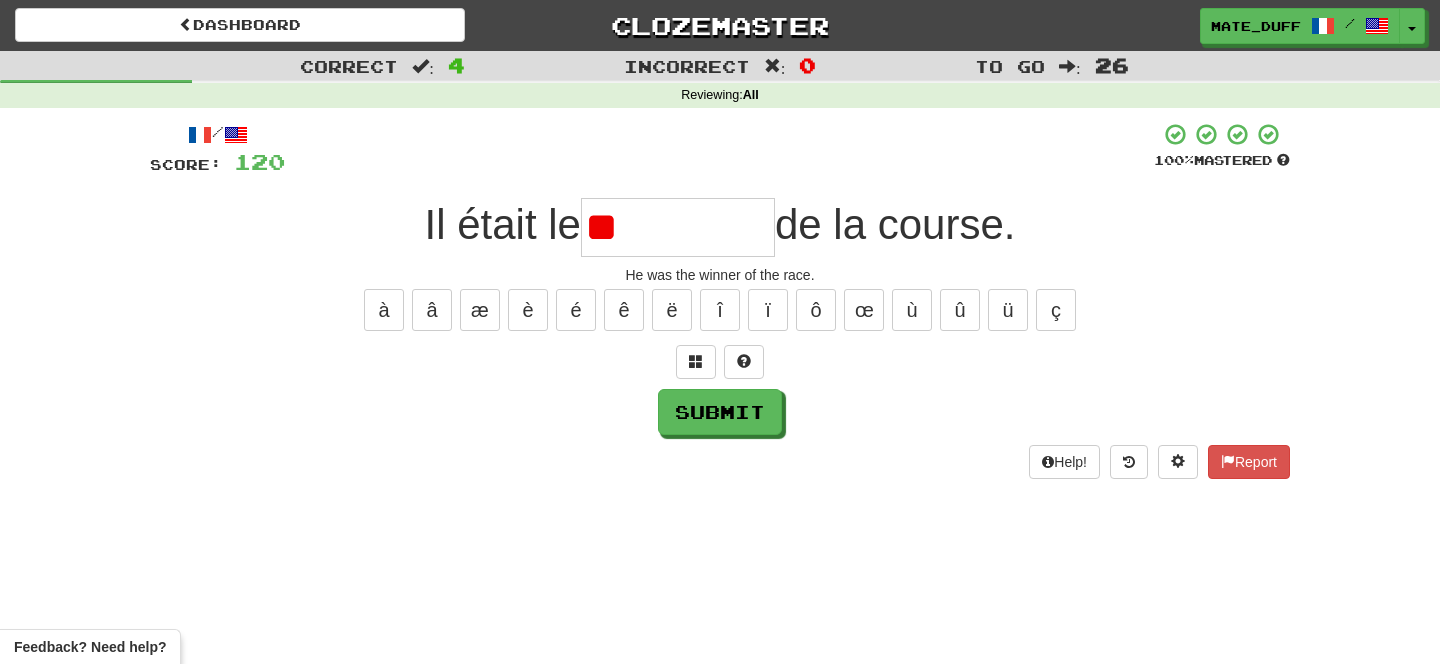 type on "*" 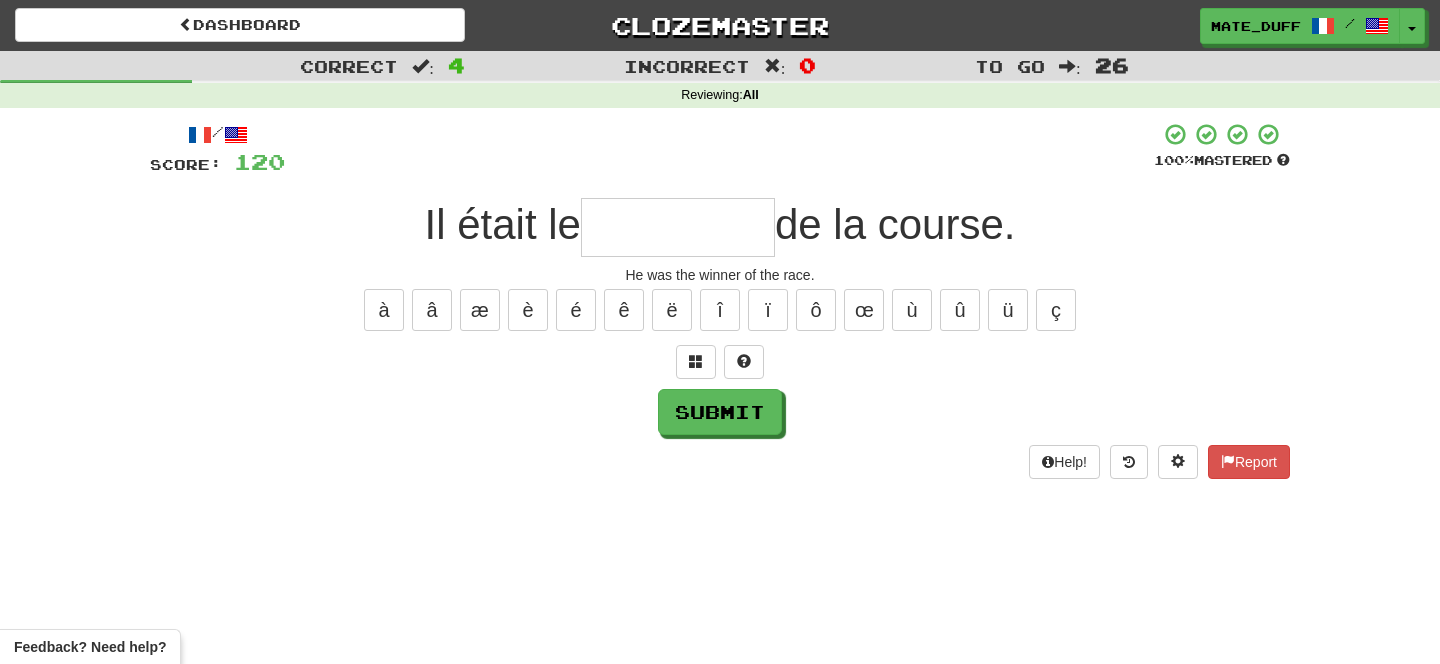 type on "*" 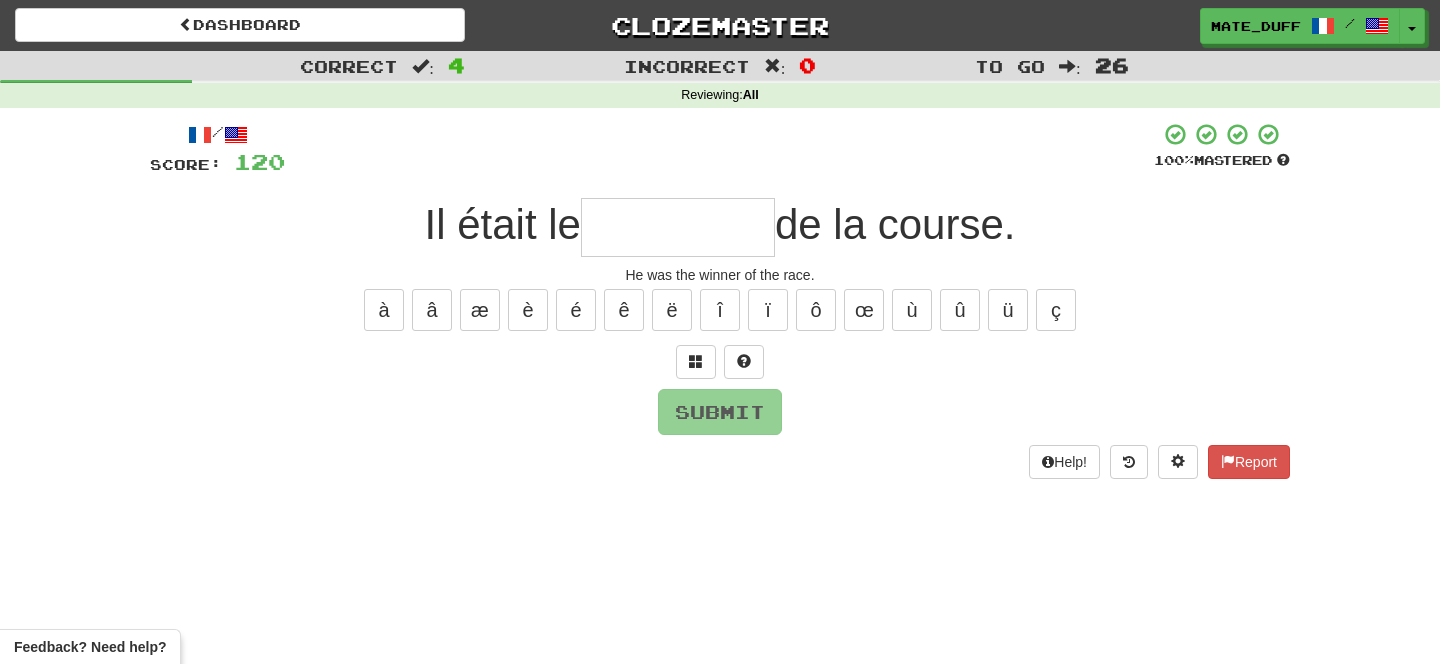 type on "*" 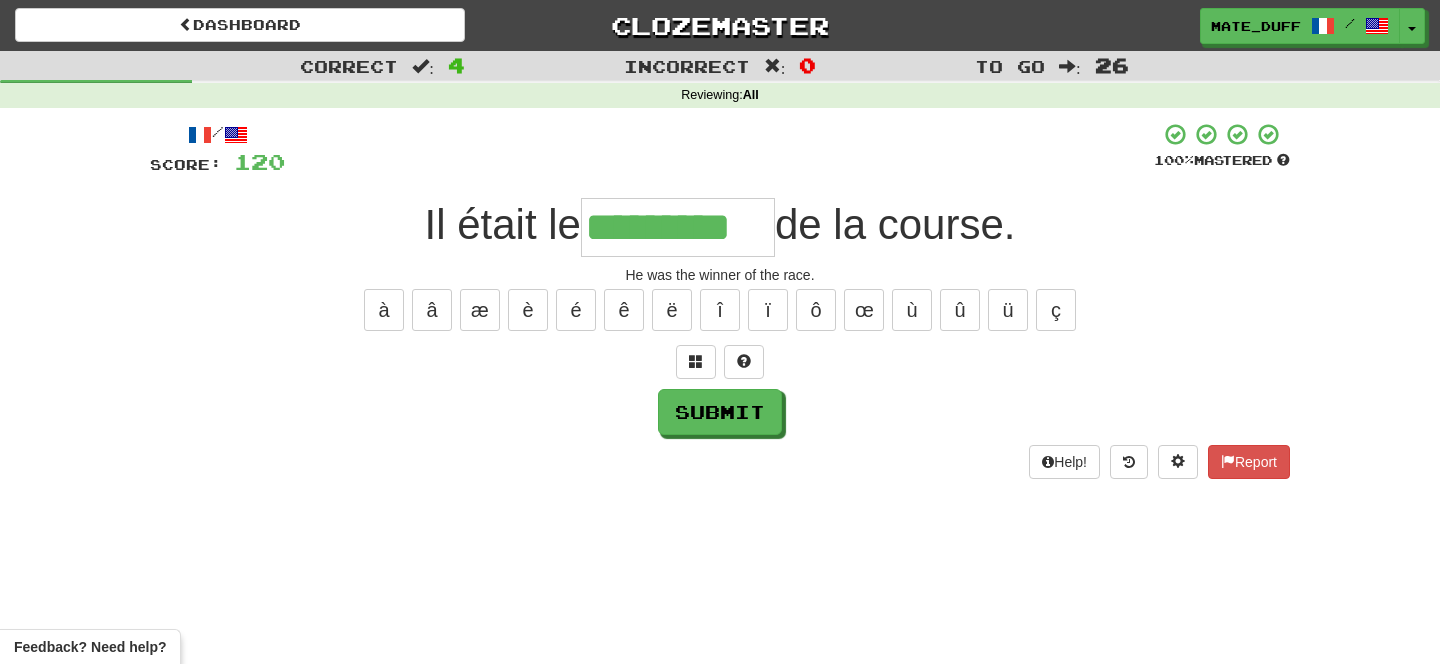 type on "*********" 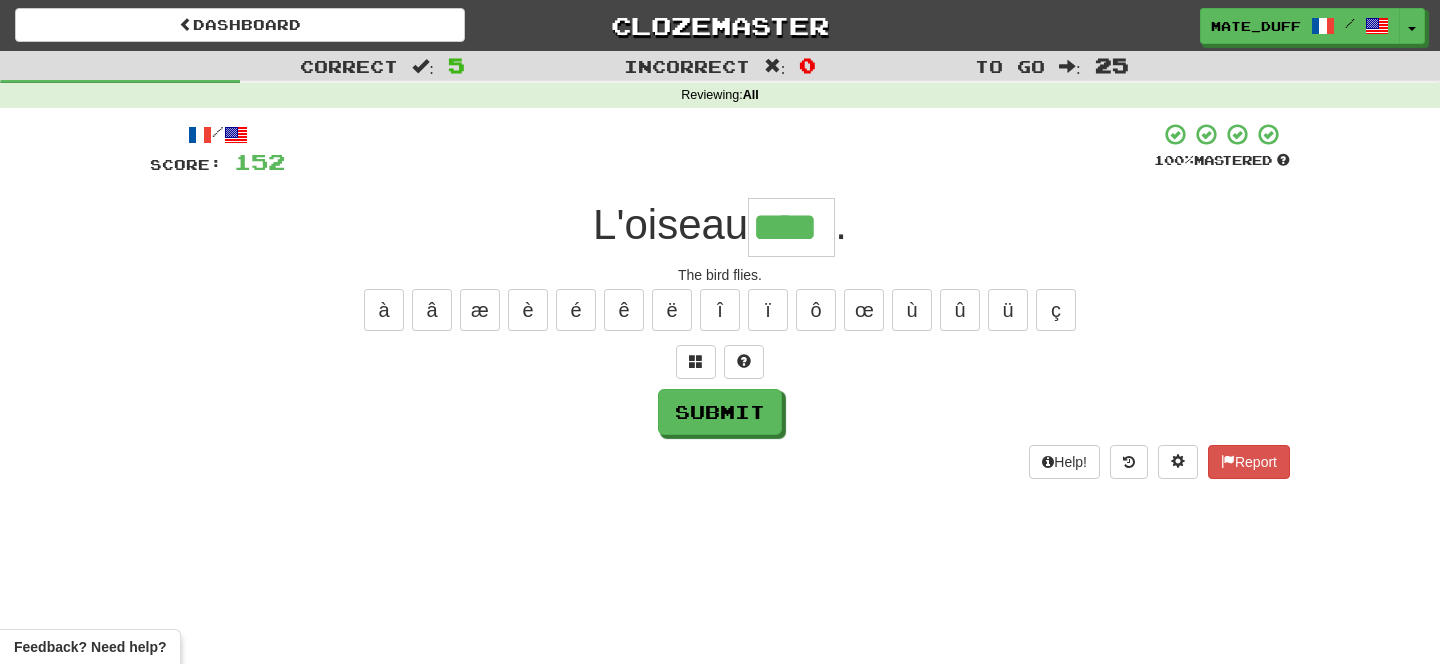 type on "****" 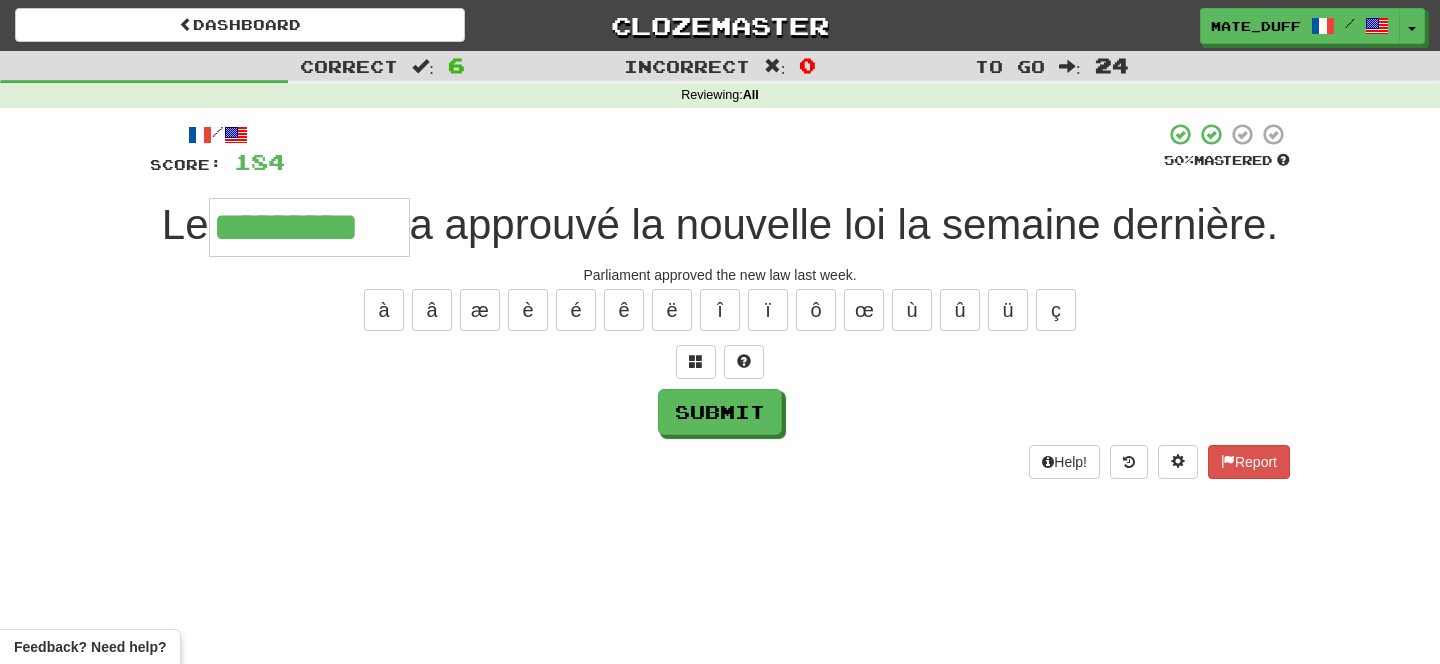 type on "*********" 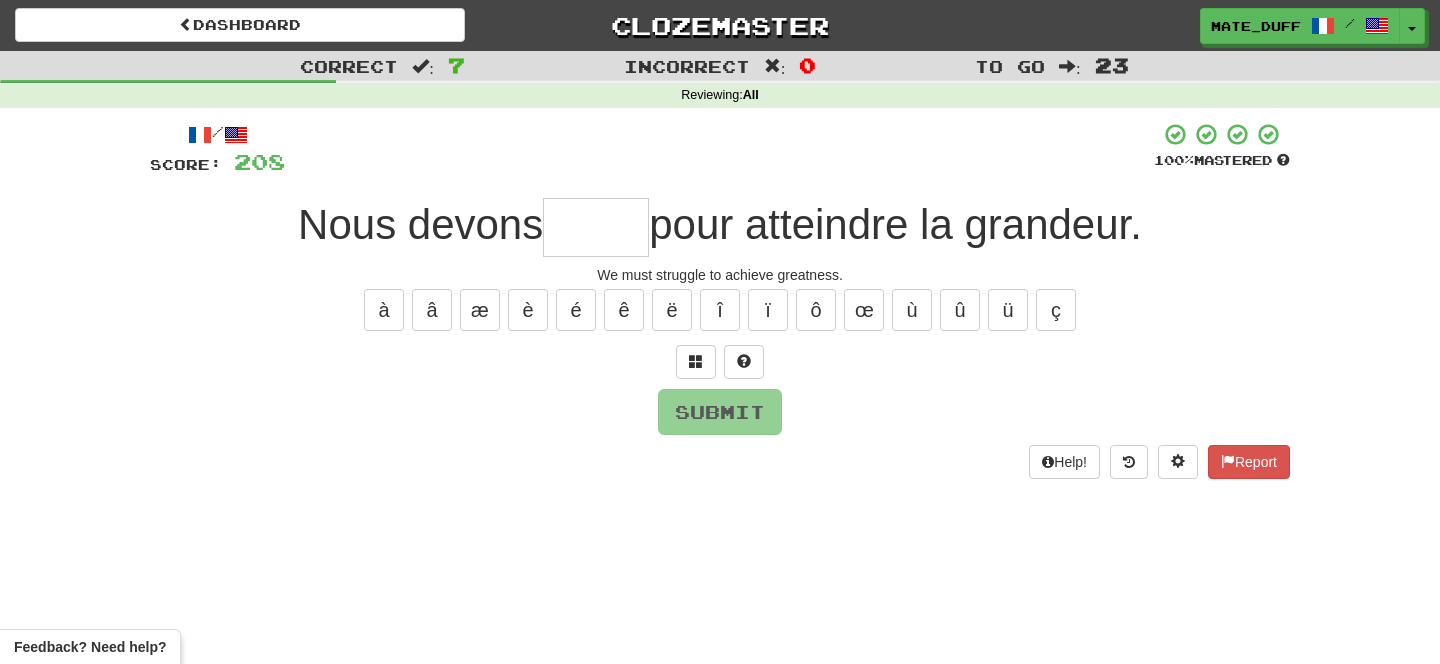 type on "*" 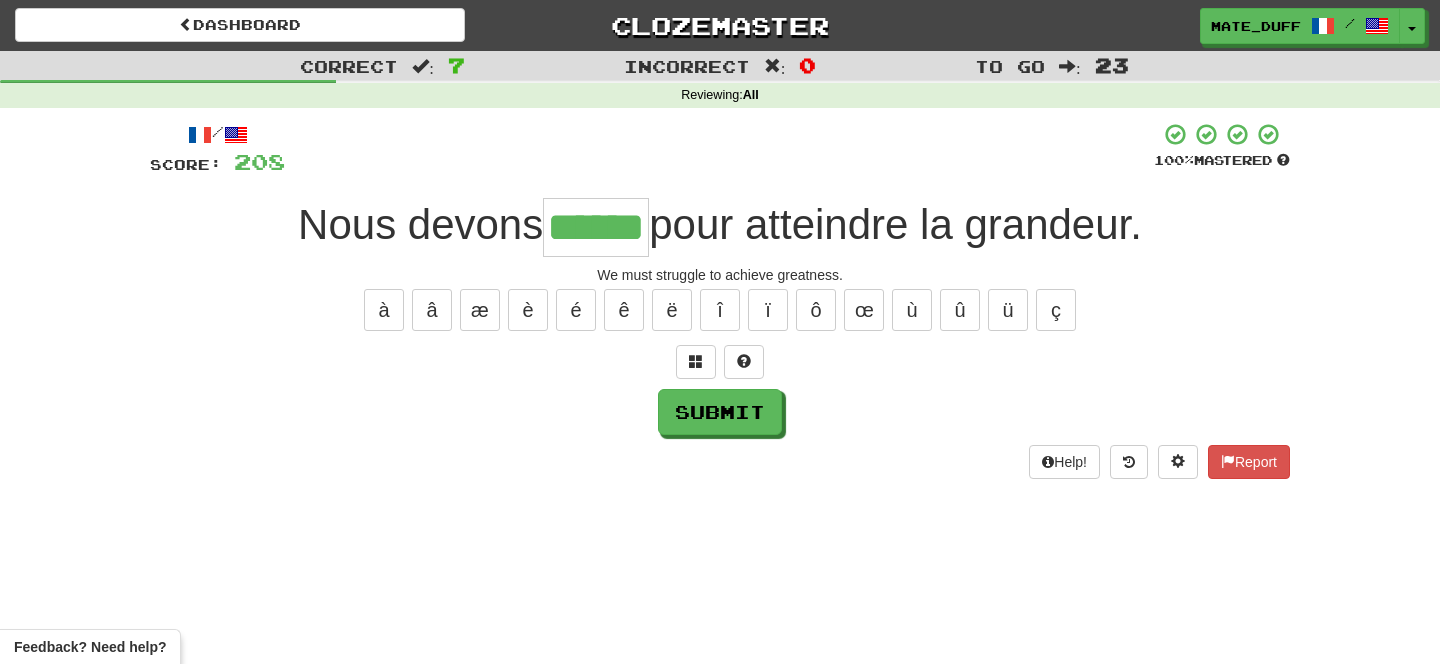 type on "******" 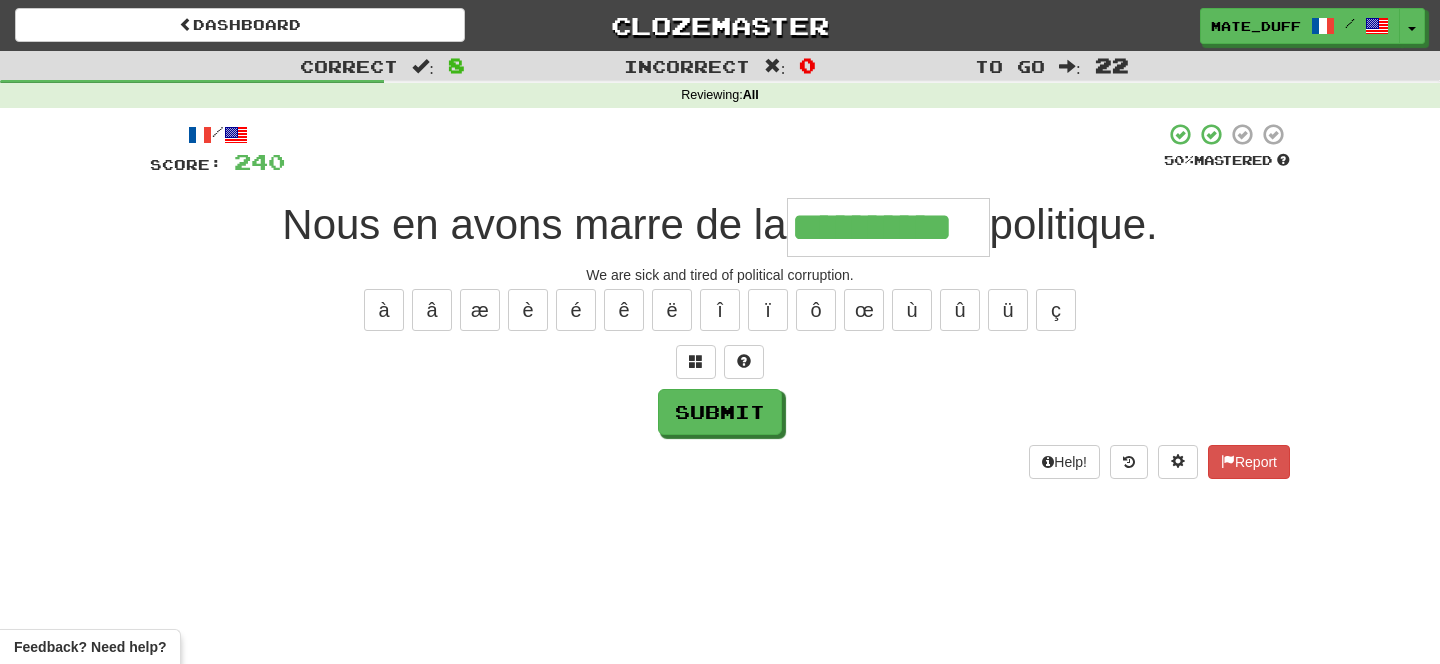 type on "**********" 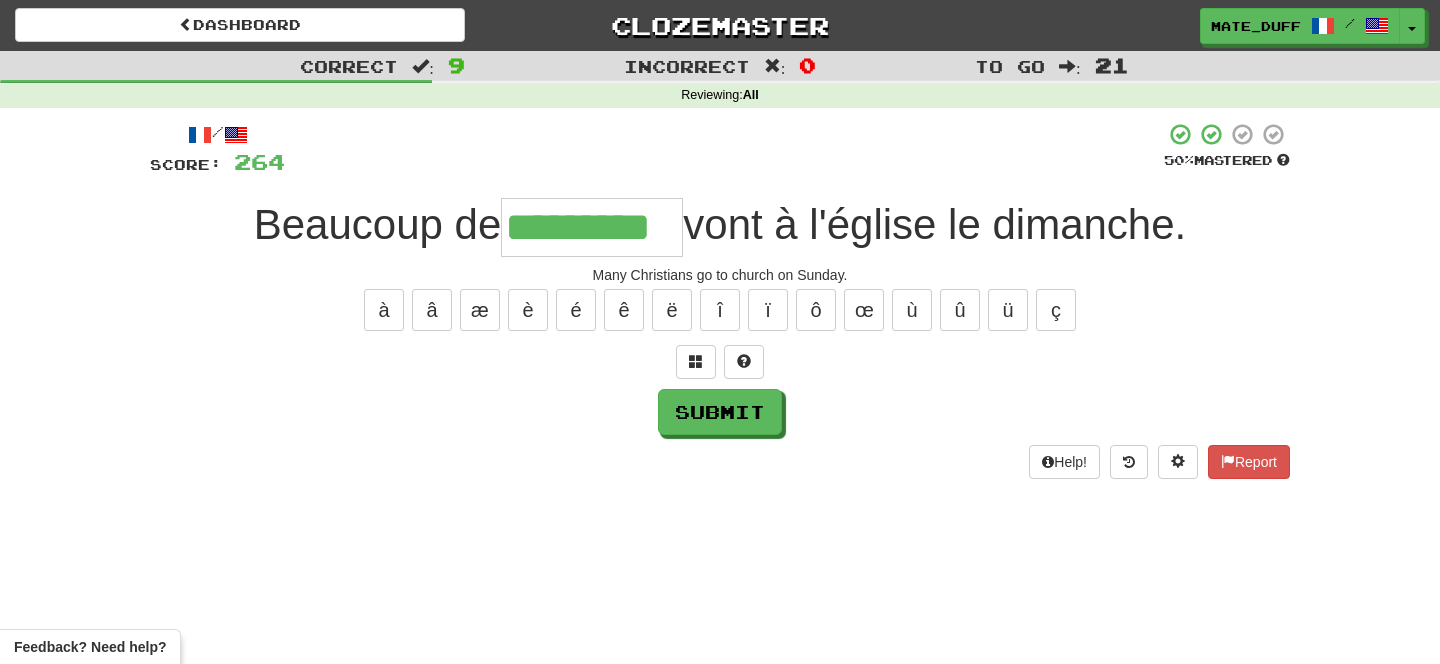 type on "*********" 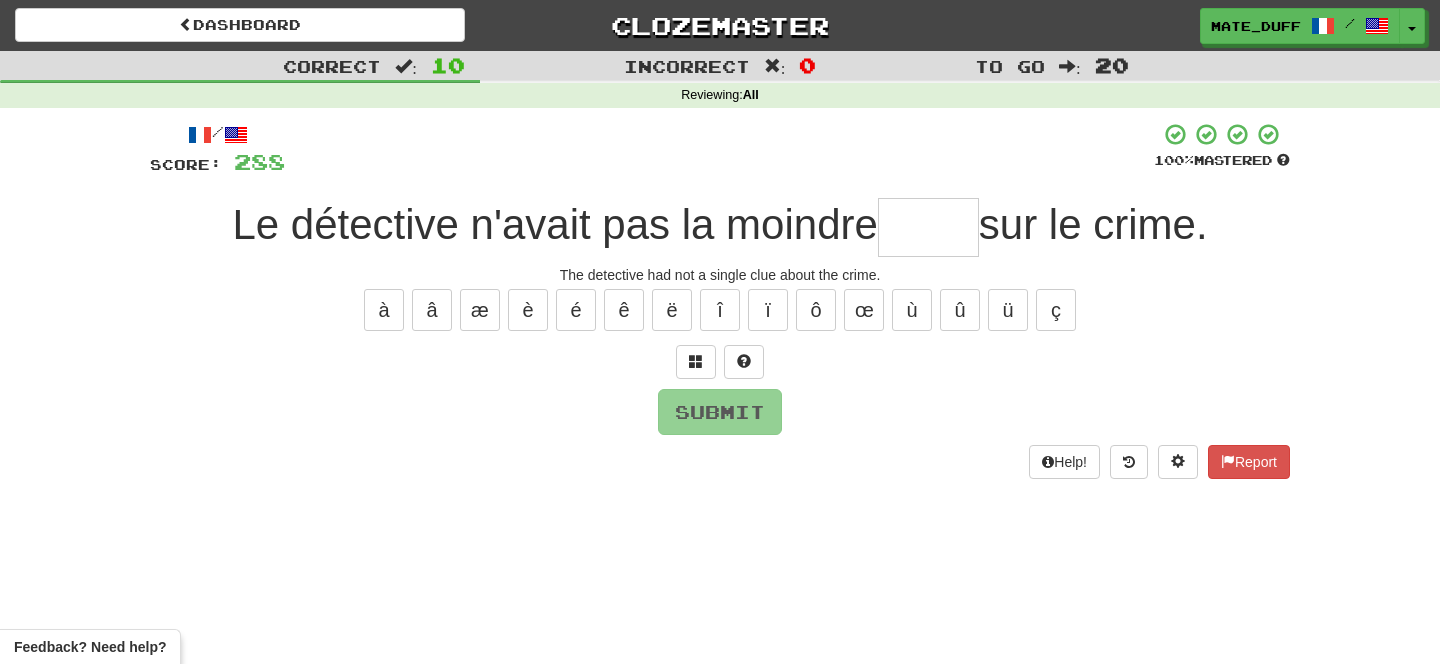 type on "*" 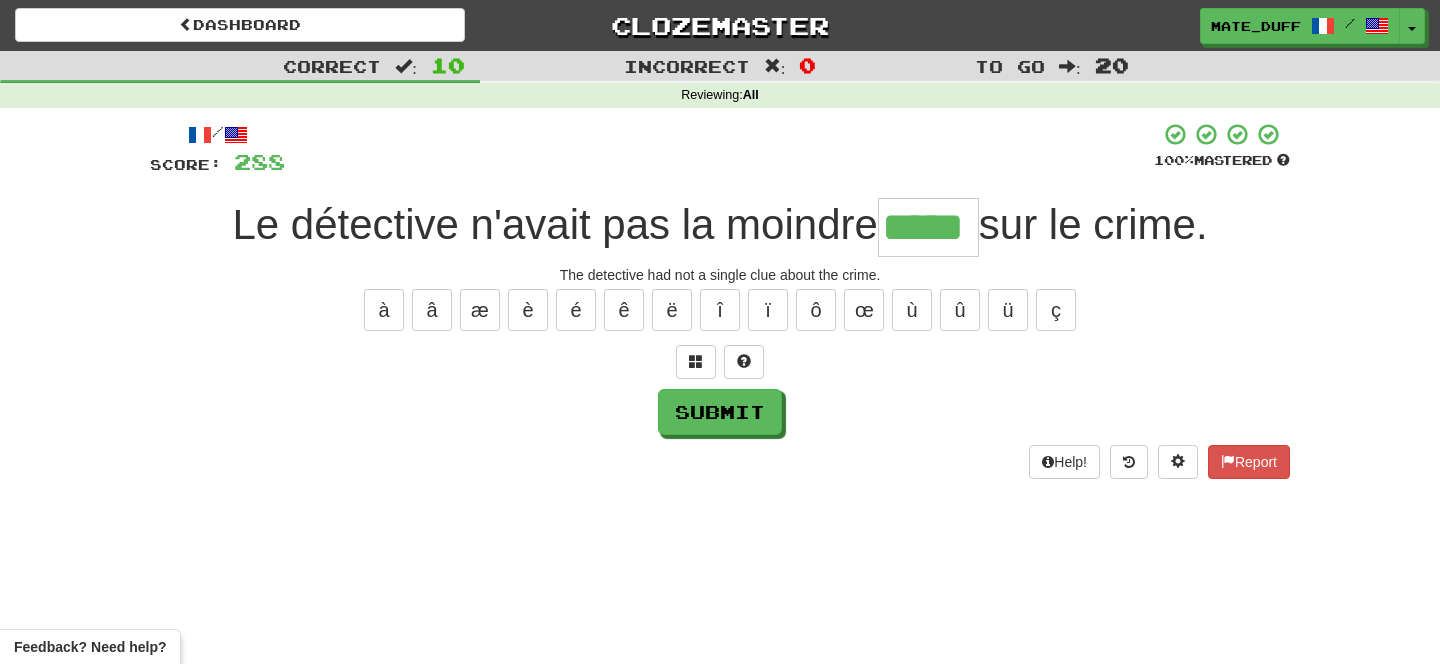 type on "*****" 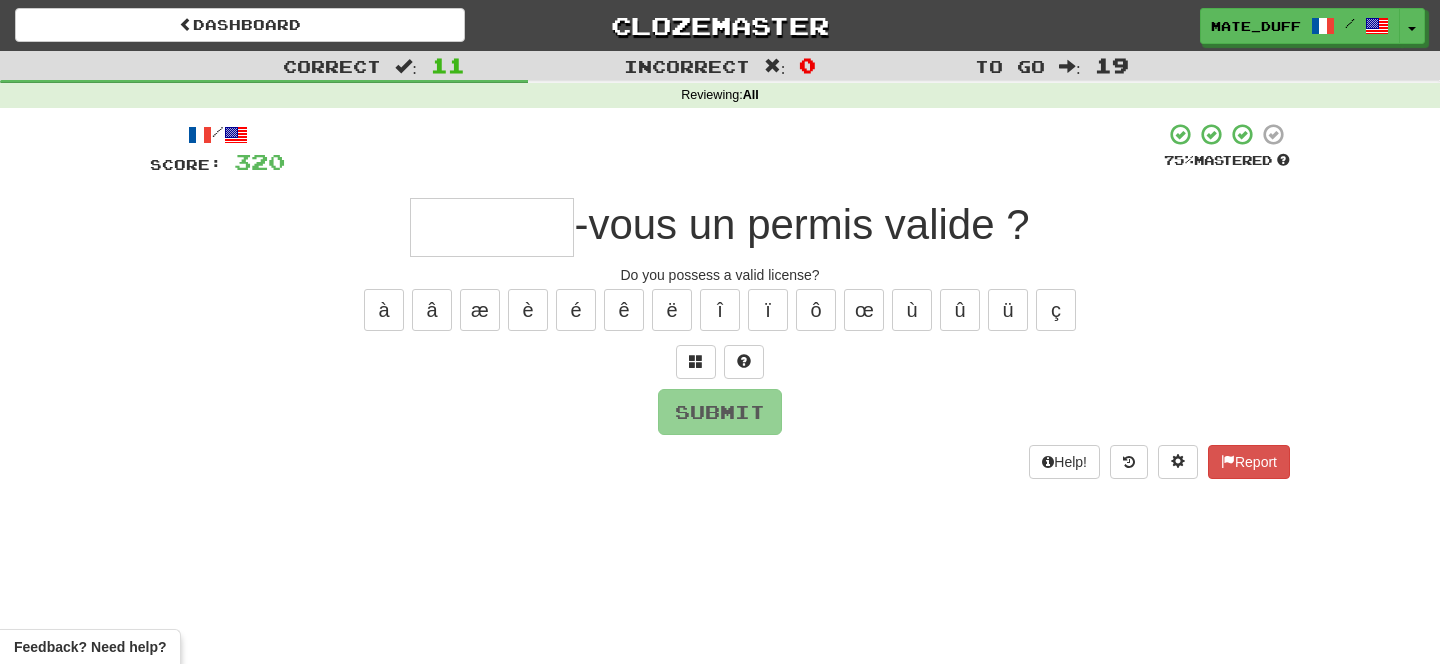 type on "*" 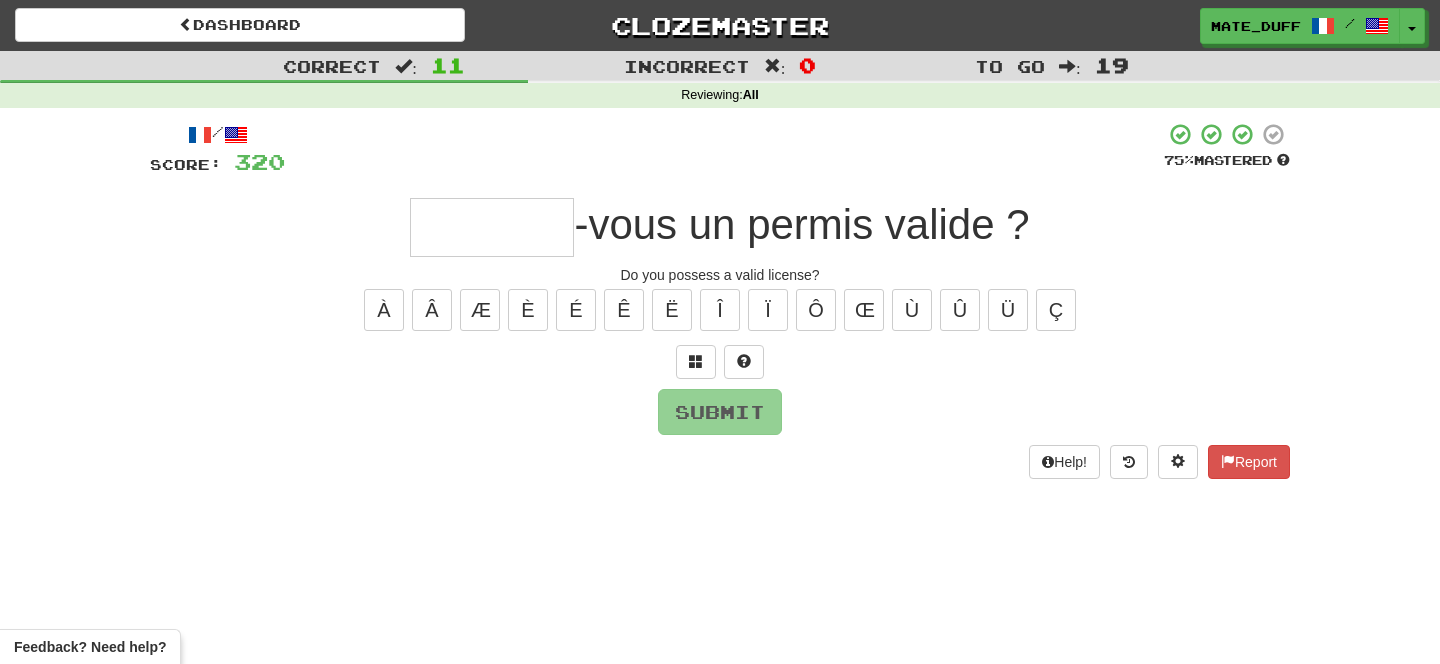 type on "*" 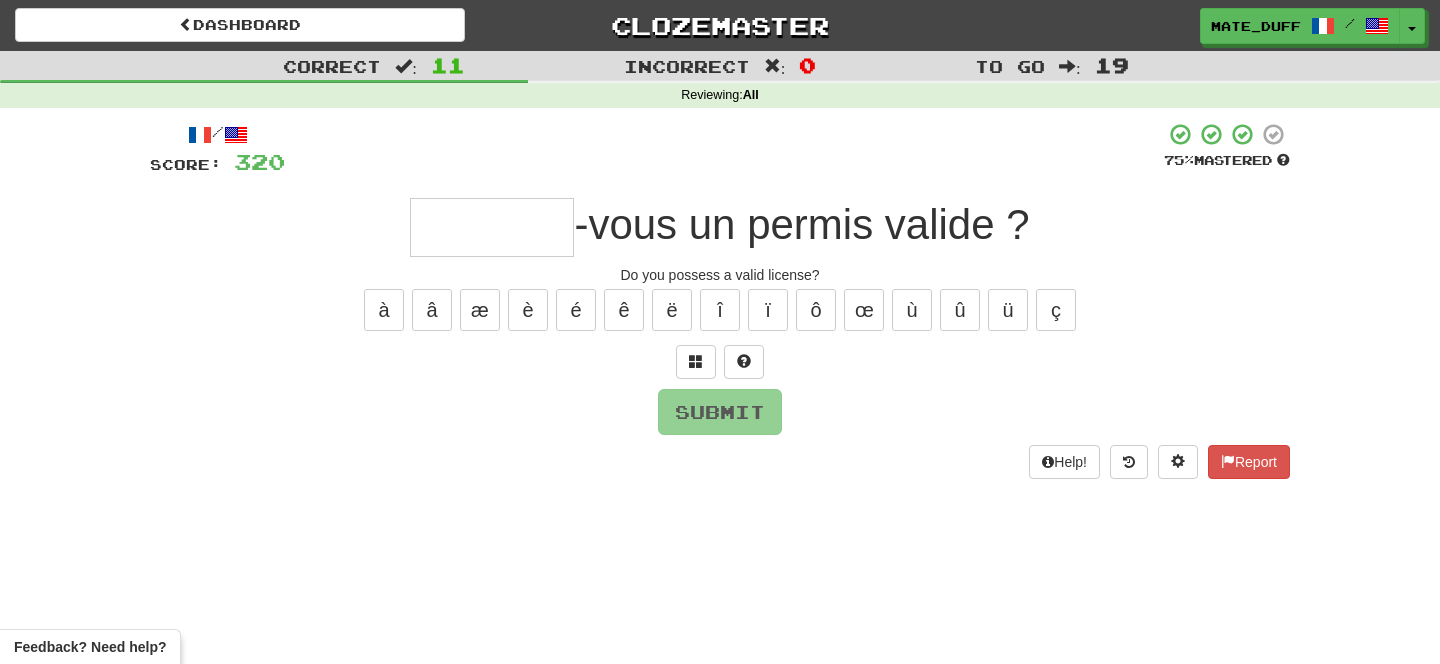 type on "*" 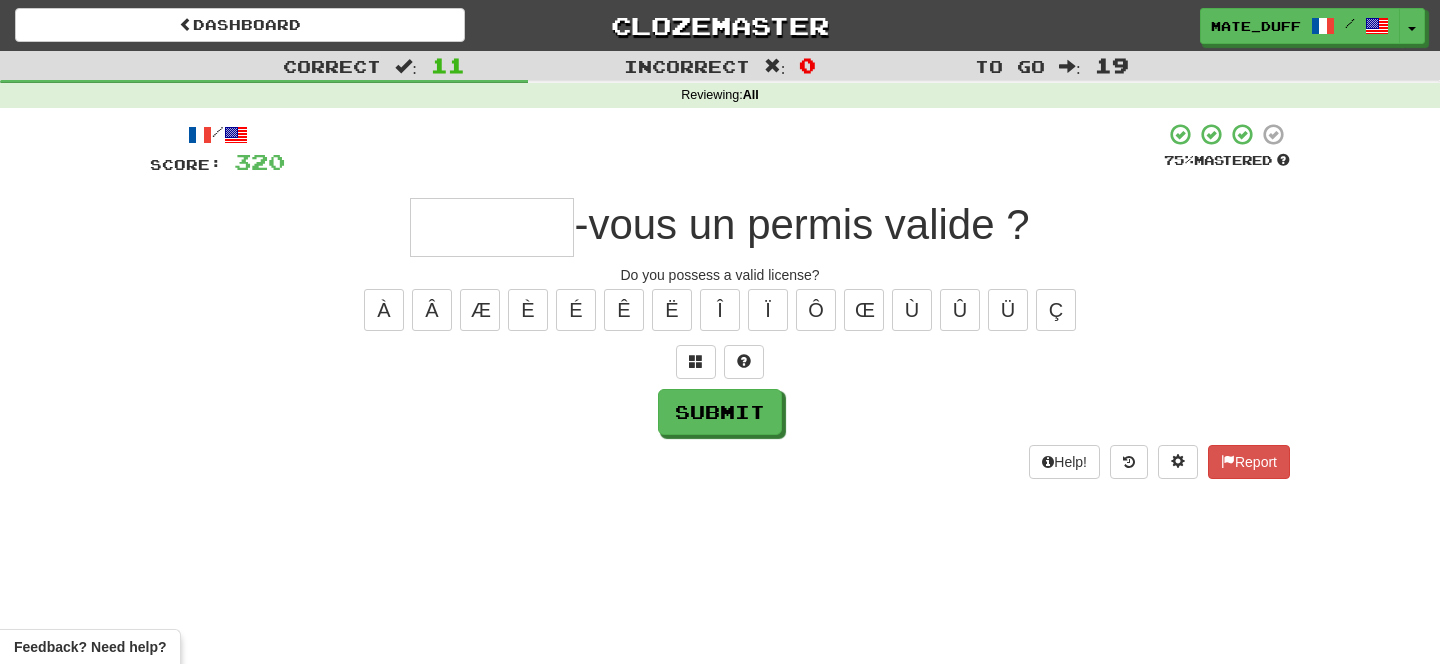 type on "*" 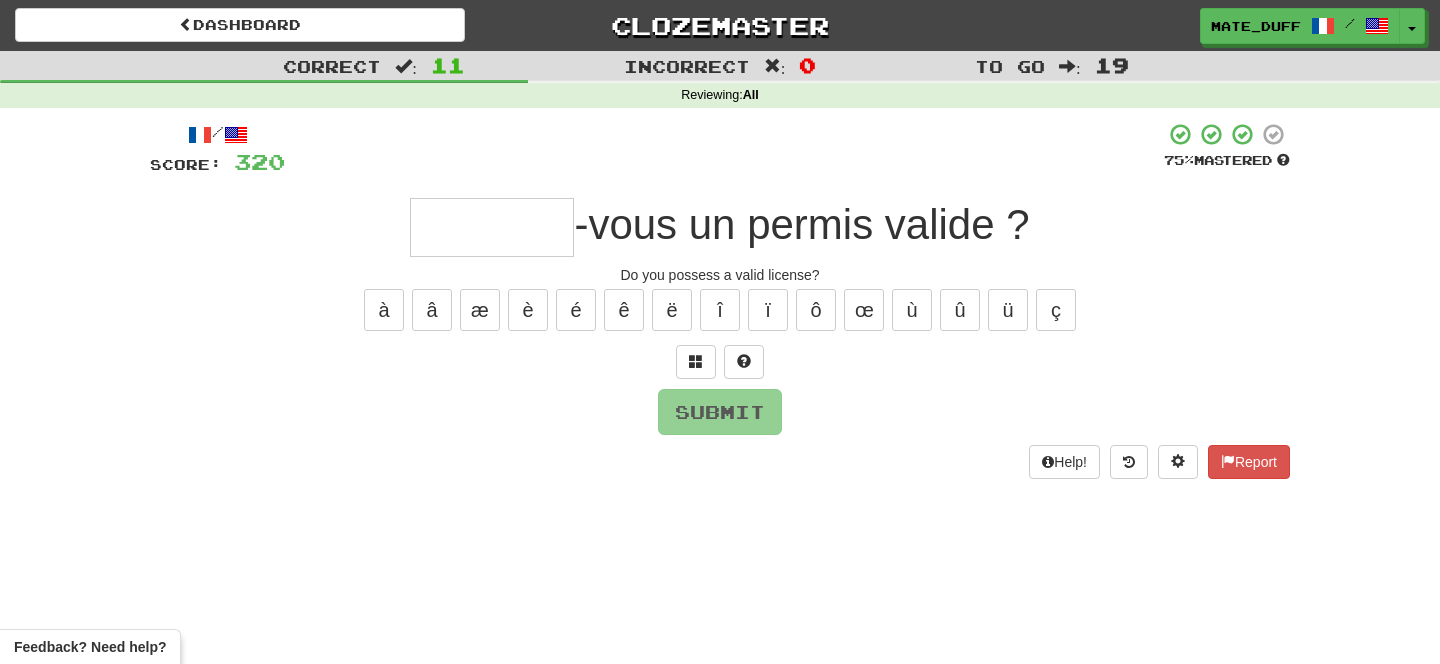 type on "*******" 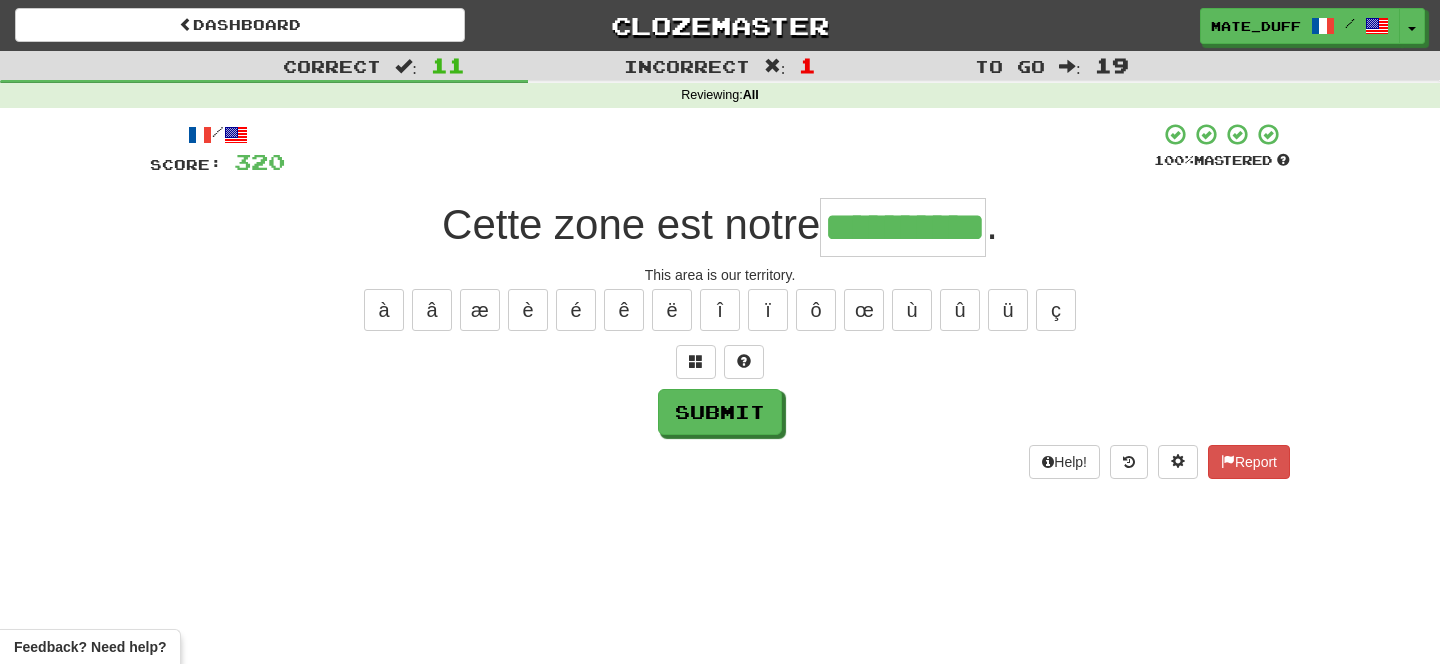 type on "**********" 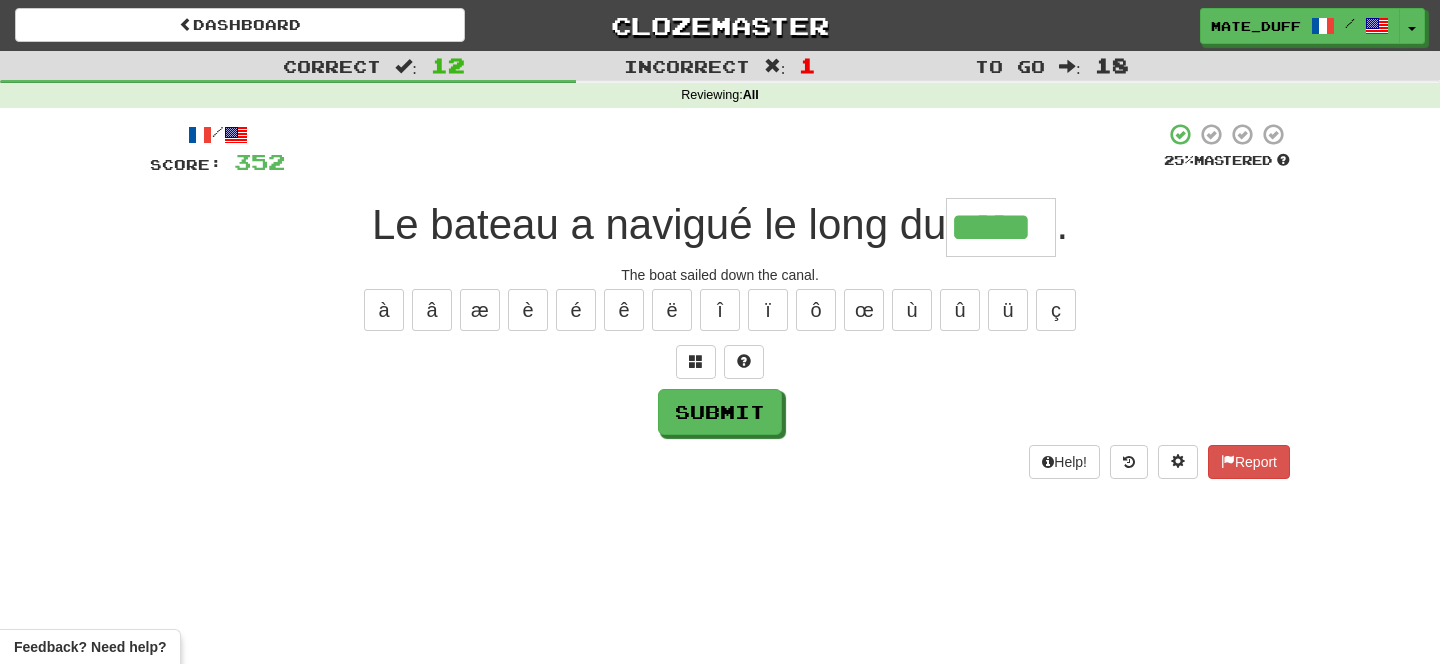 type on "*****" 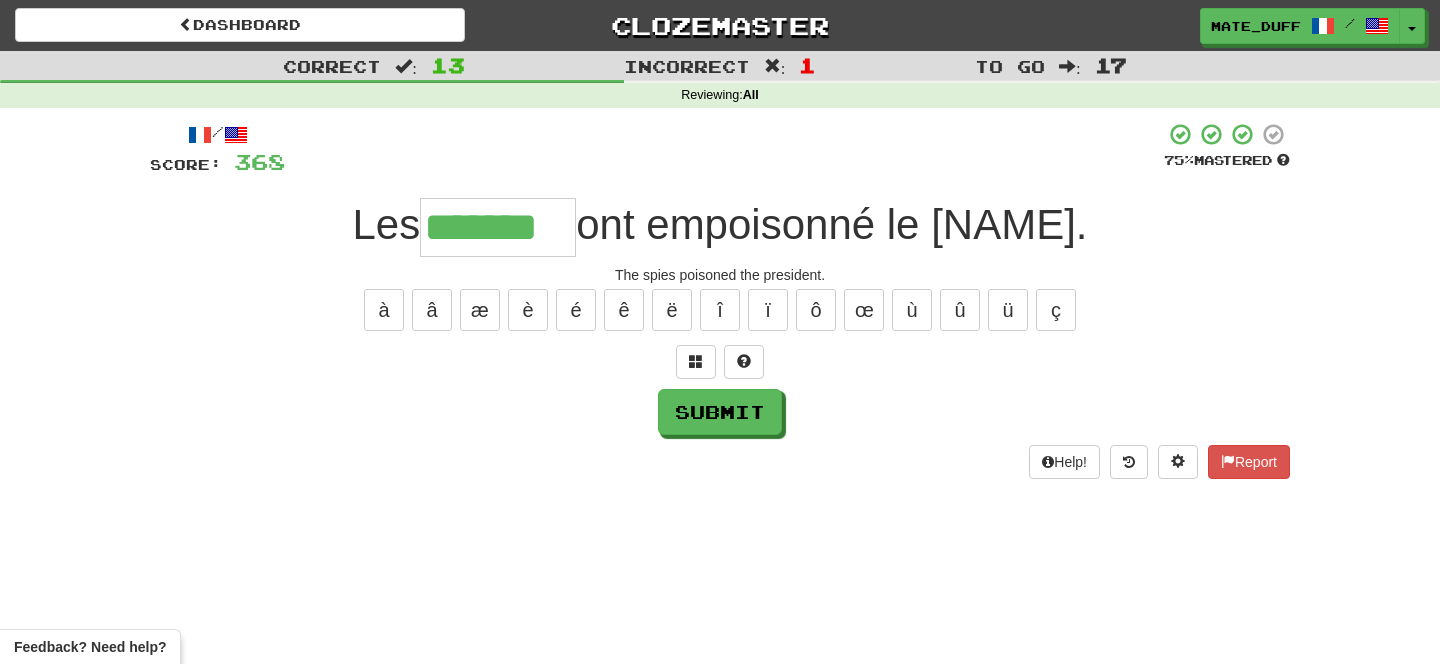 type on "*******" 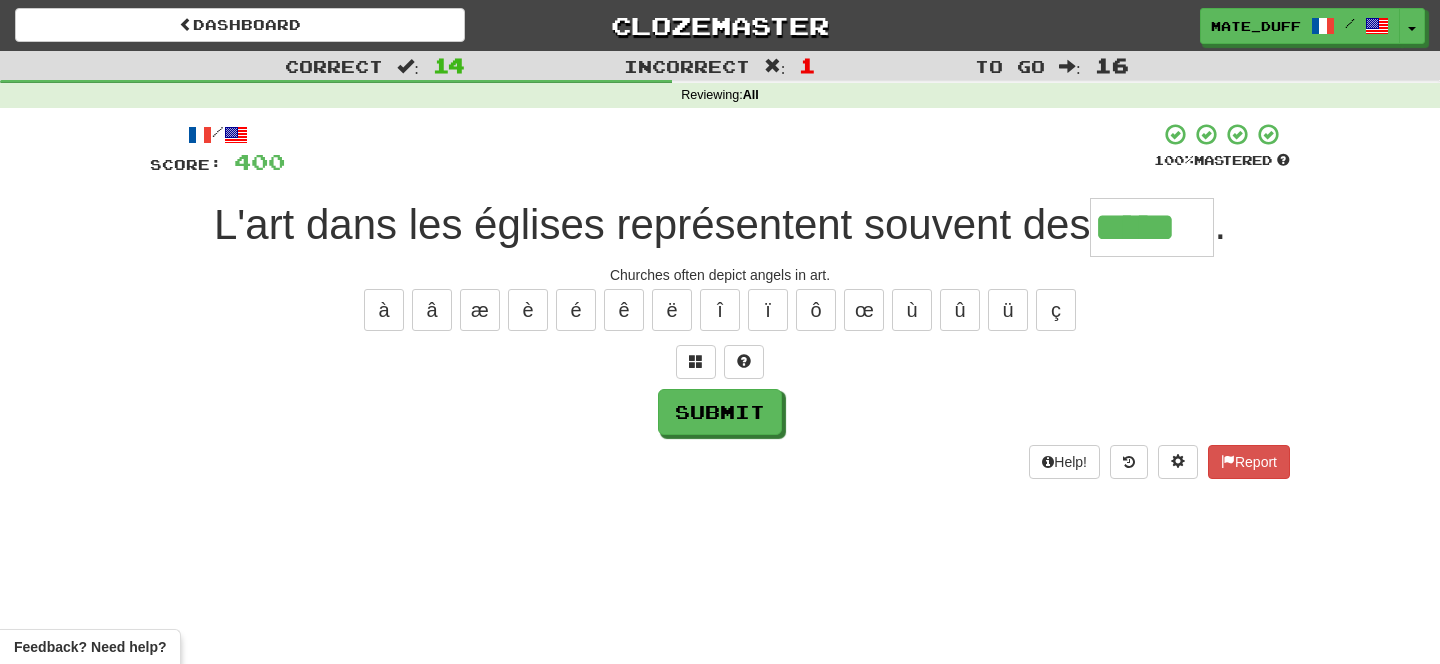 type on "*****" 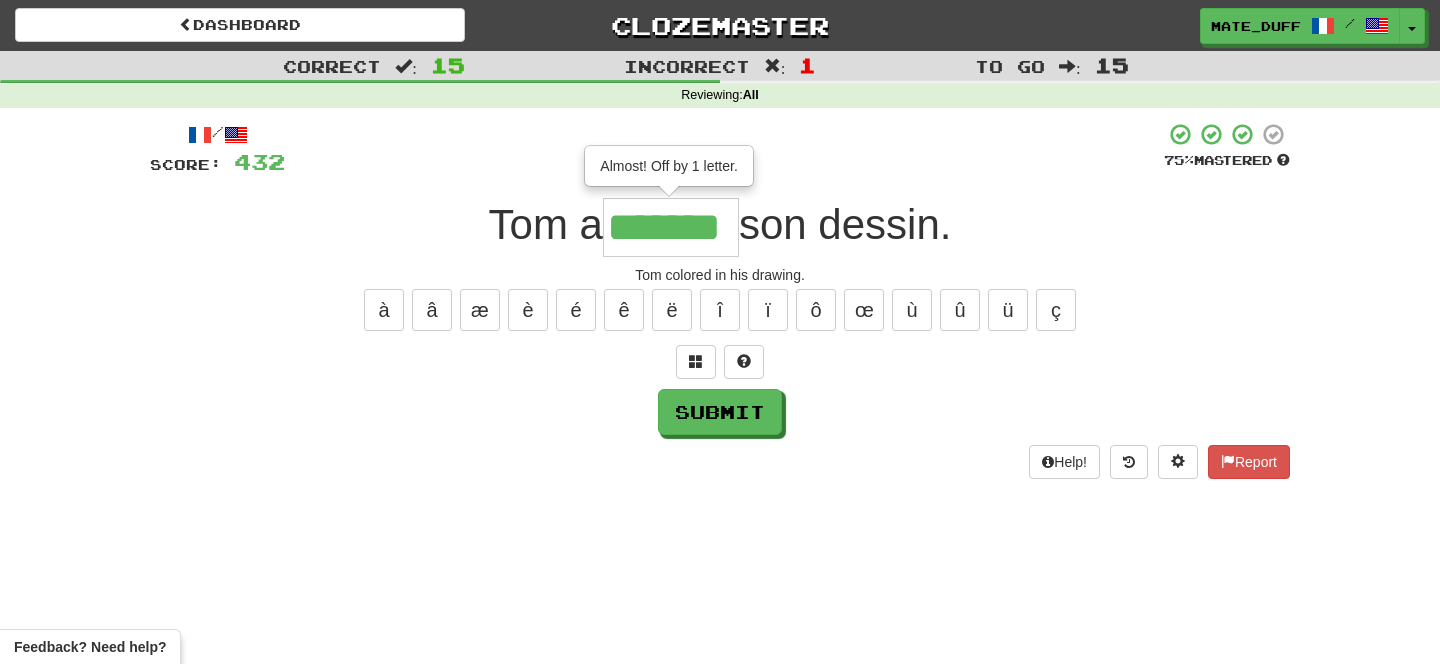 type on "*******" 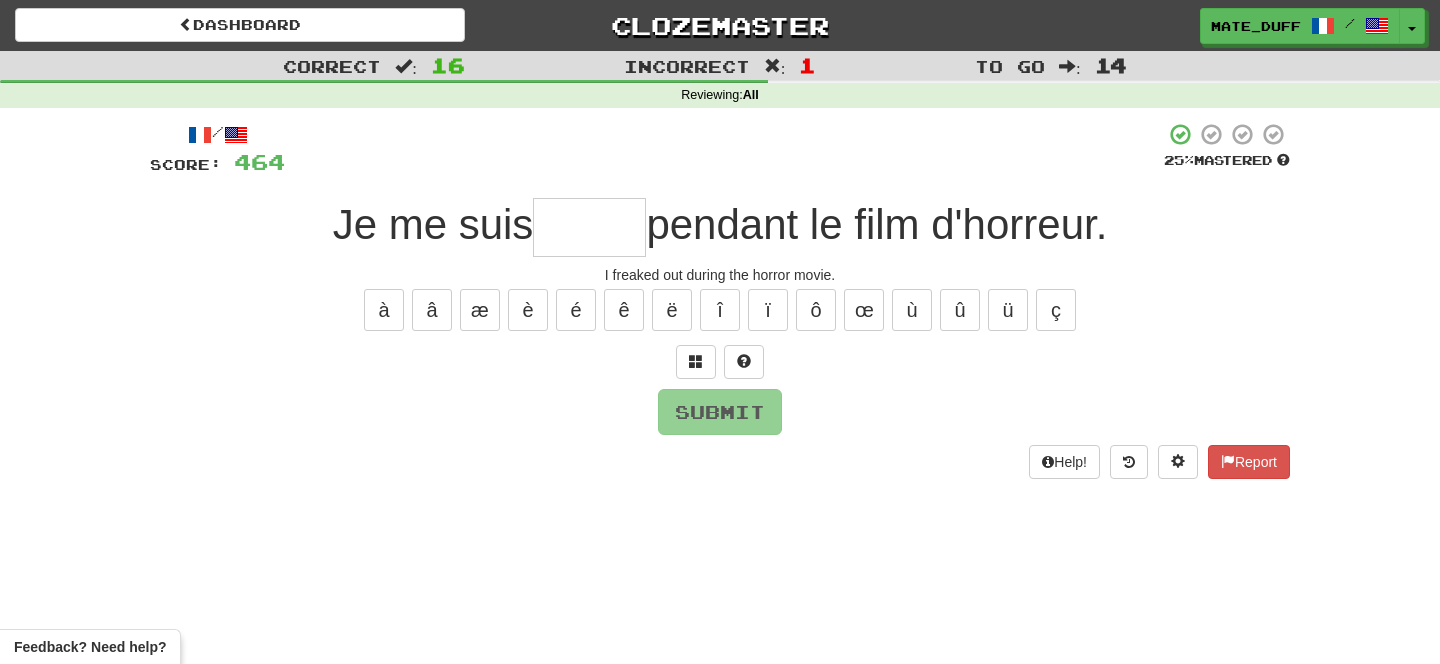 type on "*" 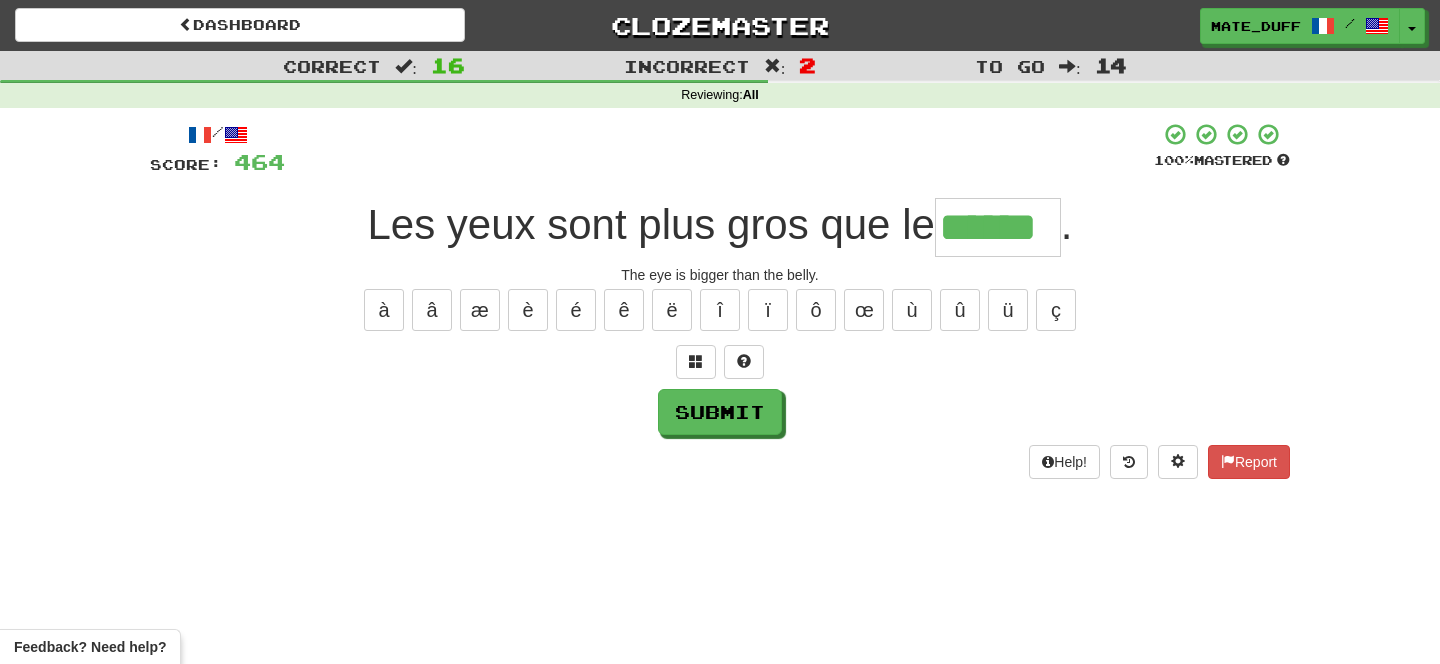 type on "******" 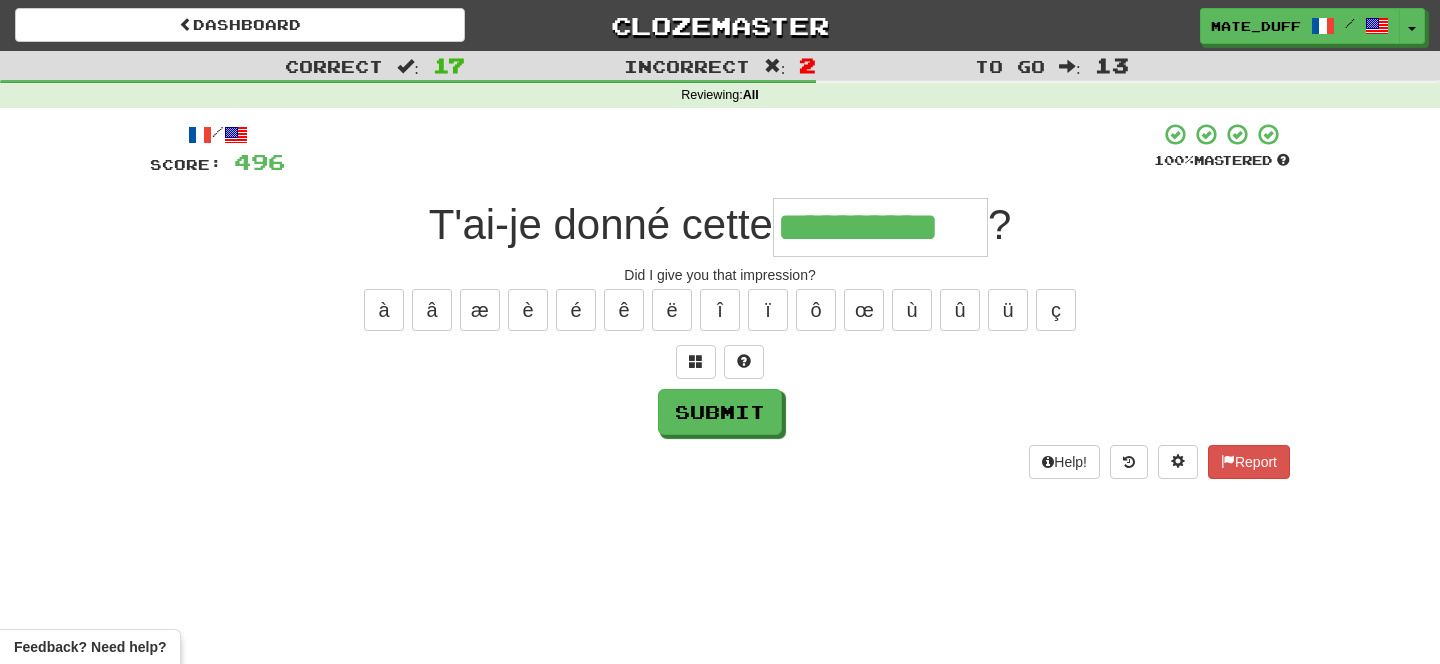 type on "**********" 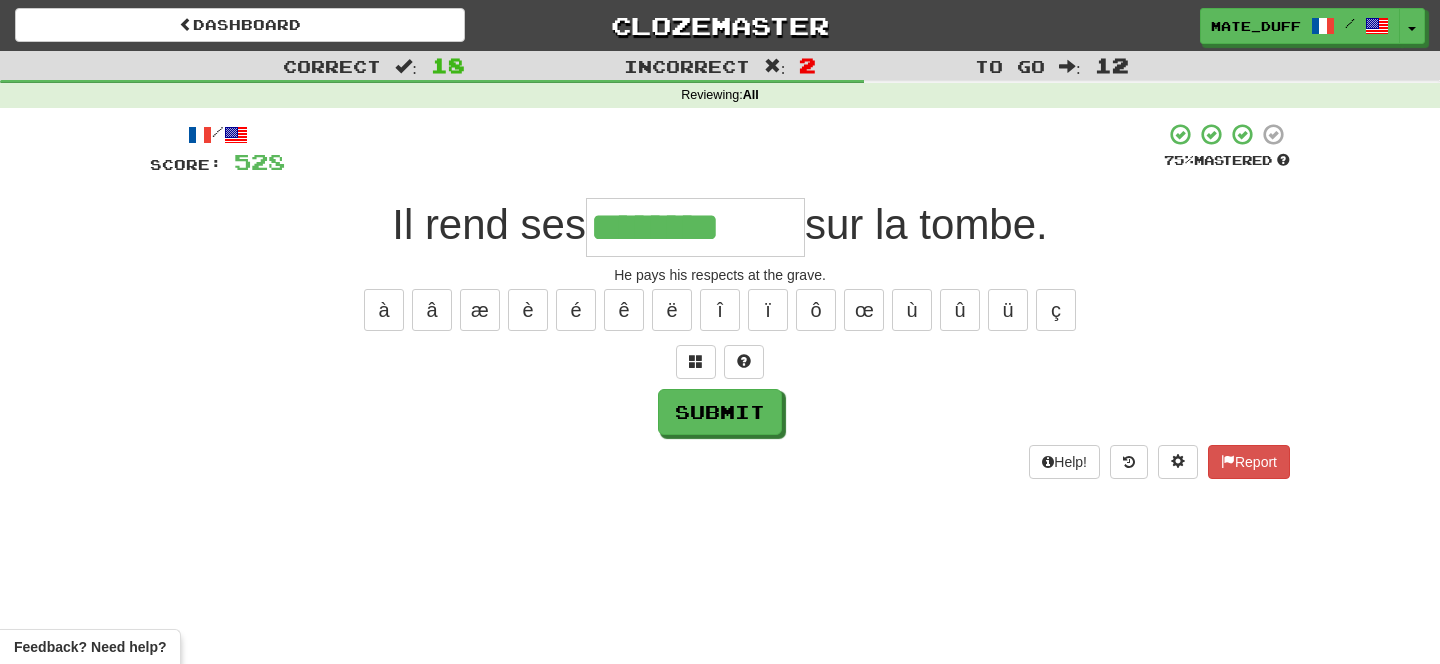 type on "********" 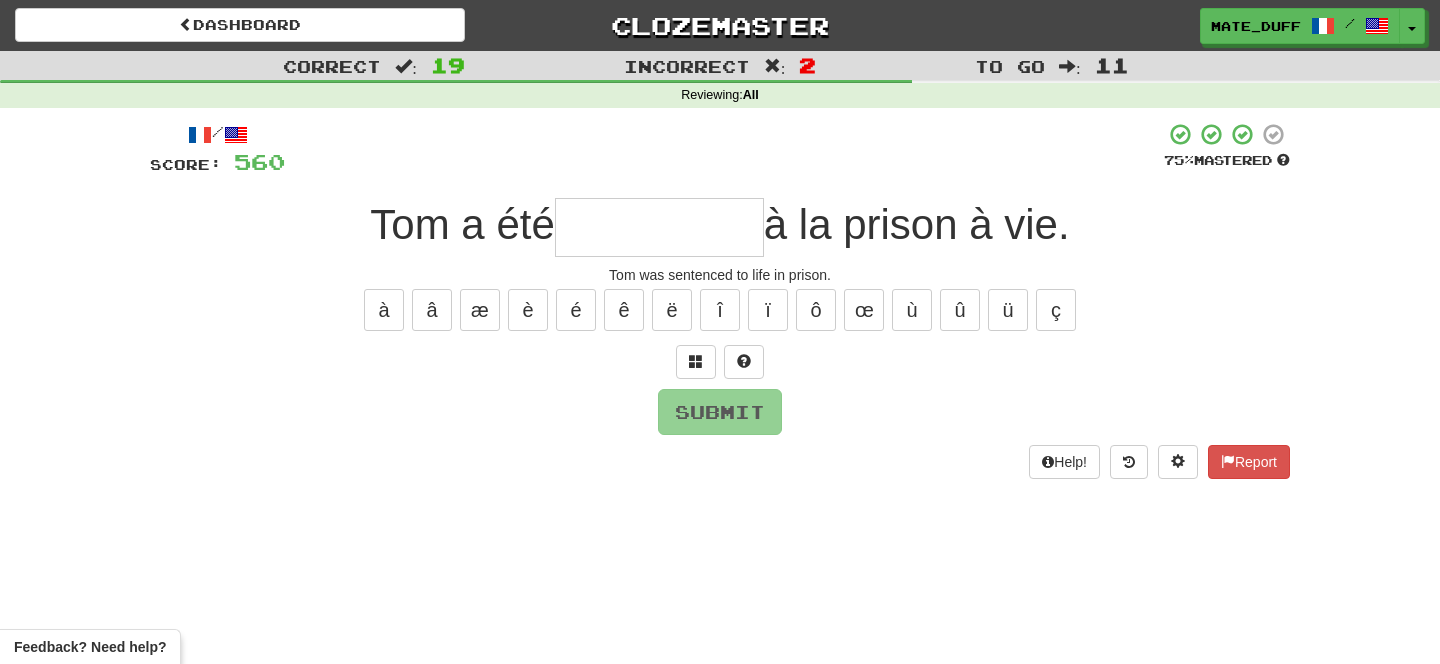 type on "*" 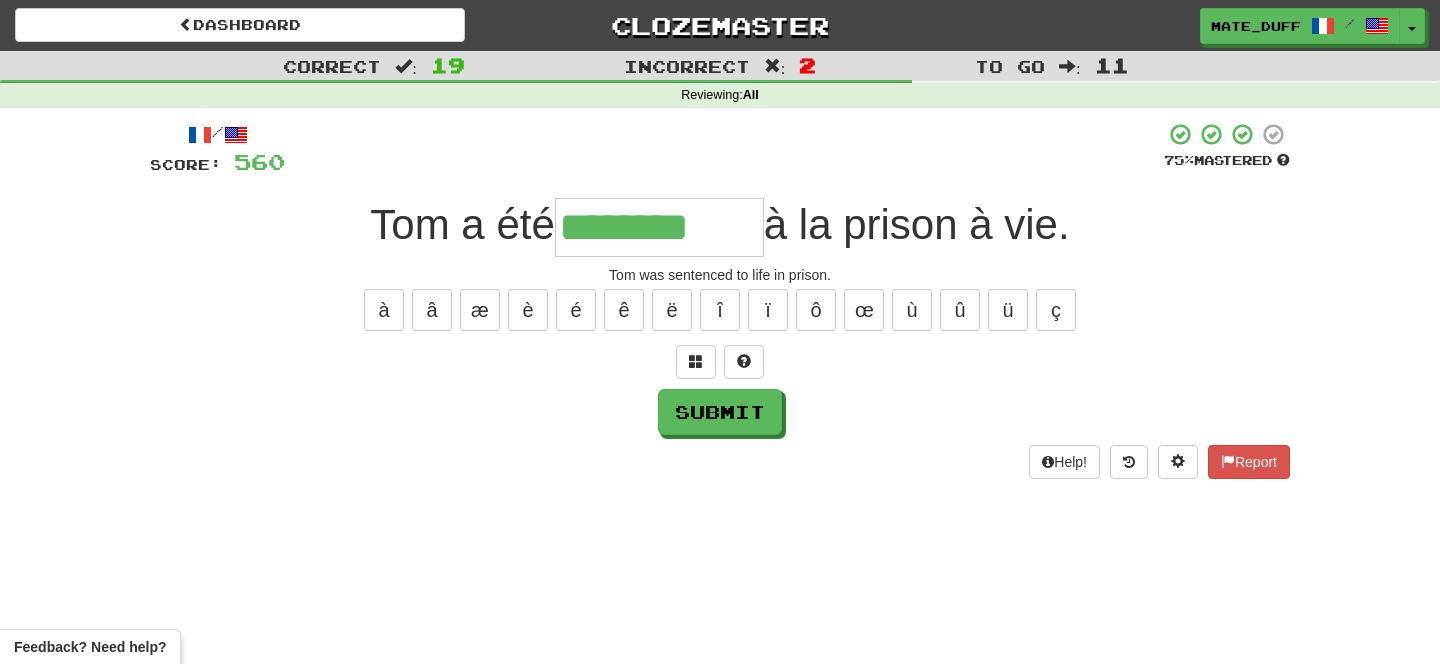 type on "********" 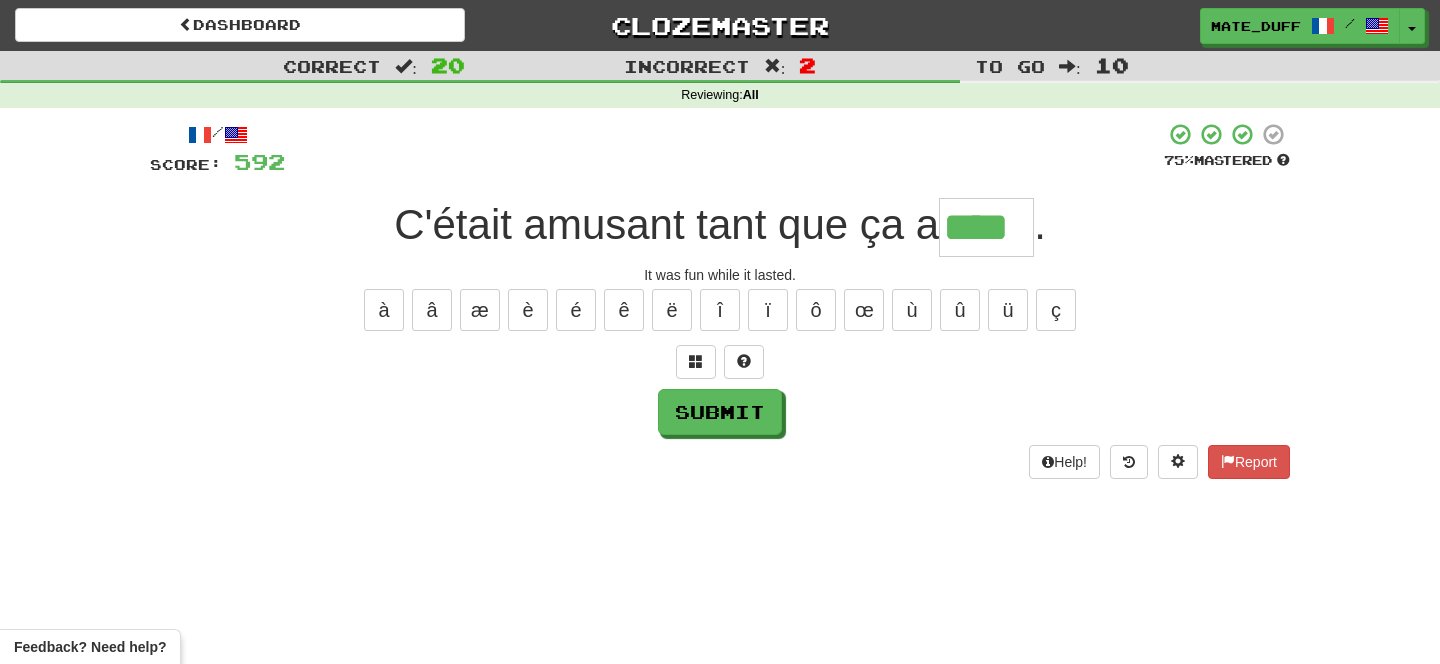 type on "****" 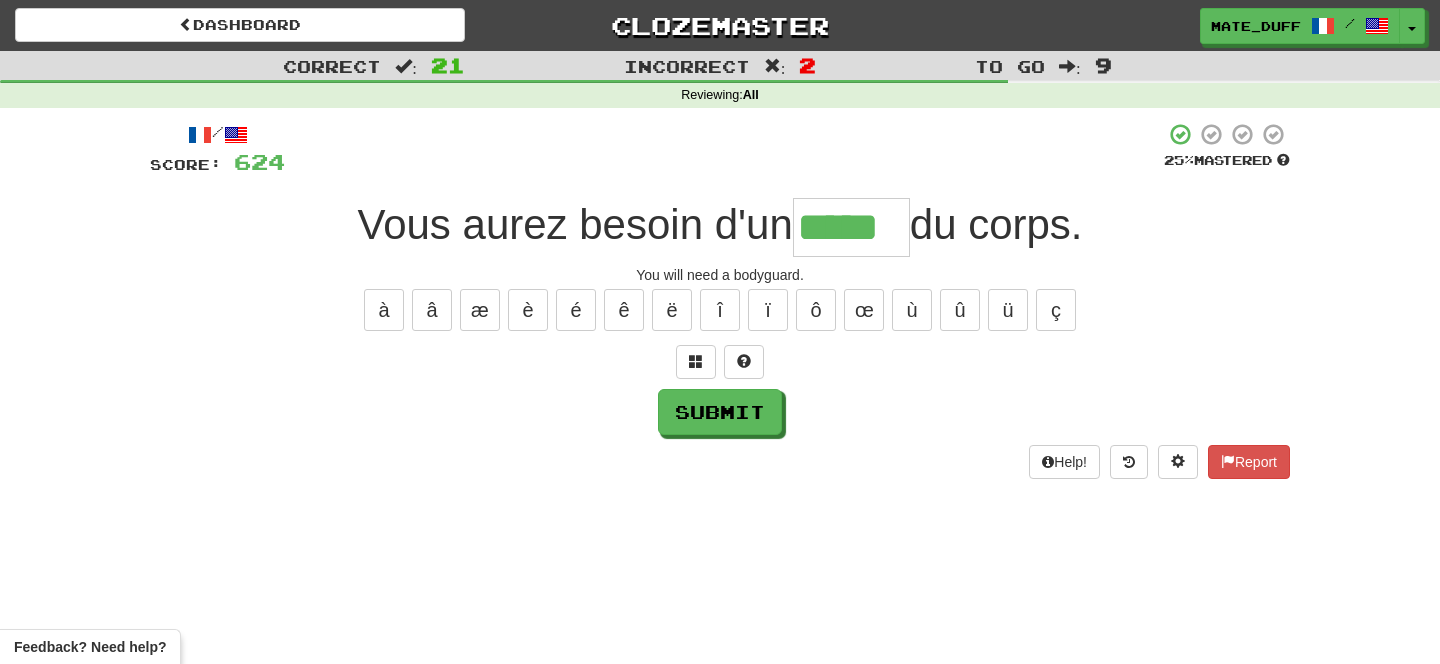 type on "*****" 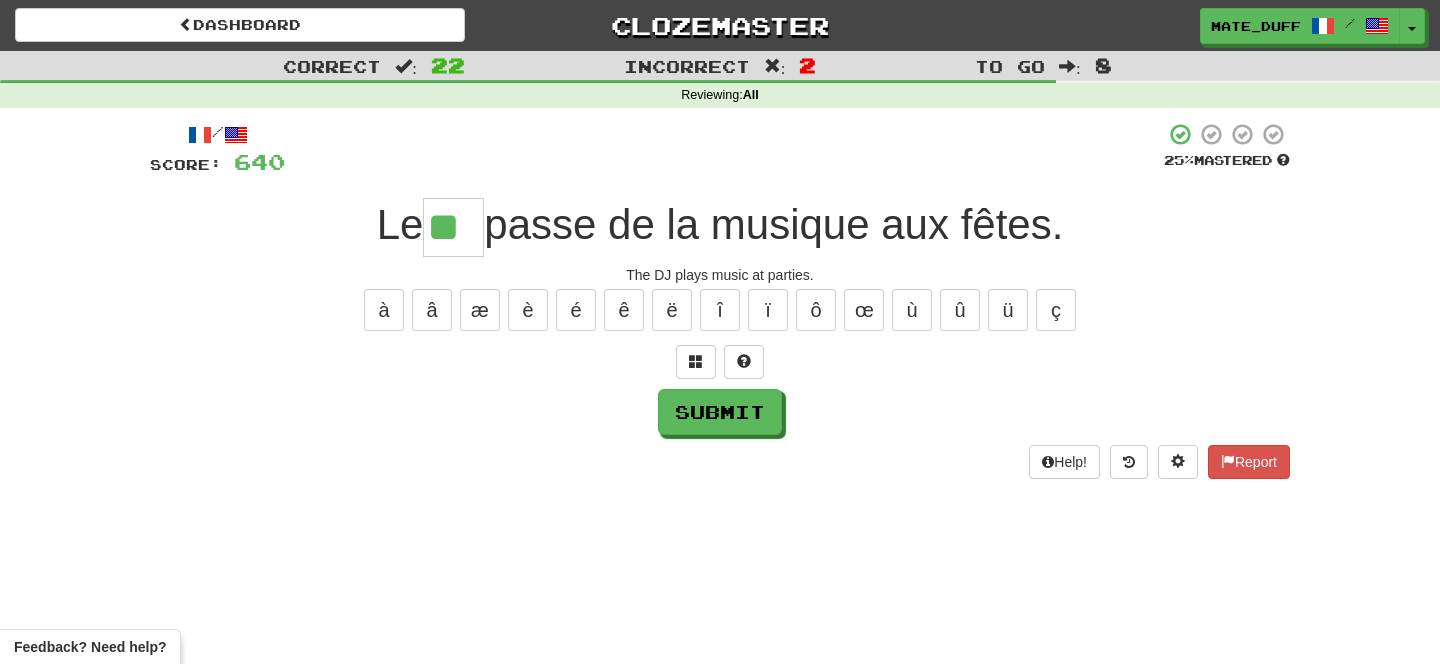 type on "**" 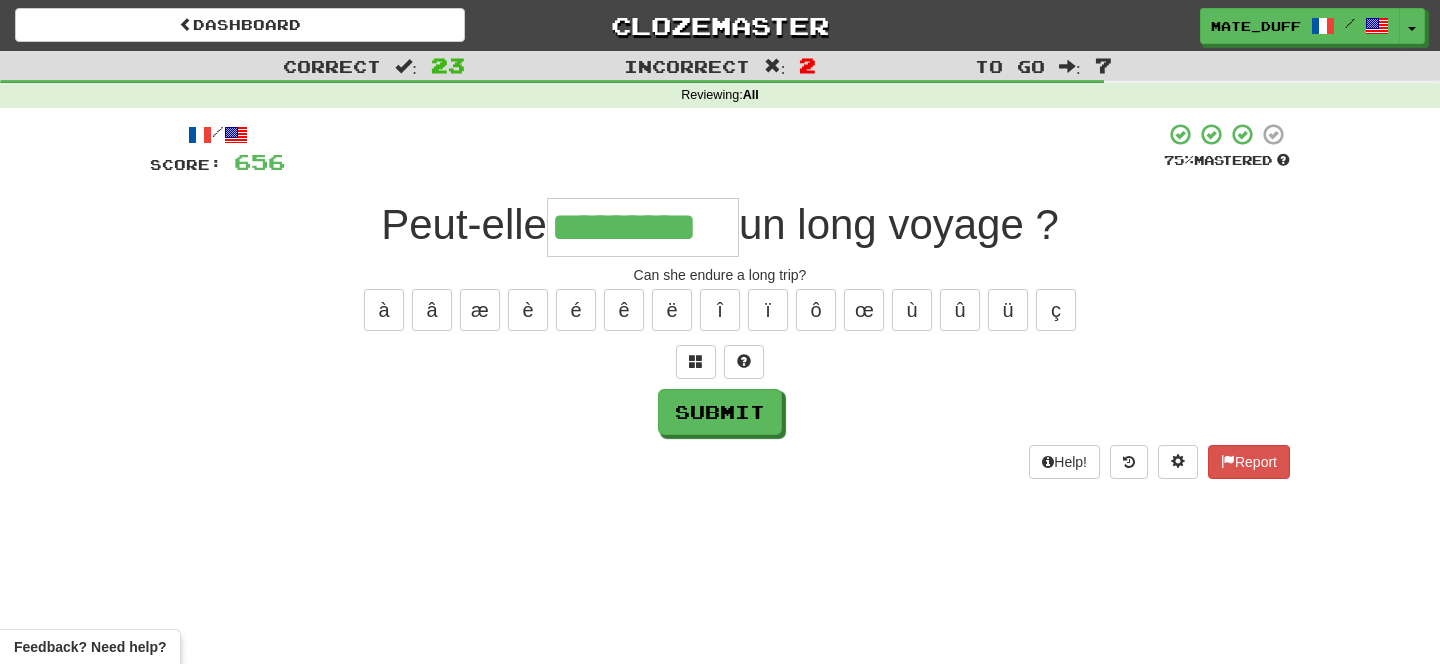 type on "*********" 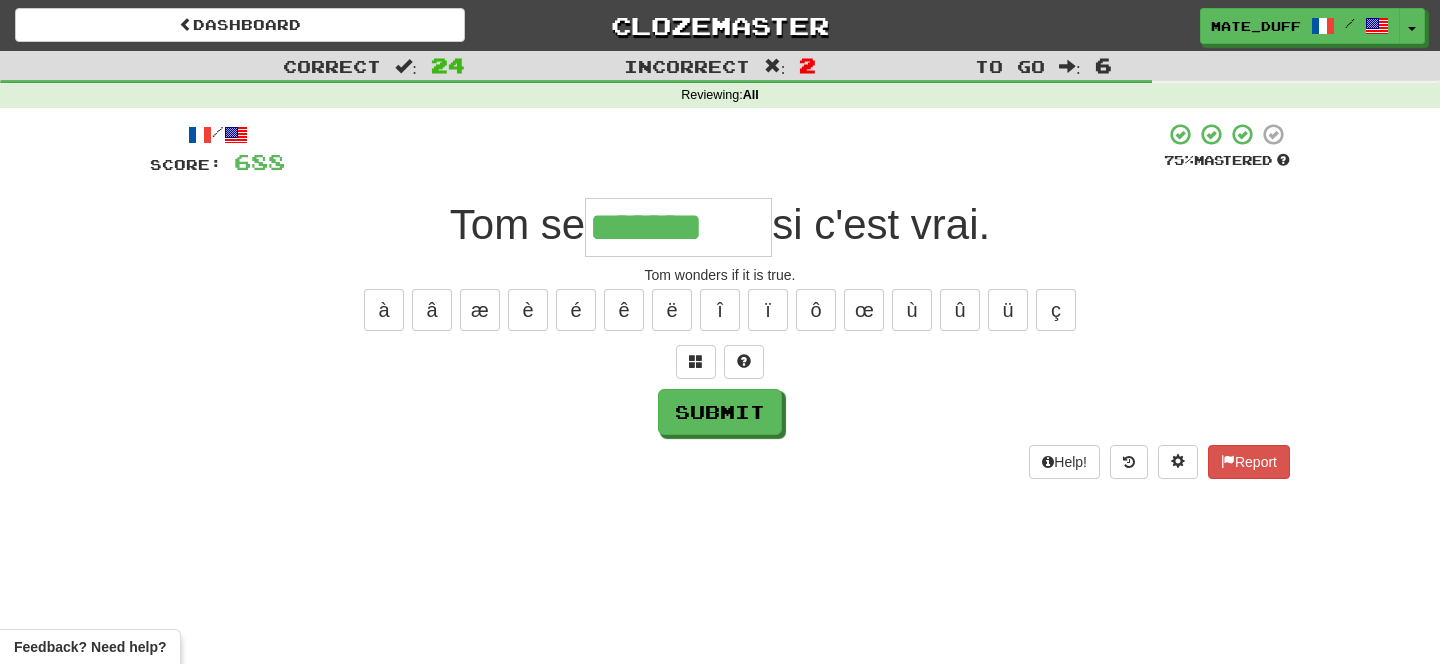 type on "*******" 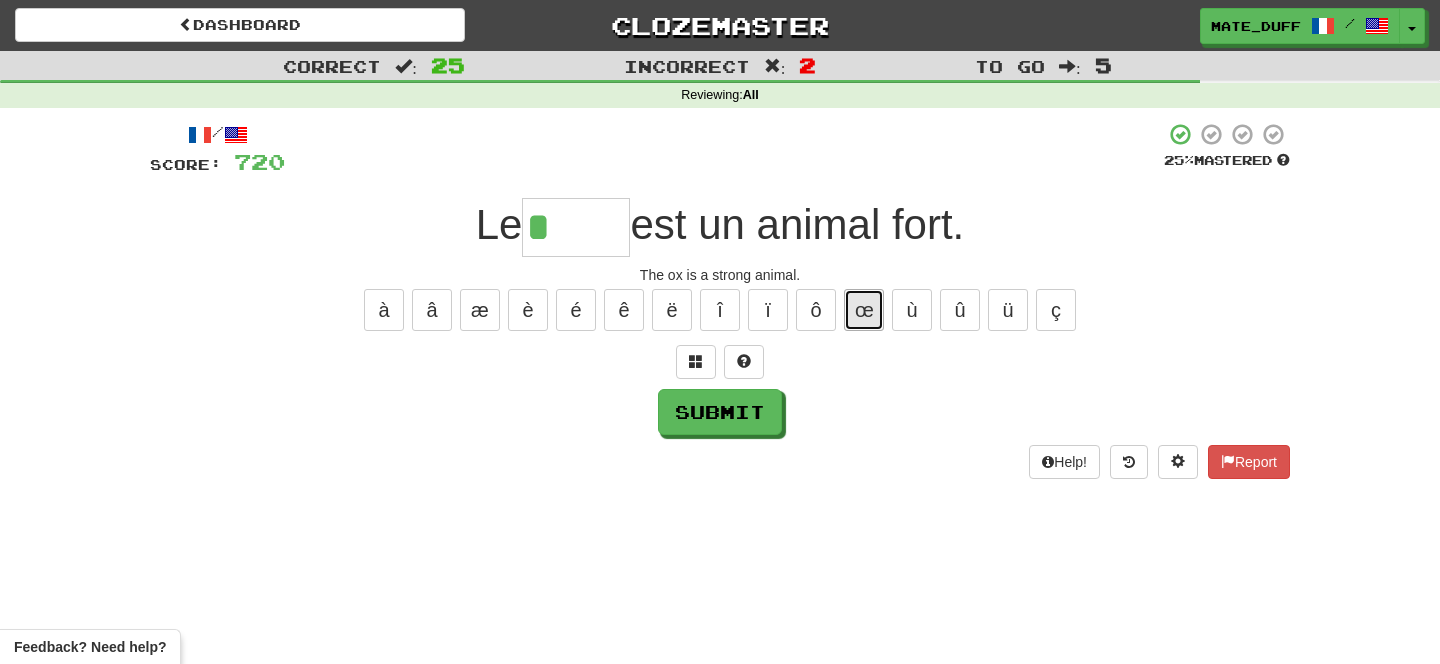 click on "œ" at bounding box center (864, 310) 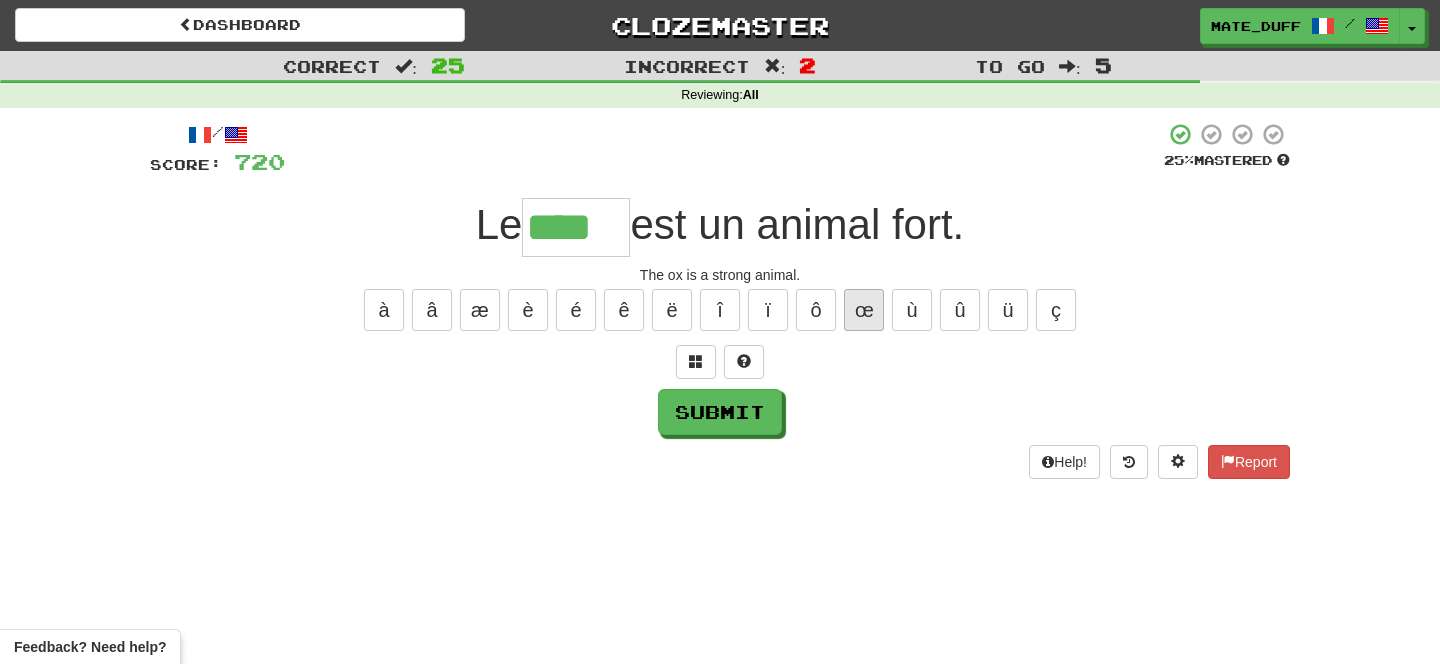 type on "****" 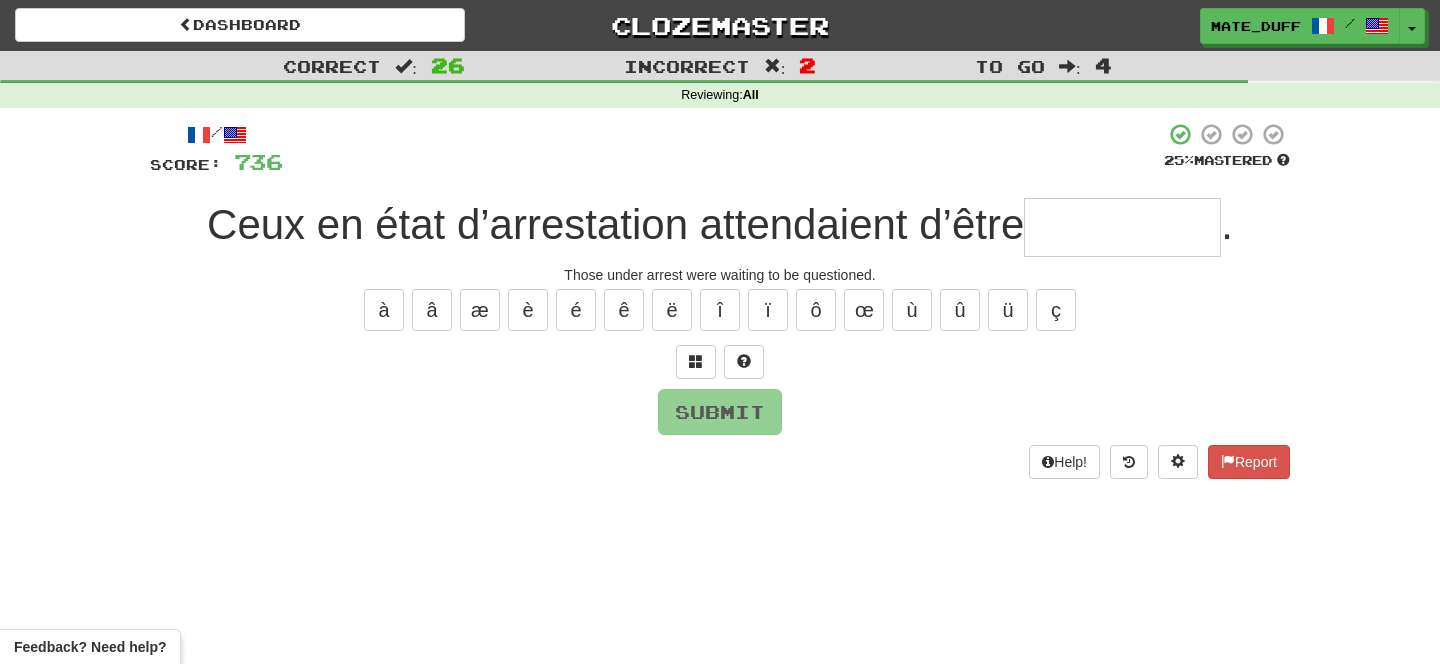 type on "*" 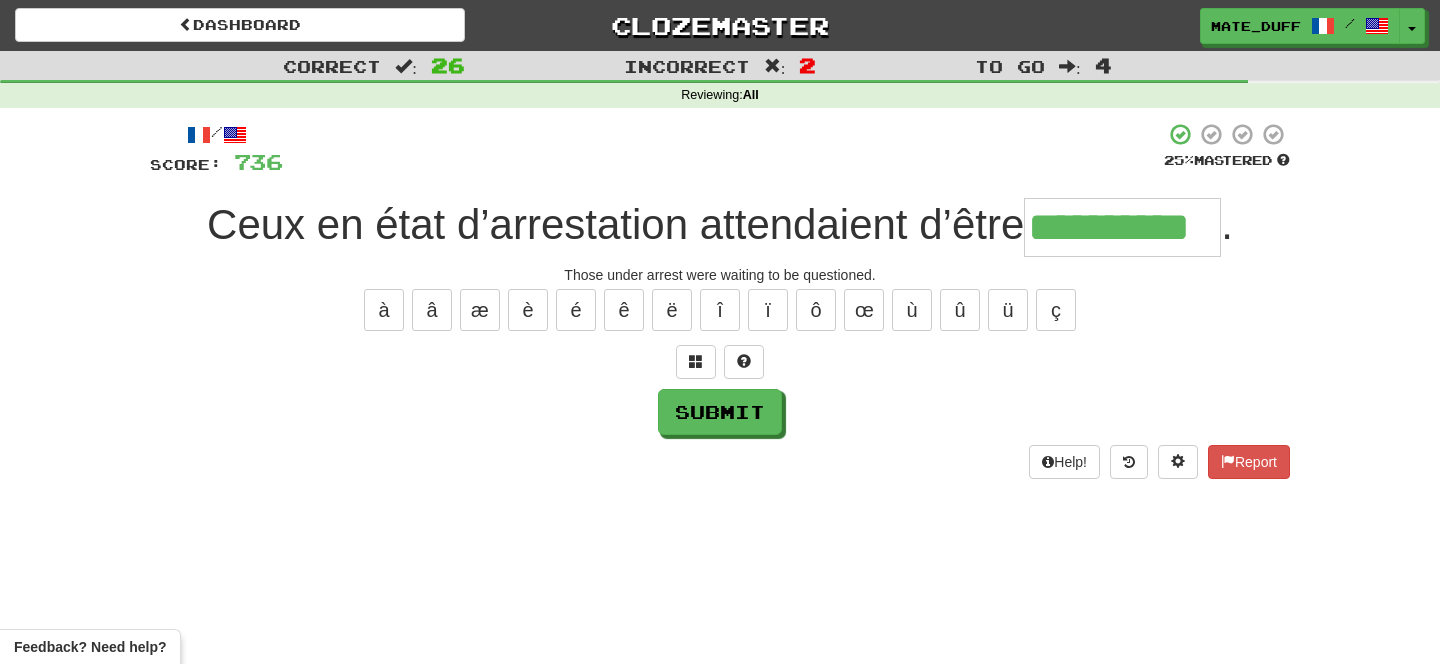 type on "**********" 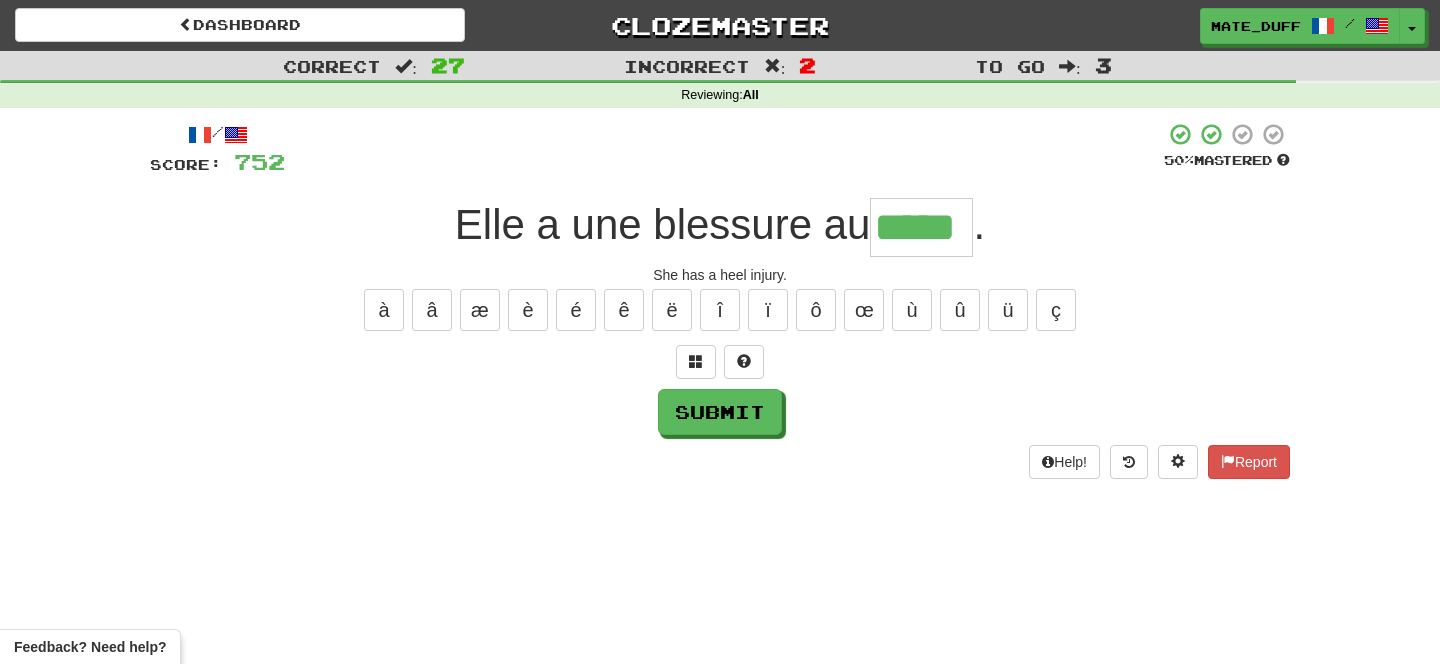 type on "*****" 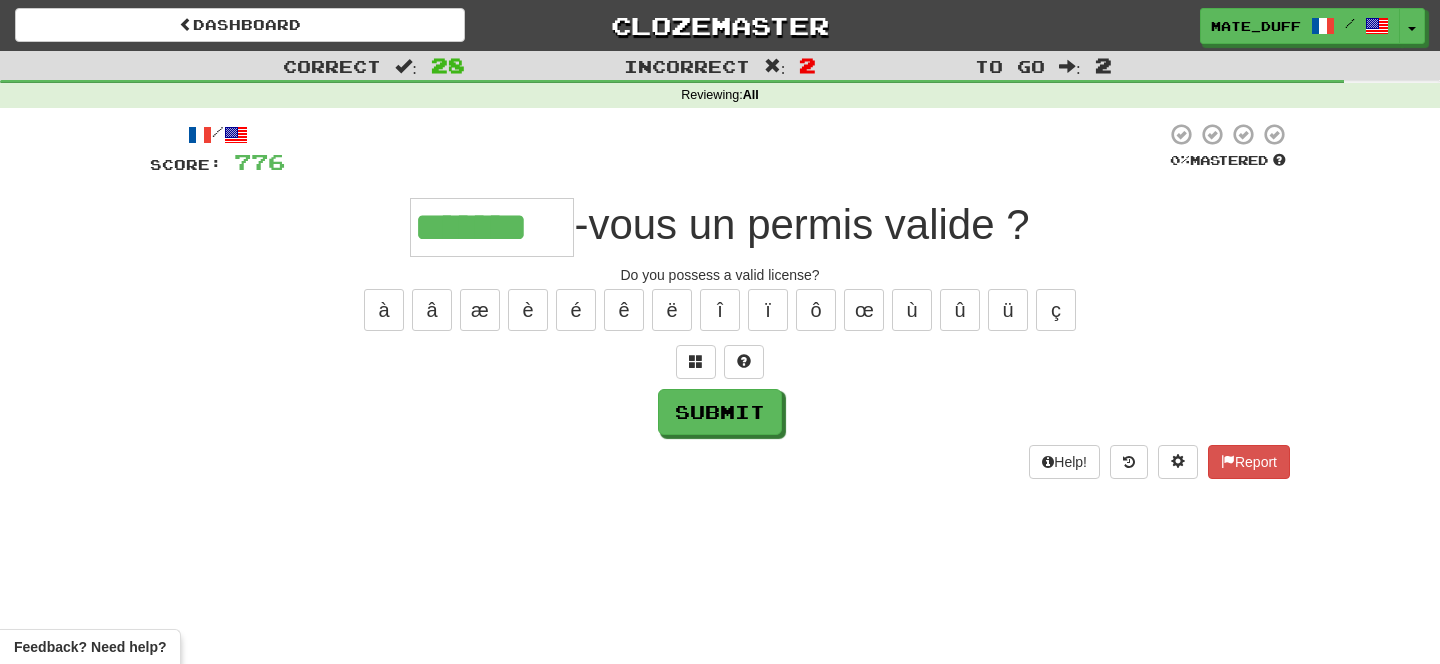 type on "*******" 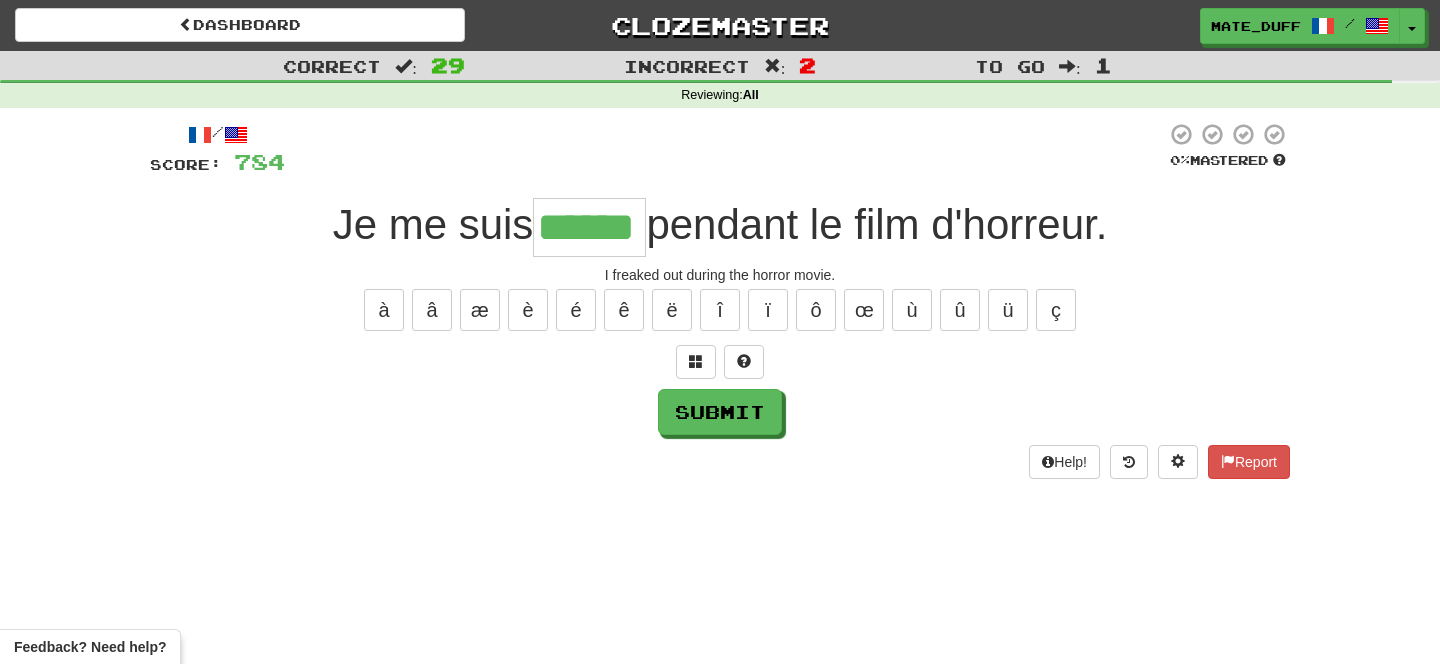 type on "******" 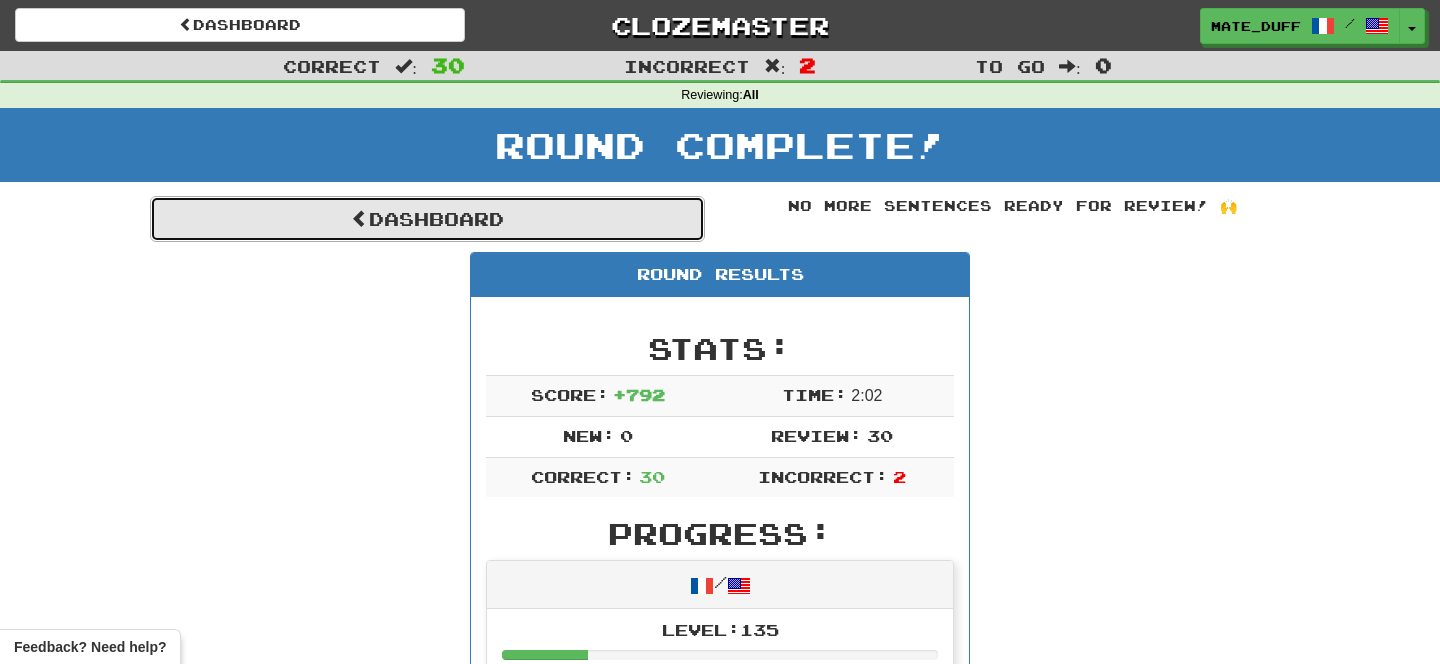 click on "Dashboard" at bounding box center (427, 219) 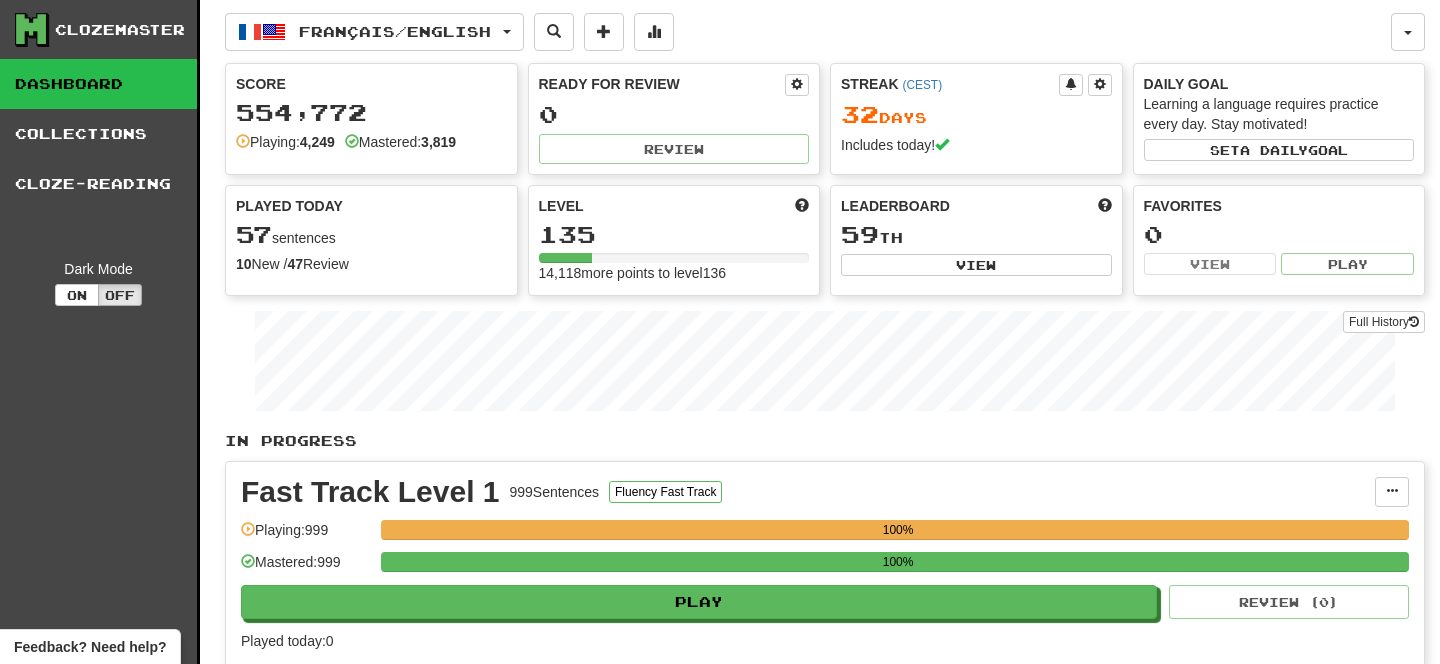 scroll, scrollTop: 0, scrollLeft: 0, axis: both 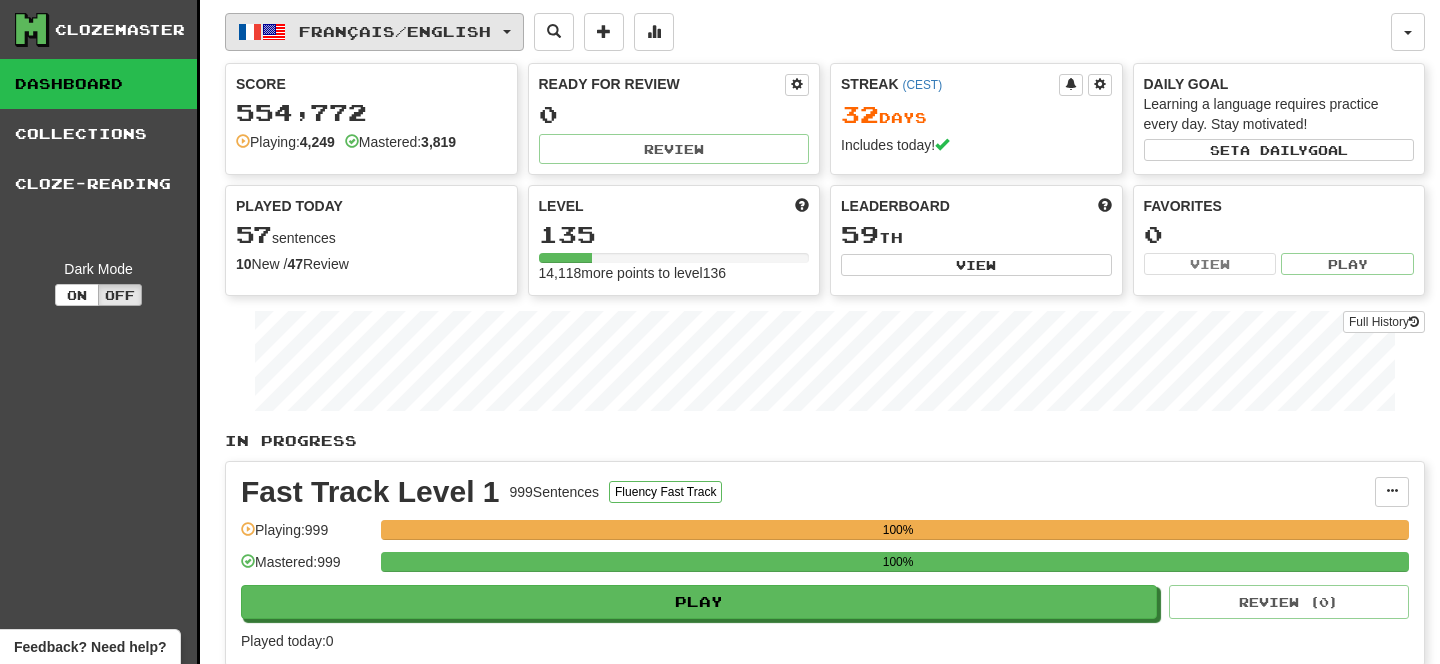click on "Français  /  English" at bounding box center (374, 32) 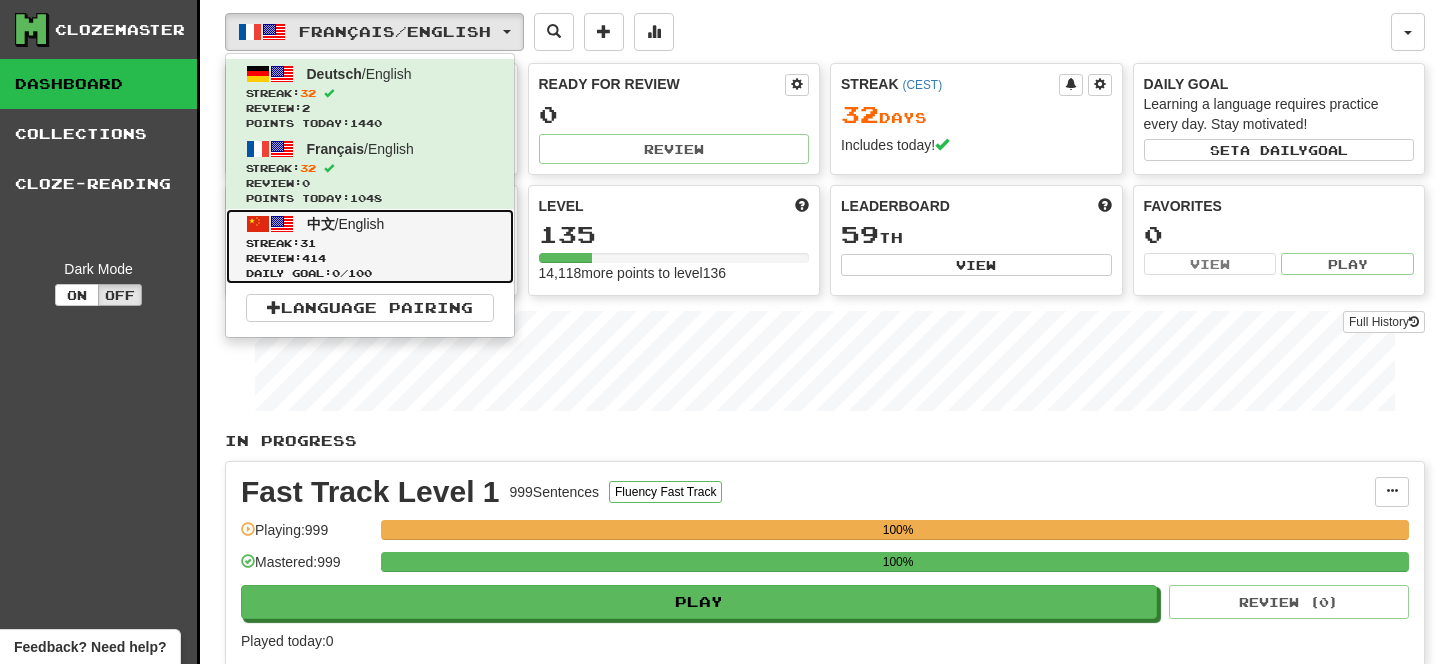 click on "Streak:  31" at bounding box center (370, 243) 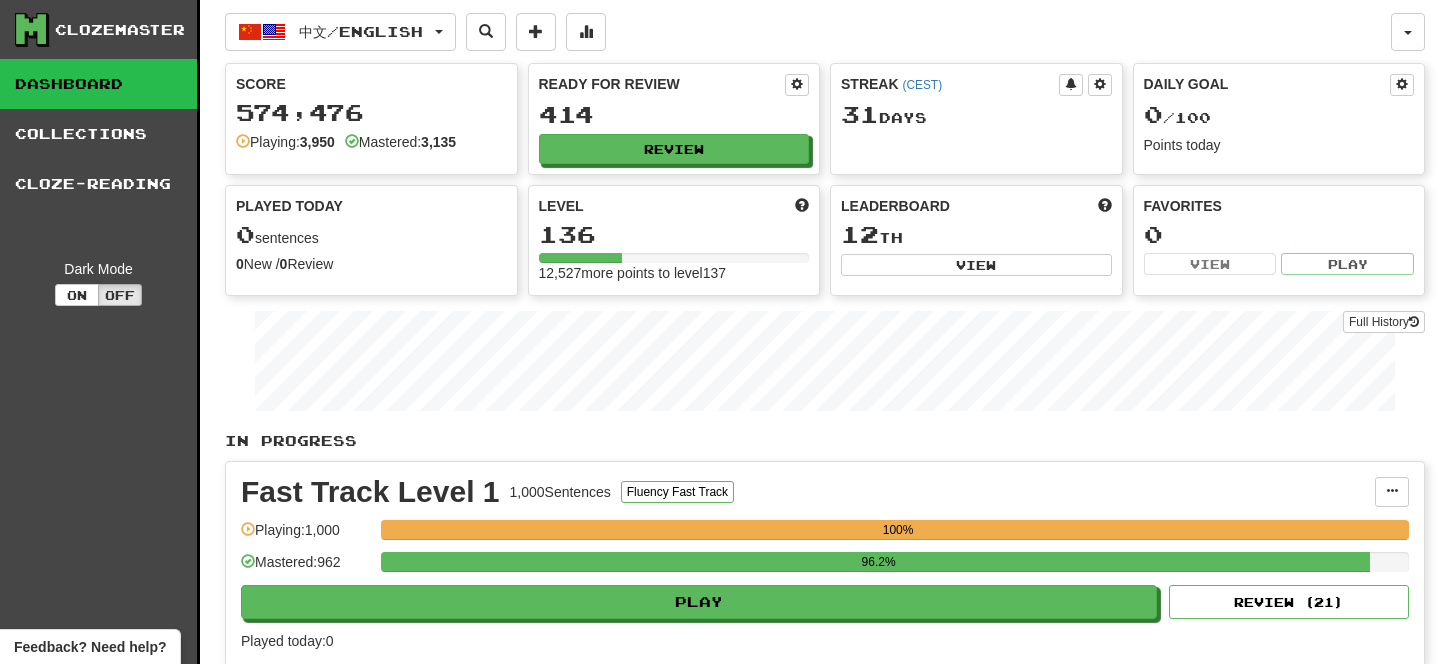 scroll, scrollTop: 0, scrollLeft: 0, axis: both 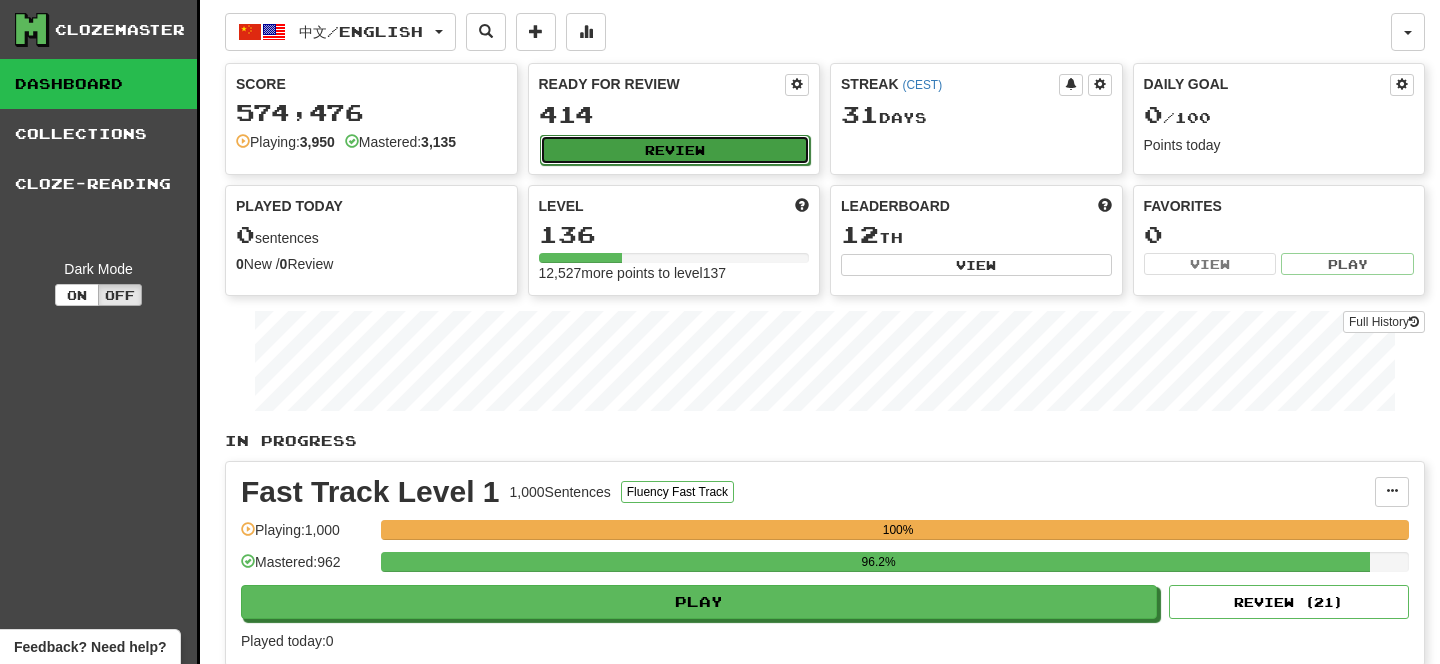 click on "Review" at bounding box center [675, 150] 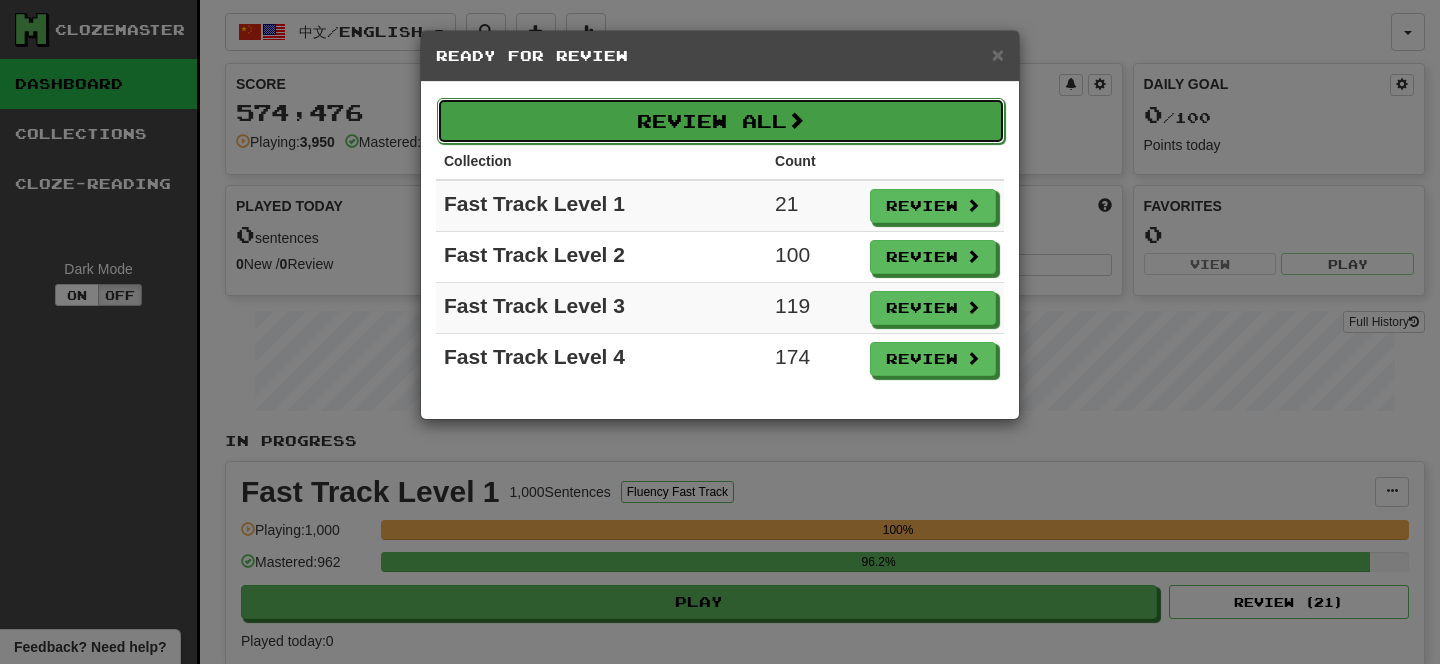click on "Review All" at bounding box center (721, 121) 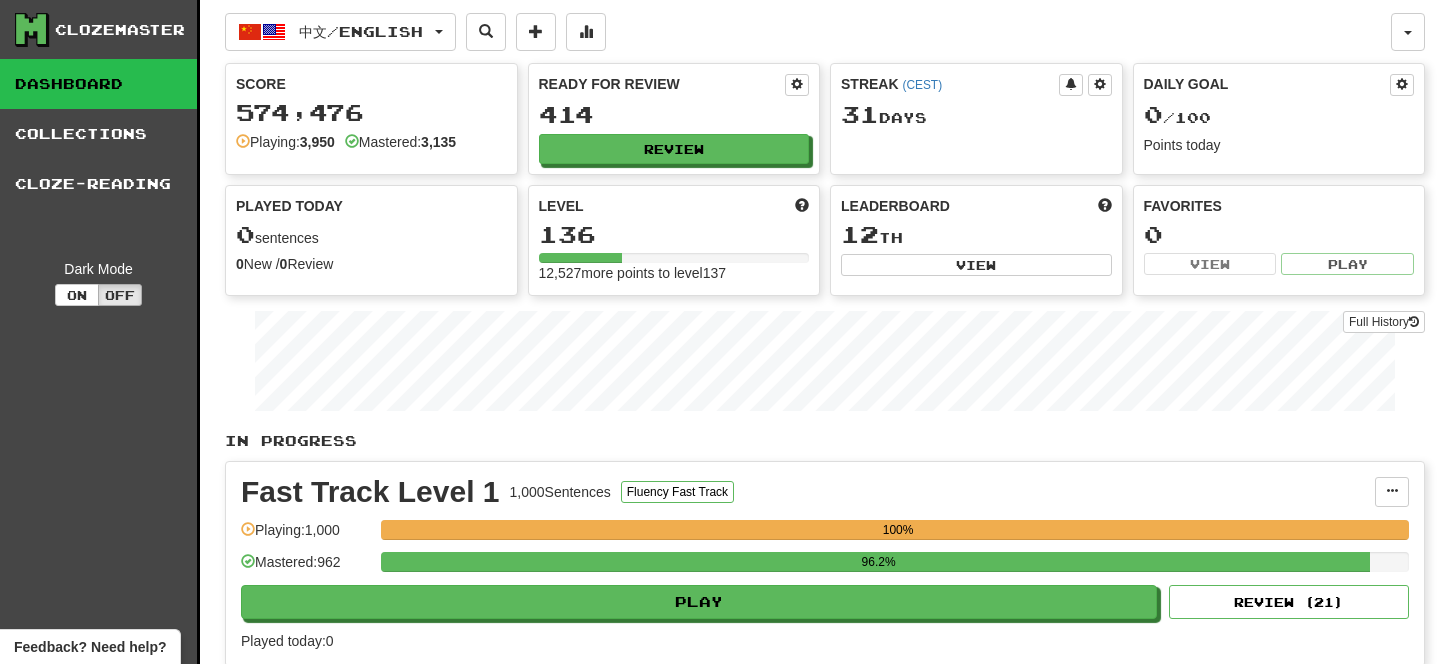 select on "**" 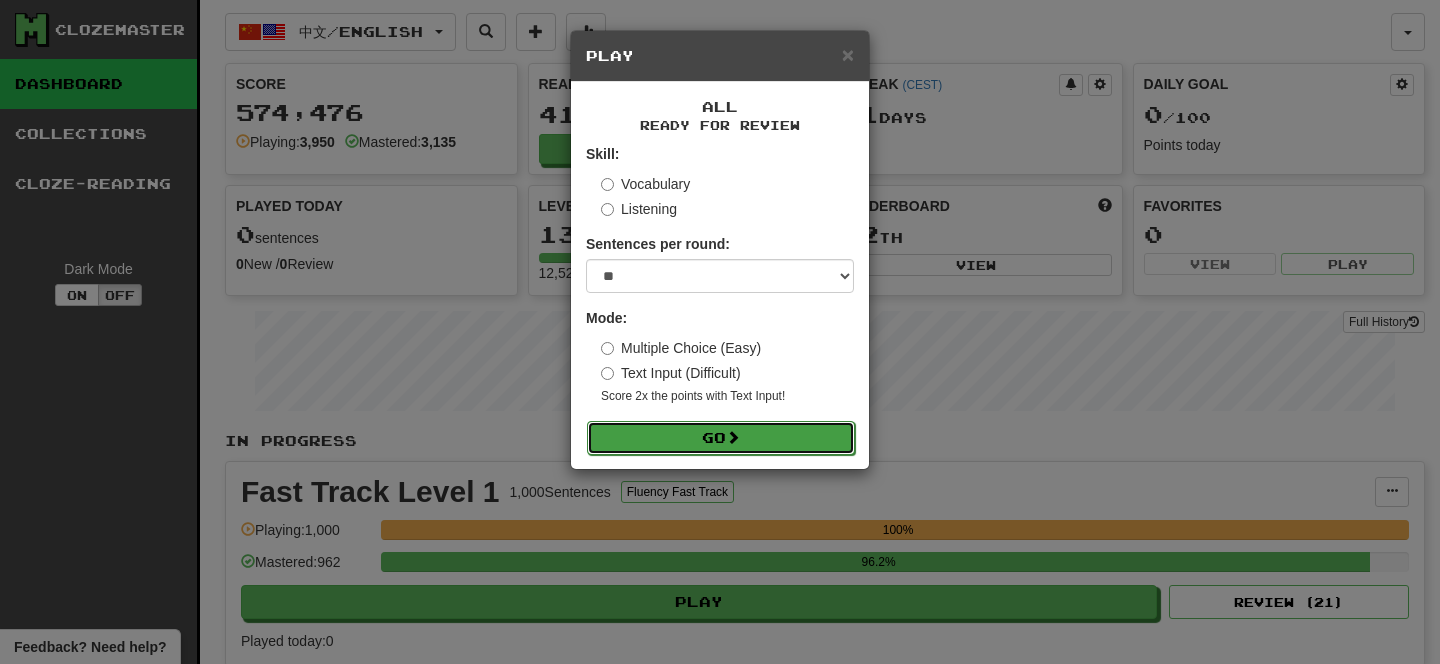click on "Go" at bounding box center [721, 438] 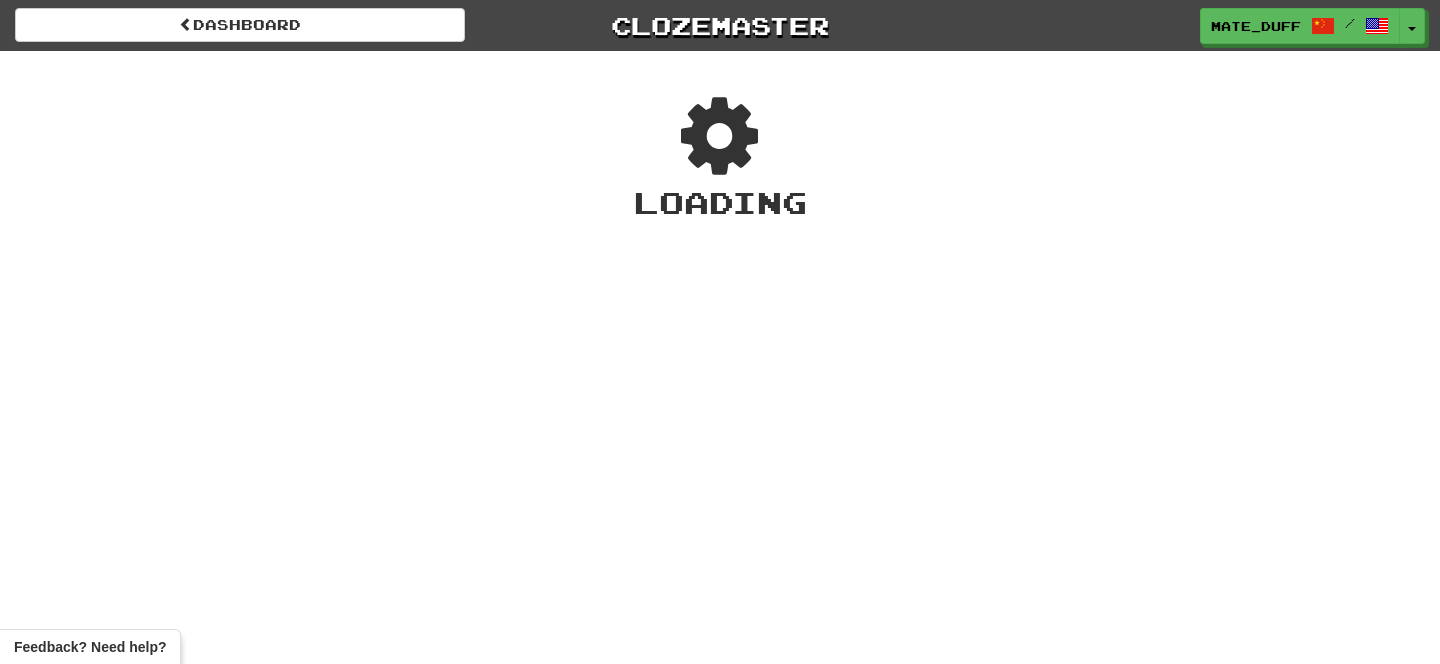 scroll, scrollTop: 0, scrollLeft: 0, axis: both 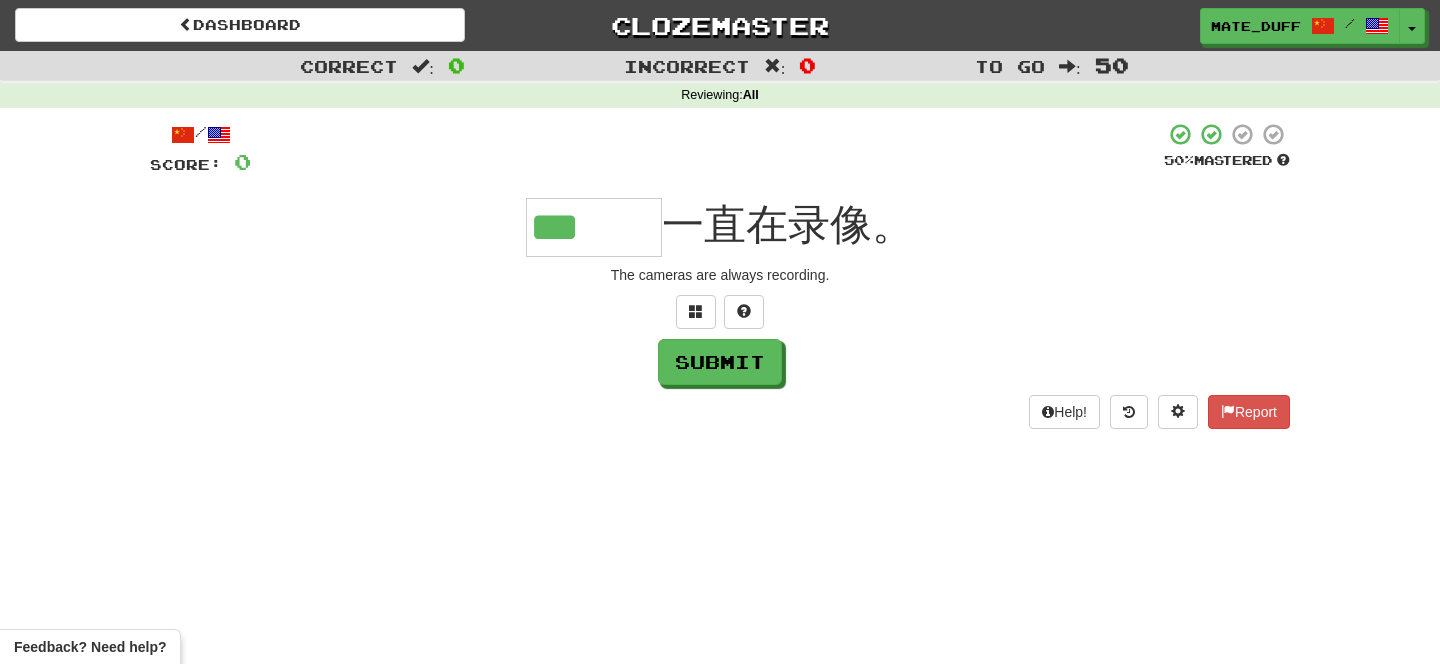 type on "***" 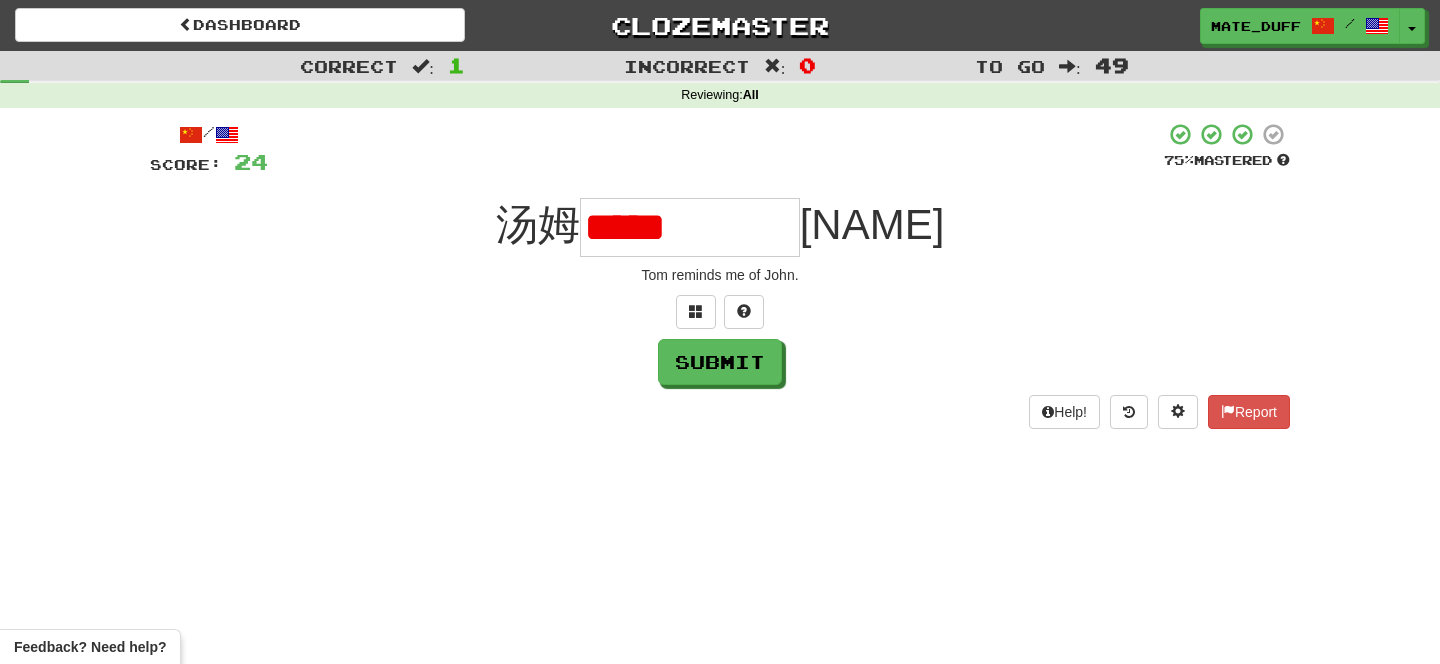 scroll, scrollTop: 0, scrollLeft: 0, axis: both 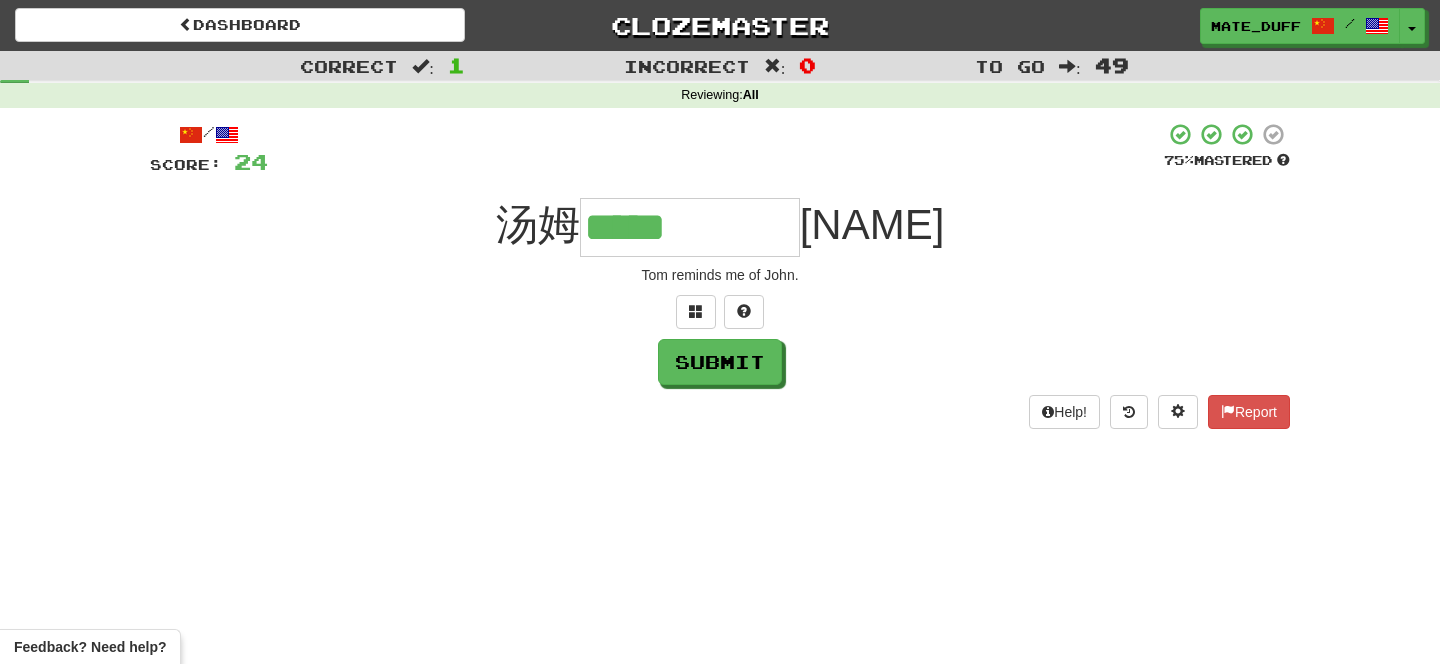 type on "*****" 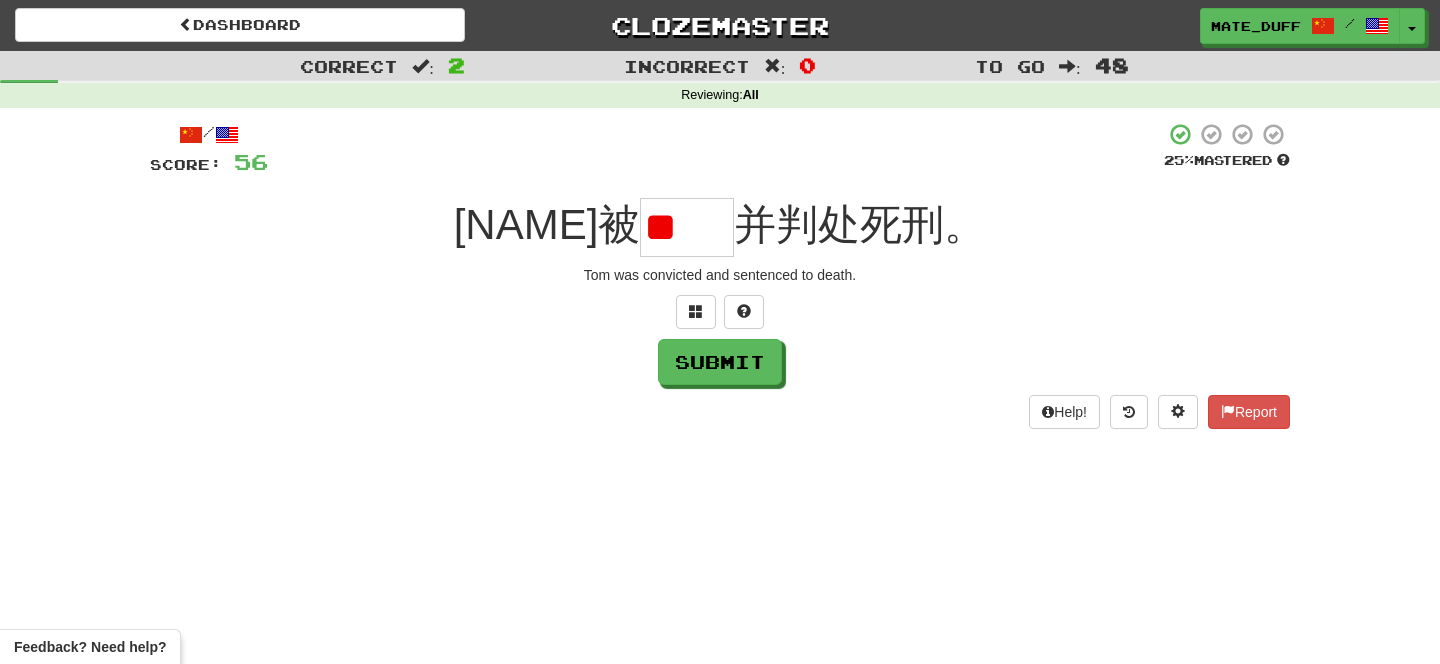 scroll, scrollTop: 0, scrollLeft: 0, axis: both 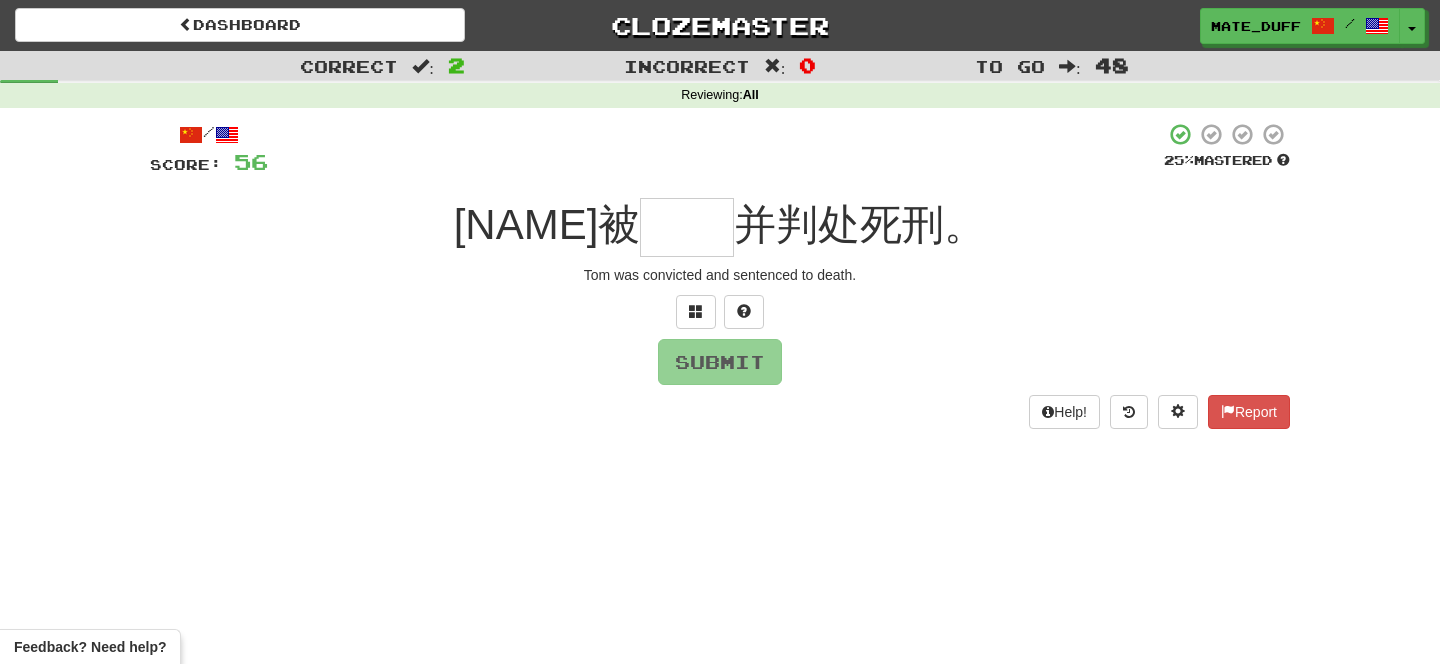 type on "*" 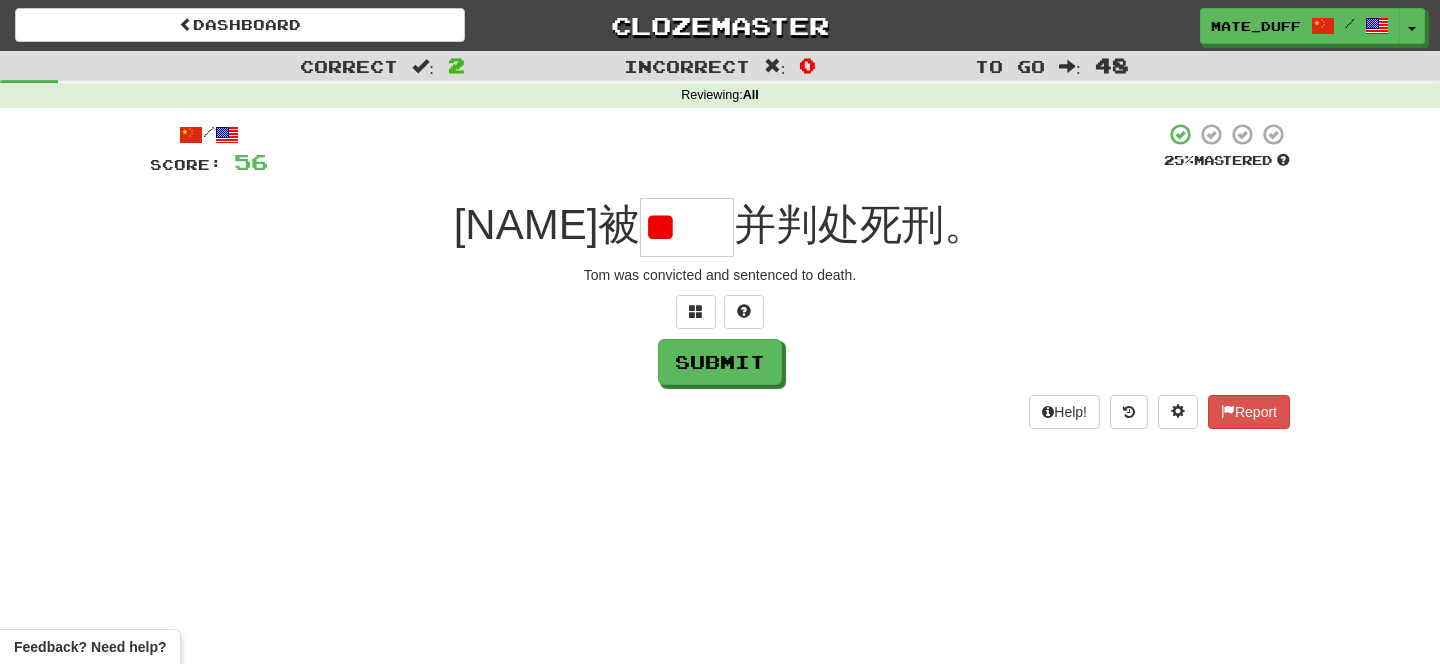 scroll, scrollTop: 0, scrollLeft: 0, axis: both 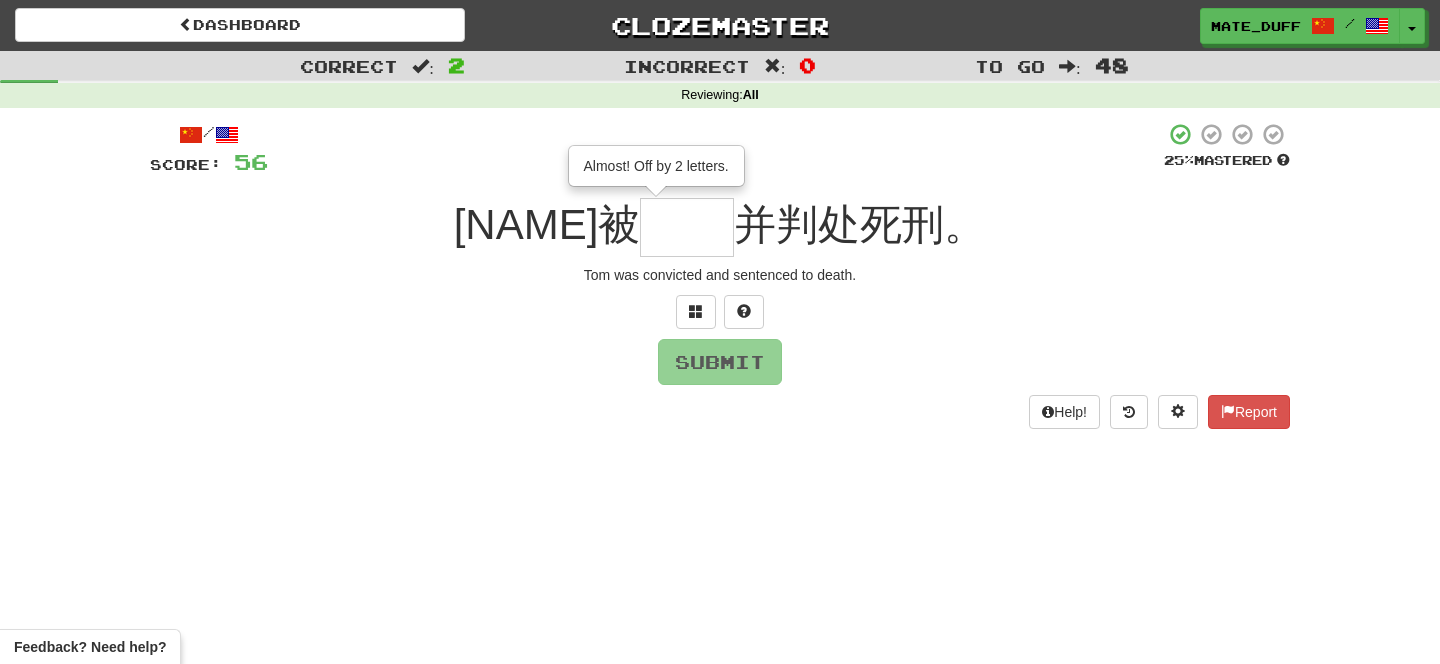 type on "**" 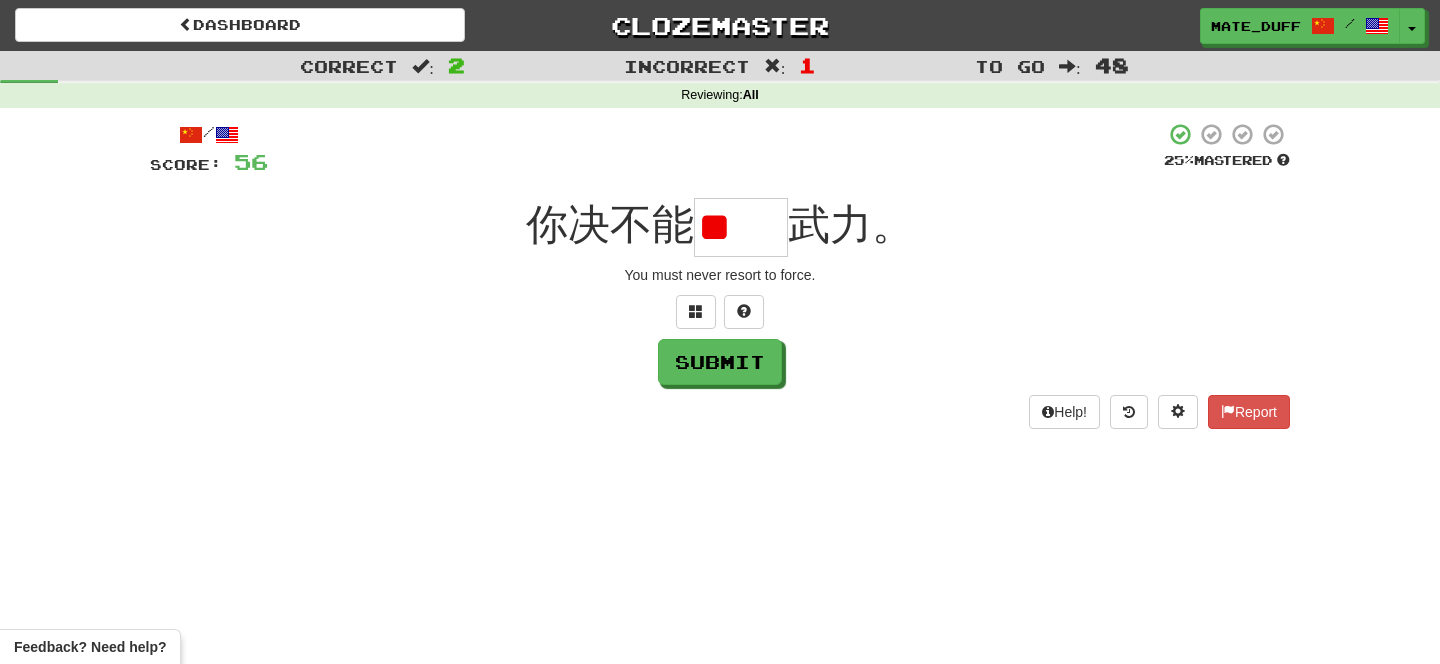 scroll, scrollTop: 0, scrollLeft: 0, axis: both 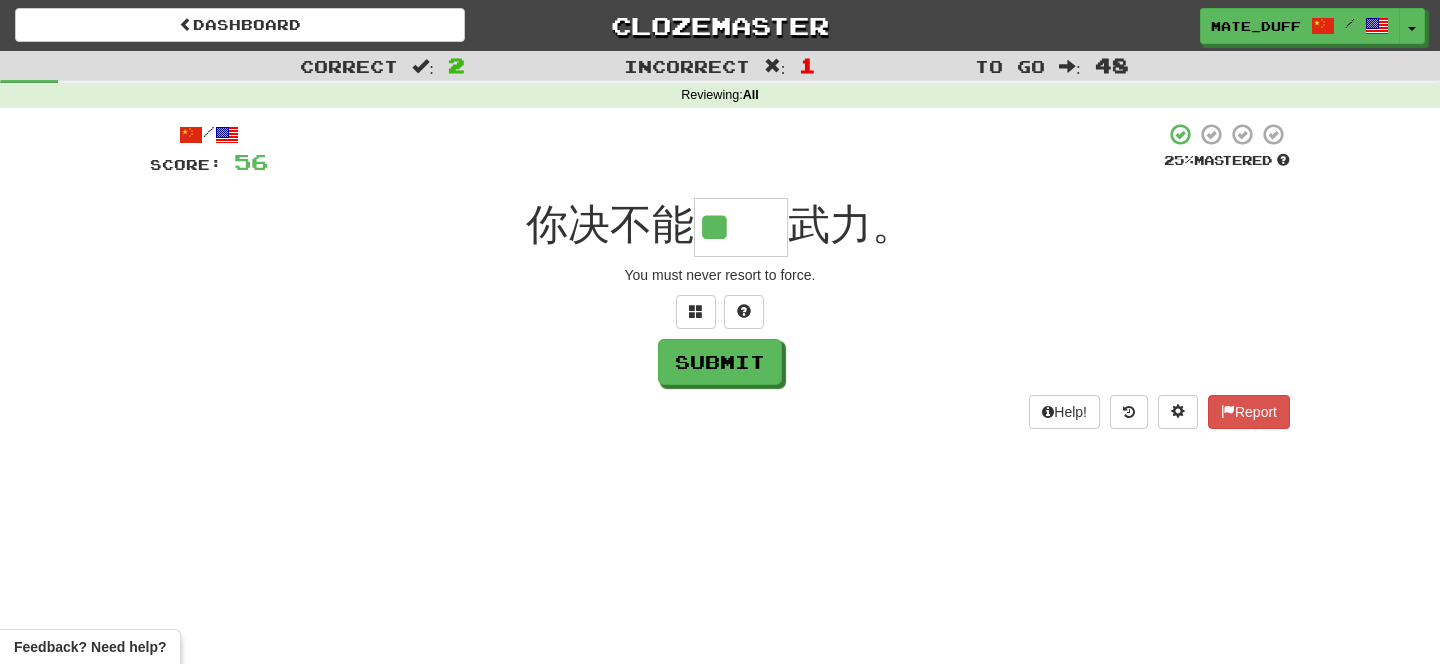 type on "**" 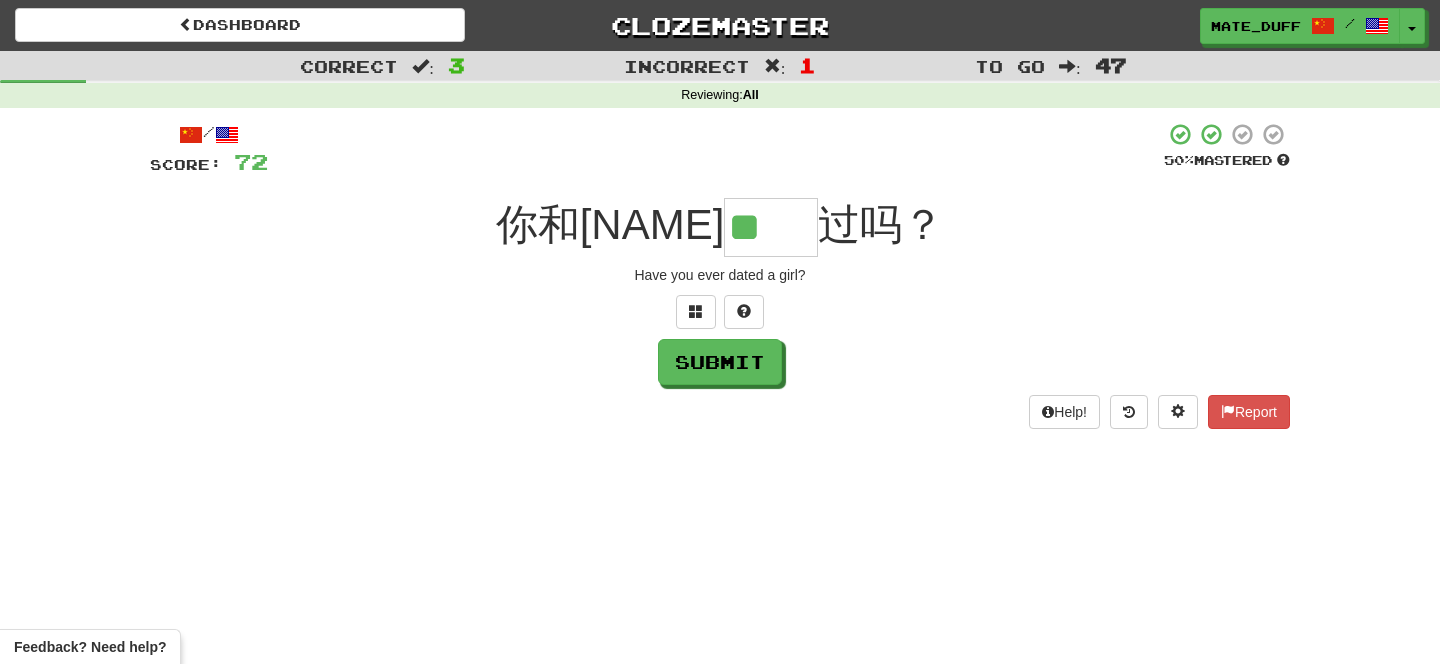 scroll, scrollTop: 0, scrollLeft: 0, axis: both 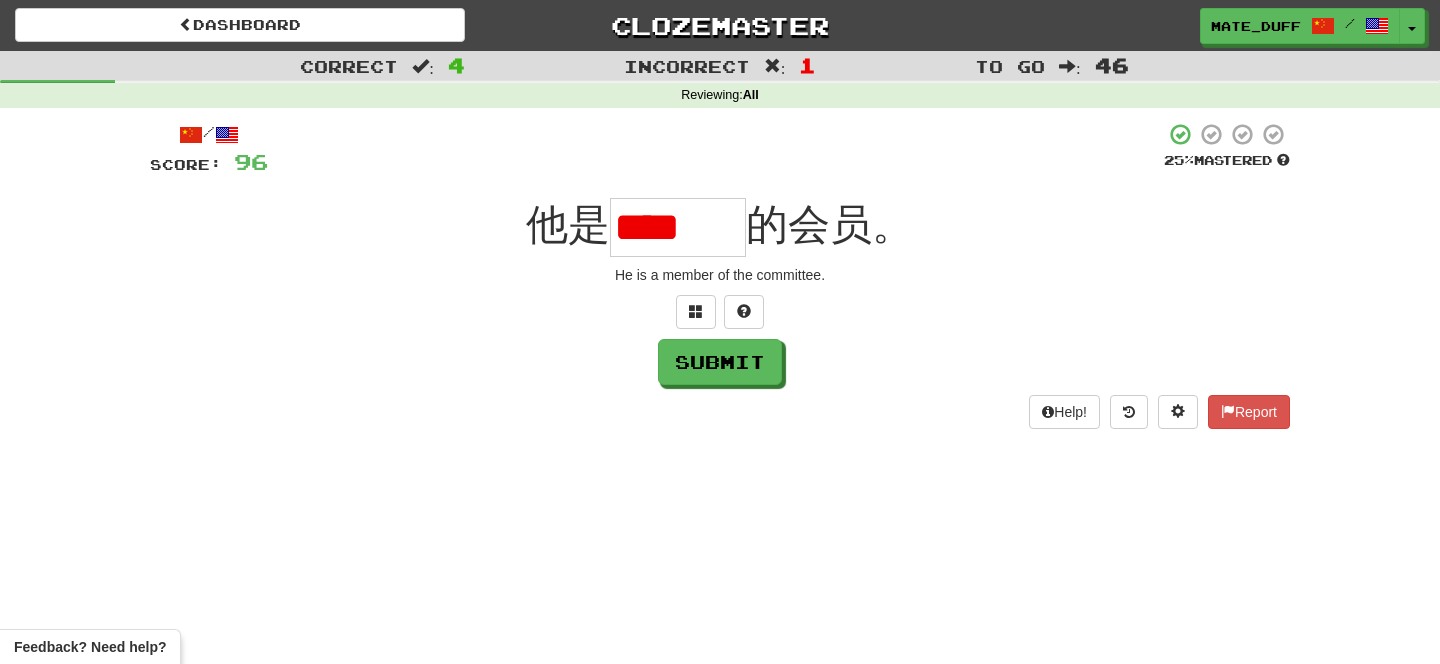 type on "*" 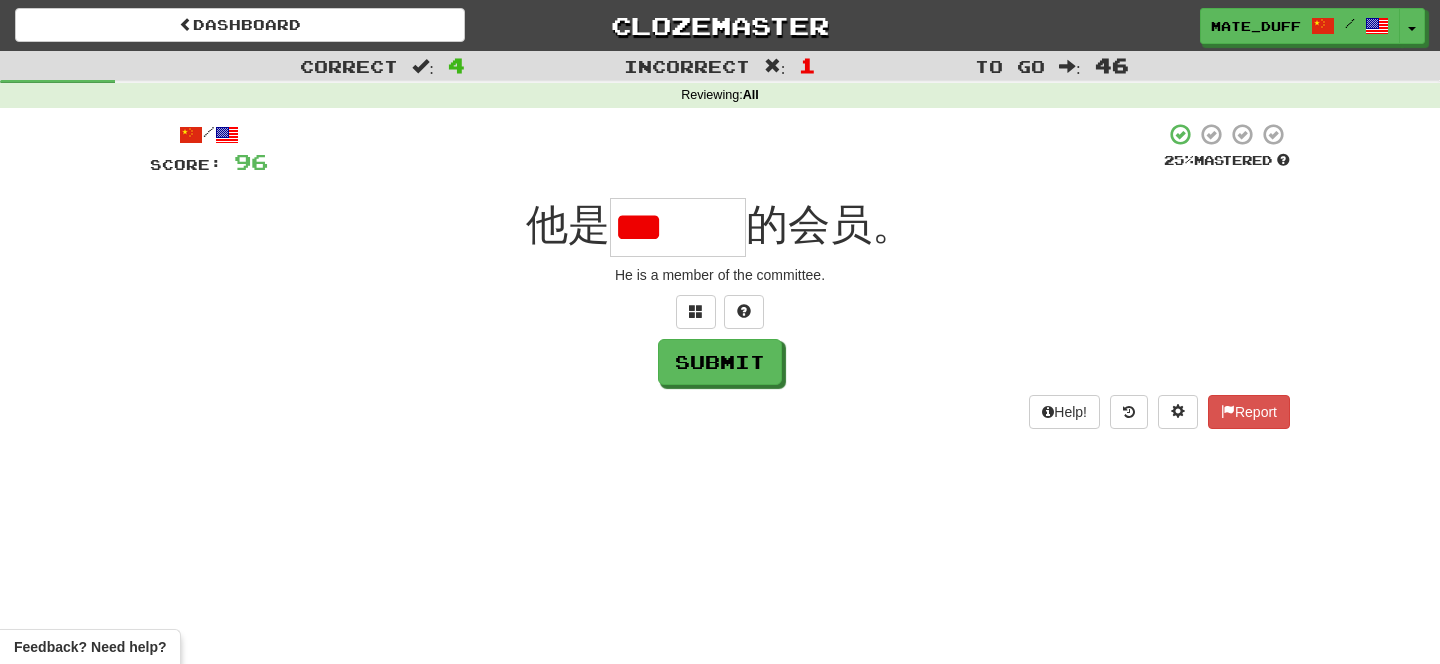 scroll, scrollTop: 0, scrollLeft: 0, axis: both 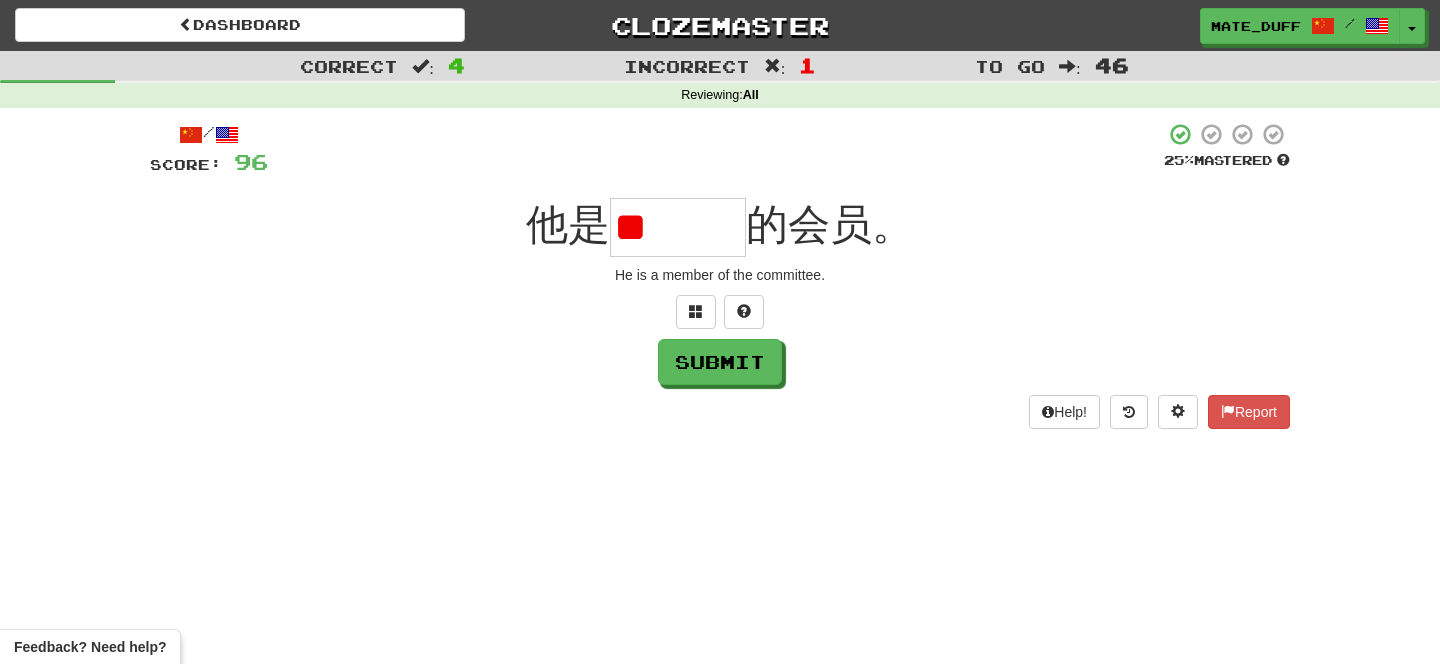 type on "*" 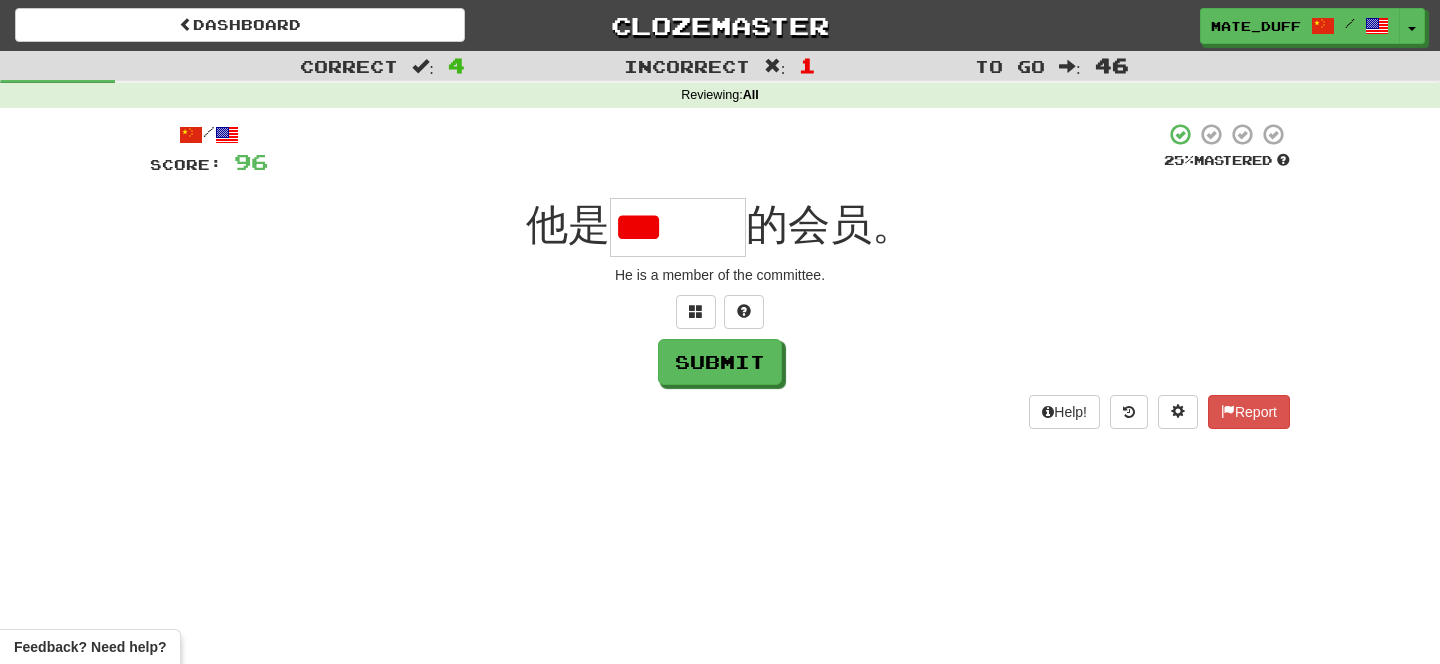 scroll, scrollTop: 0, scrollLeft: 0, axis: both 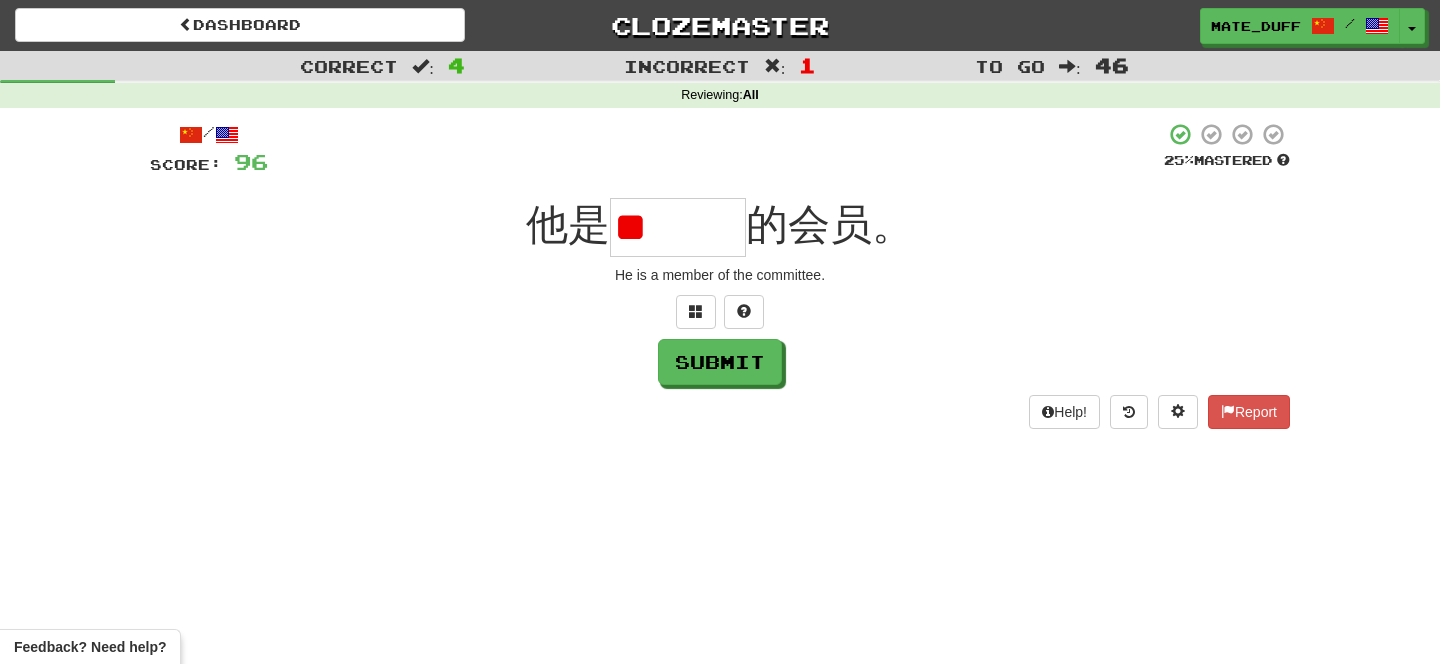 type on "*" 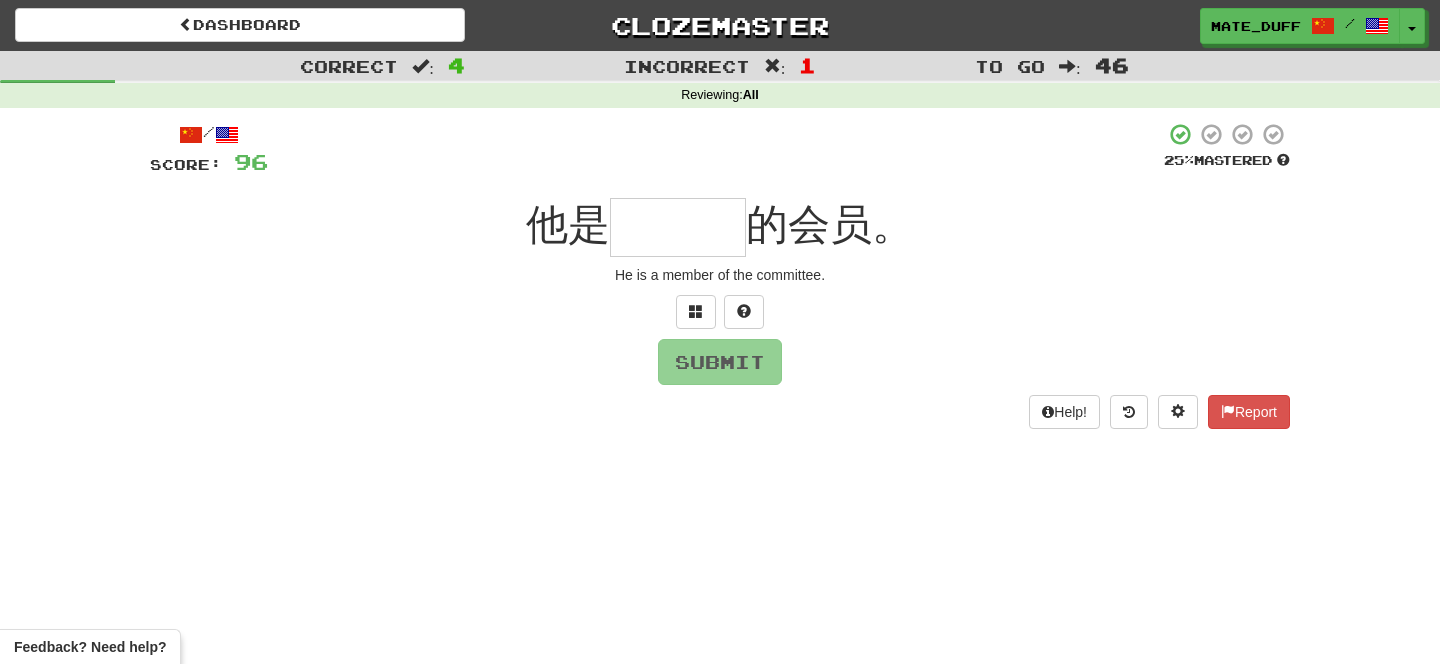 type on "***" 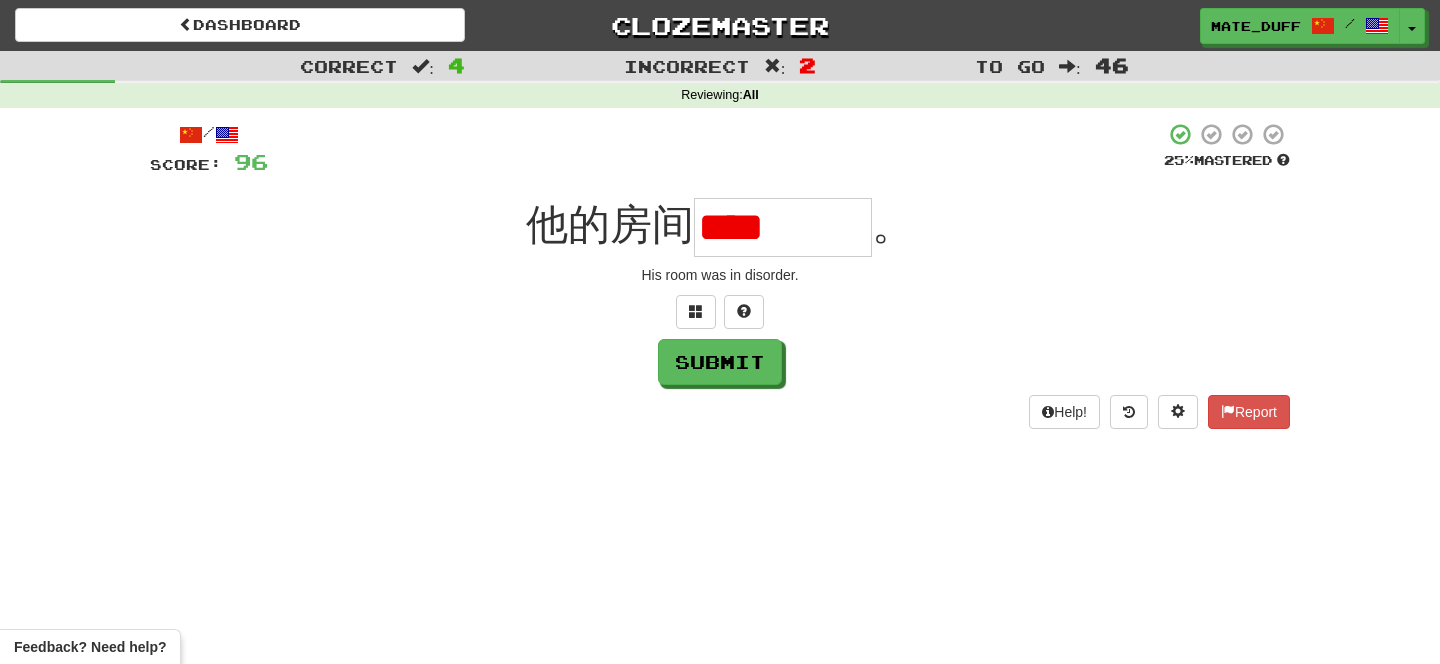 scroll, scrollTop: 0, scrollLeft: 0, axis: both 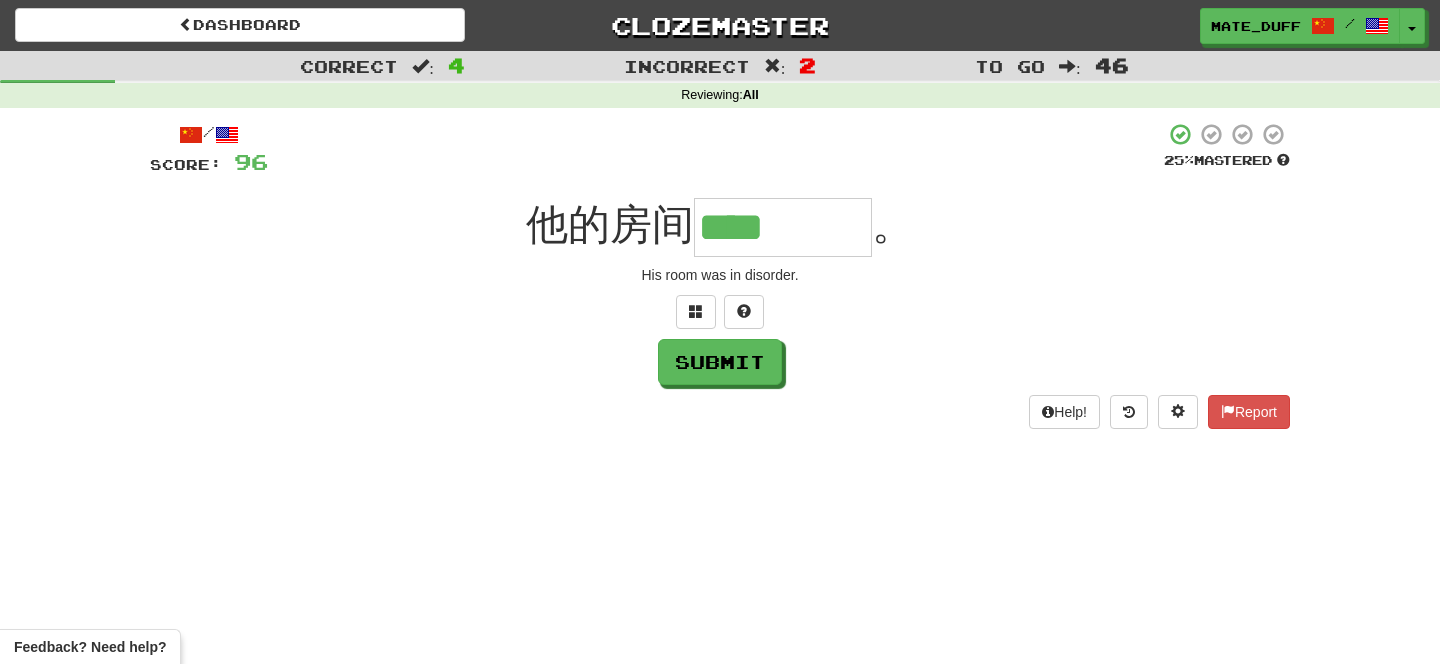 type on "****" 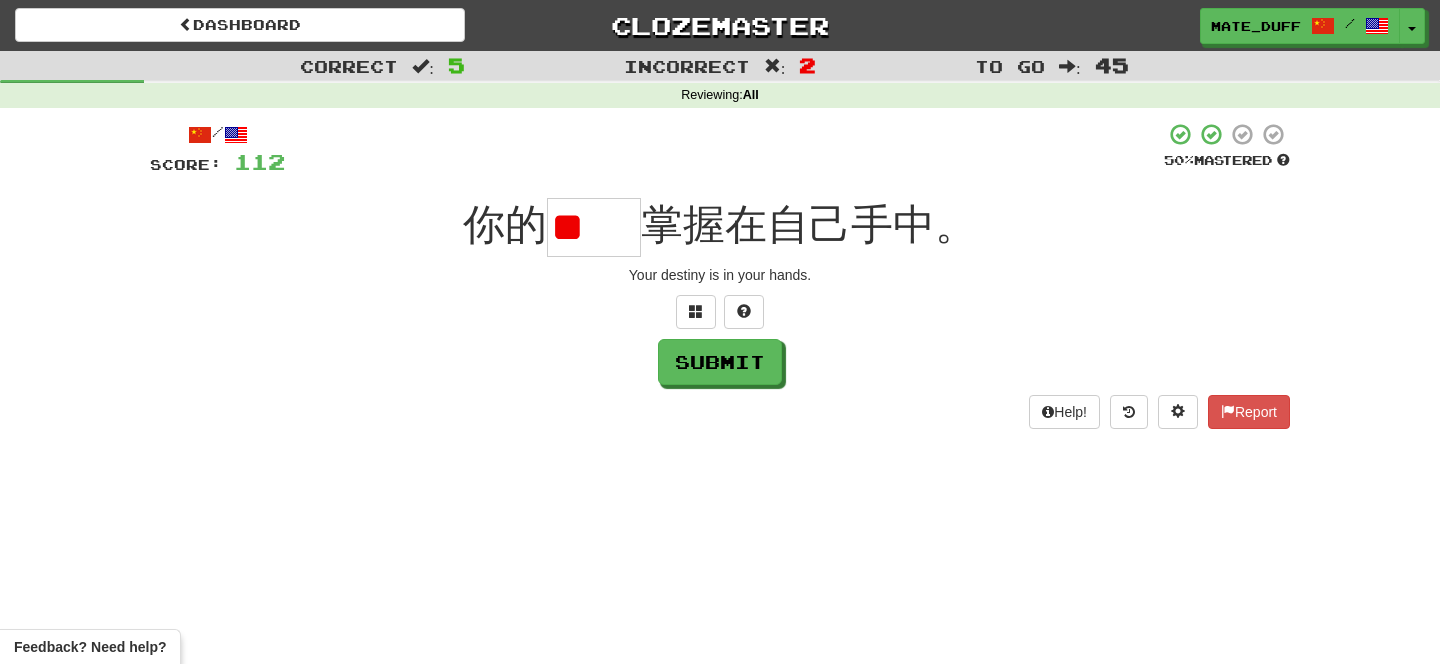 scroll, scrollTop: 0, scrollLeft: 0, axis: both 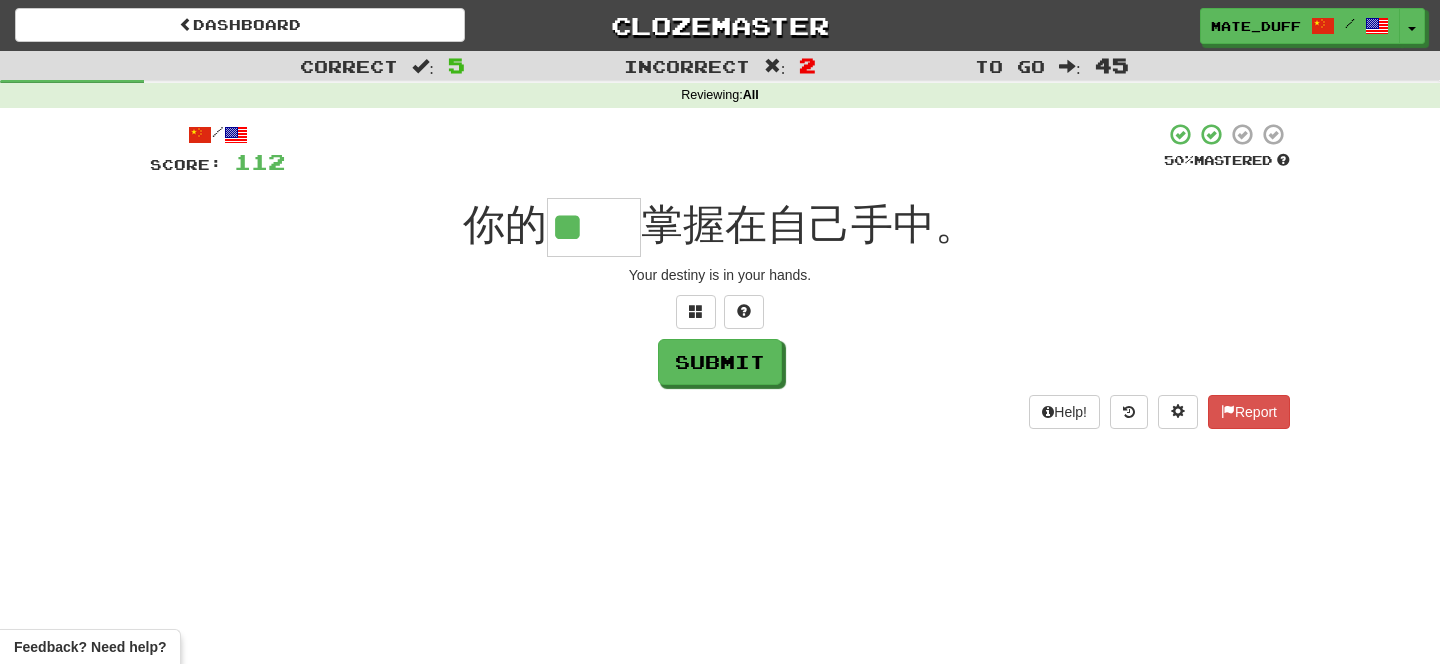 type on "**" 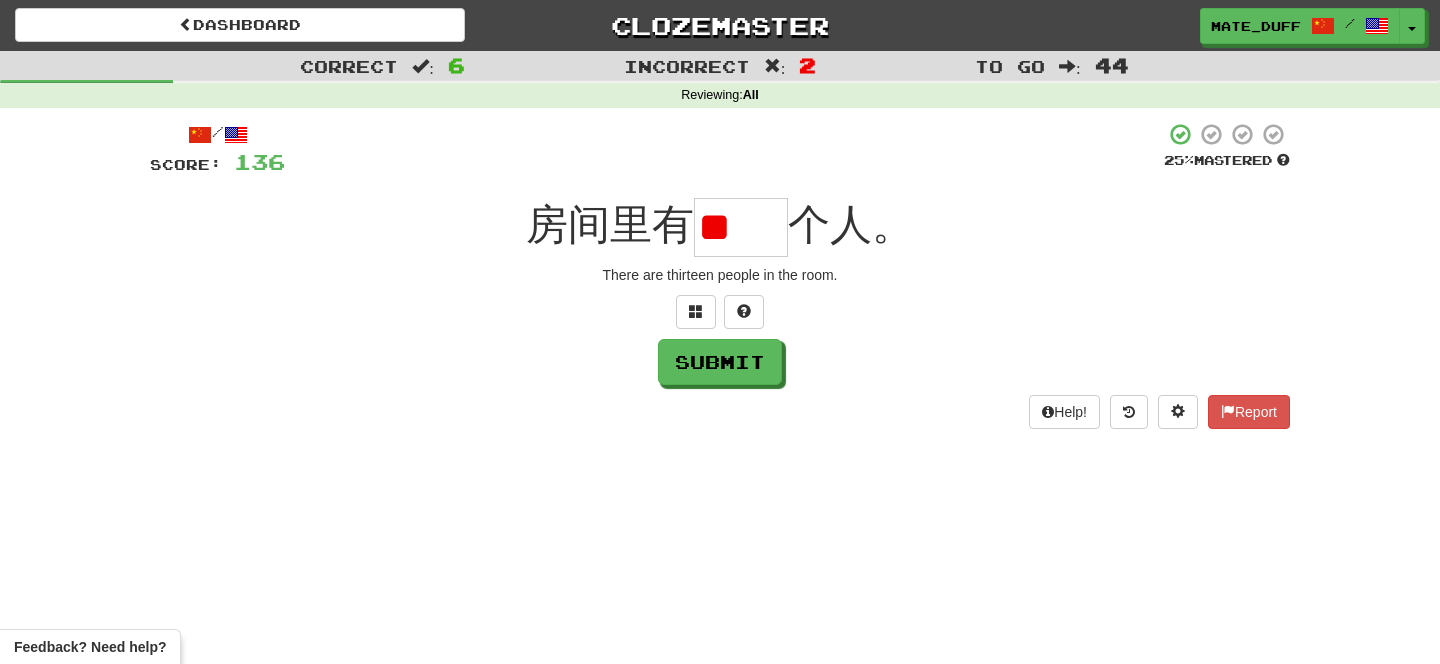 scroll, scrollTop: 0, scrollLeft: 0, axis: both 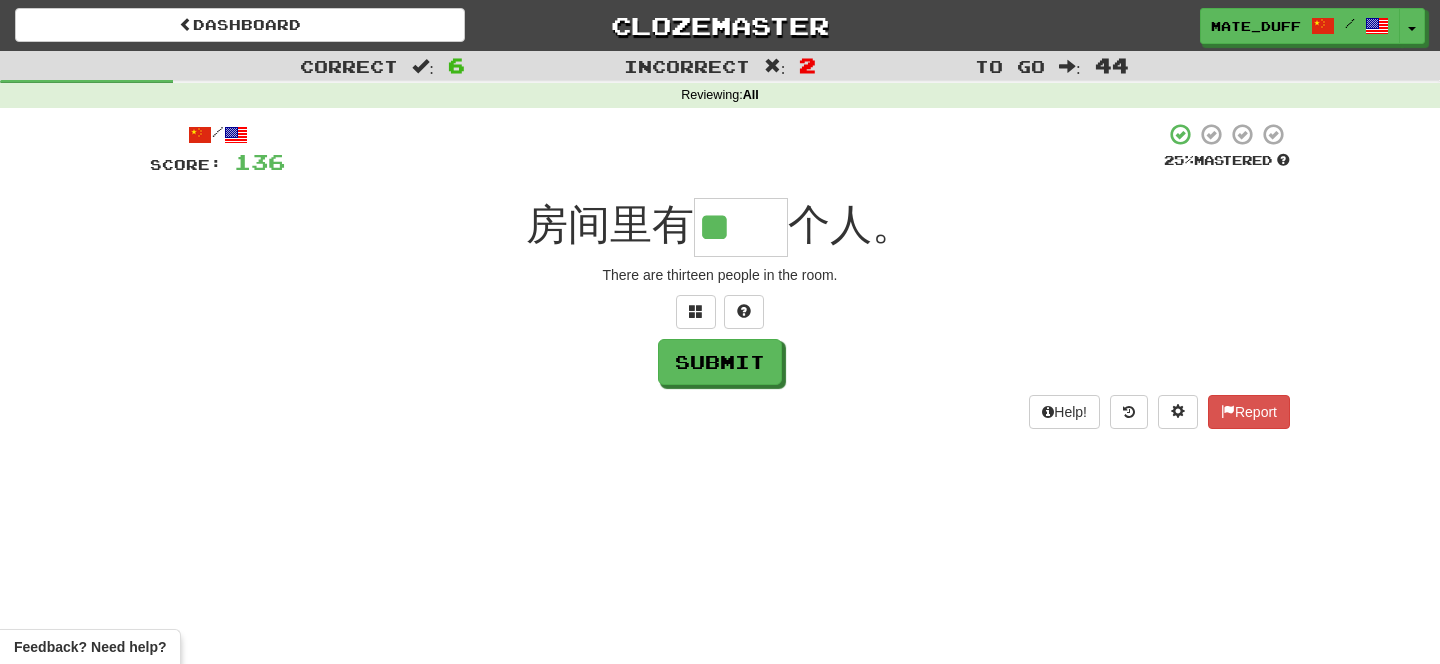 type on "**" 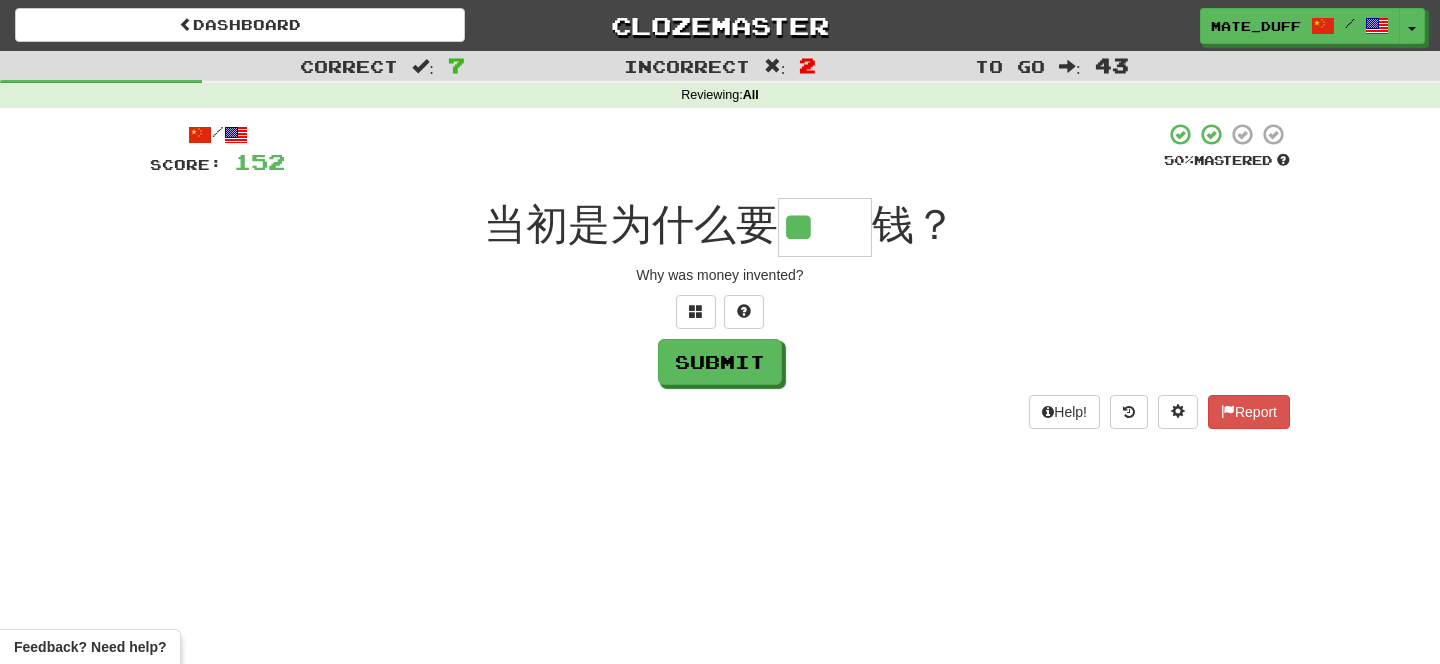 scroll, scrollTop: 0, scrollLeft: 0, axis: both 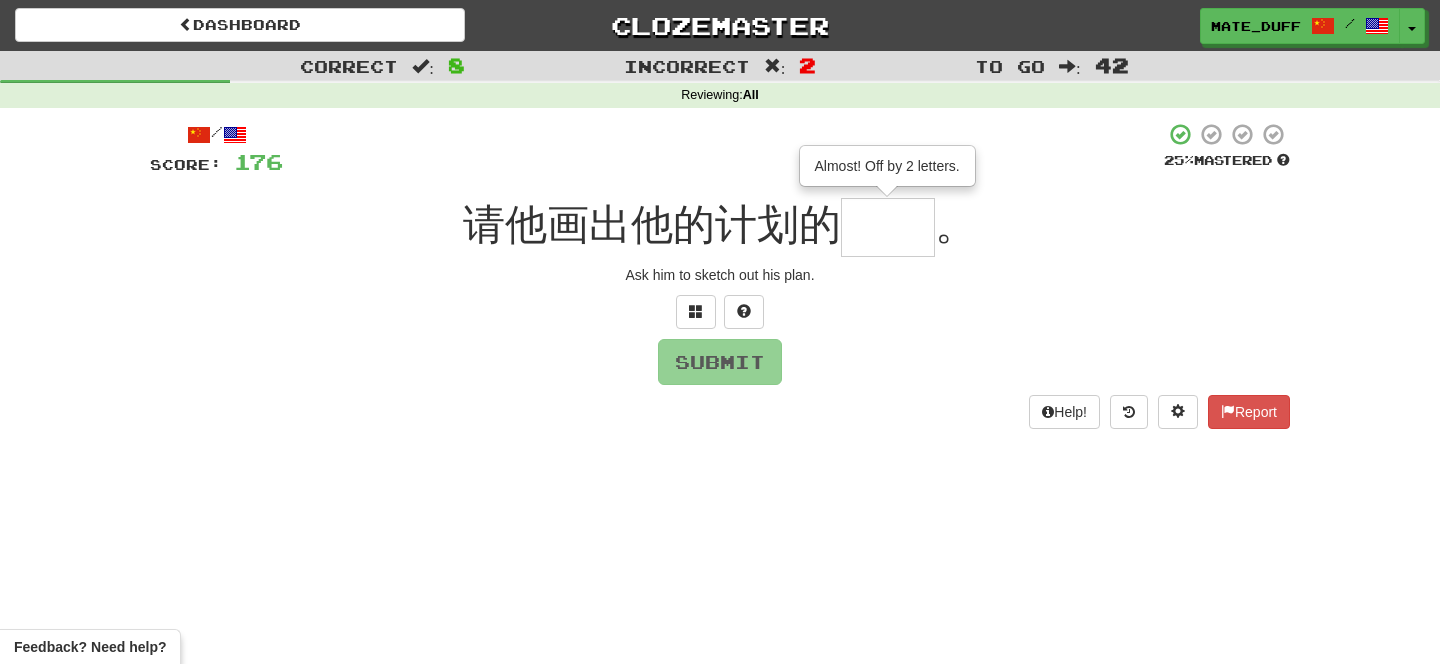 type on "**" 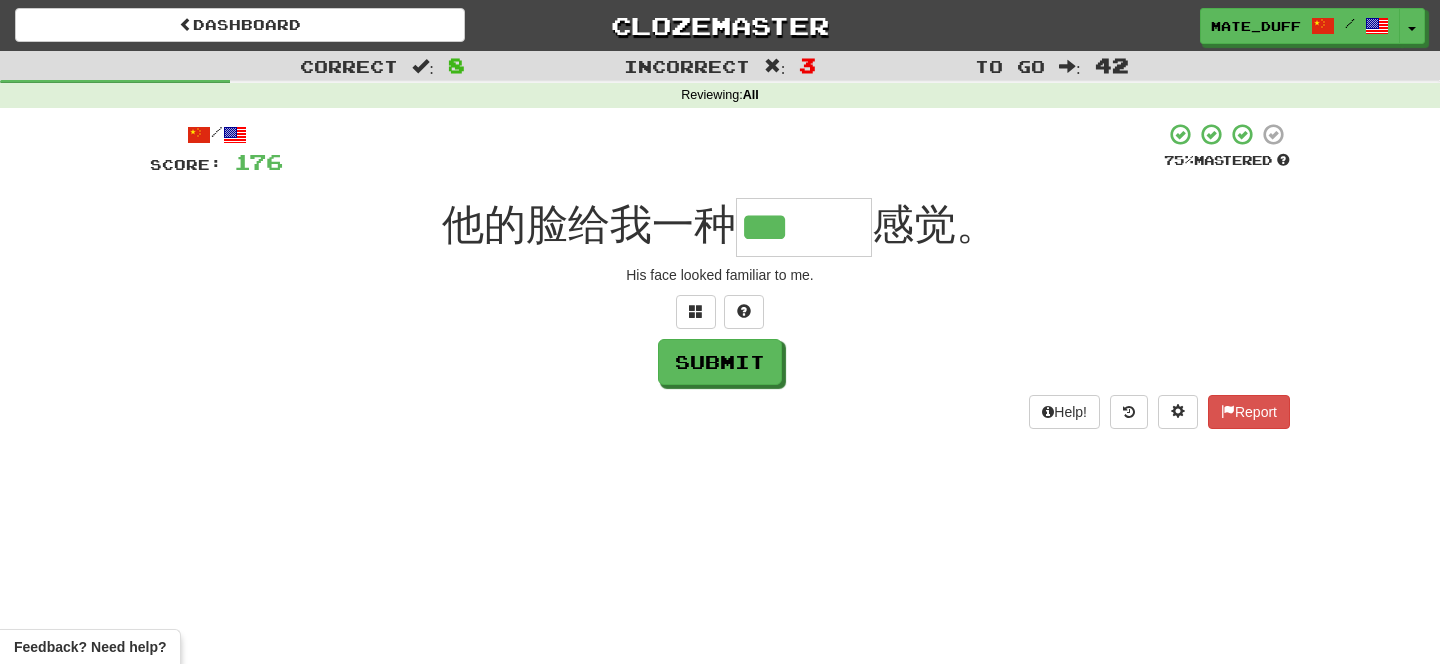scroll, scrollTop: 0, scrollLeft: 0, axis: both 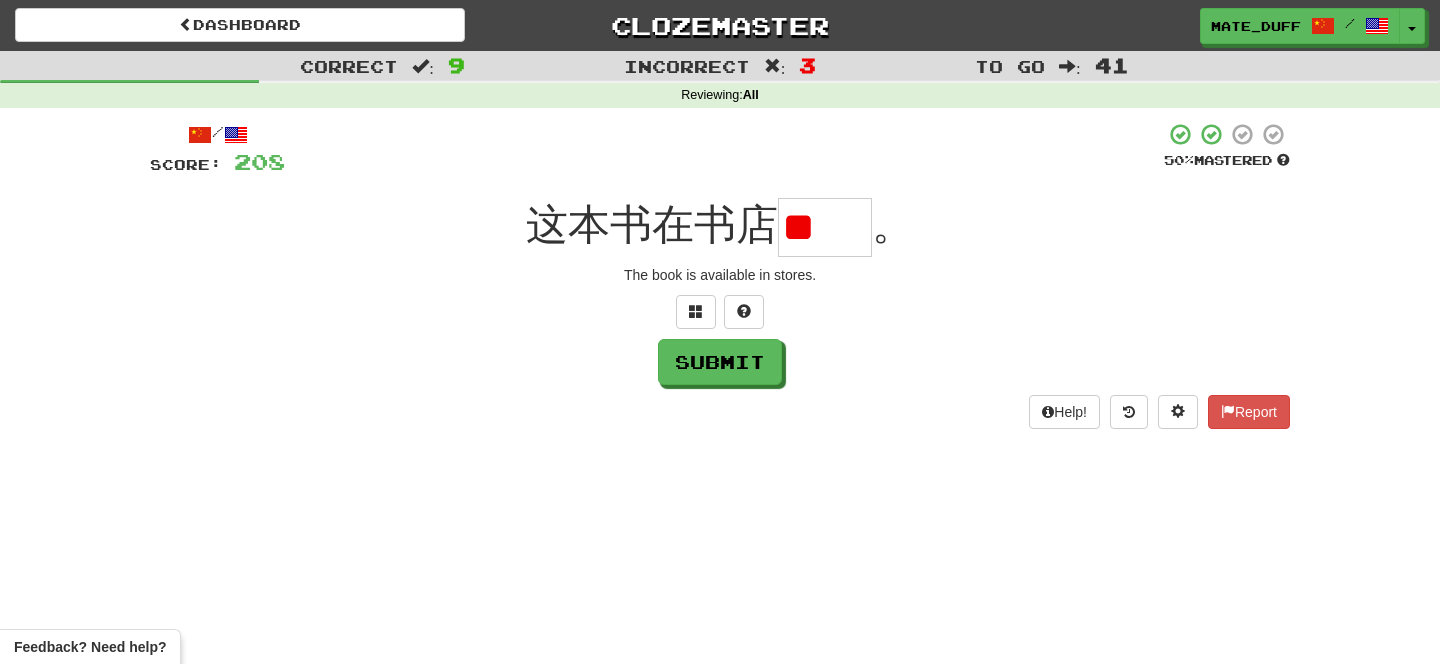 type on "*" 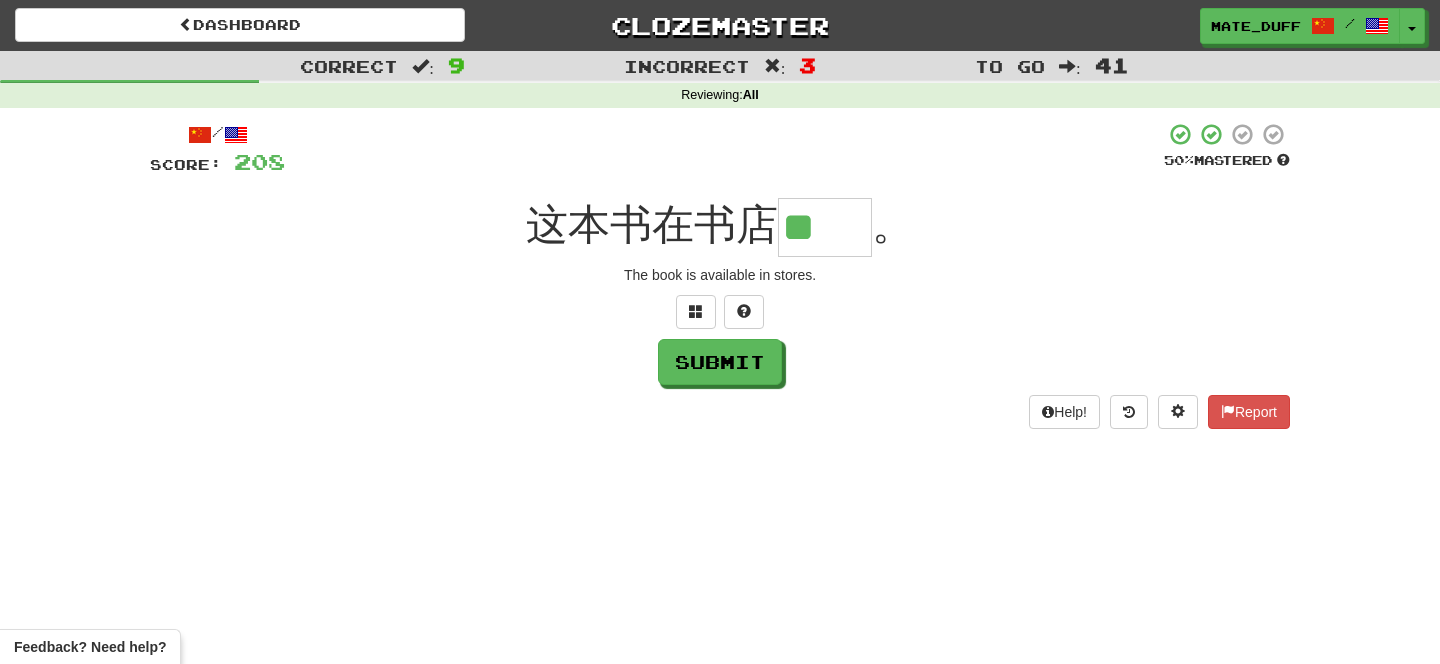 type on "**" 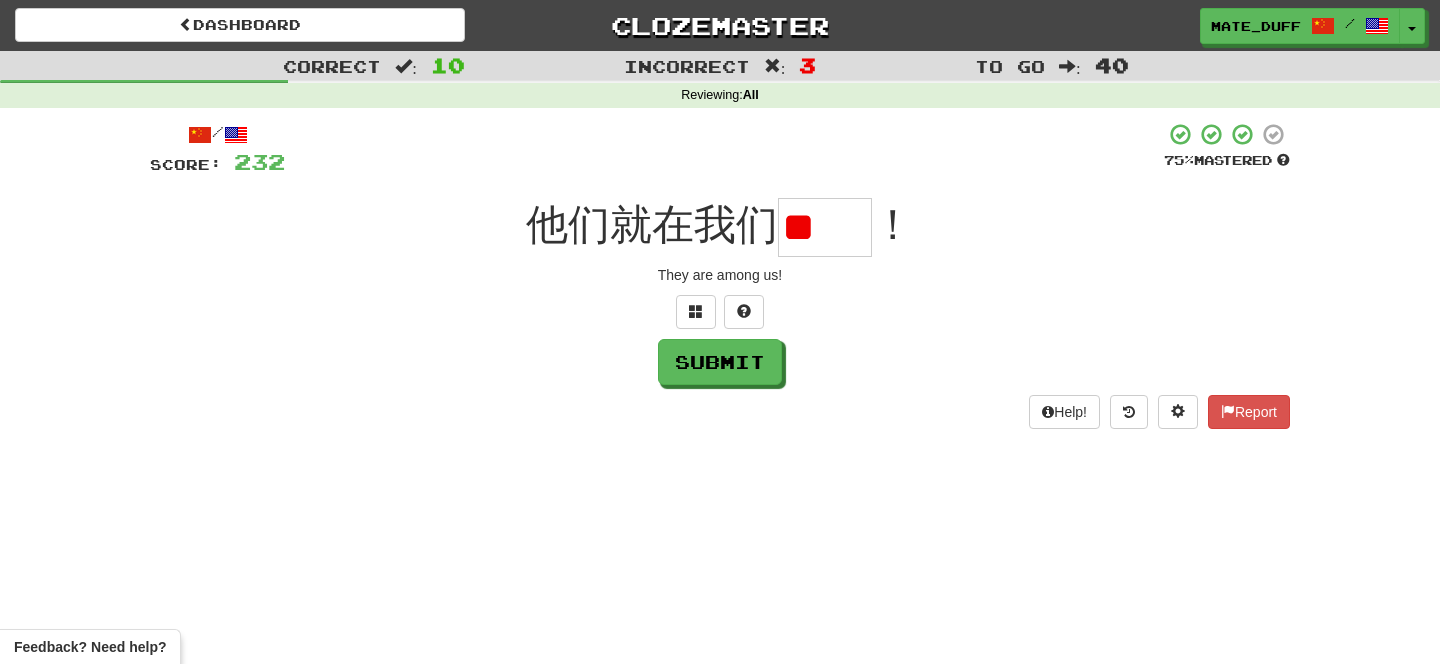 scroll, scrollTop: 0, scrollLeft: 0, axis: both 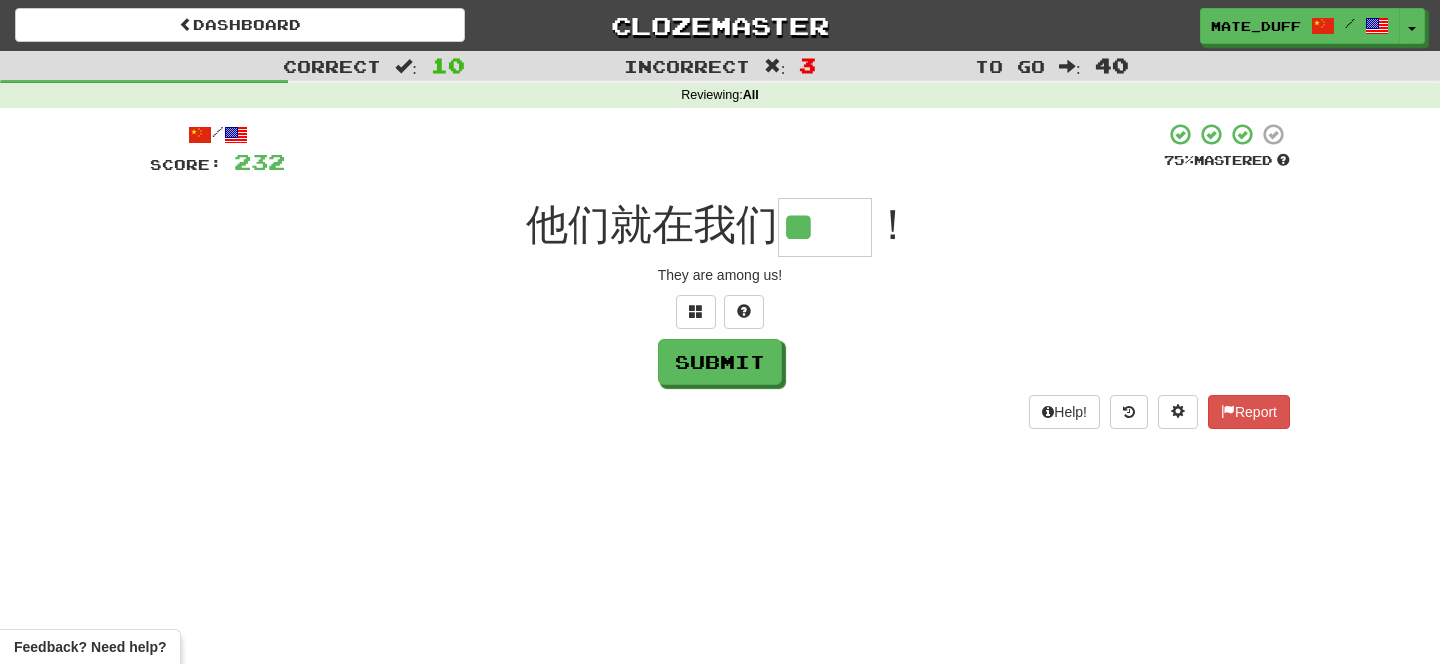 type on "**" 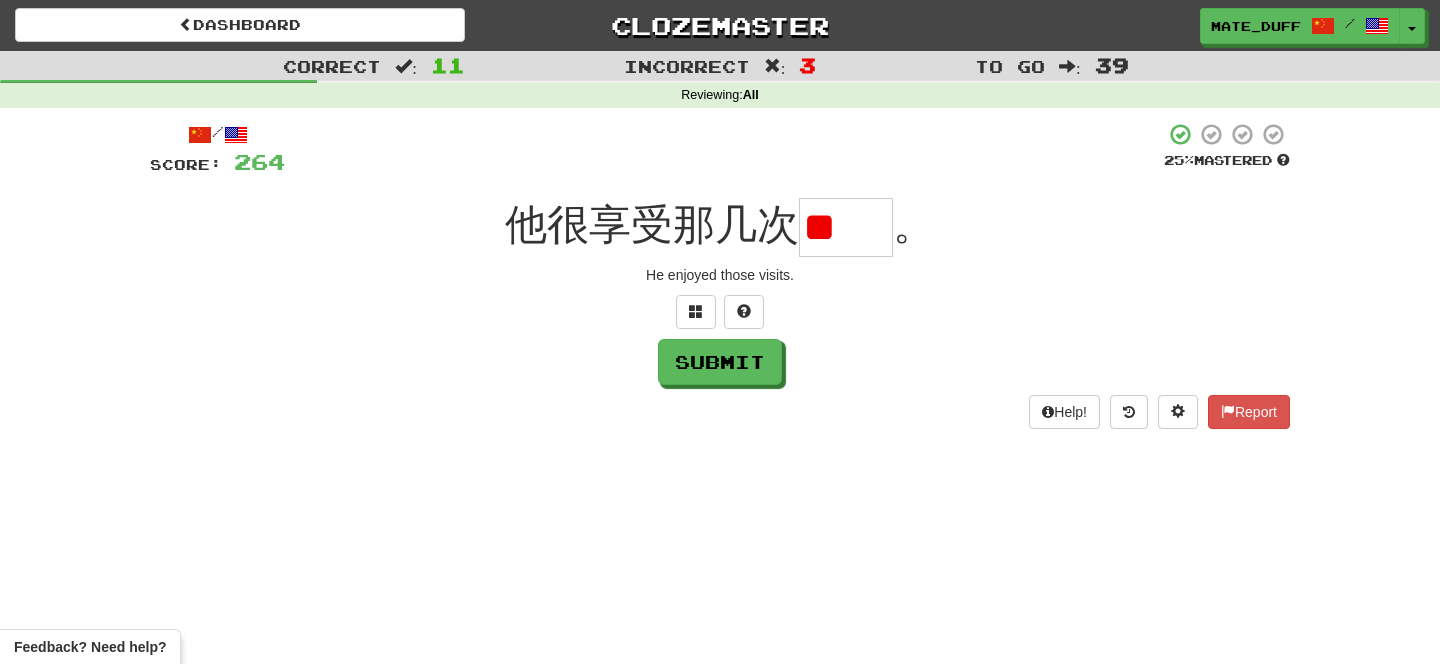 scroll, scrollTop: 0, scrollLeft: 0, axis: both 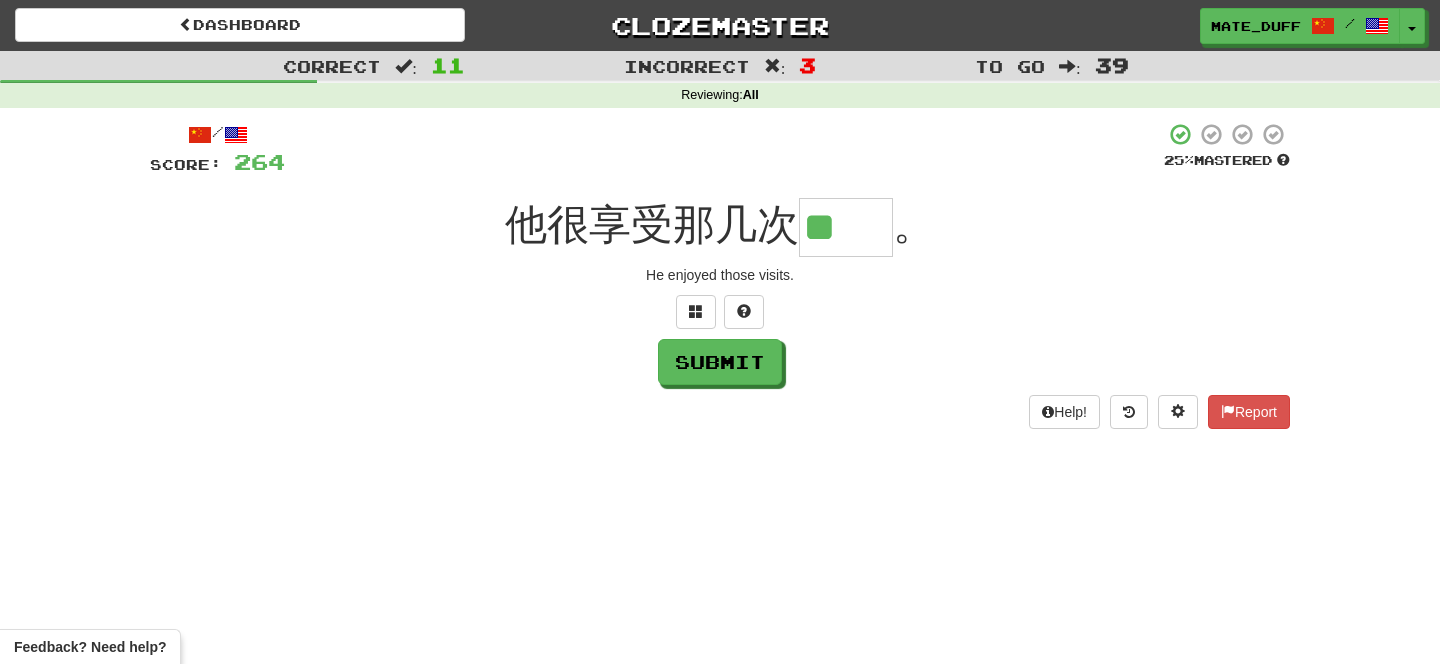 type on "**" 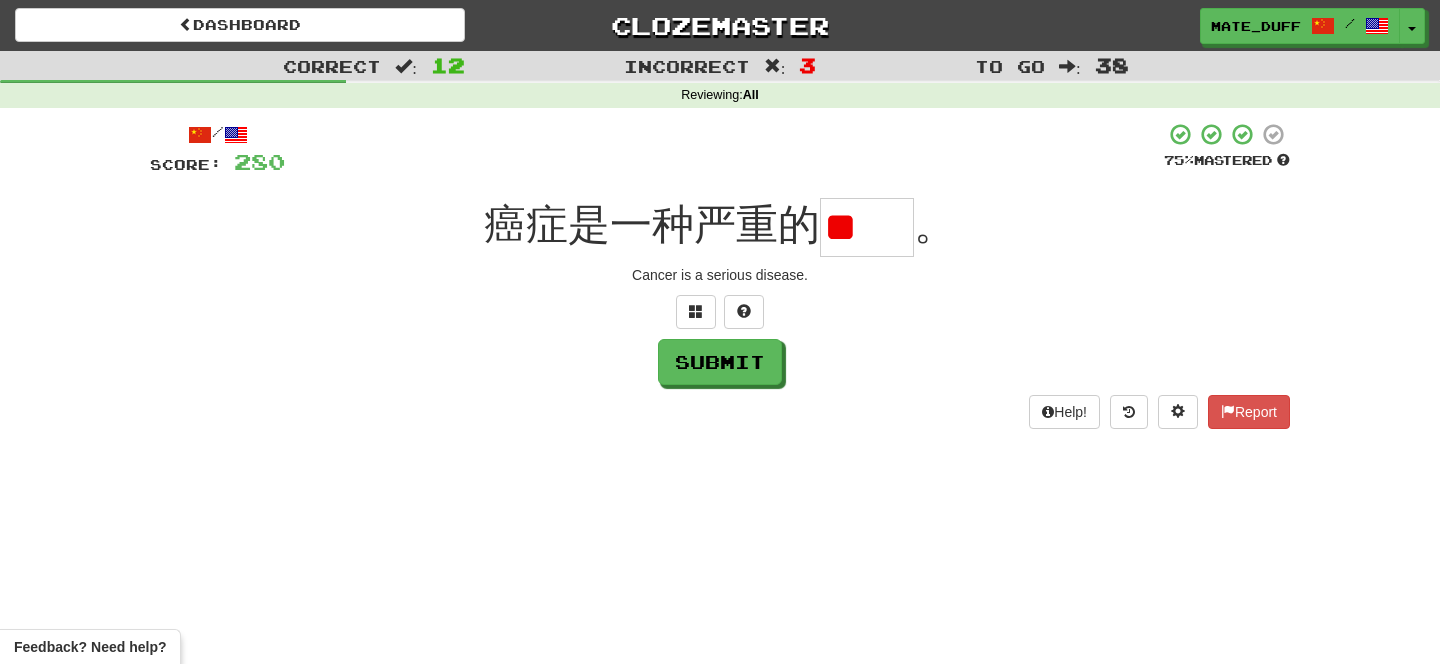 type on "*" 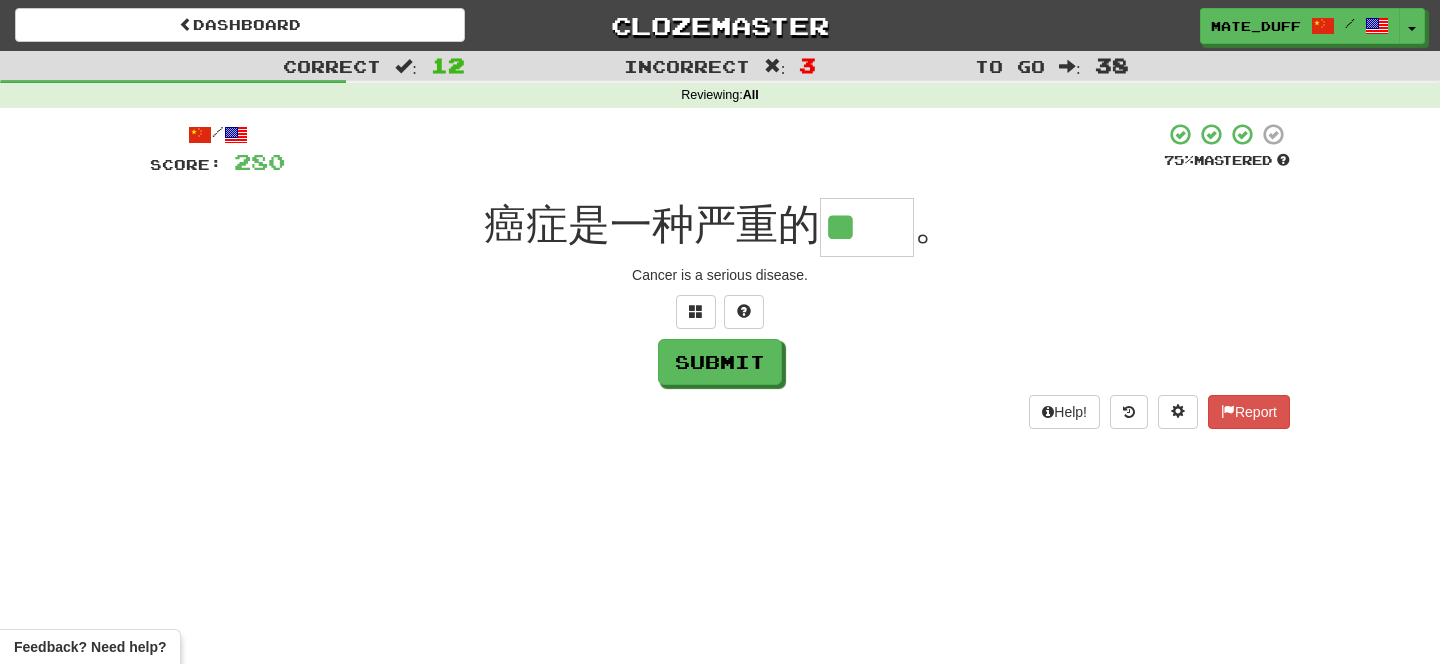 type on "**" 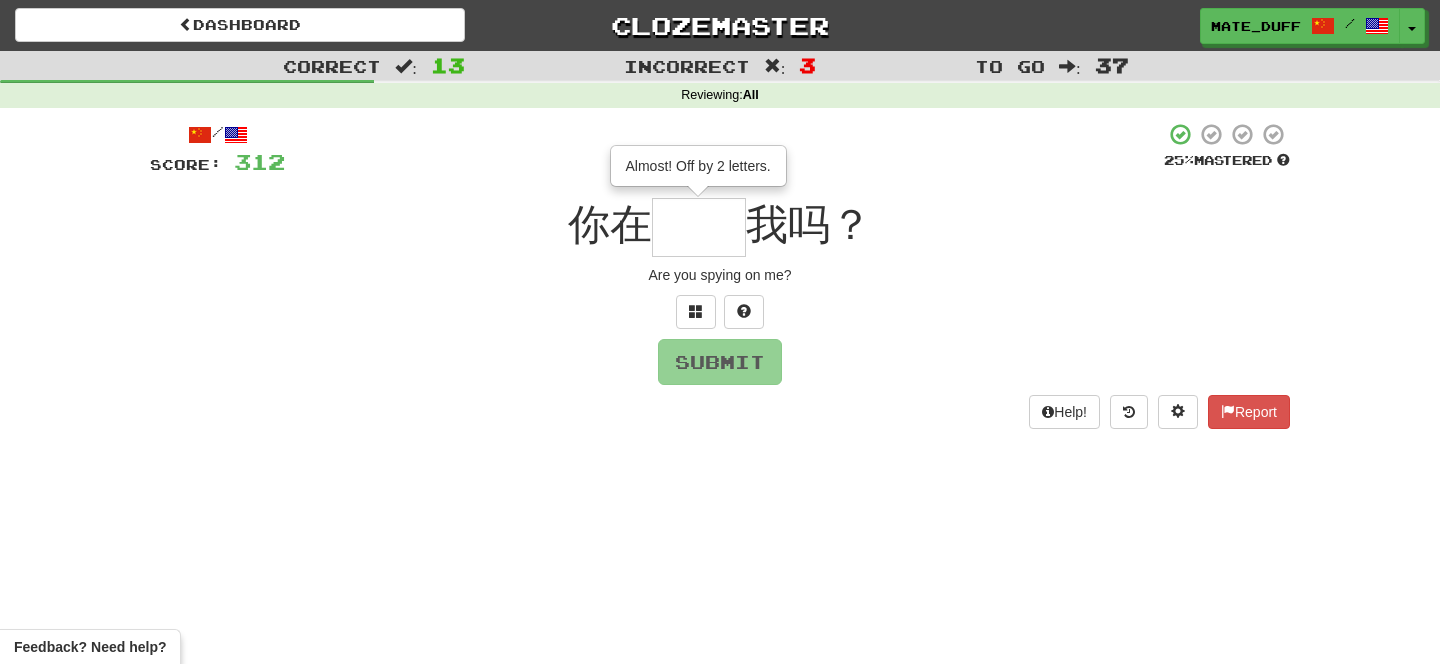 type on "**" 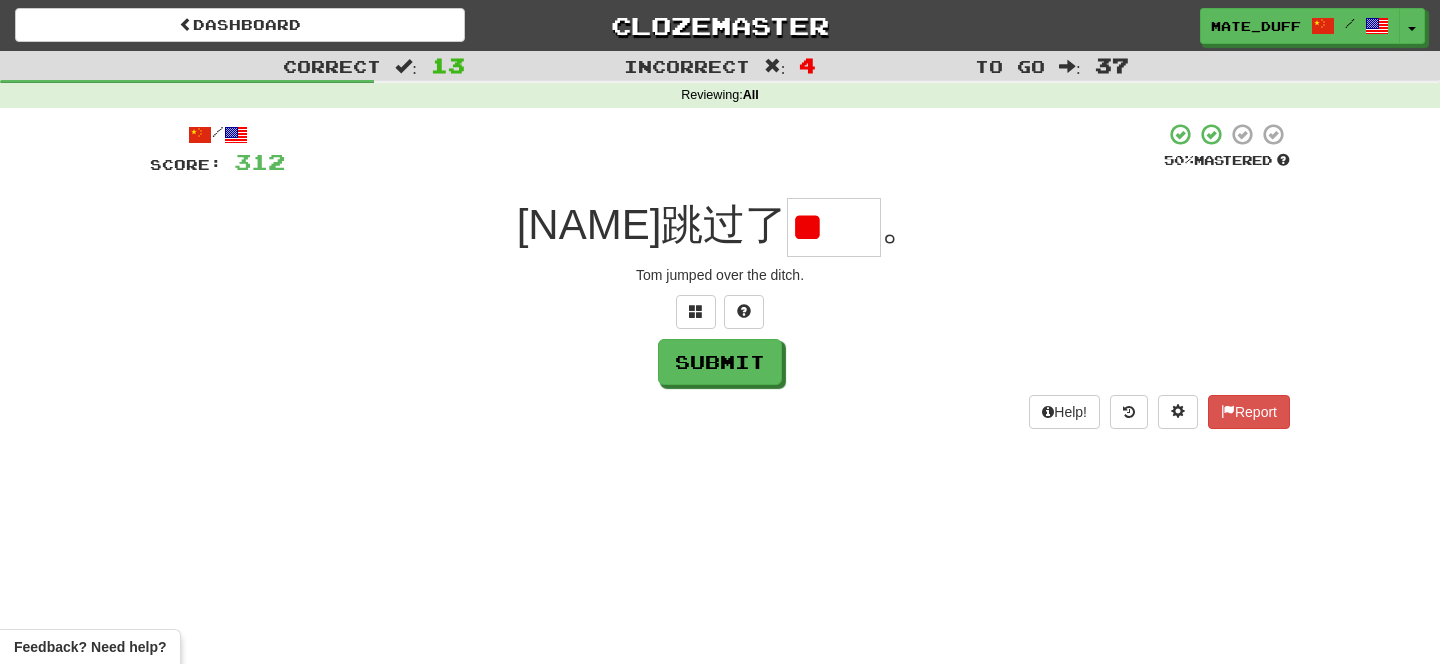type on "*" 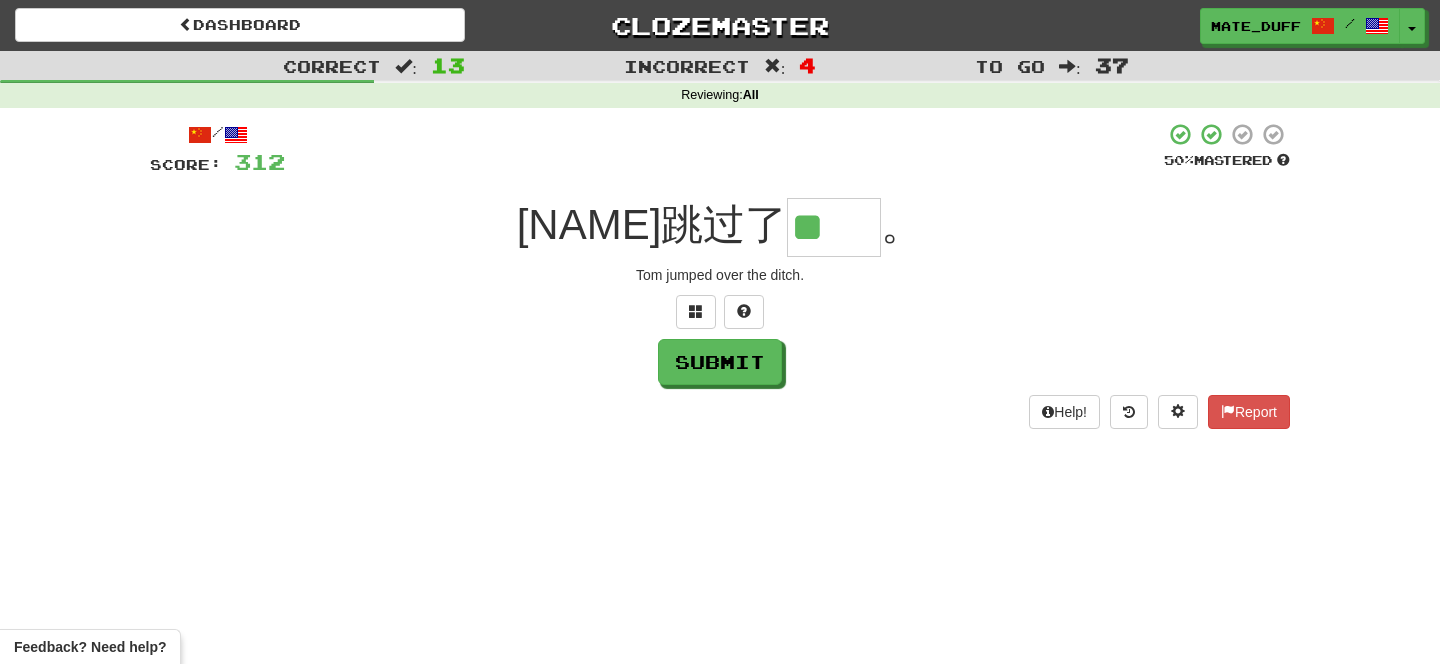 type on "**" 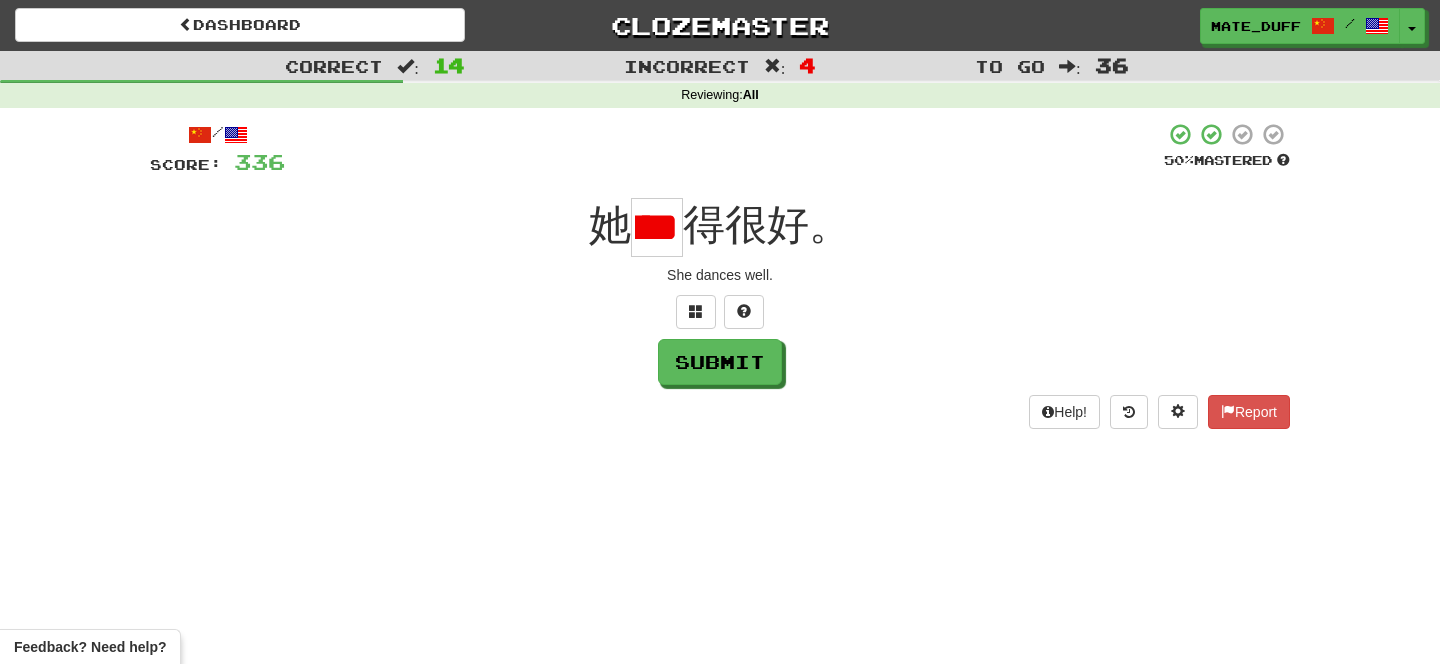 type on "*" 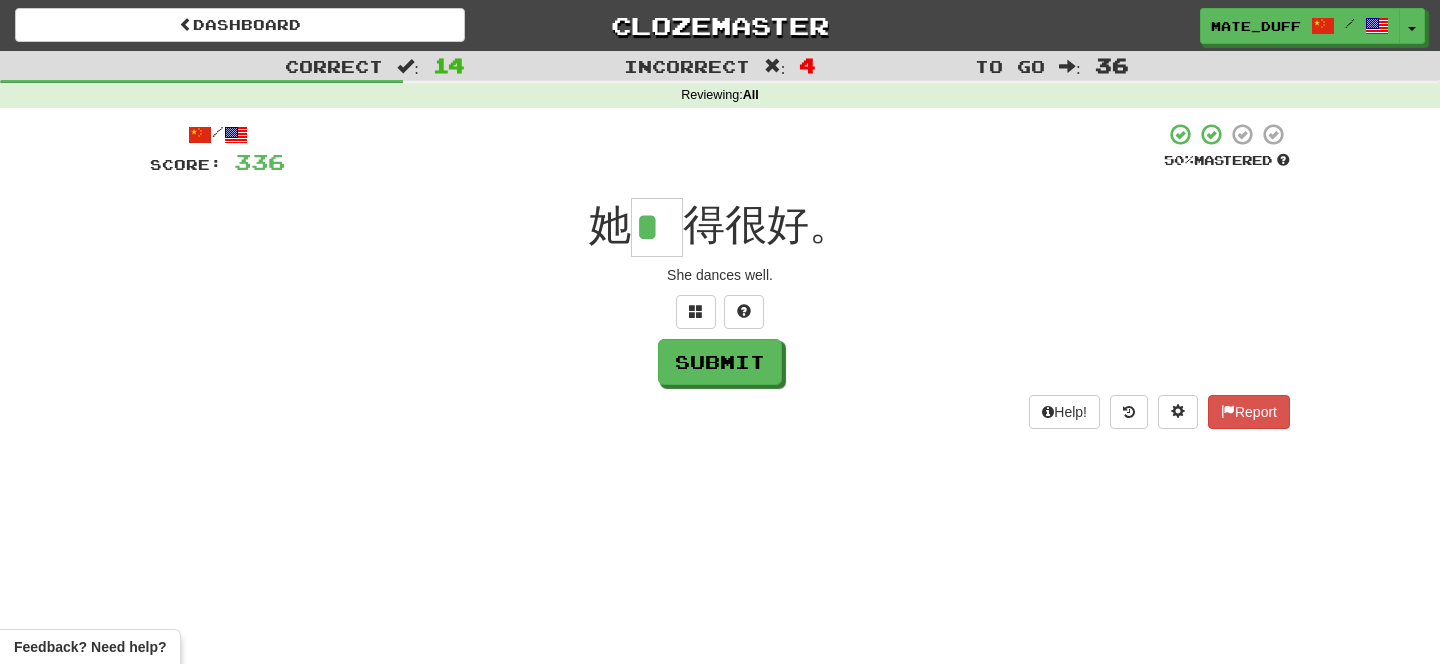 type on "*" 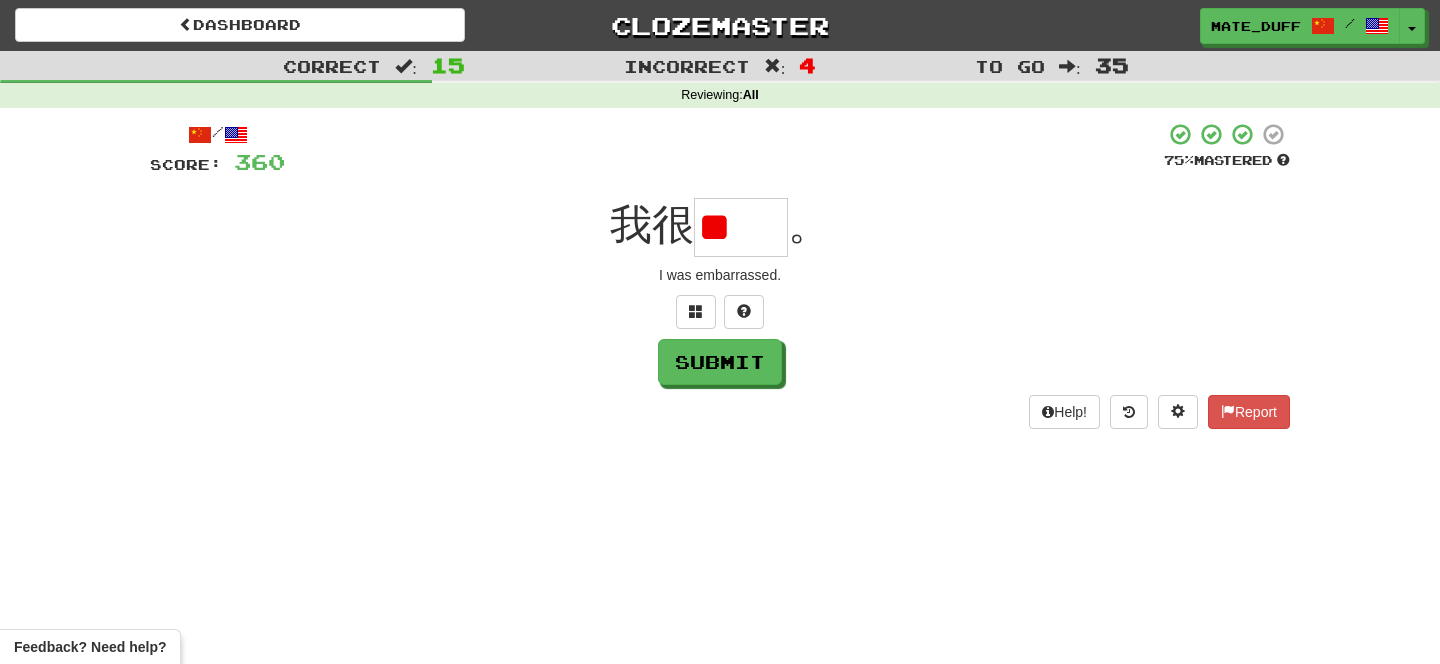 type on "*" 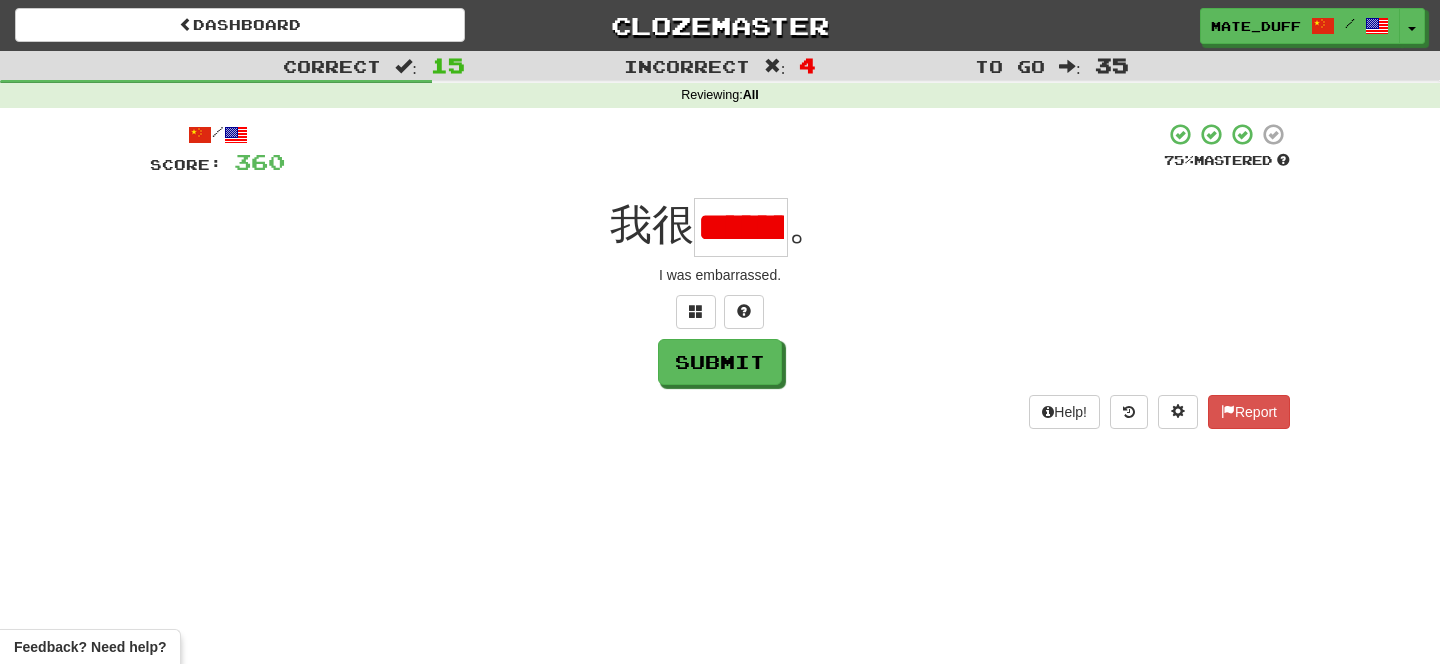 scroll, scrollTop: 0, scrollLeft: 33, axis: horizontal 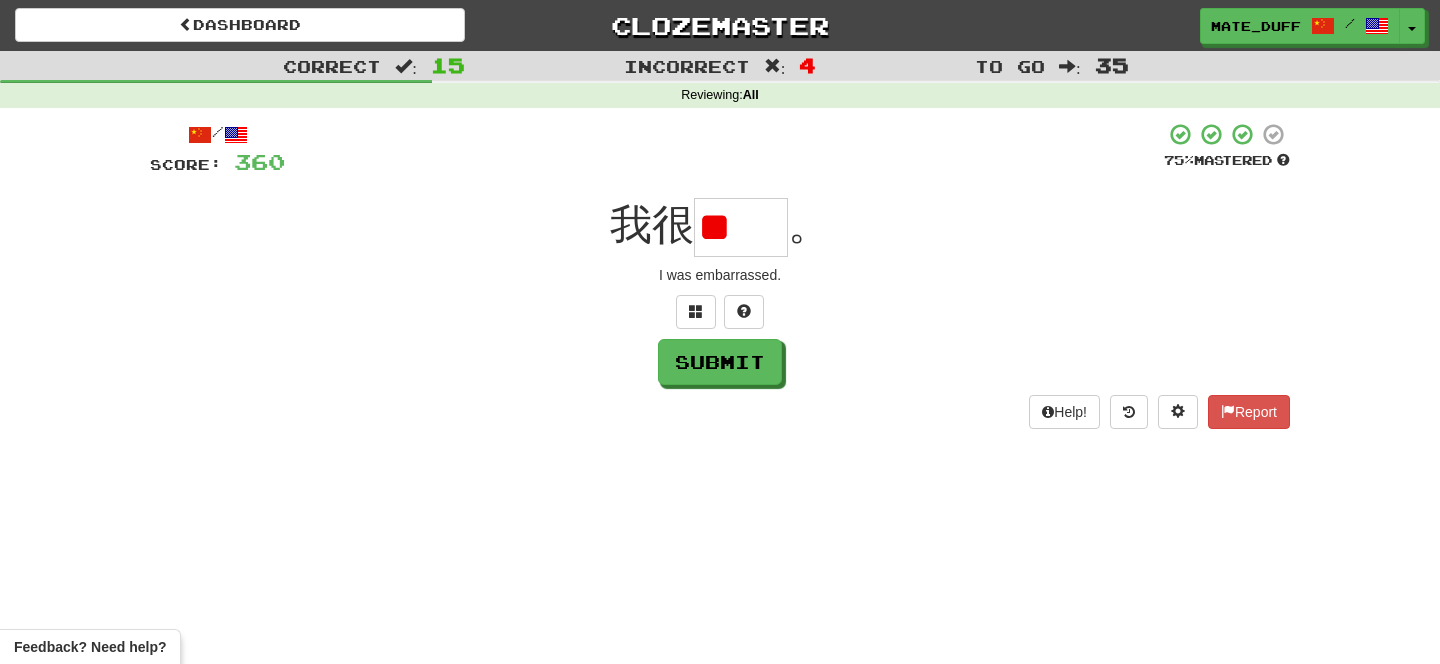 type on "*" 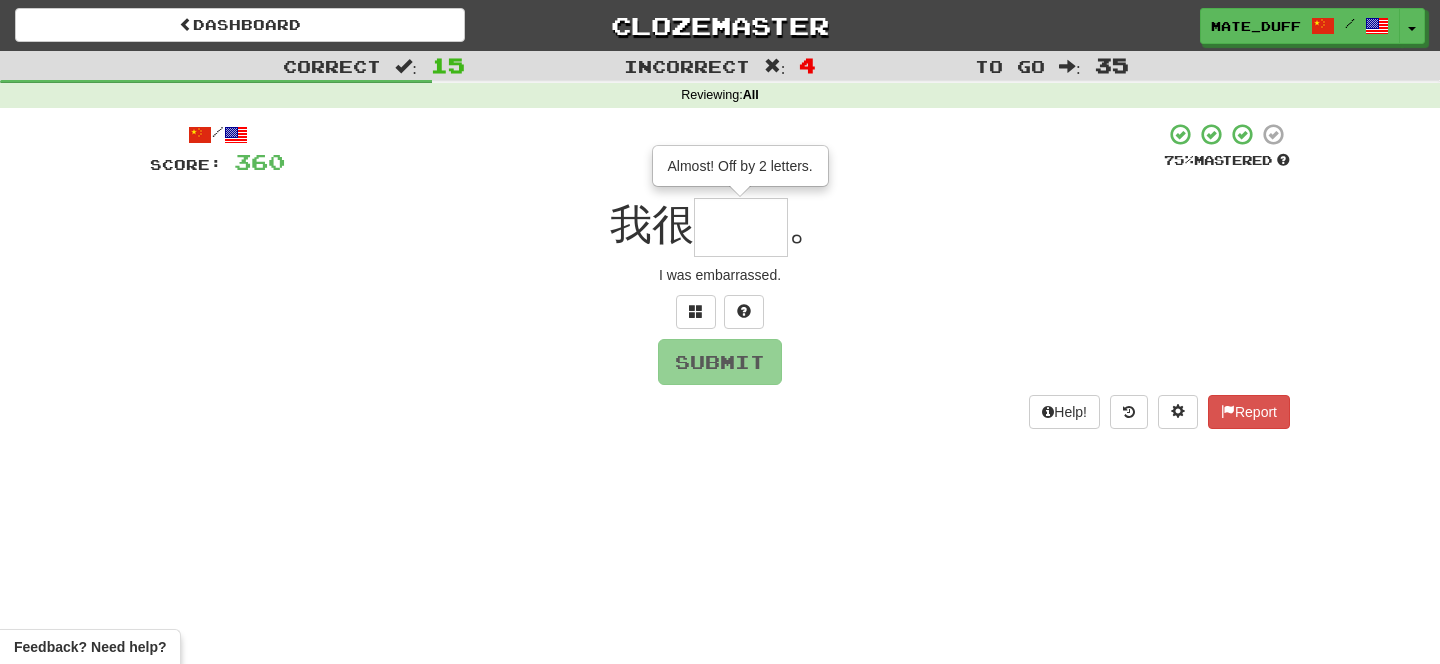 type on "**" 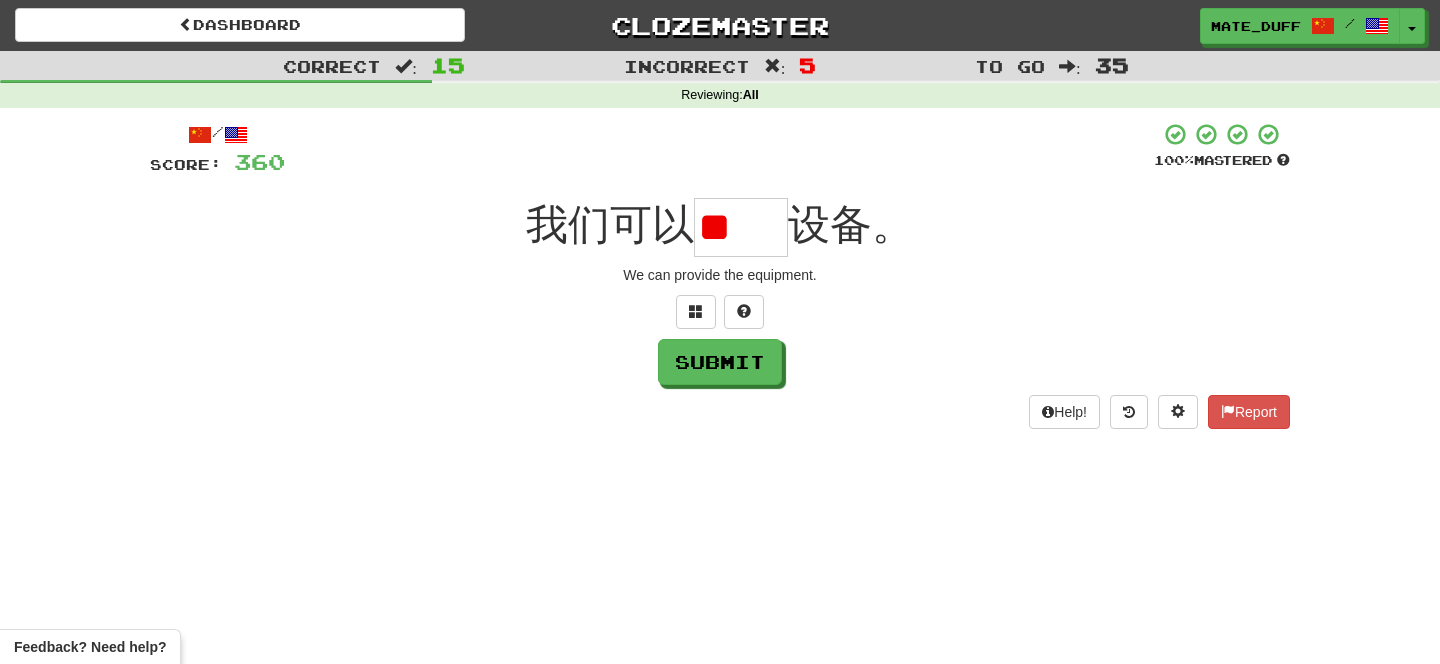 scroll, scrollTop: 0, scrollLeft: 0, axis: both 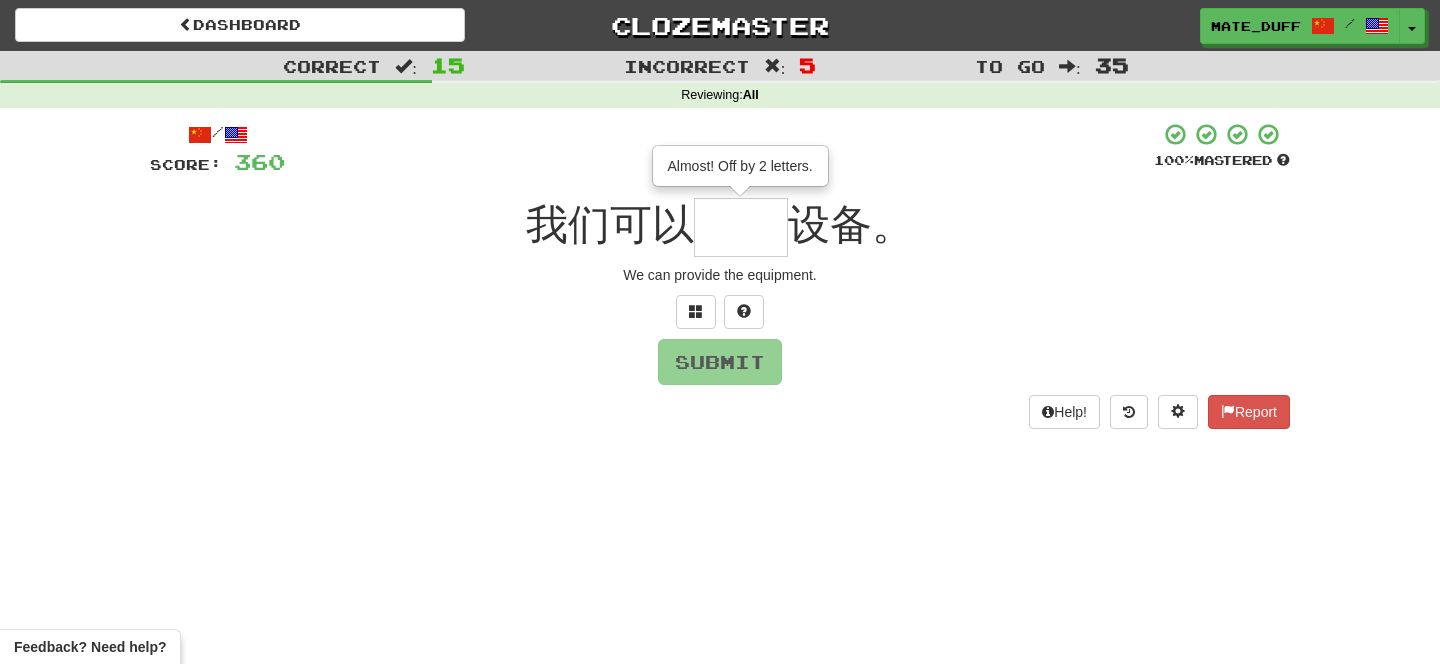type on "**" 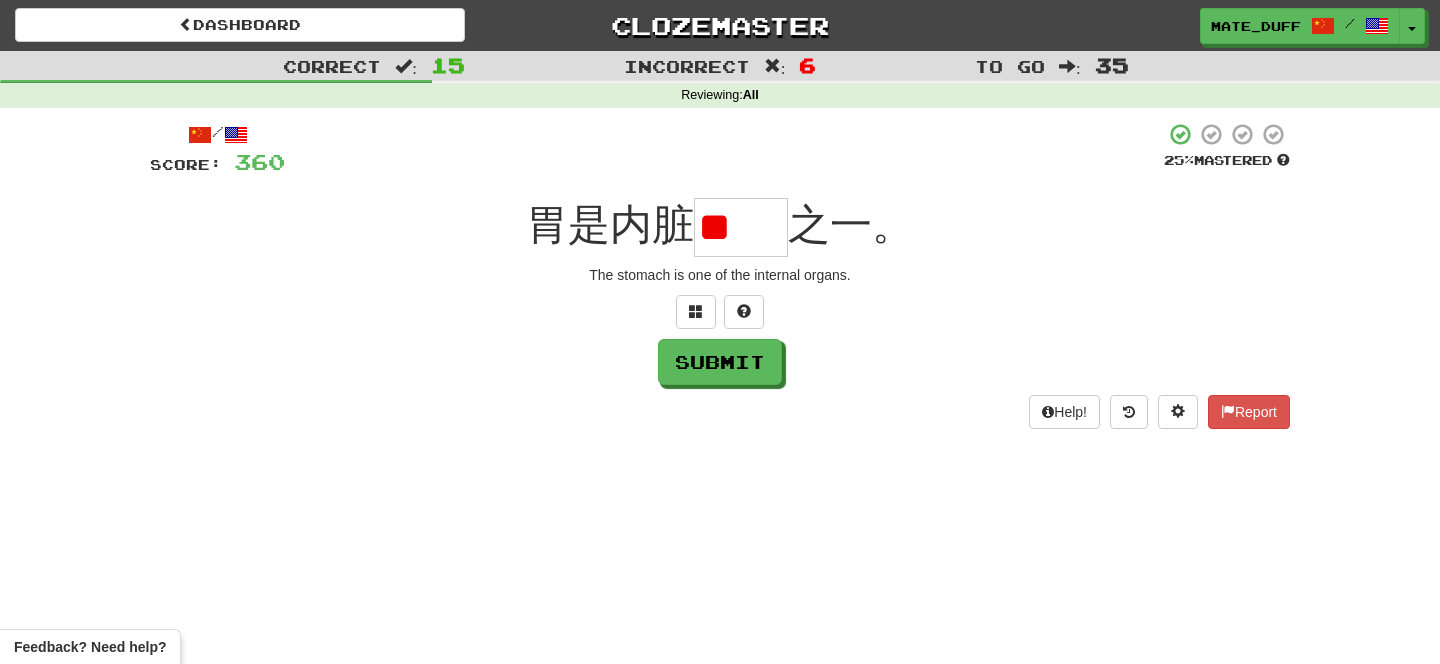type on "*" 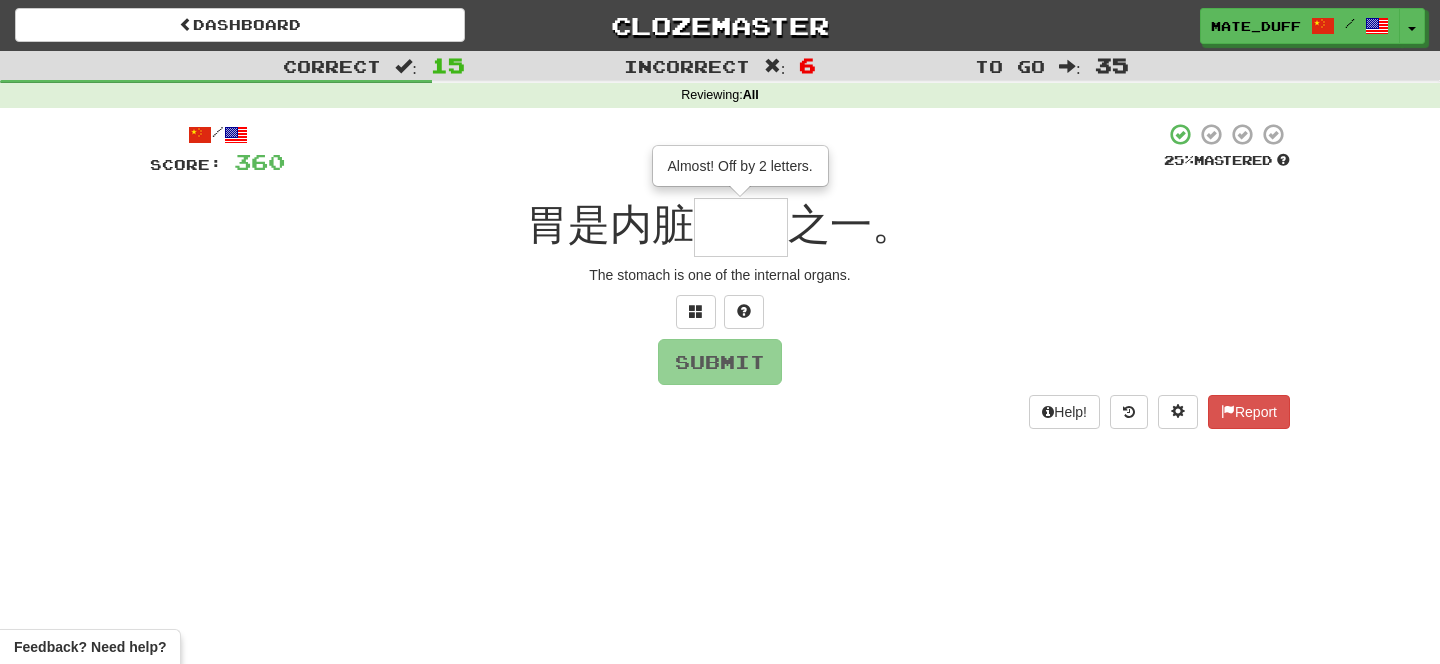 type on "**" 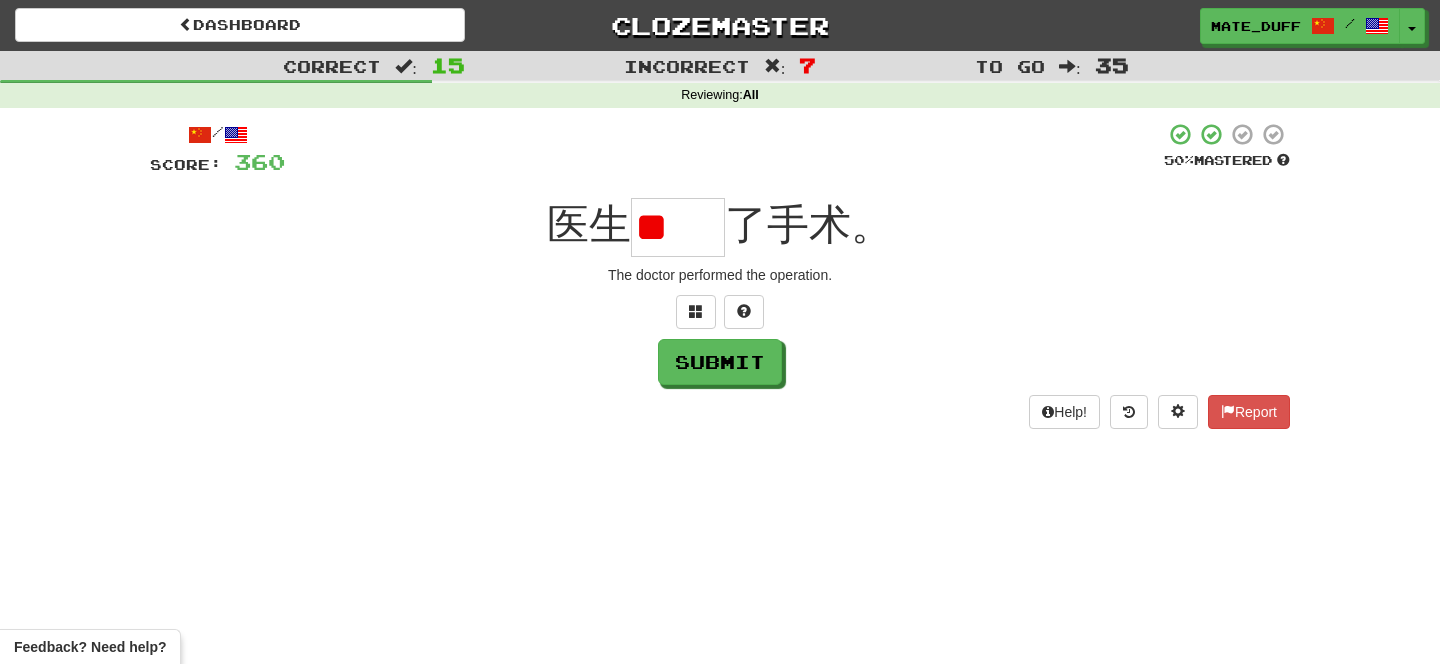 scroll, scrollTop: 0, scrollLeft: 0, axis: both 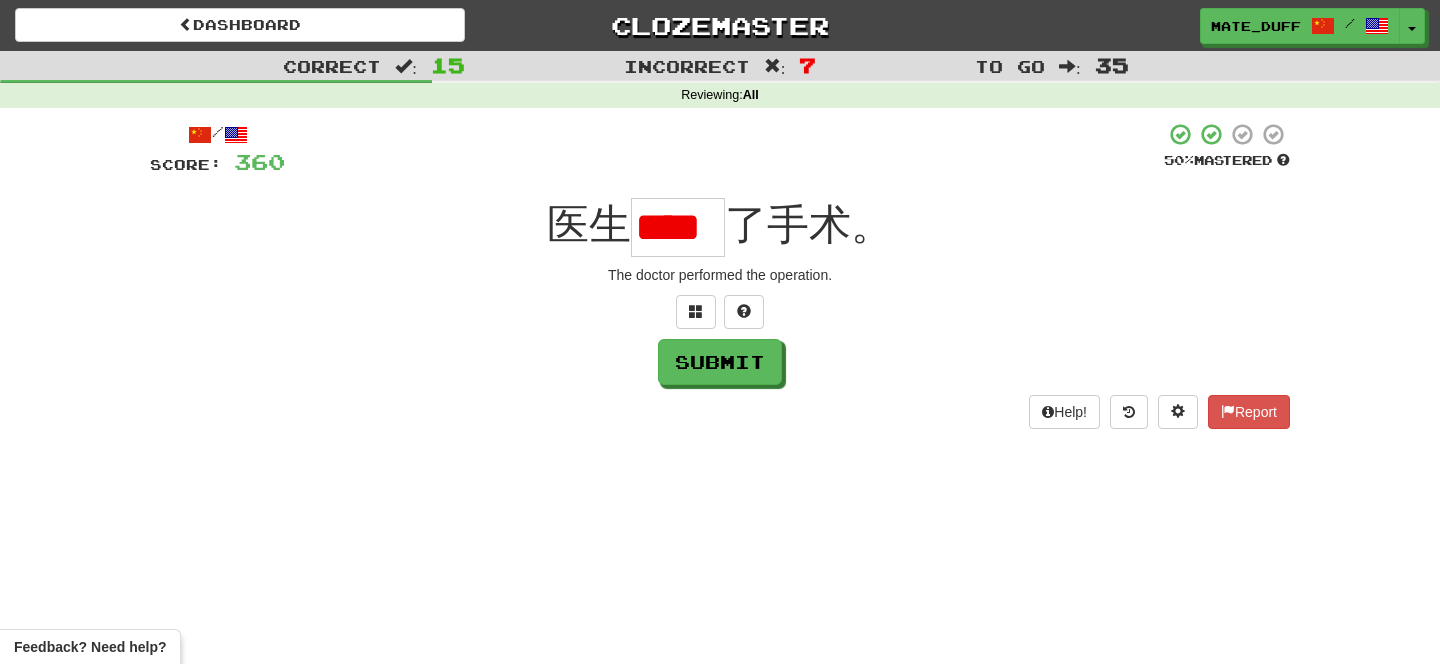 type on "*" 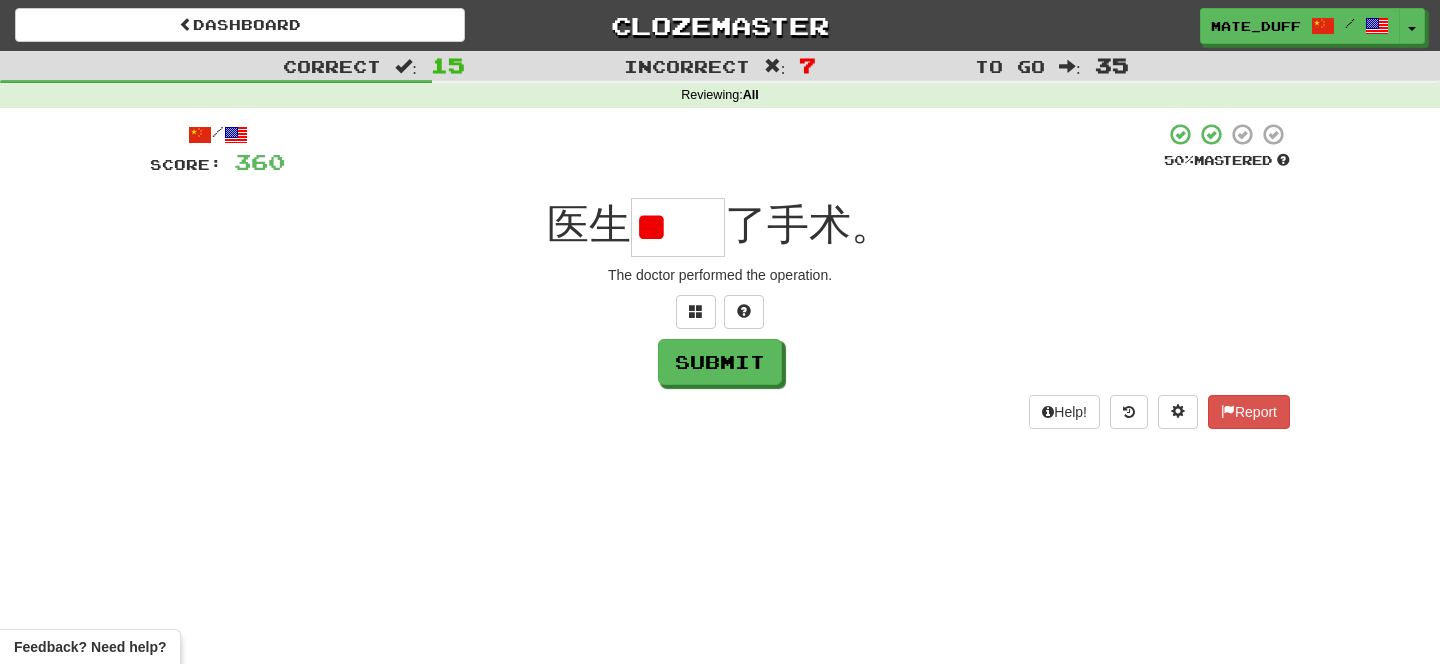 type on "*" 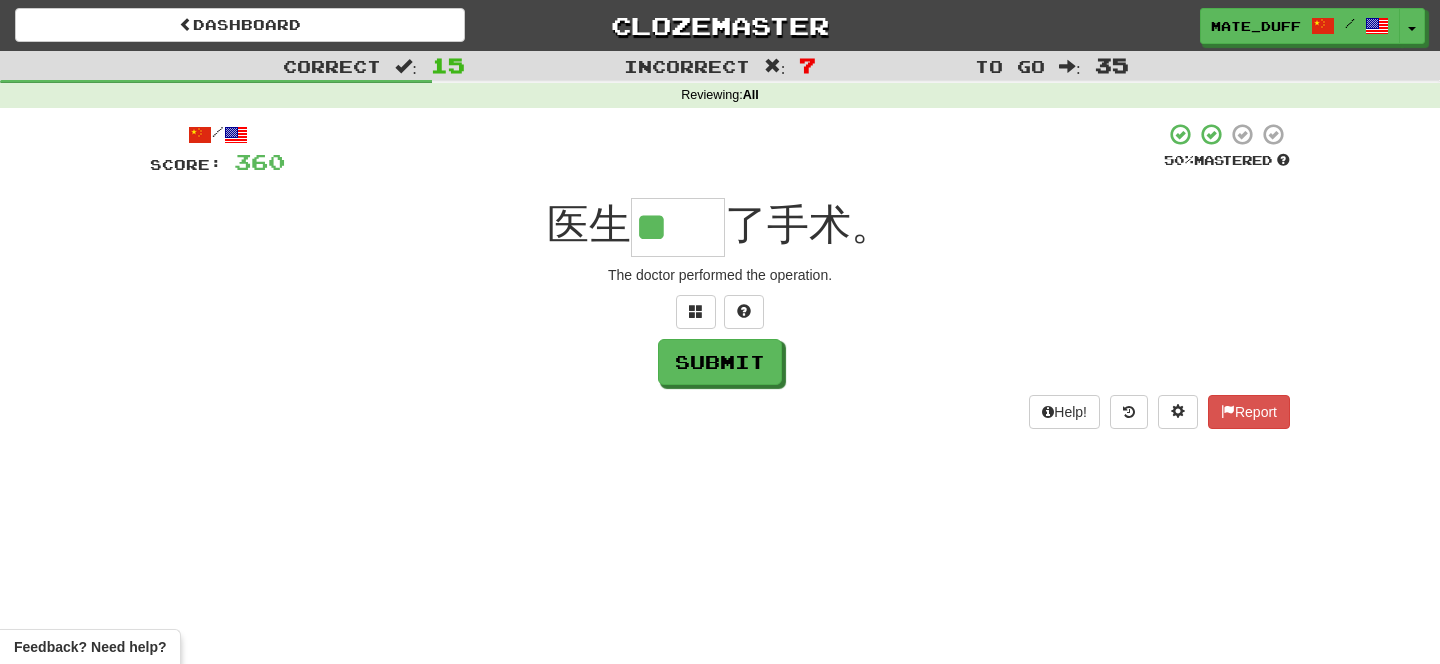 type on "**" 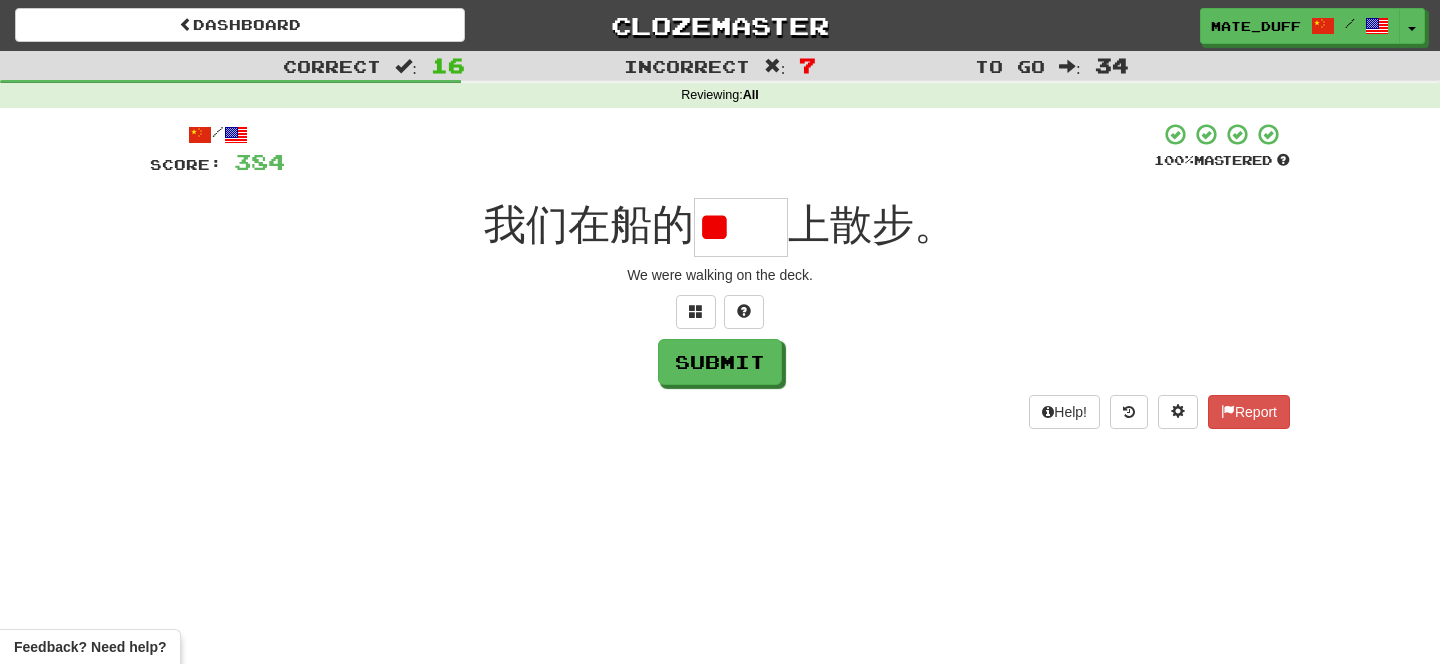scroll, scrollTop: 0, scrollLeft: 0, axis: both 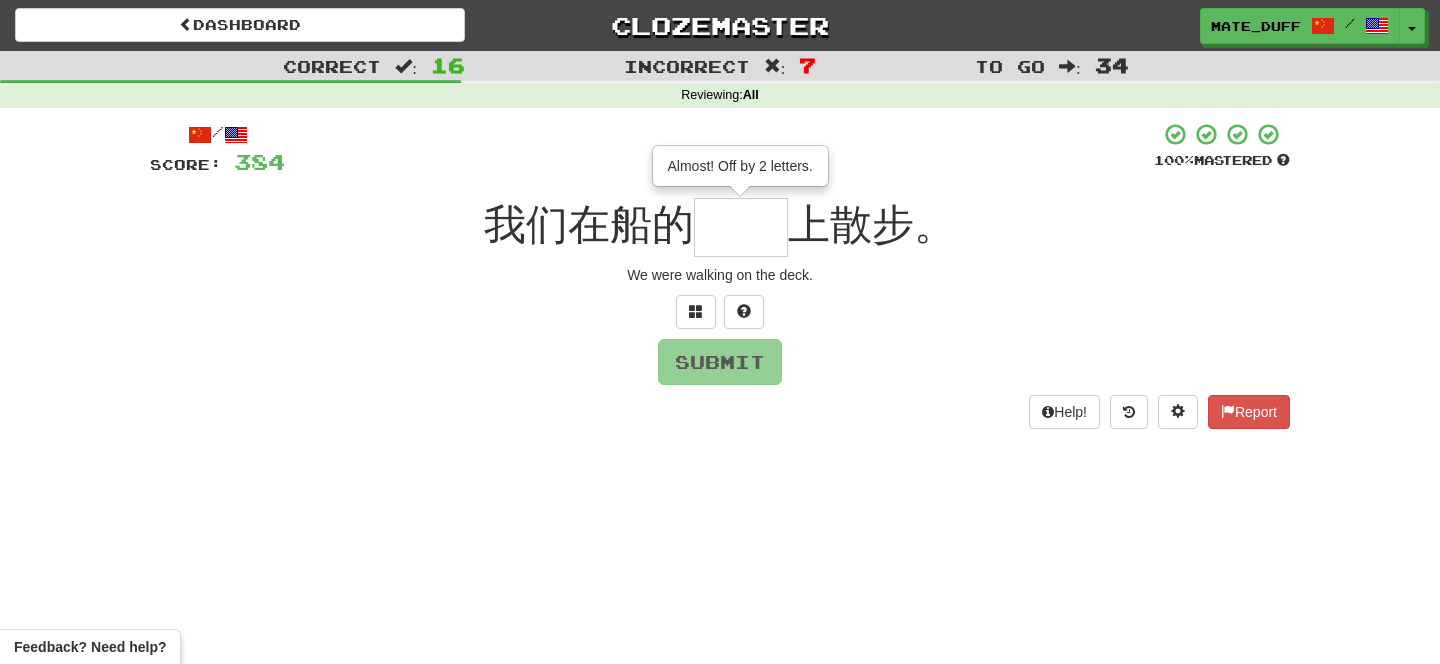 type on "**" 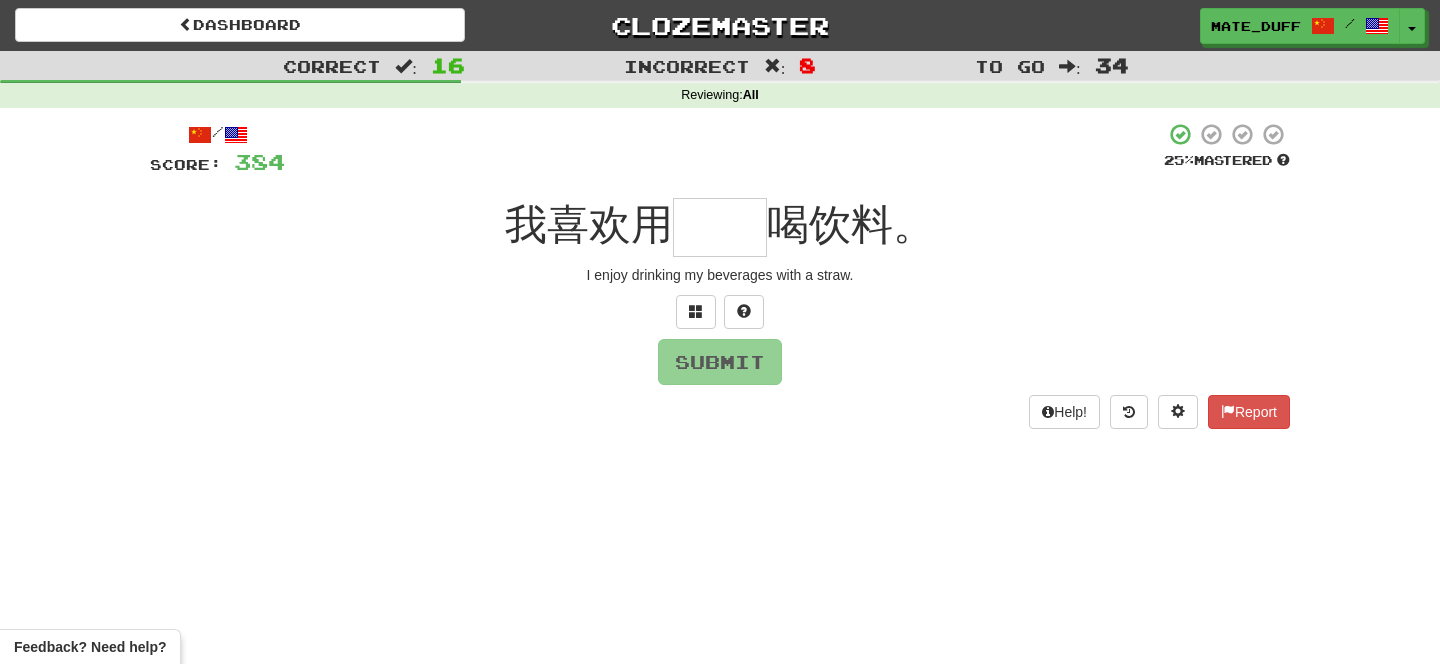 type on "**" 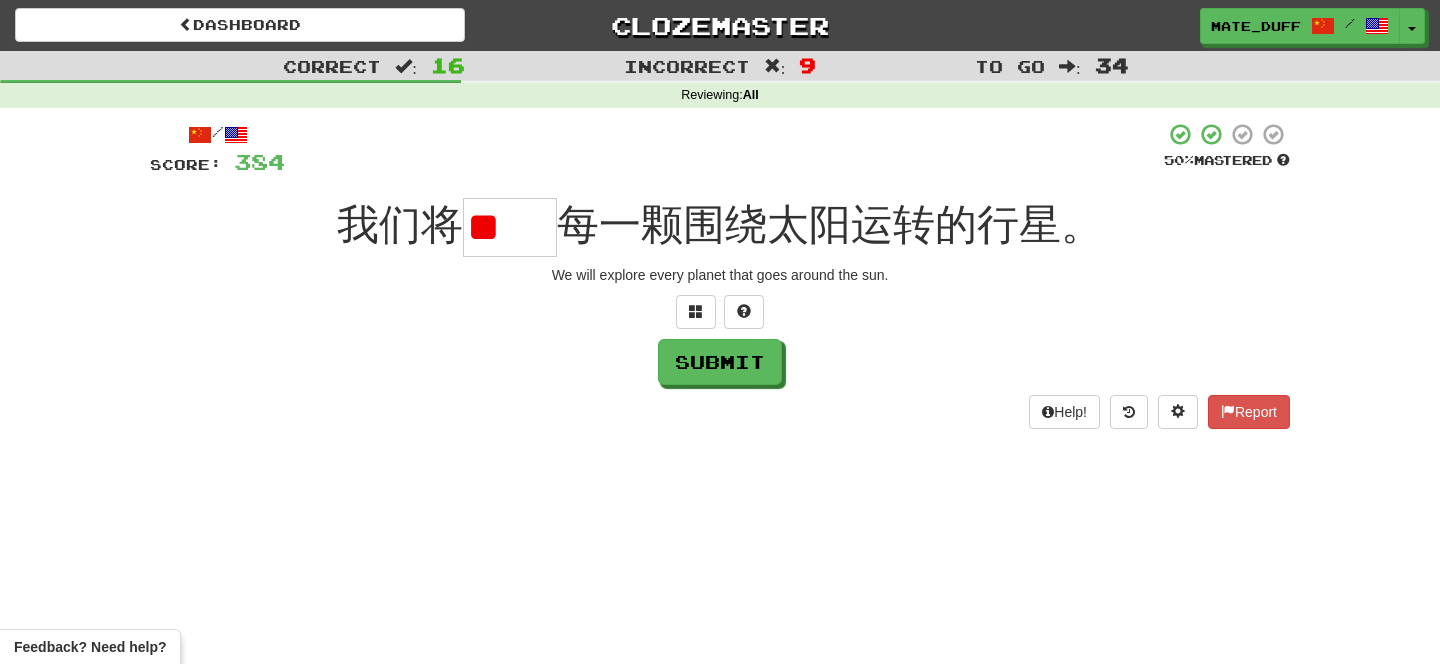 scroll, scrollTop: 0, scrollLeft: 0, axis: both 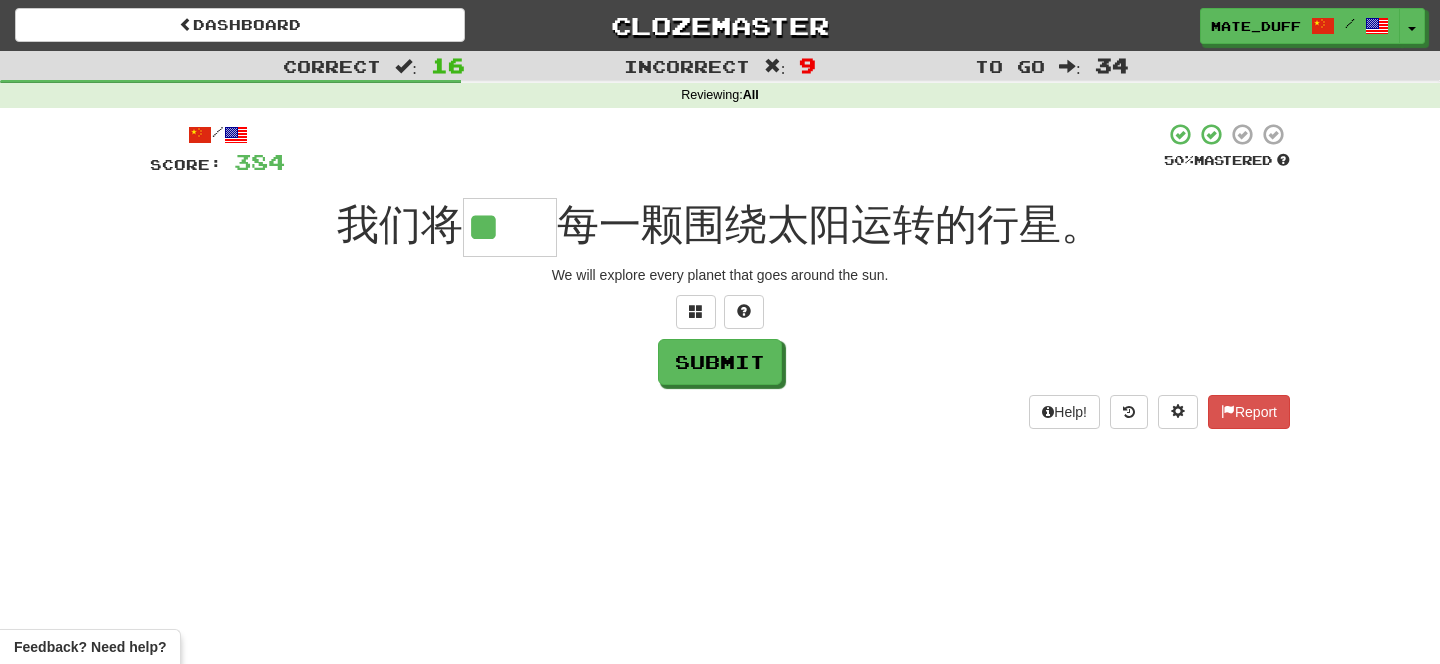 type on "**" 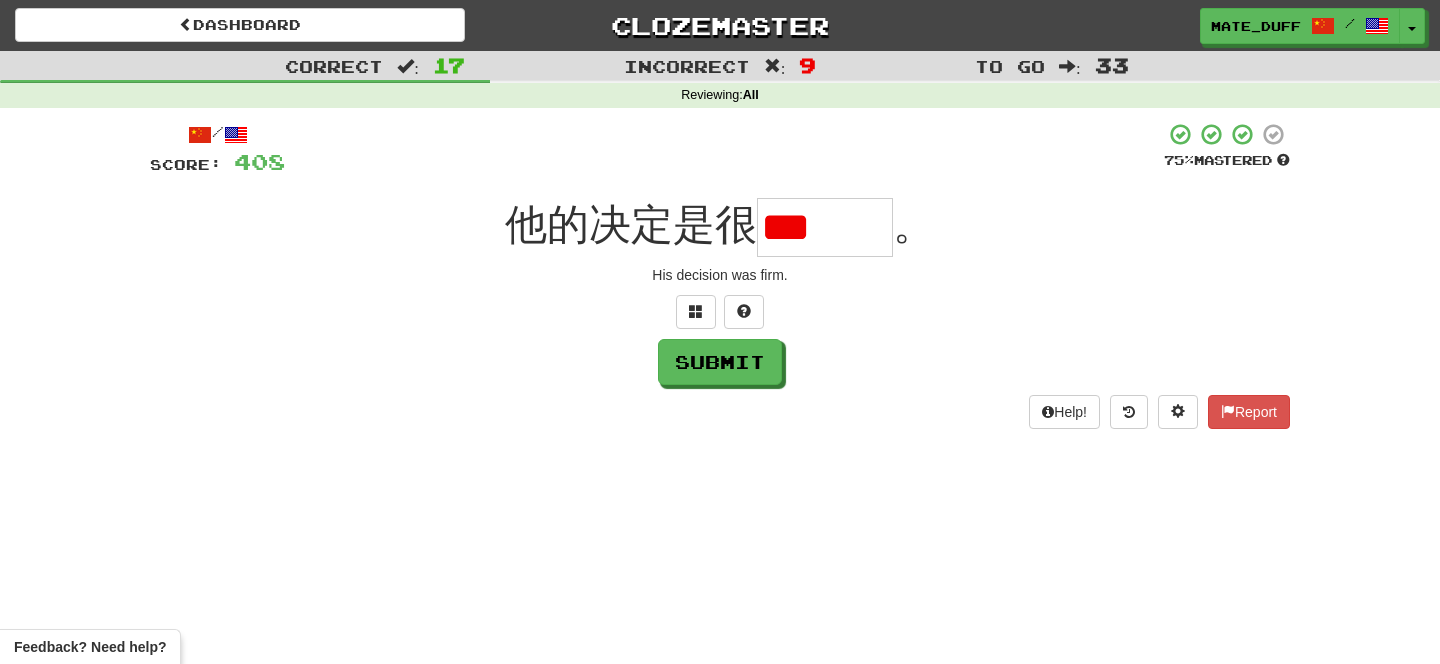 scroll, scrollTop: 0, scrollLeft: 0, axis: both 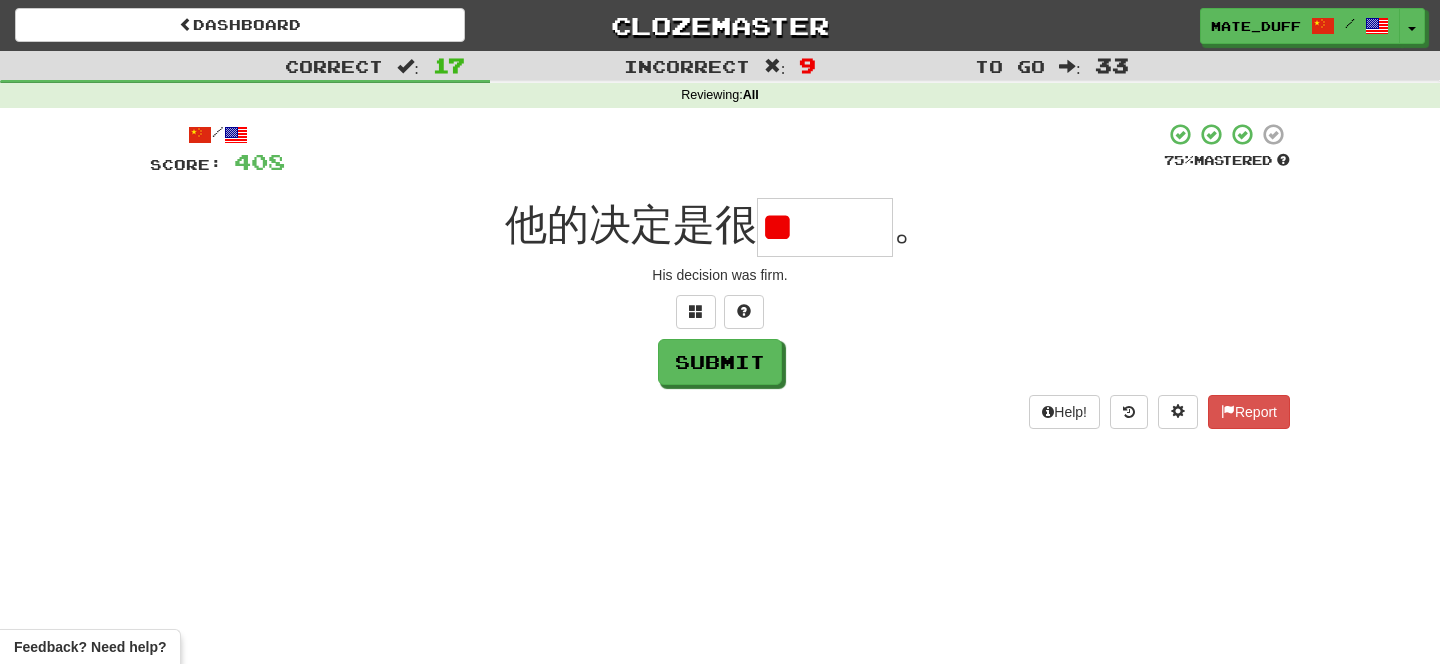 type on "*" 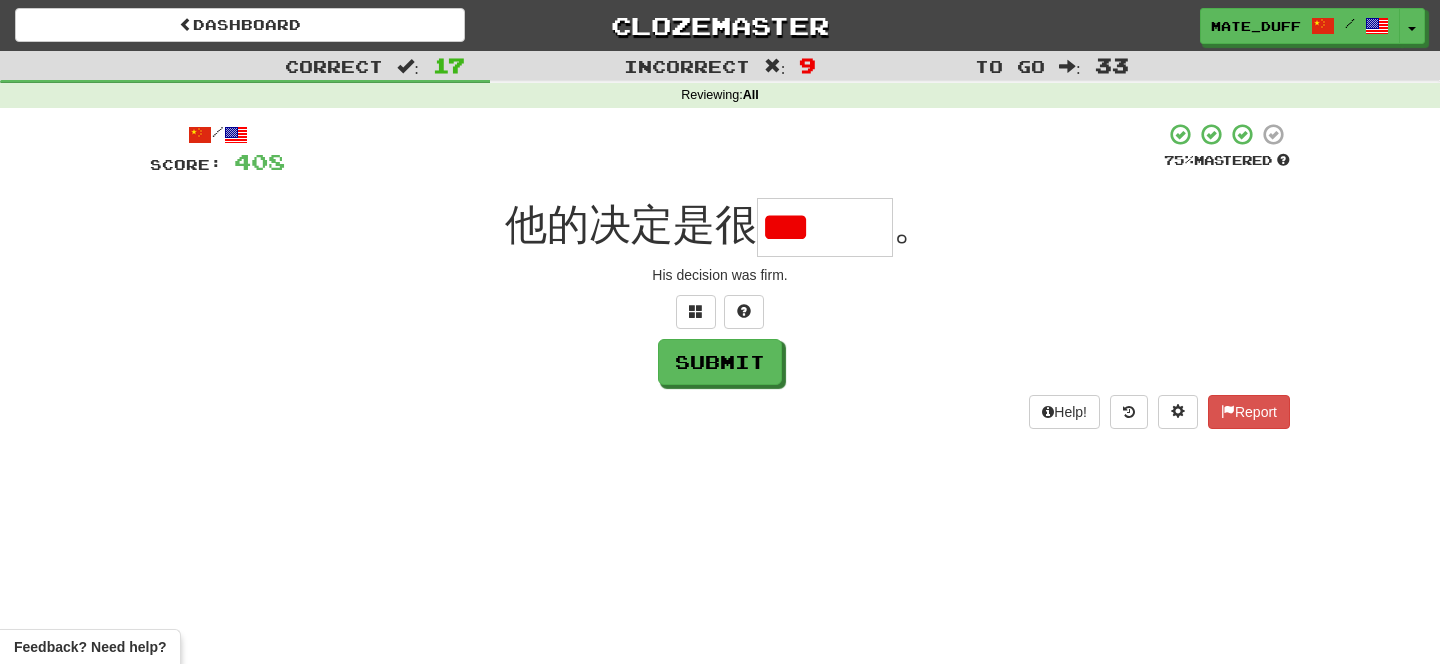 scroll, scrollTop: 0, scrollLeft: 0, axis: both 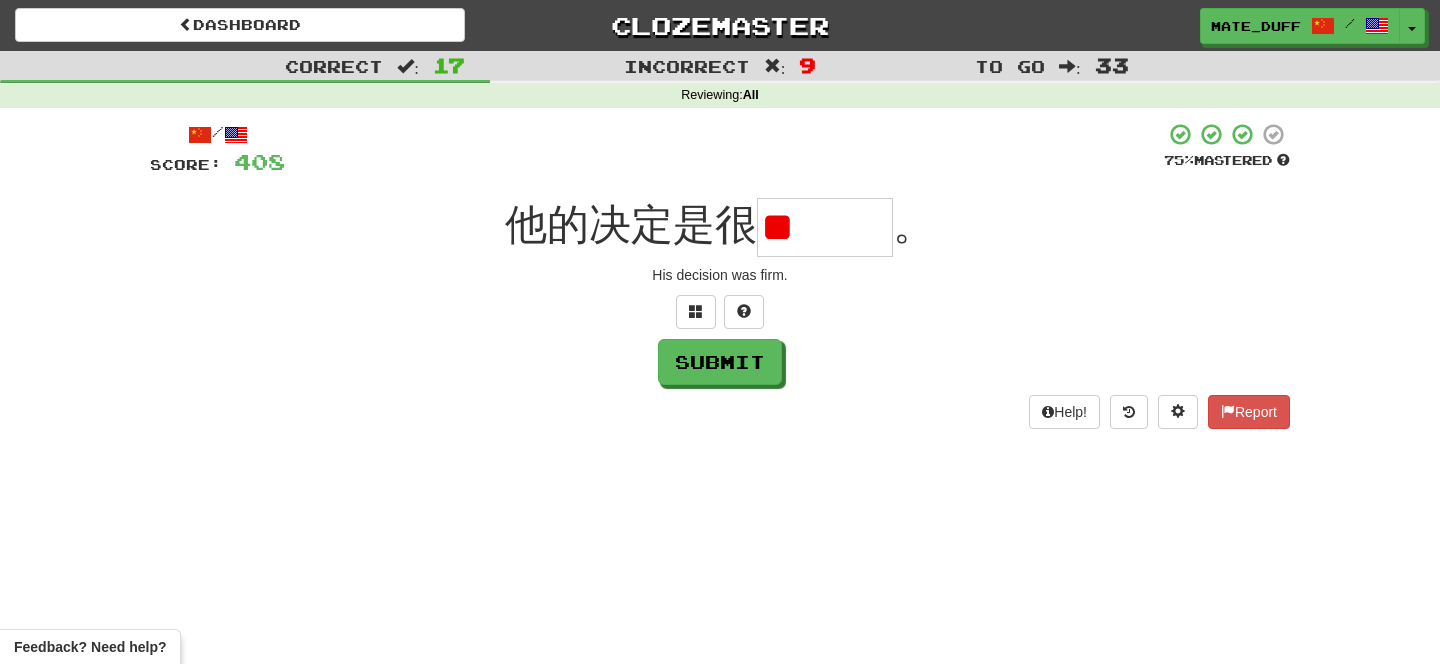 type on "*" 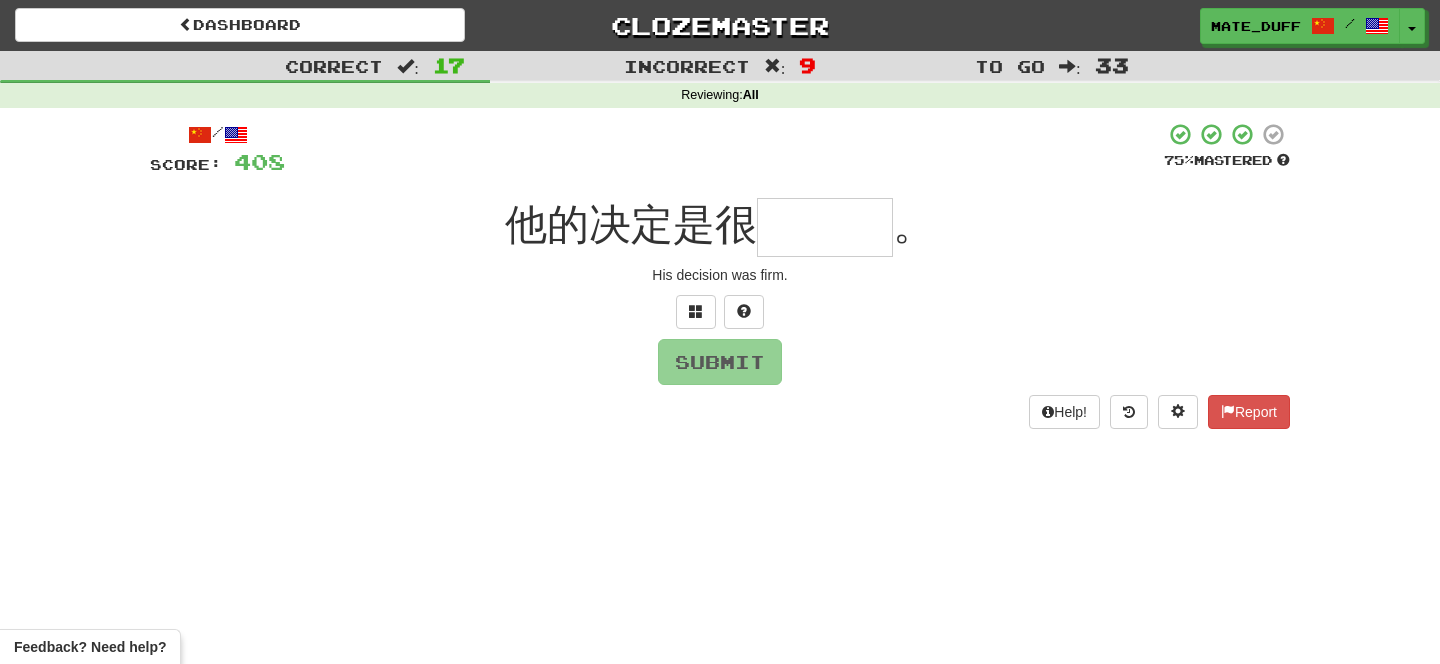 type on "***" 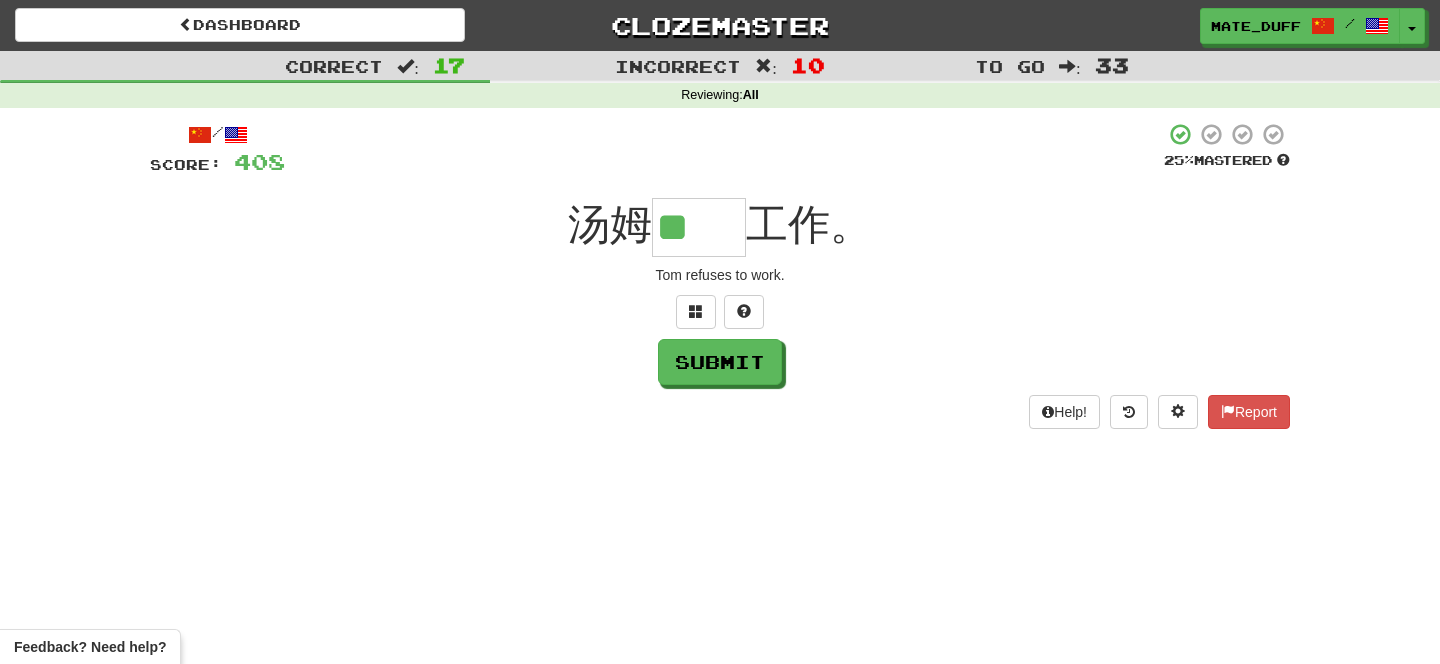 scroll, scrollTop: 0, scrollLeft: 0, axis: both 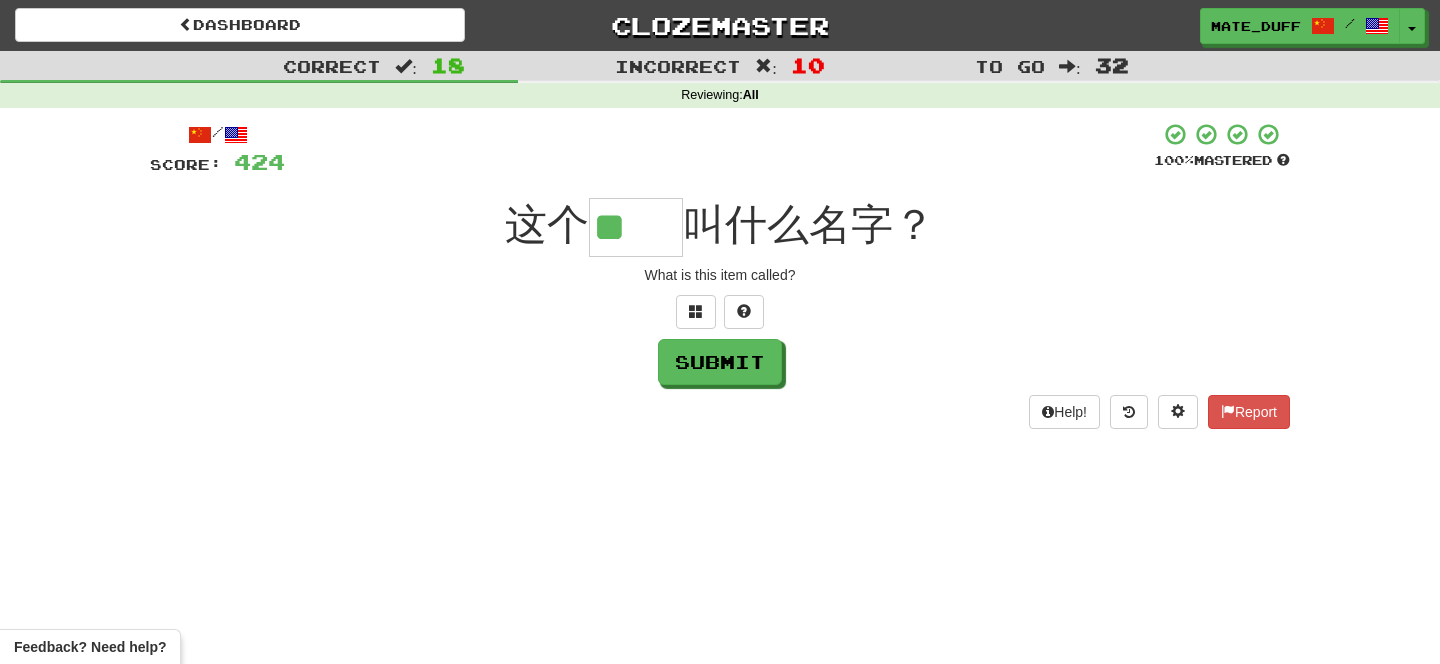 type on "**" 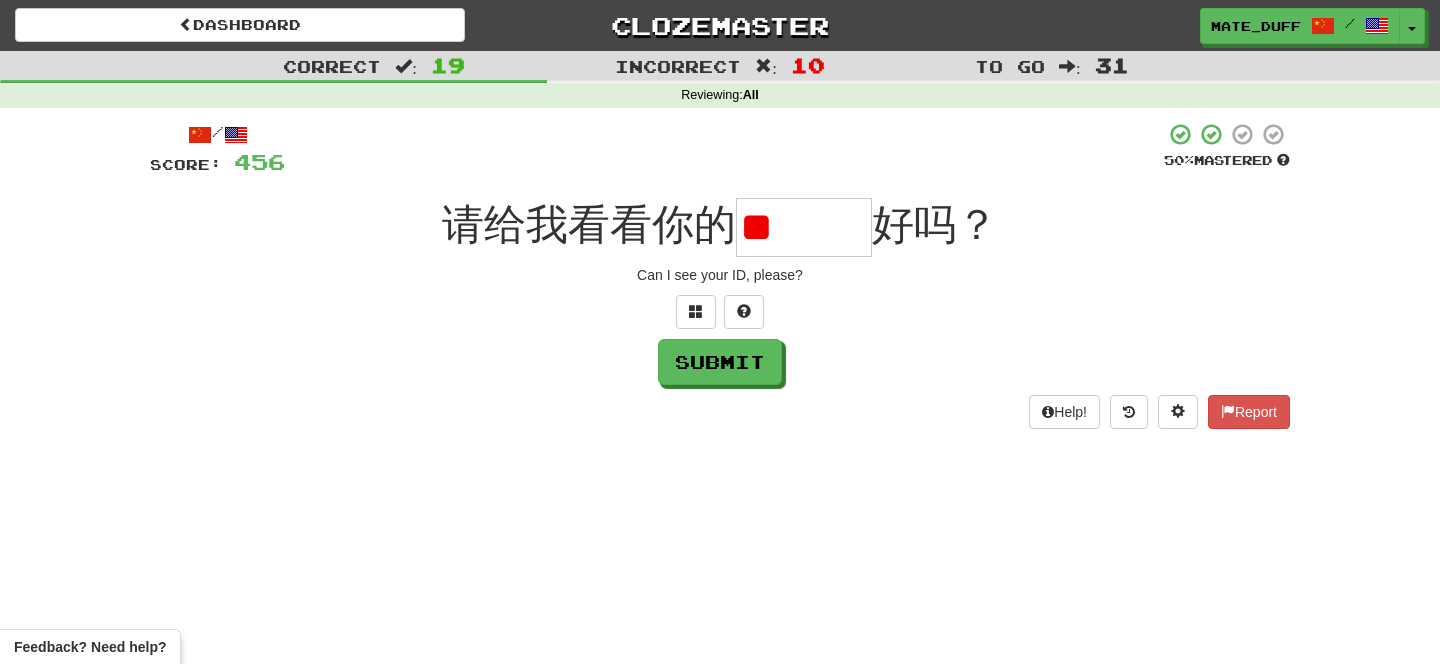 type on "*" 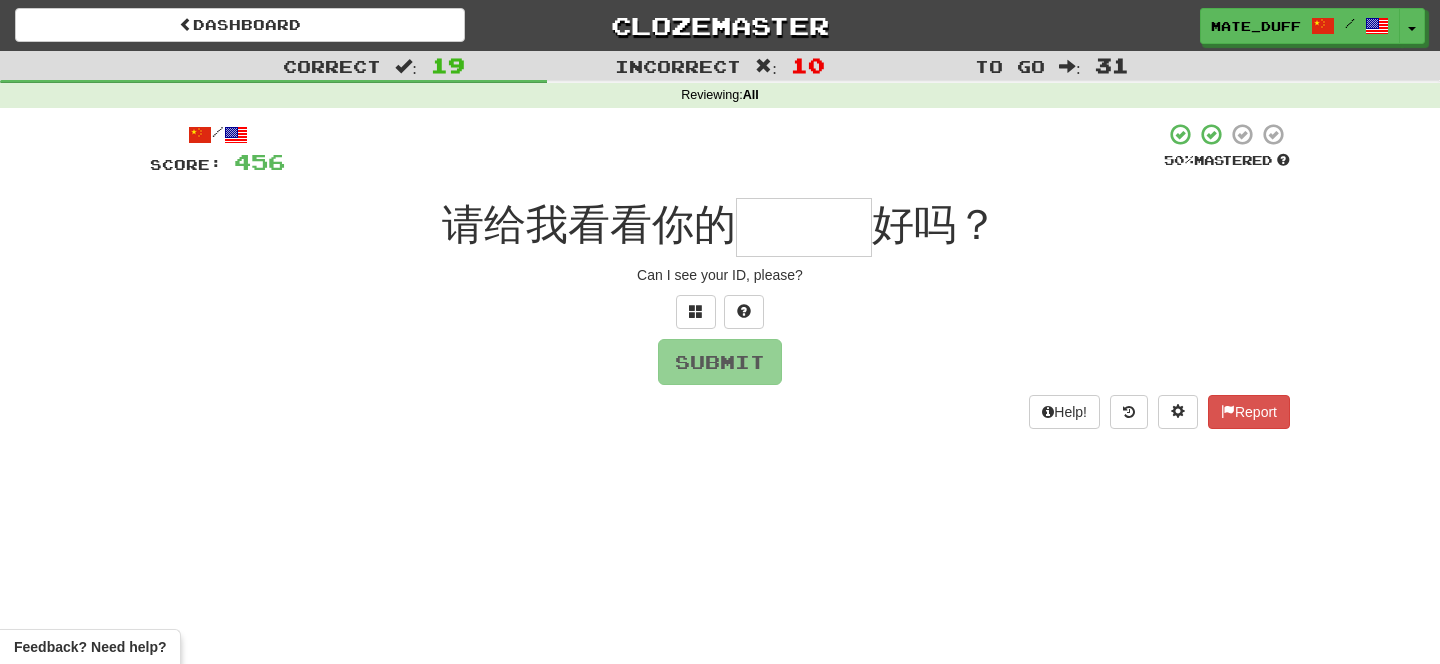 type on "*" 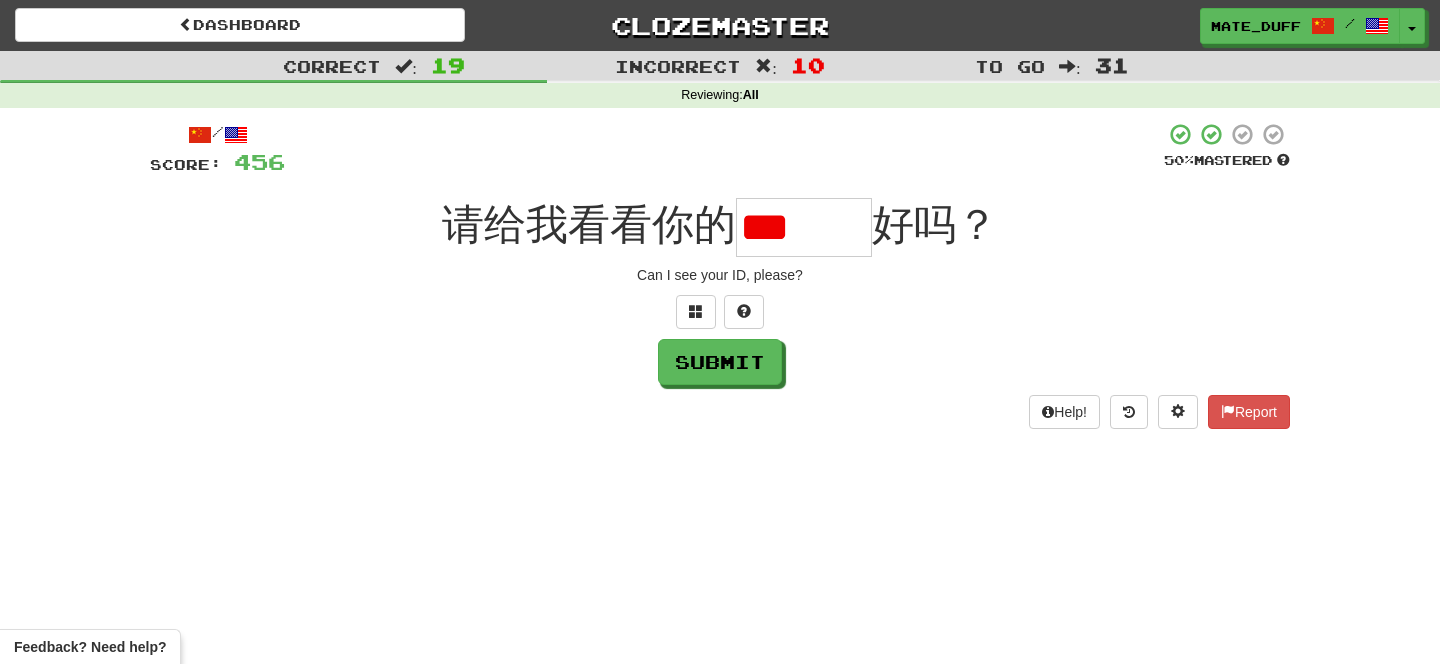 scroll, scrollTop: 0, scrollLeft: 0, axis: both 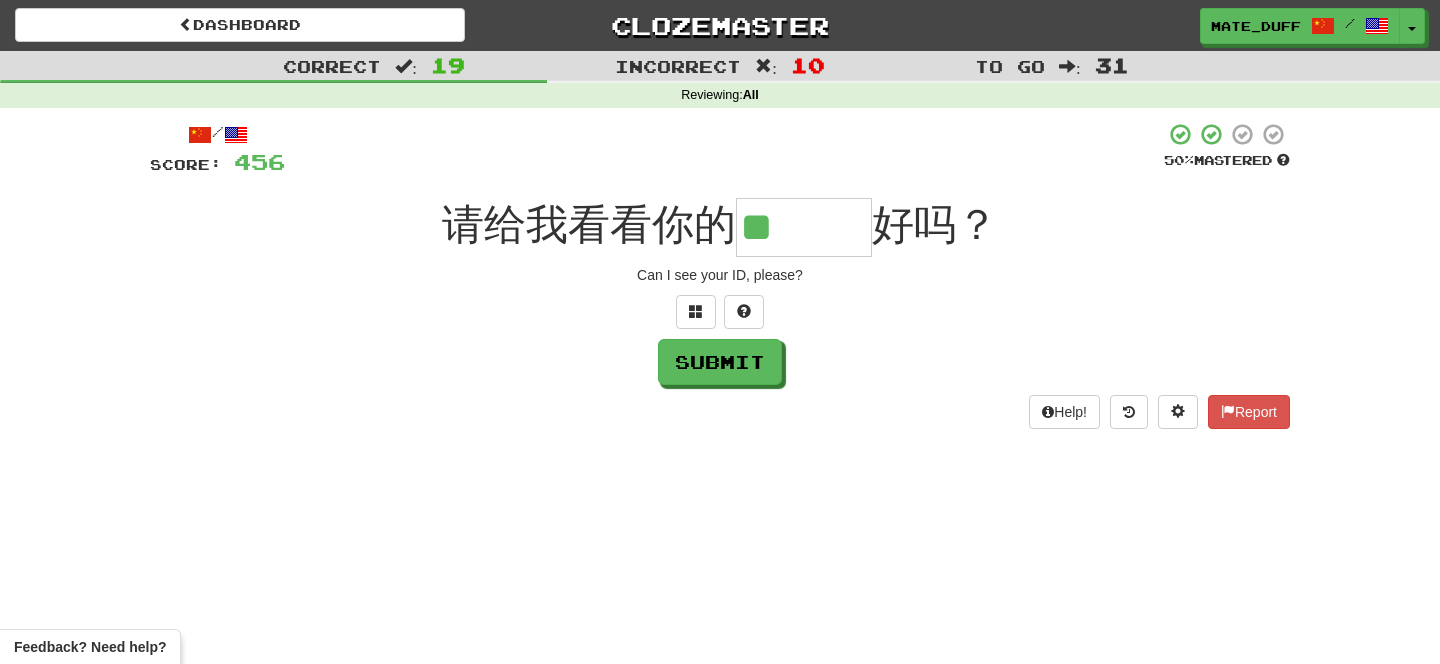 type on "*" 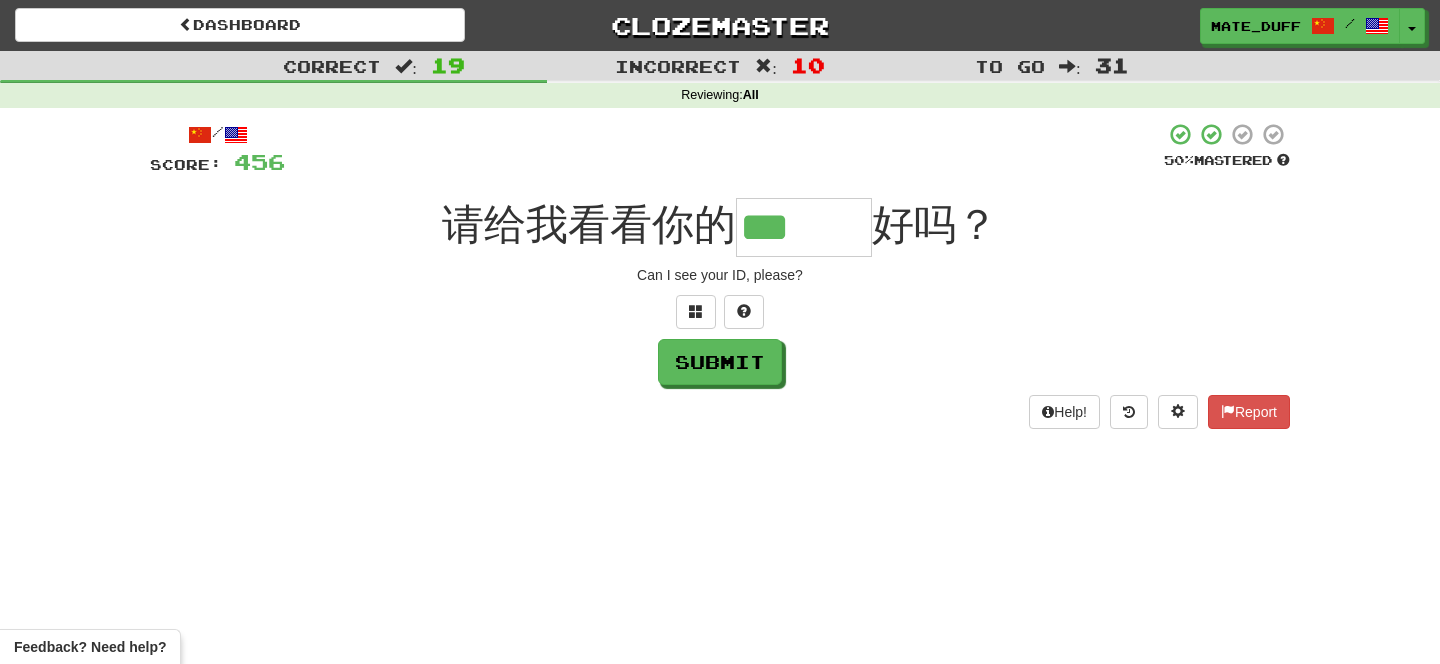 type on "***" 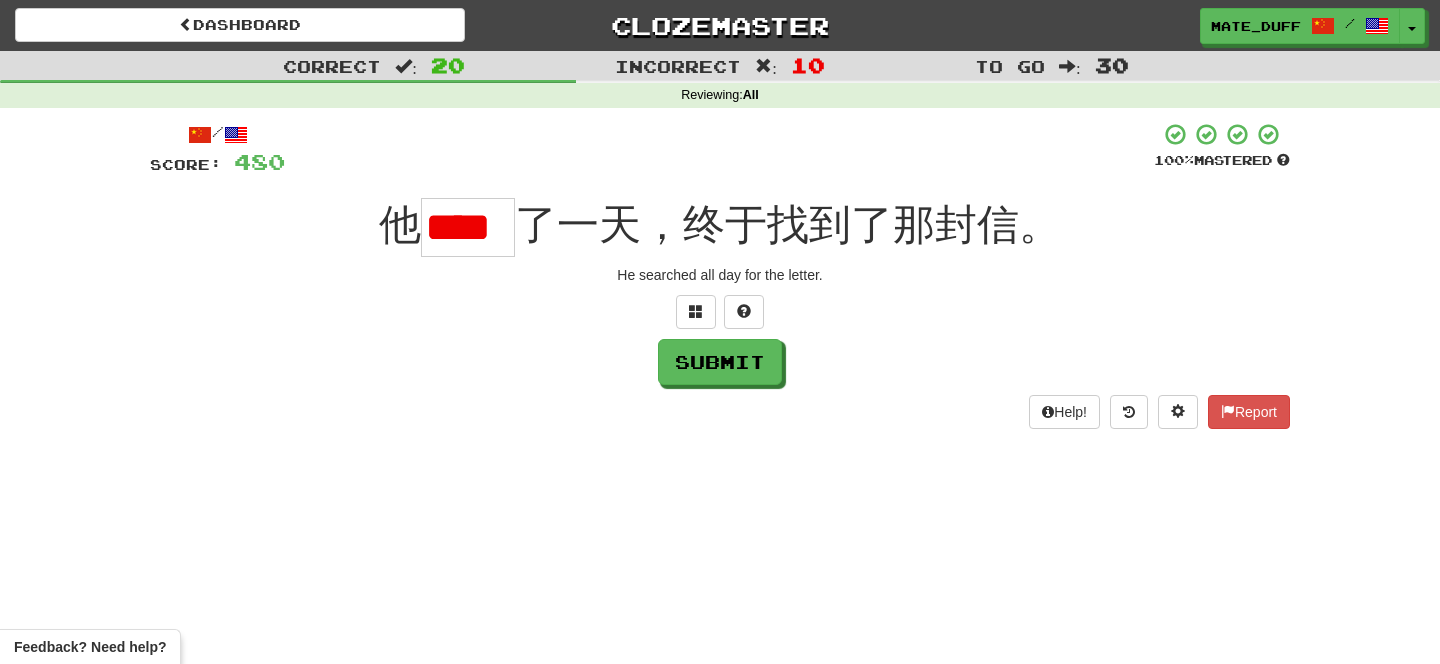 scroll, scrollTop: 0, scrollLeft: 4, axis: horizontal 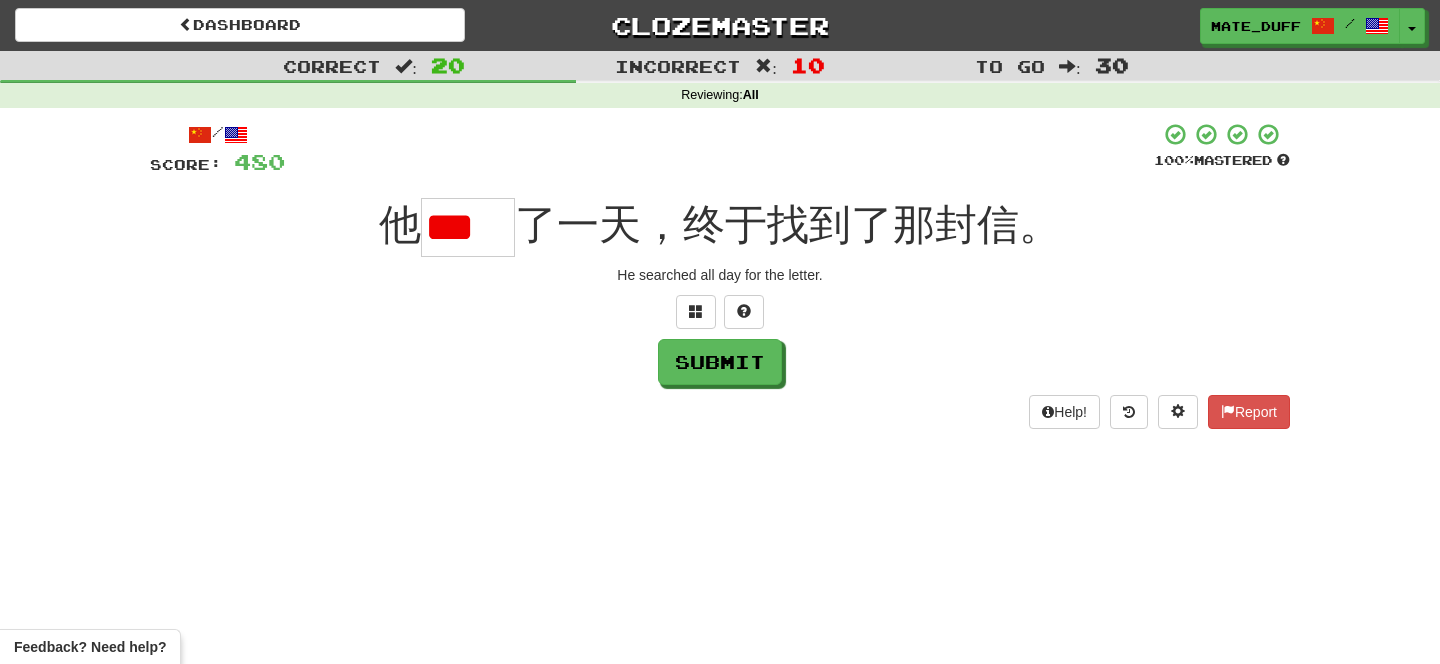 type on "*" 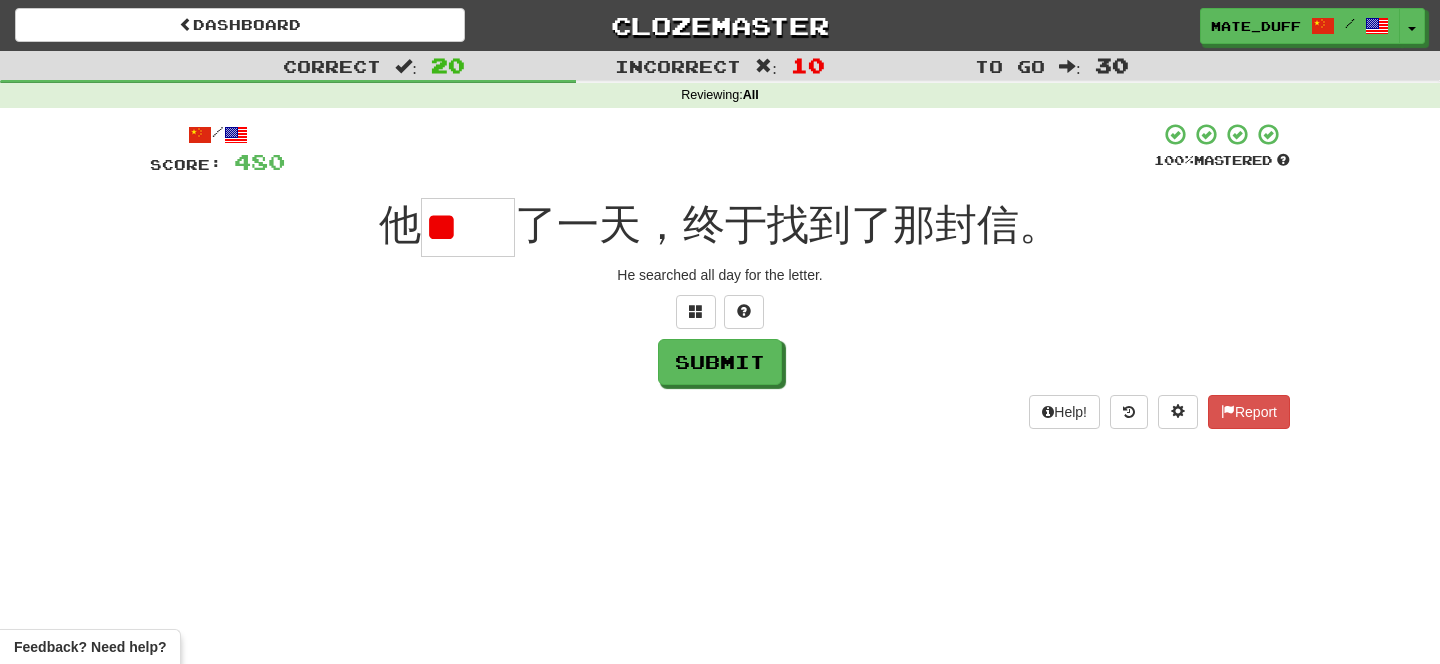 scroll, scrollTop: 0, scrollLeft: 0, axis: both 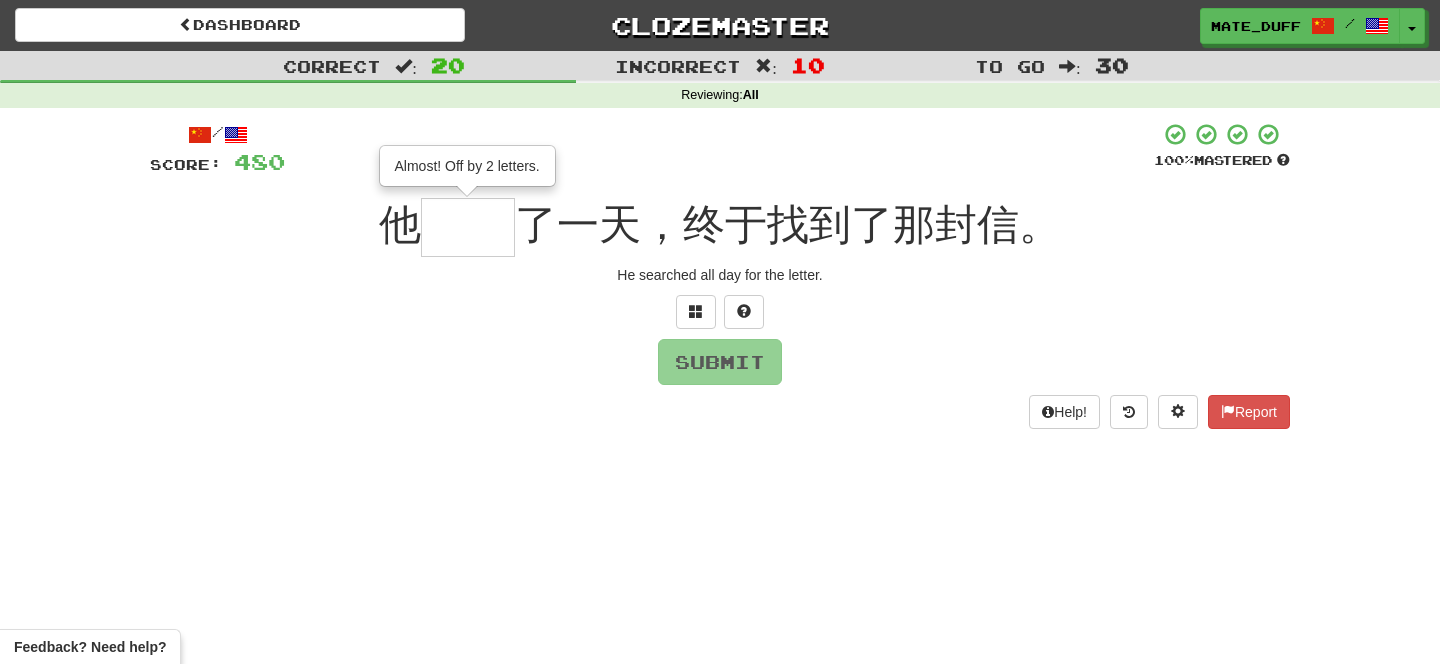 type on "**" 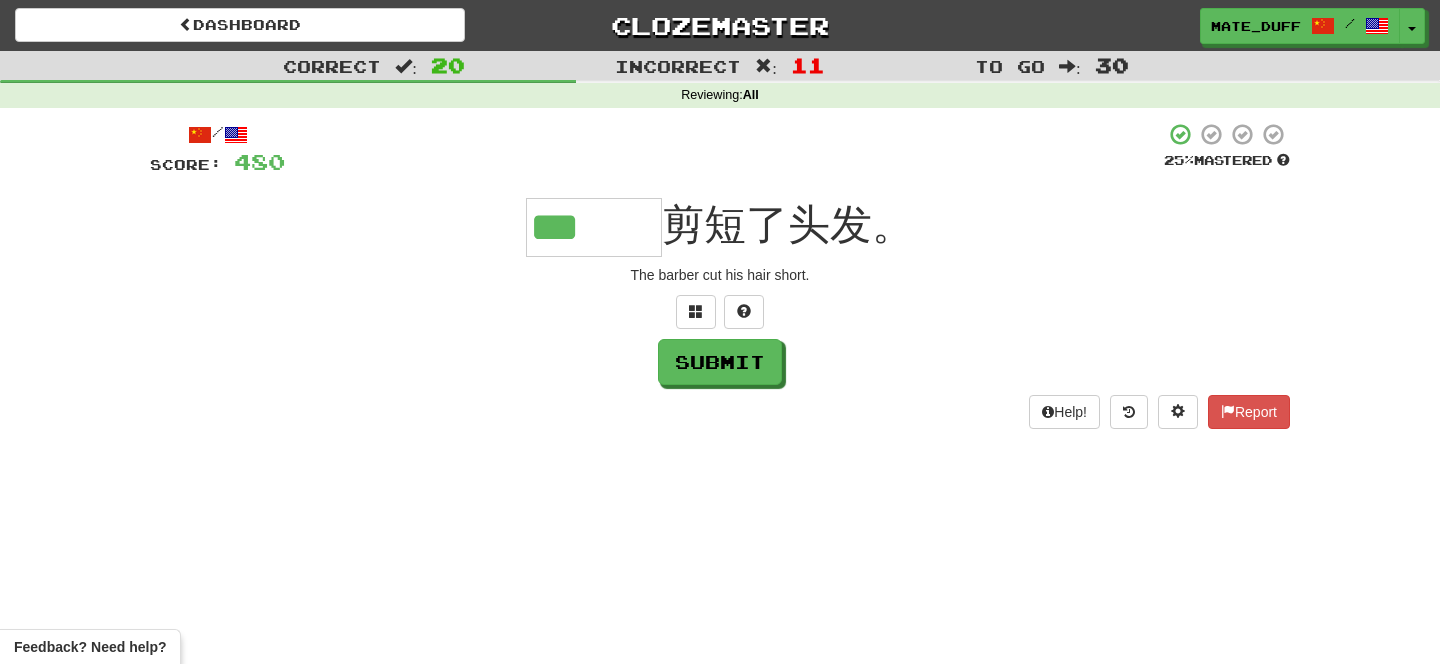 type on "***" 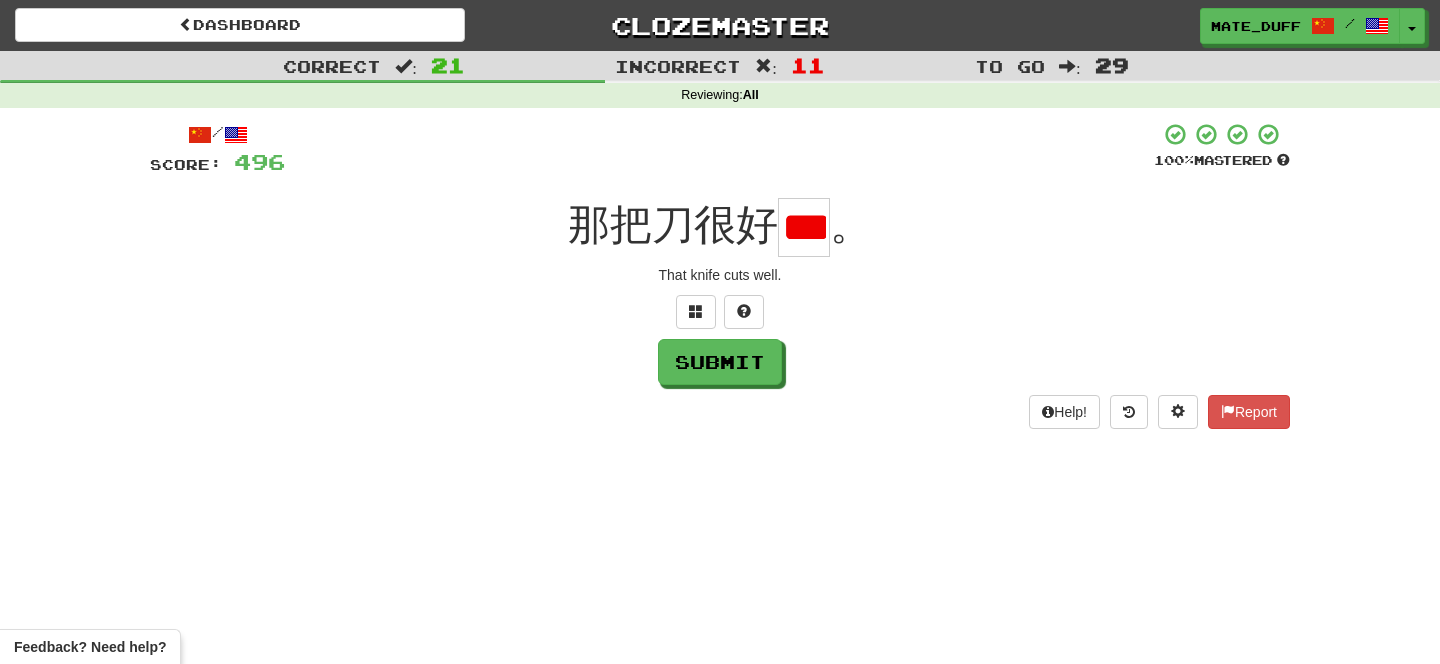 scroll, scrollTop: 0, scrollLeft: 23, axis: horizontal 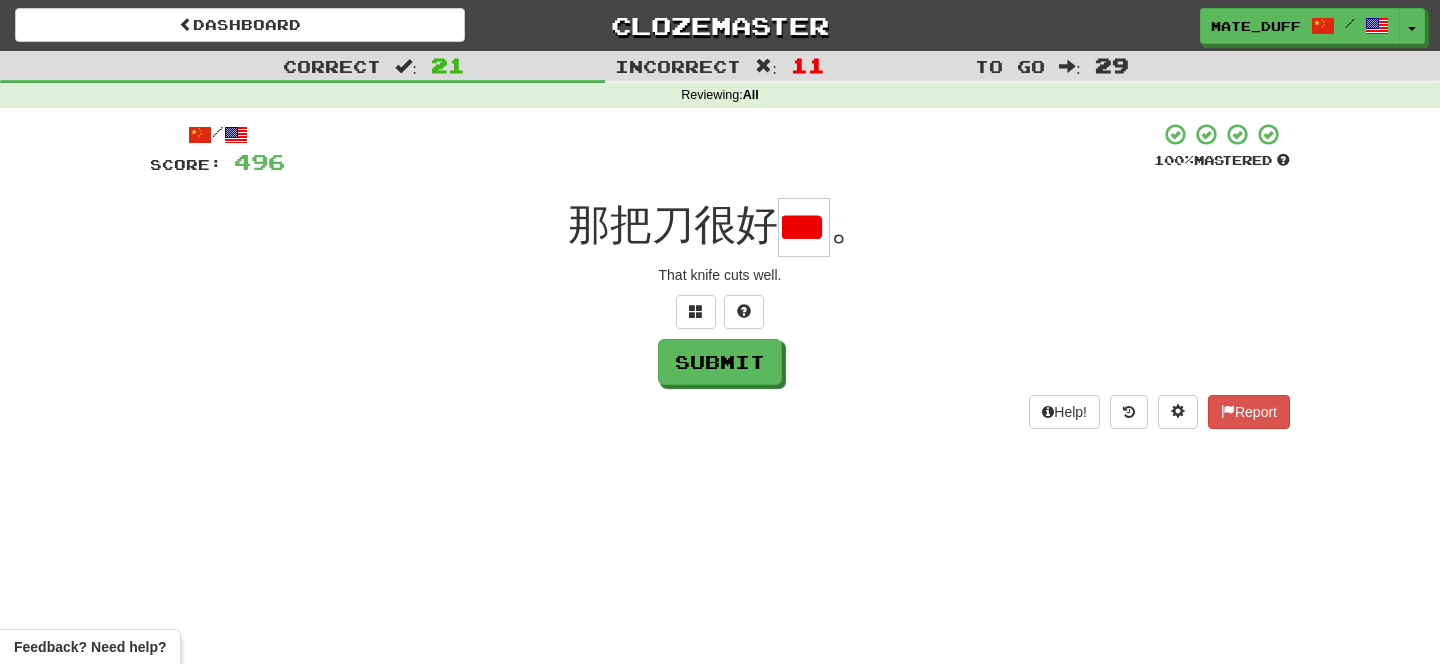 type on "*" 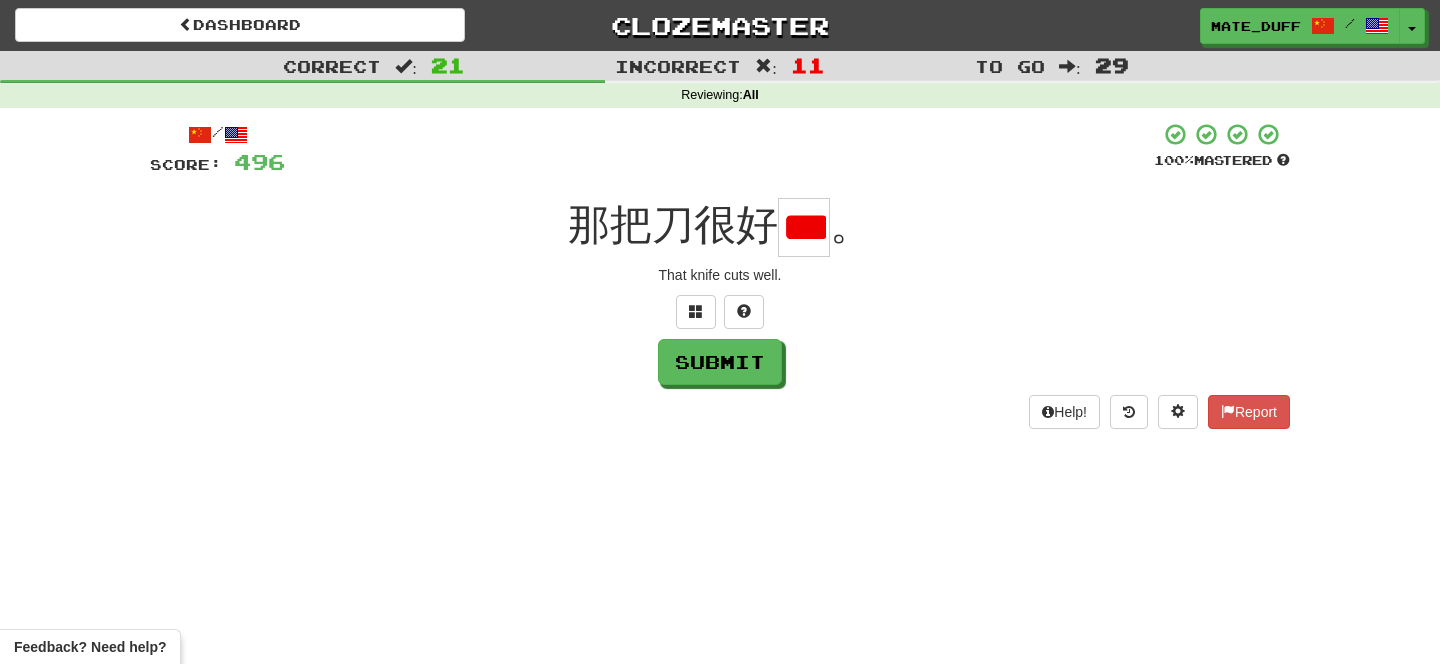 scroll, scrollTop: 0, scrollLeft: 23, axis: horizontal 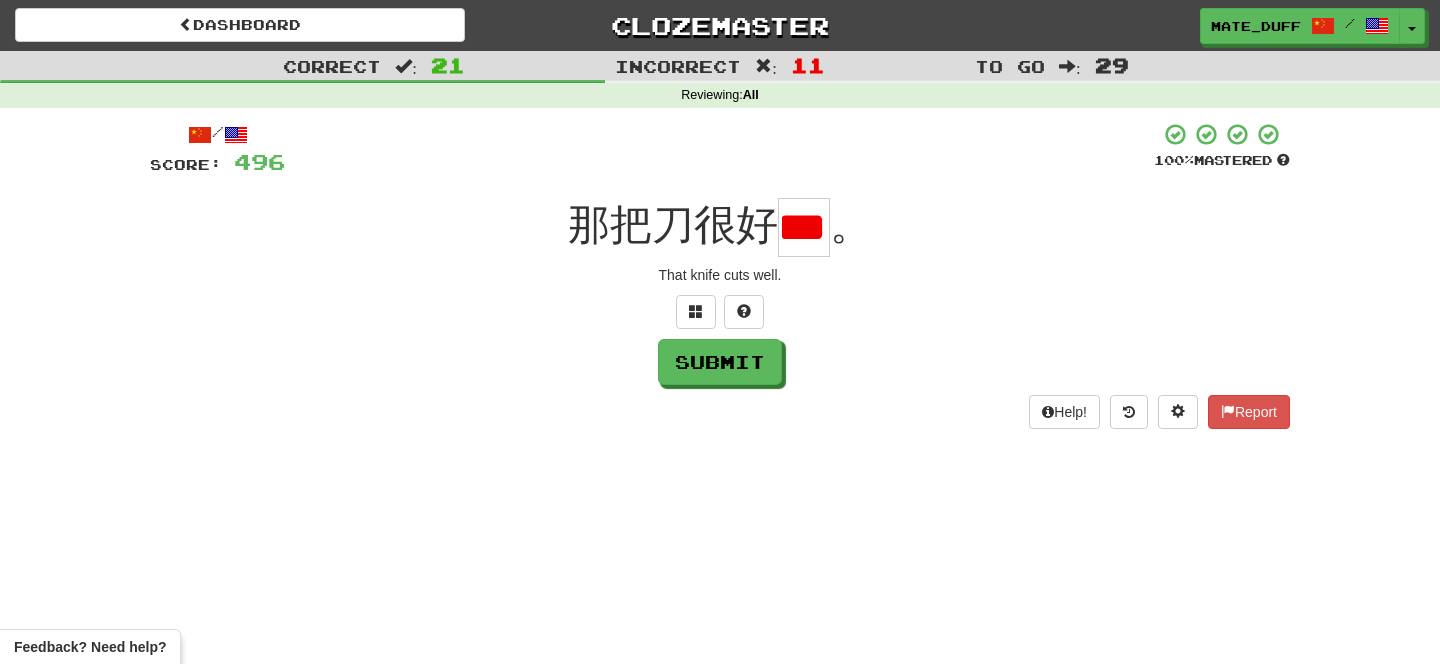 type on "*" 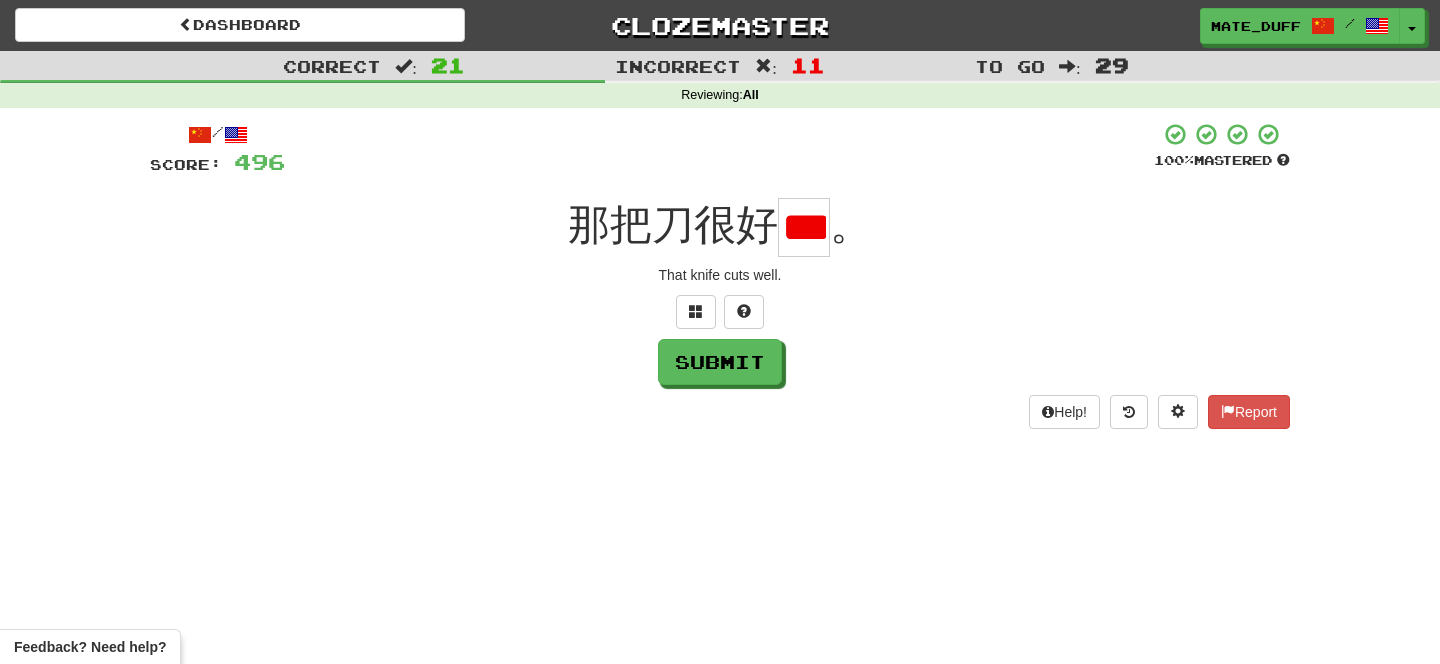scroll, scrollTop: 0, scrollLeft: 23, axis: horizontal 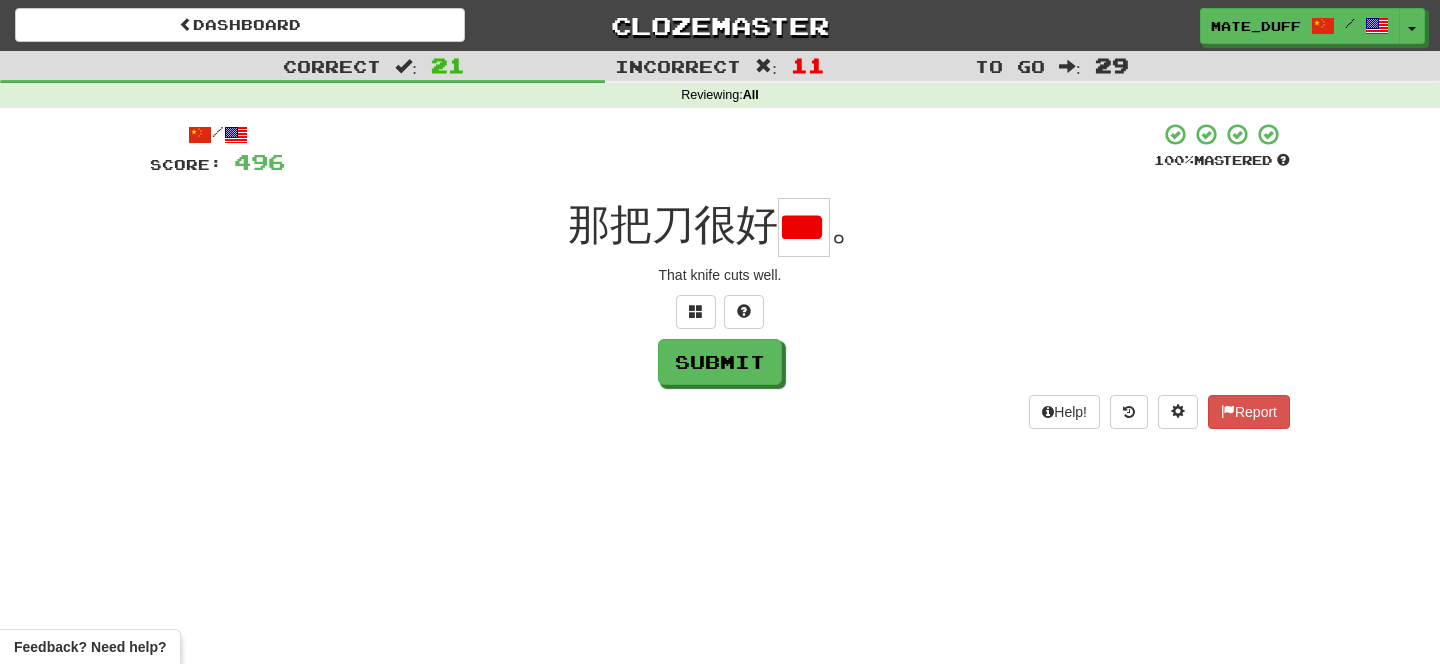 type on "*" 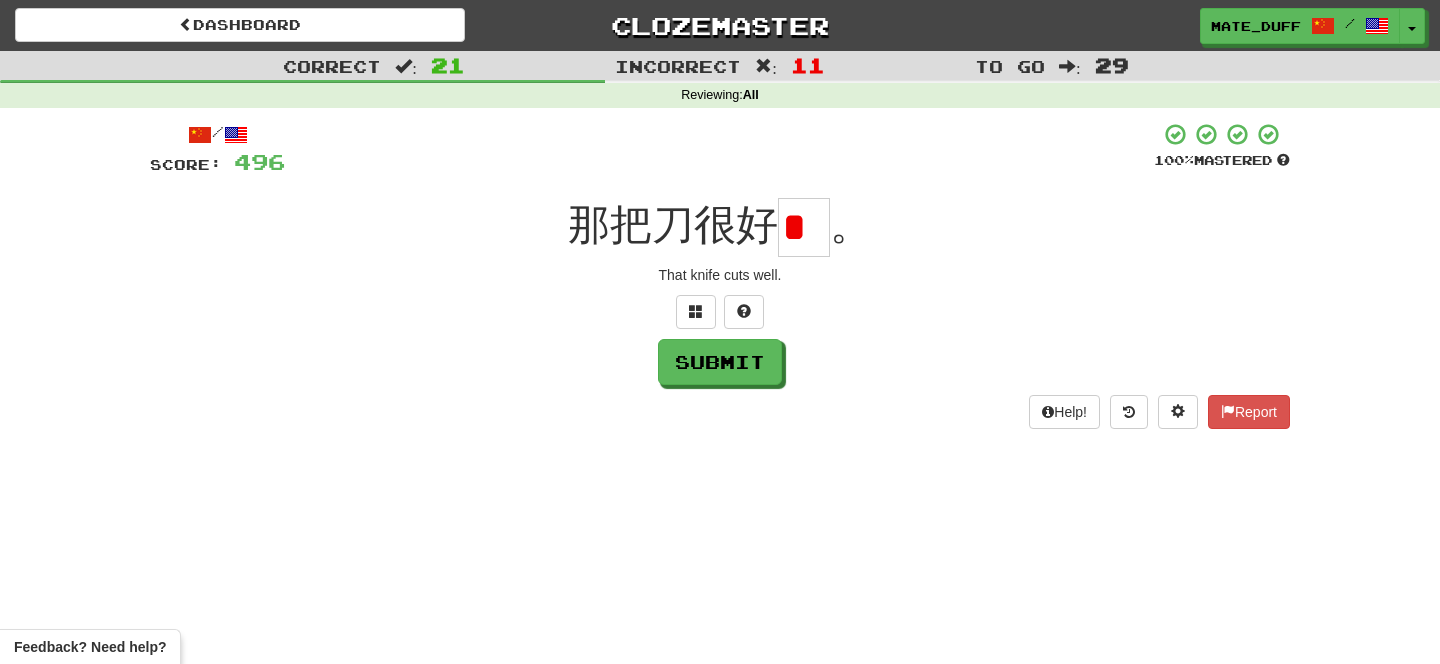 scroll, scrollTop: 0, scrollLeft: 0, axis: both 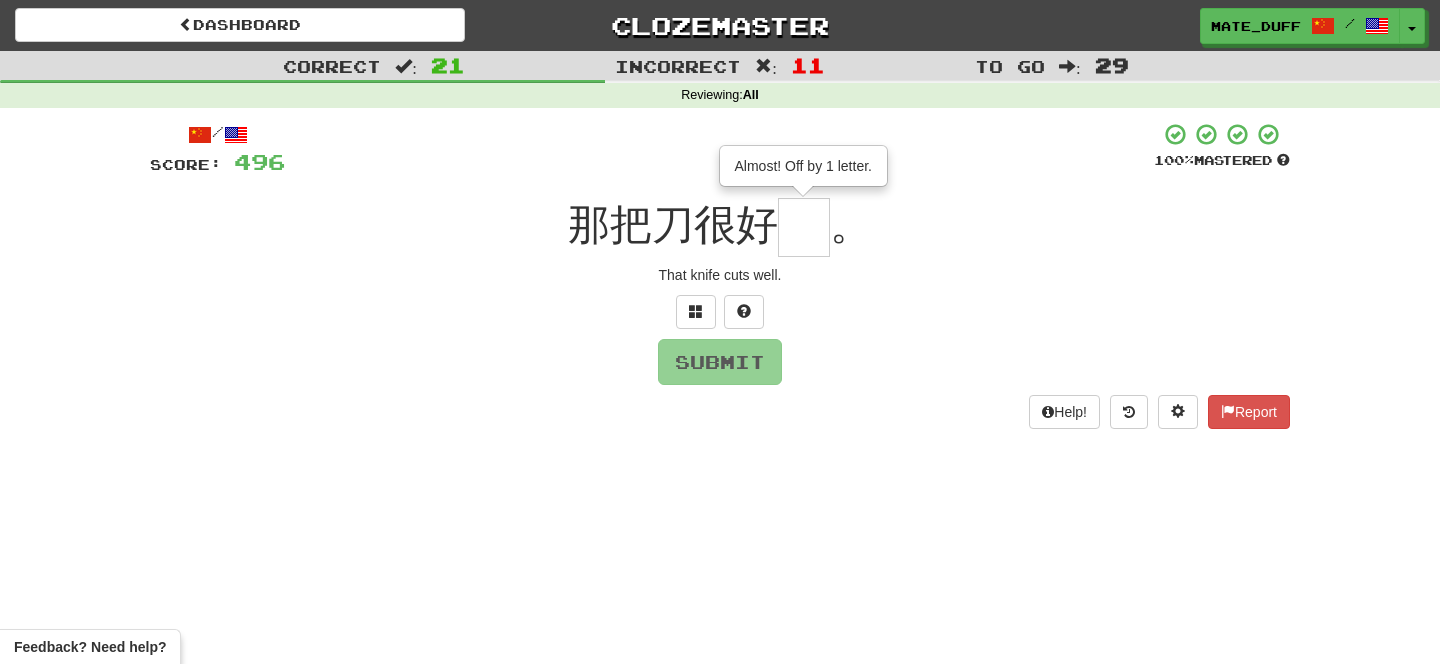 type on "*" 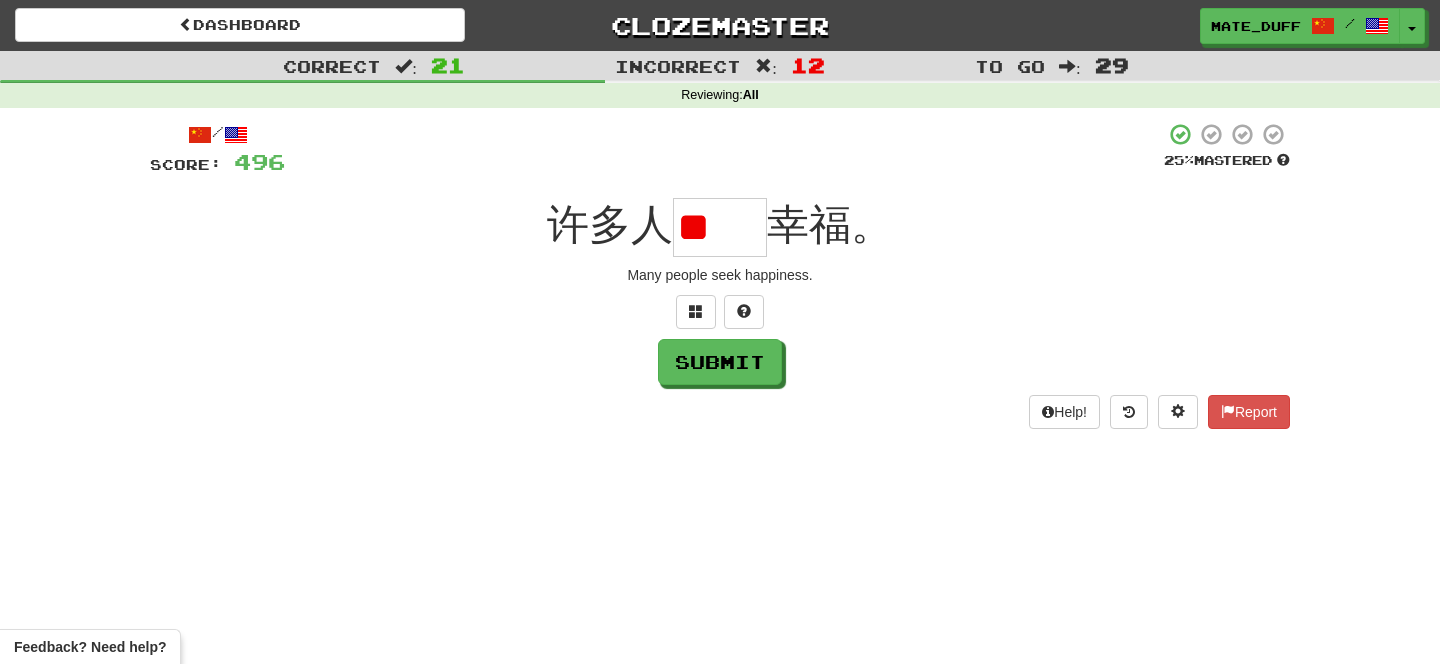 scroll, scrollTop: 0, scrollLeft: 0, axis: both 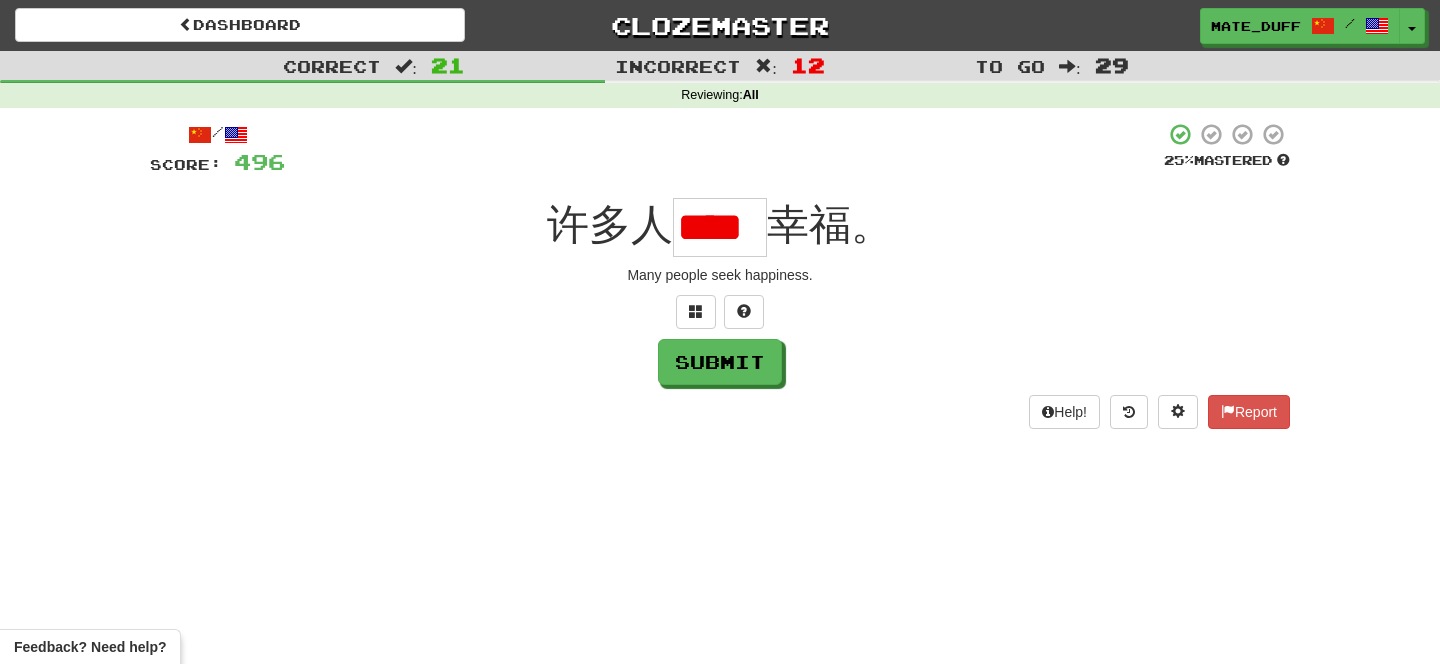 type on "*" 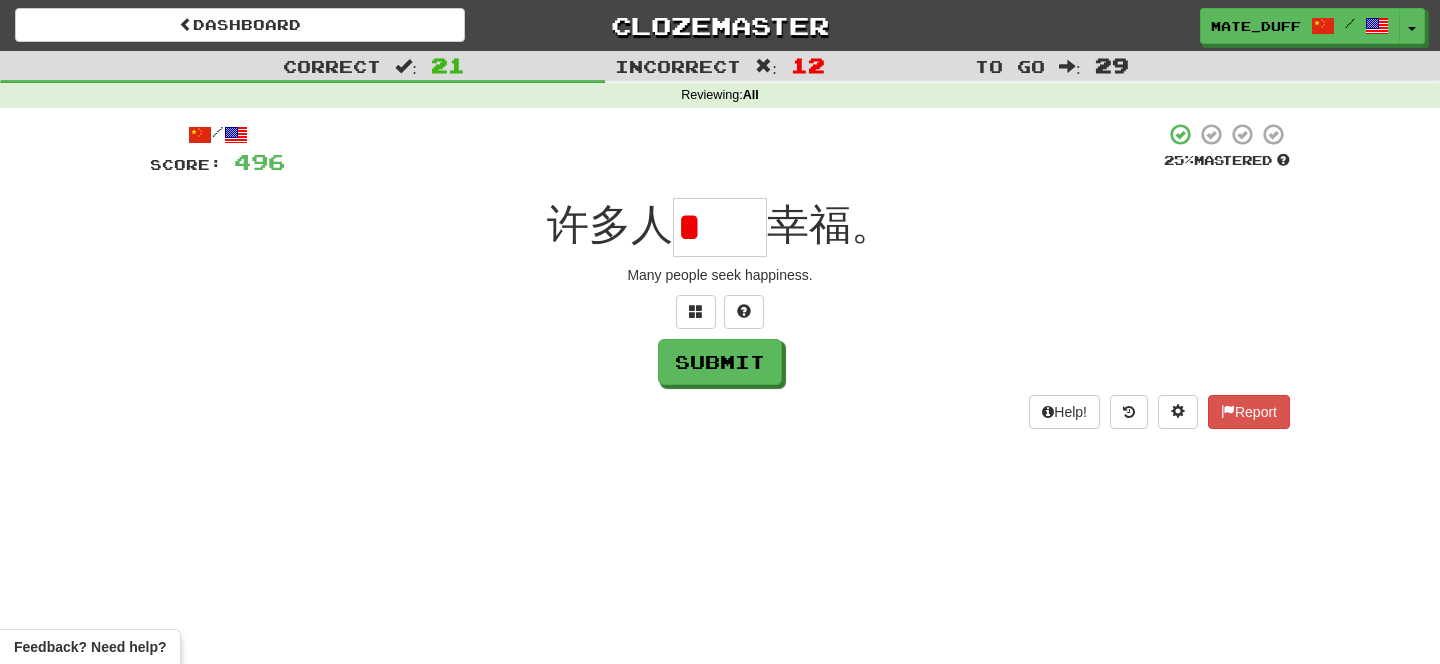 scroll, scrollTop: 0, scrollLeft: 0, axis: both 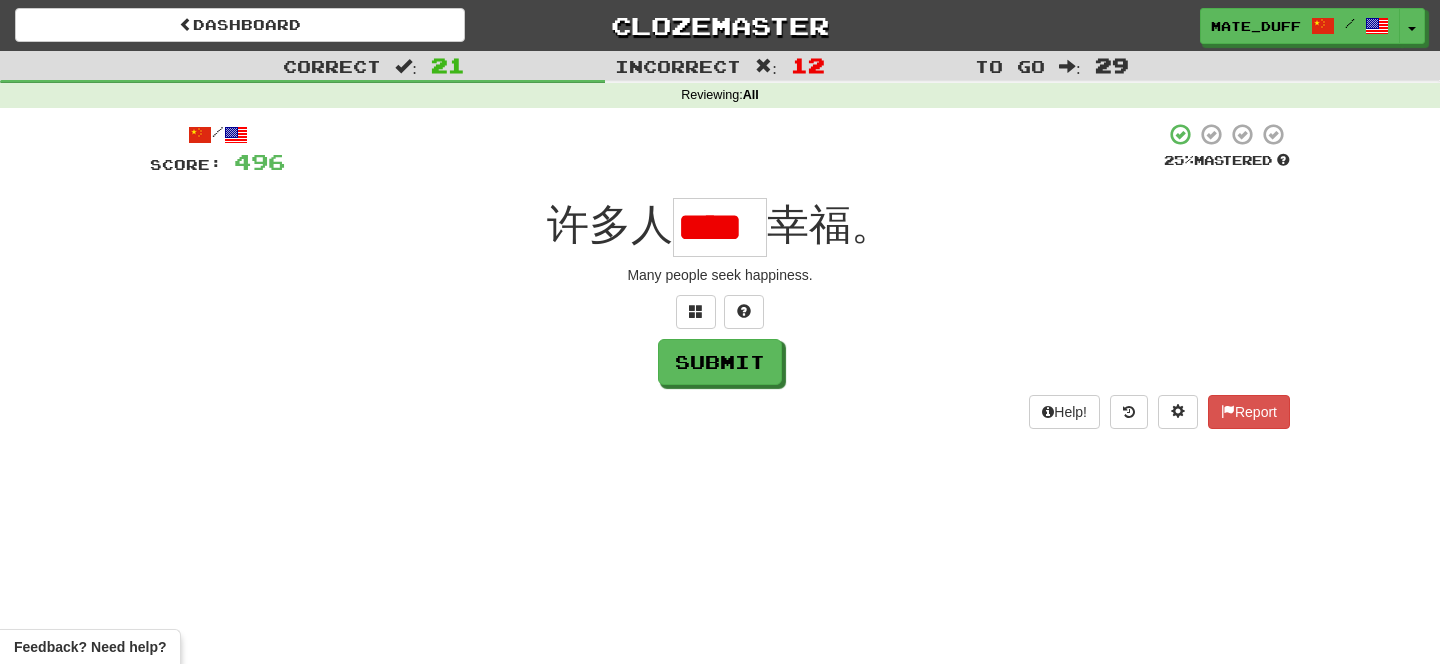 type on "*" 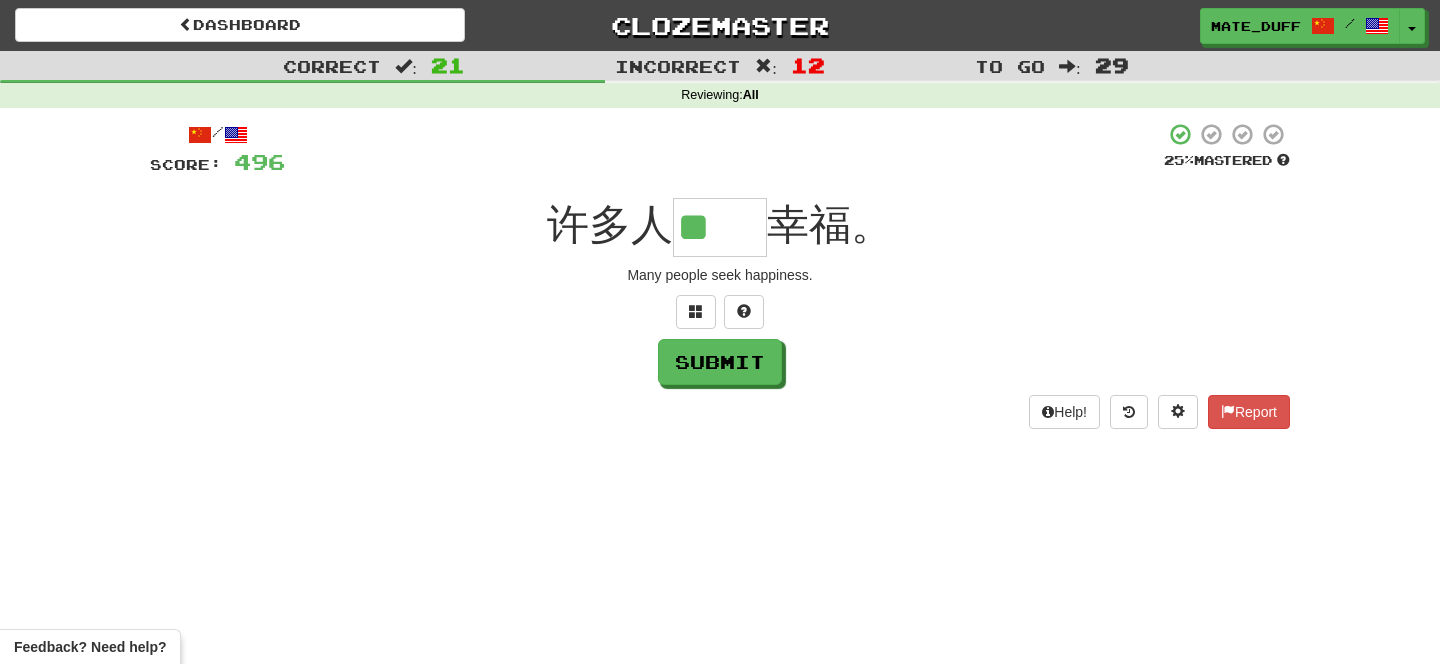 scroll, scrollTop: 0, scrollLeft: 0, axis: both 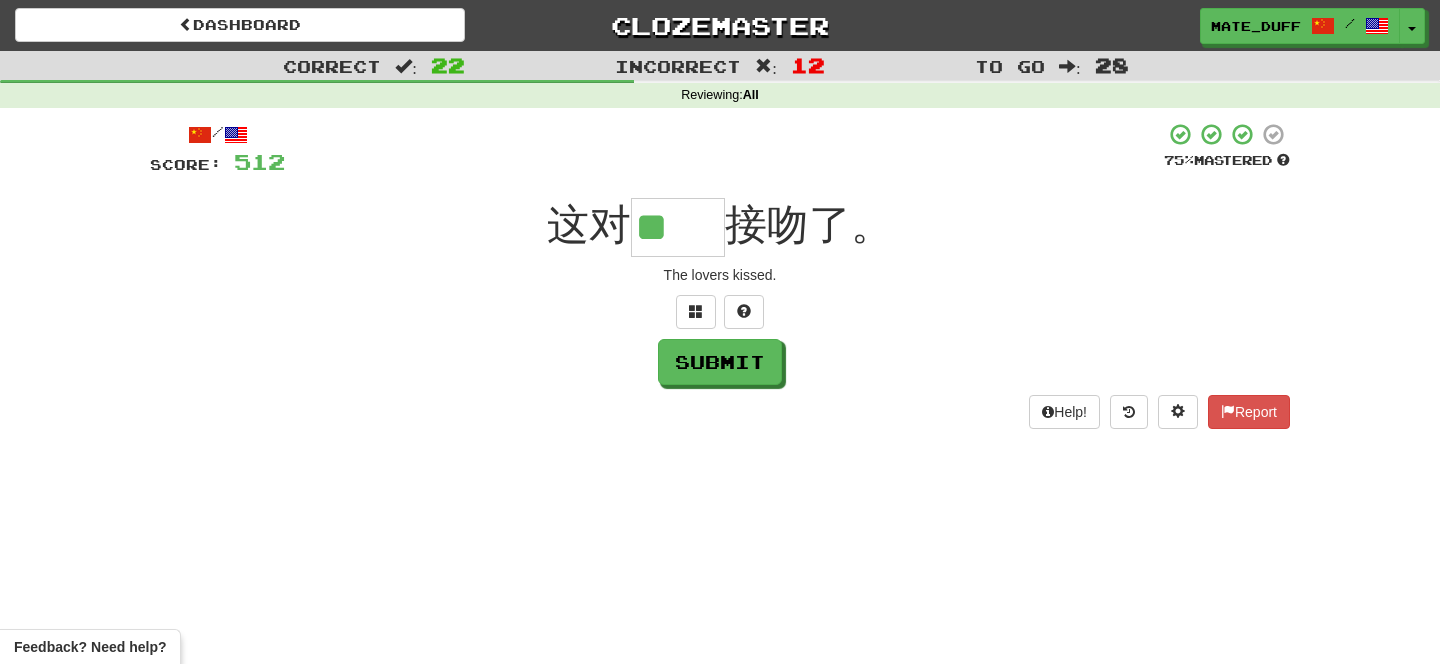 type on "**" 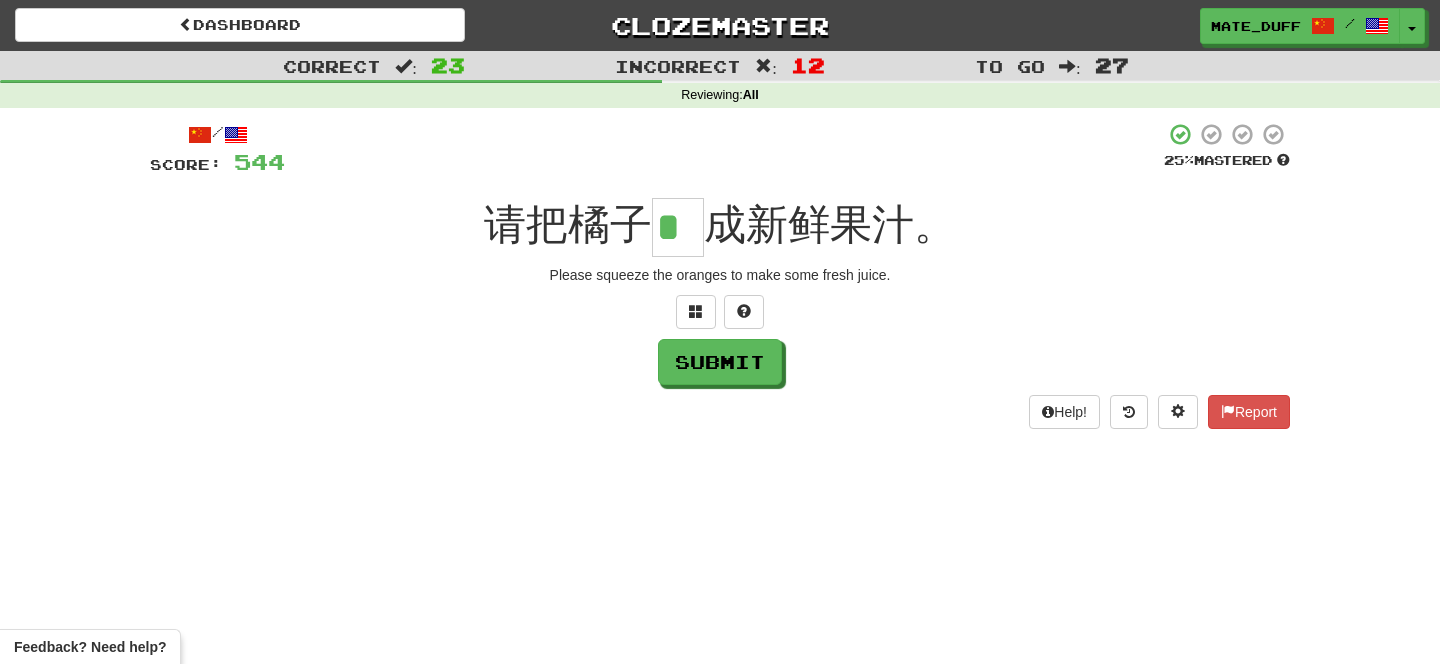 type on "*" 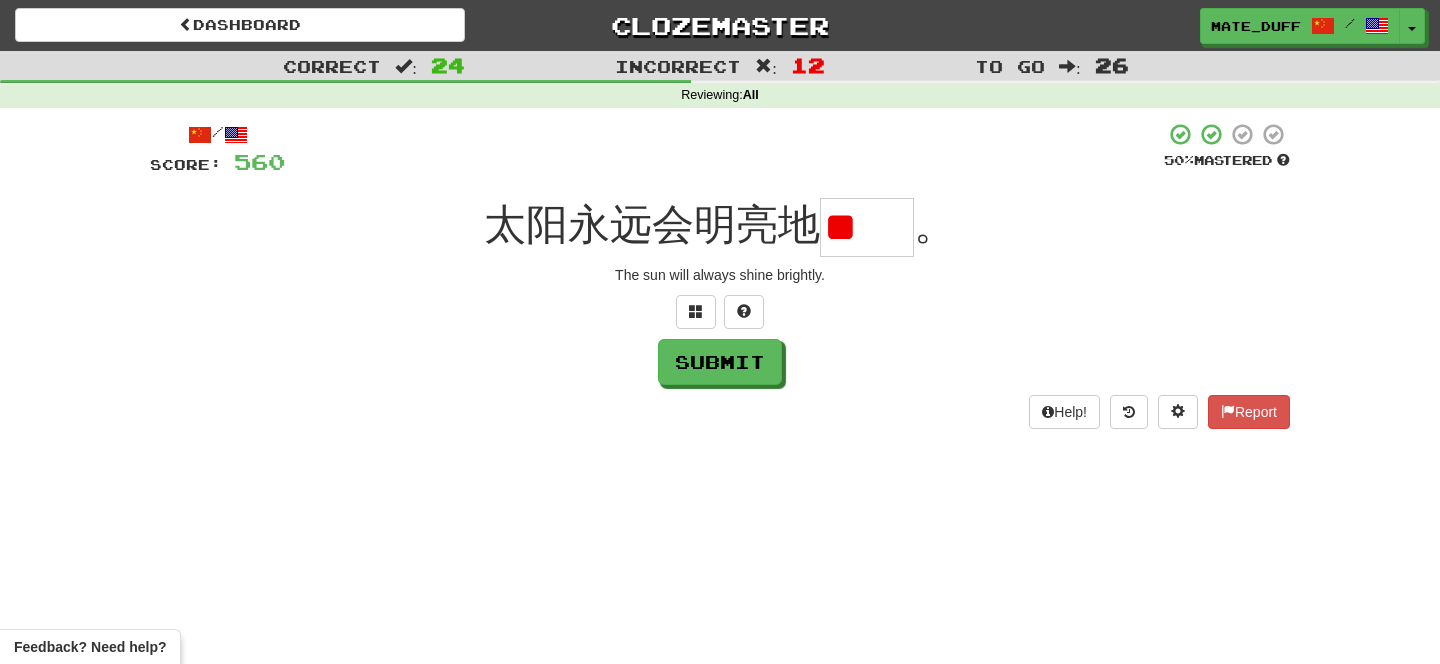 scroll, scrollTop: 0, scrollLeft: 0, axis: both 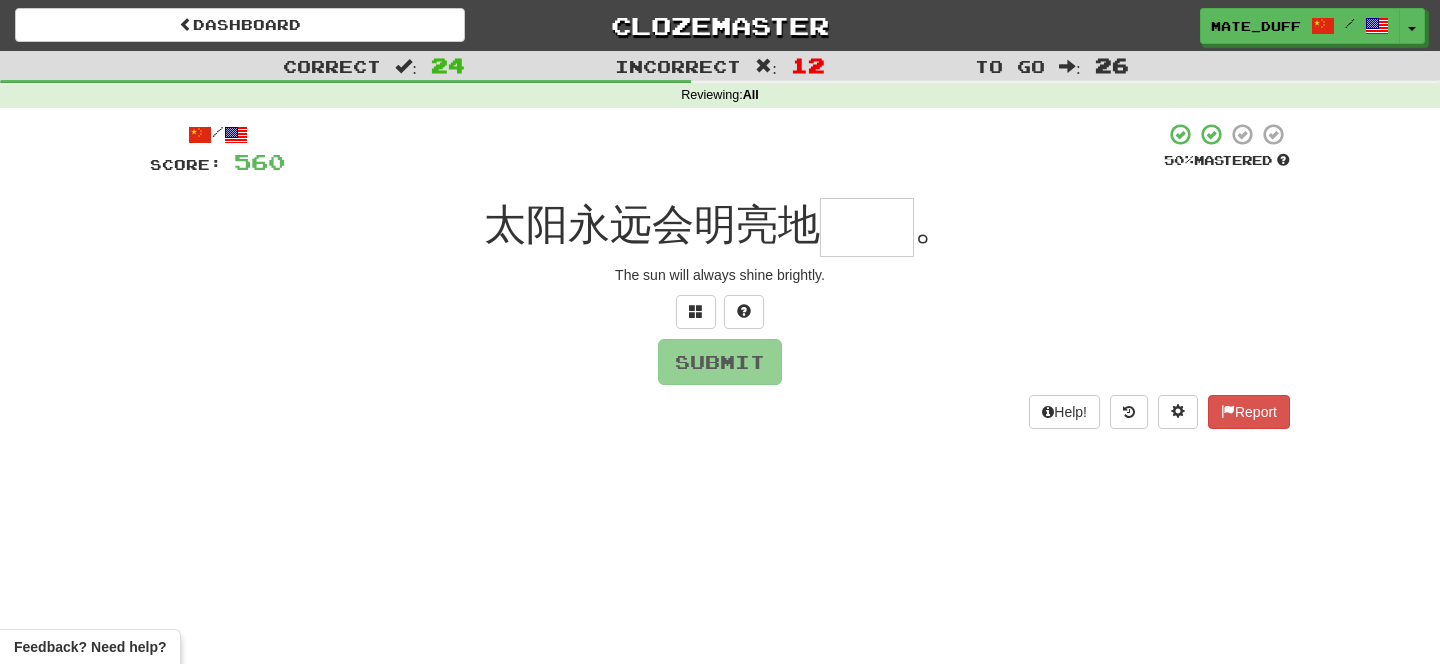 type on "**" 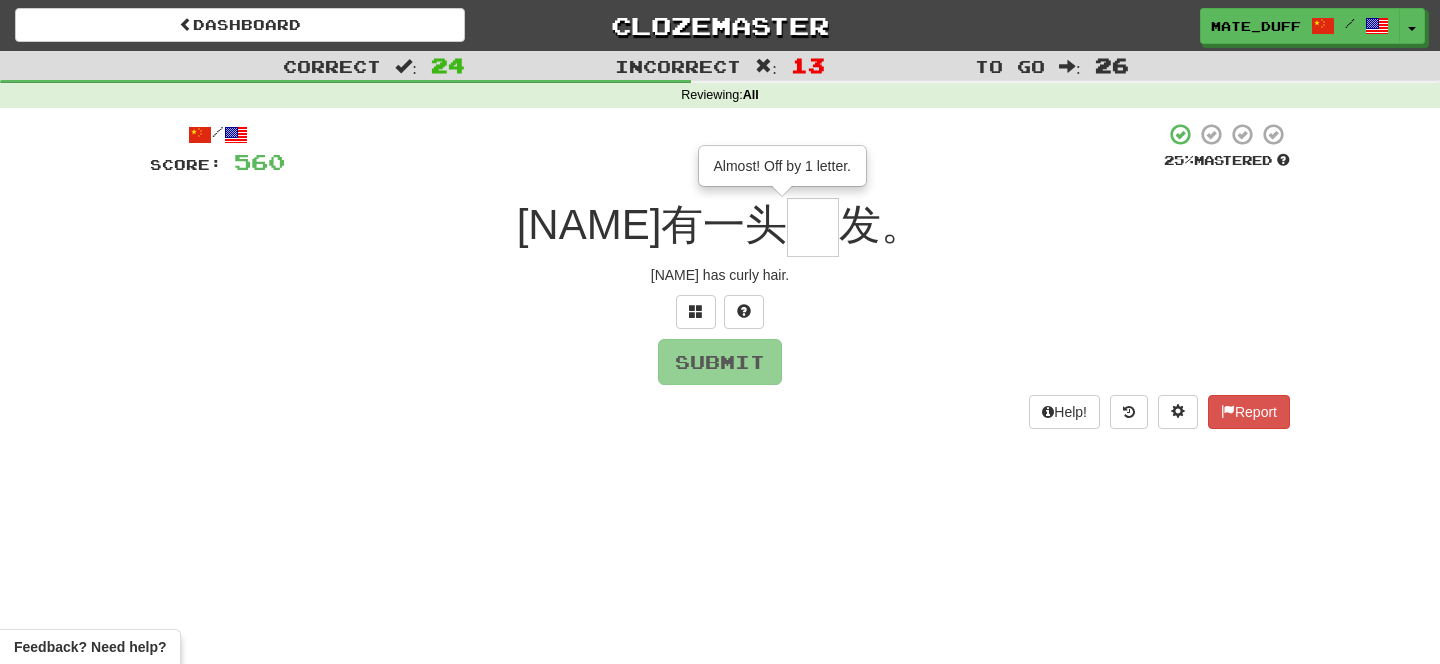 type on "*" 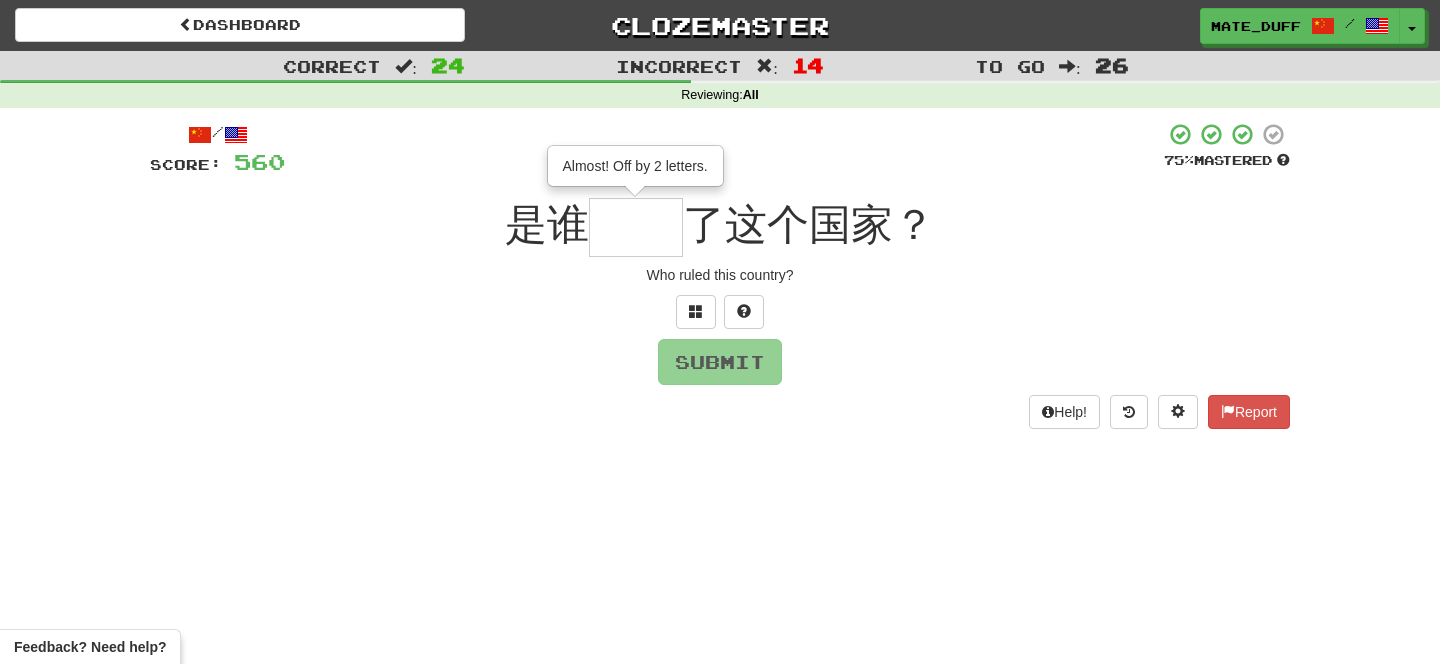 type on "**" 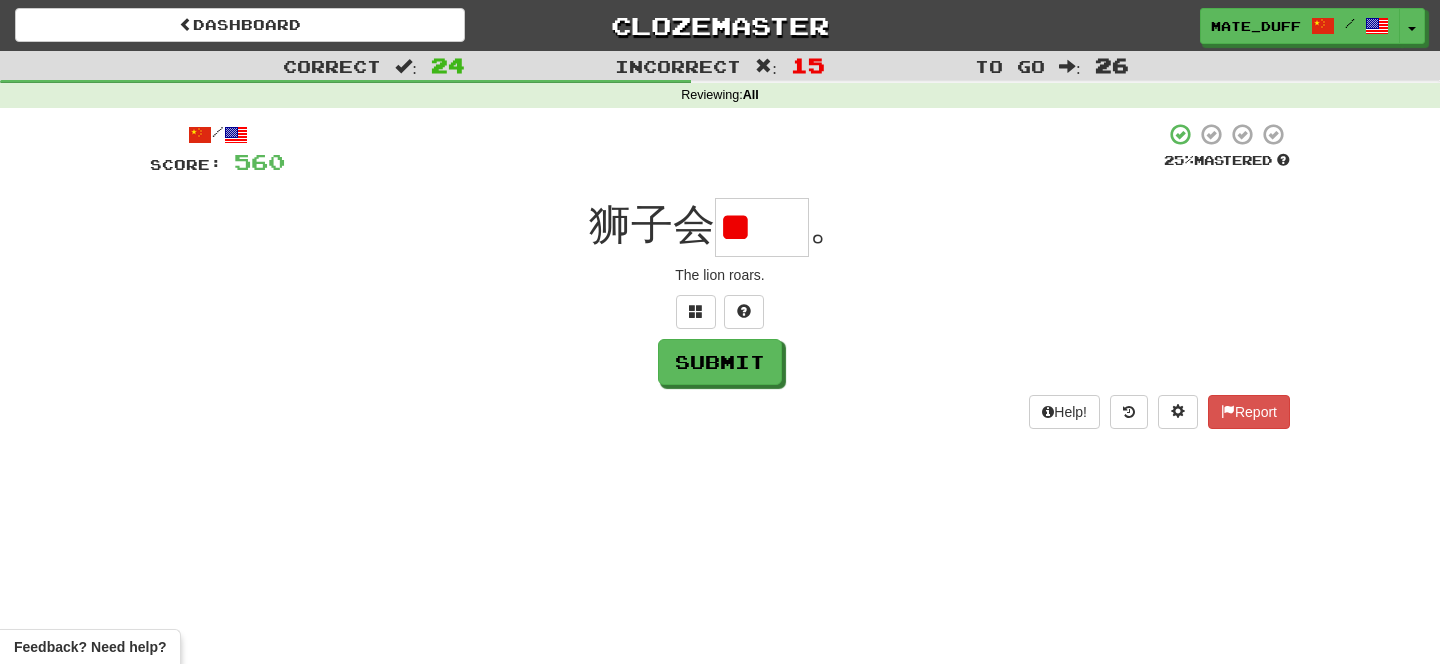 scroll, scrollTop: 0, scrollLeft: 0, axis: both 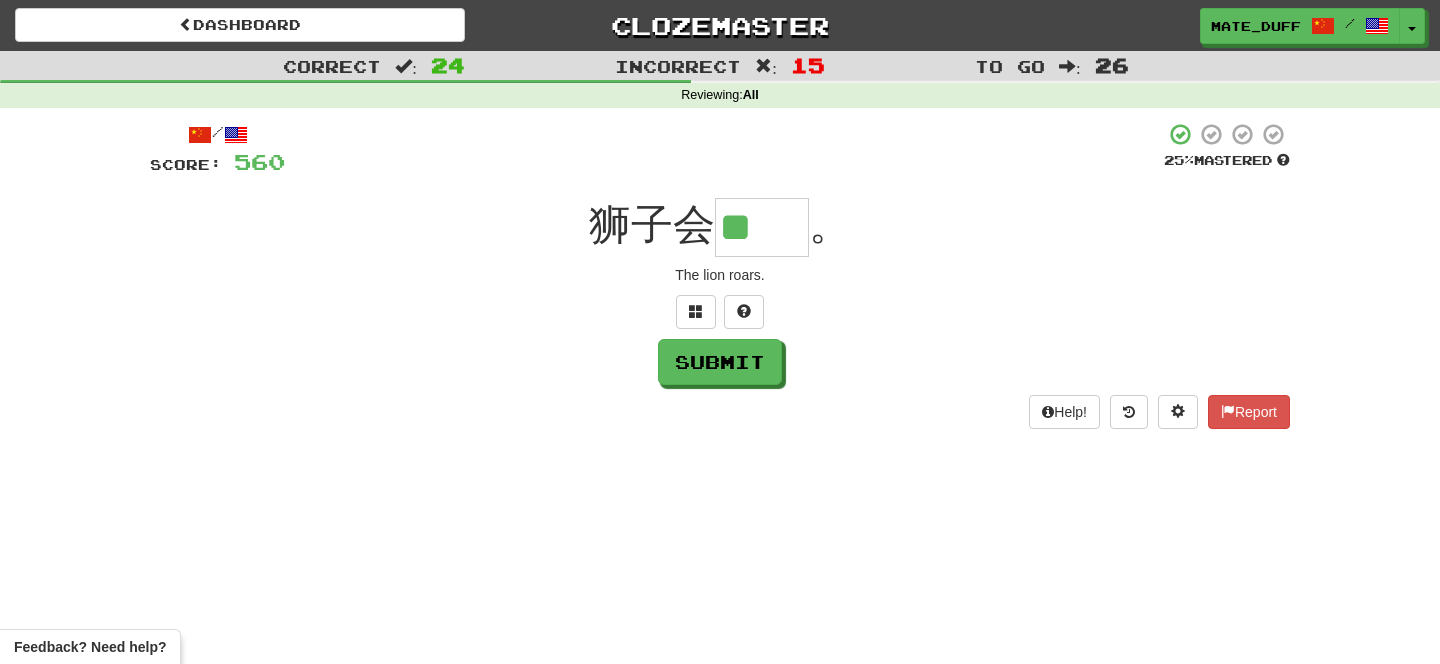 type on "**" 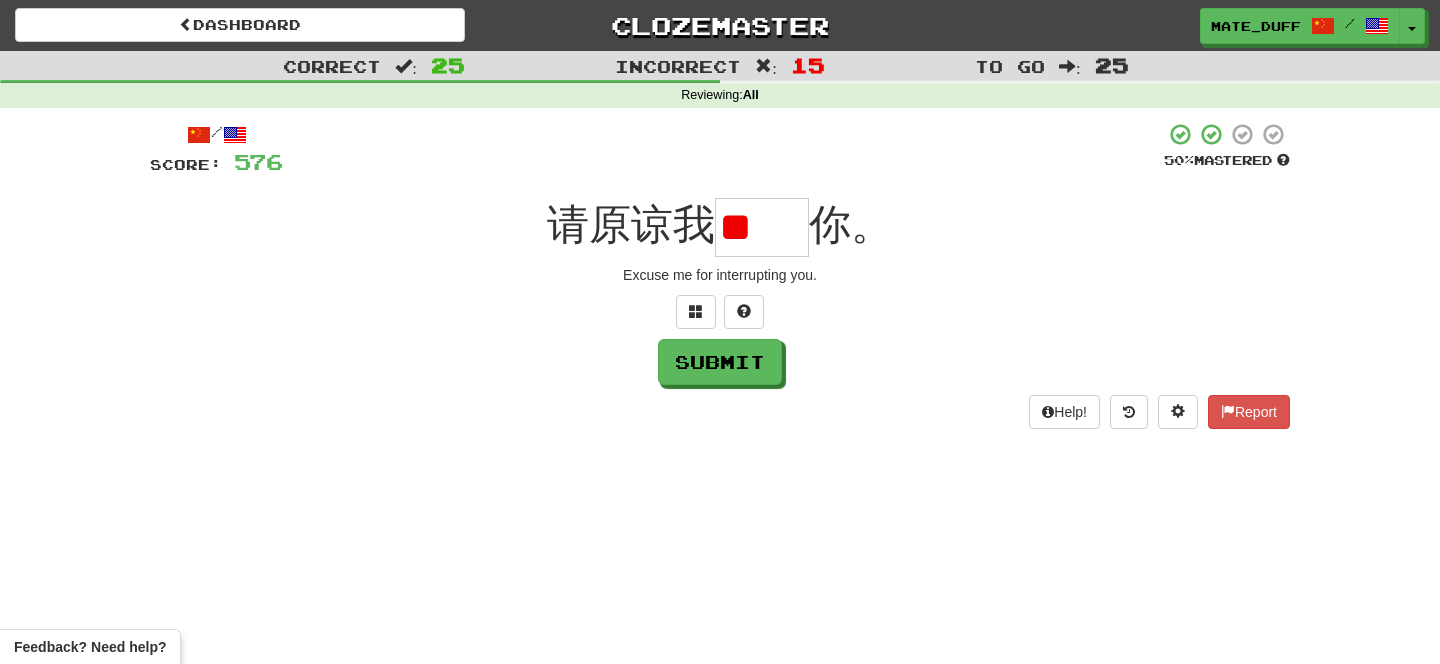 scroll, scrollTop: 0, scrollLeft: 0, axis: both 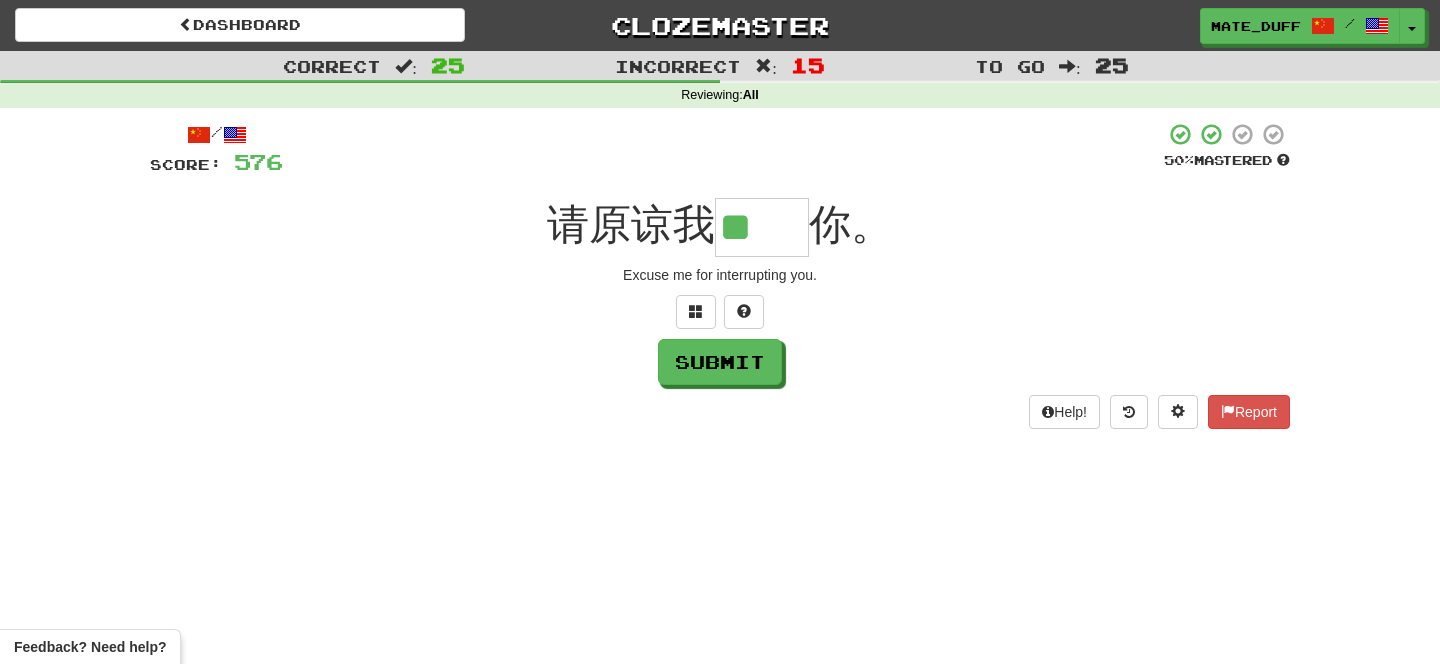 type on "**" 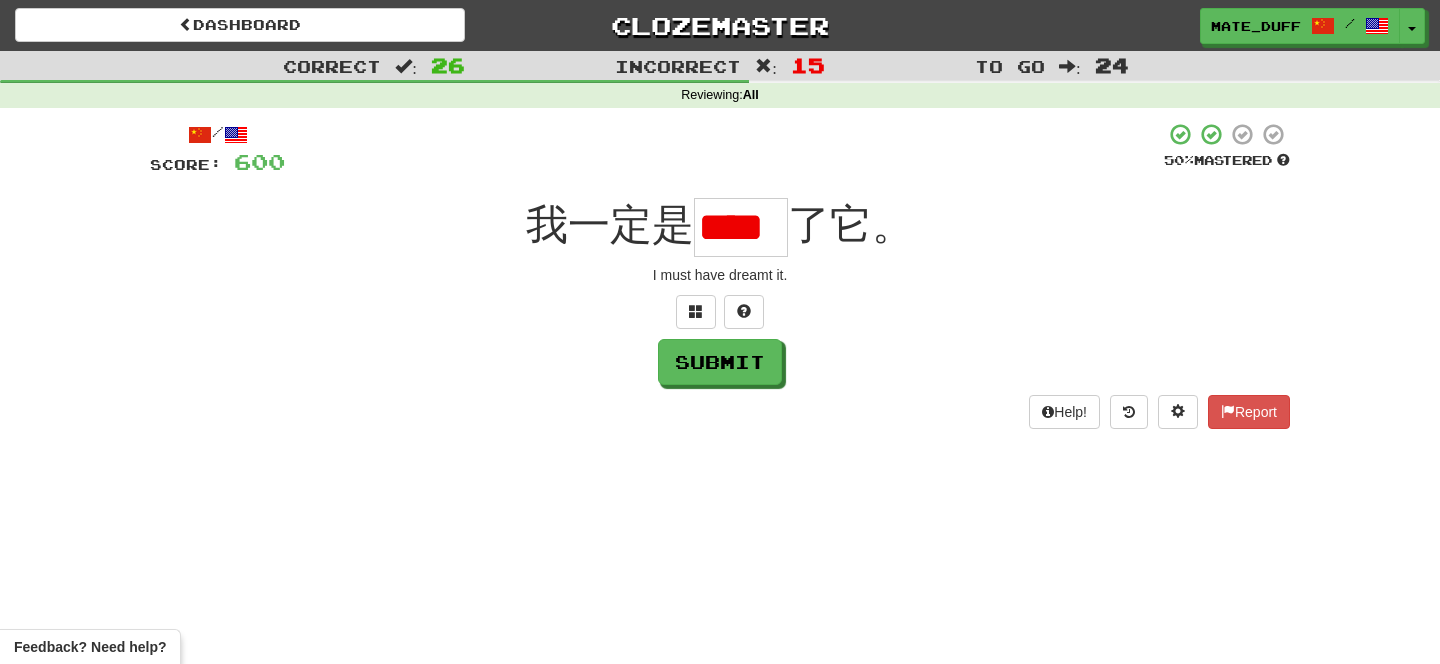 scroll, scrollTop: 0, scrollLeft: 19, axis: horizontal 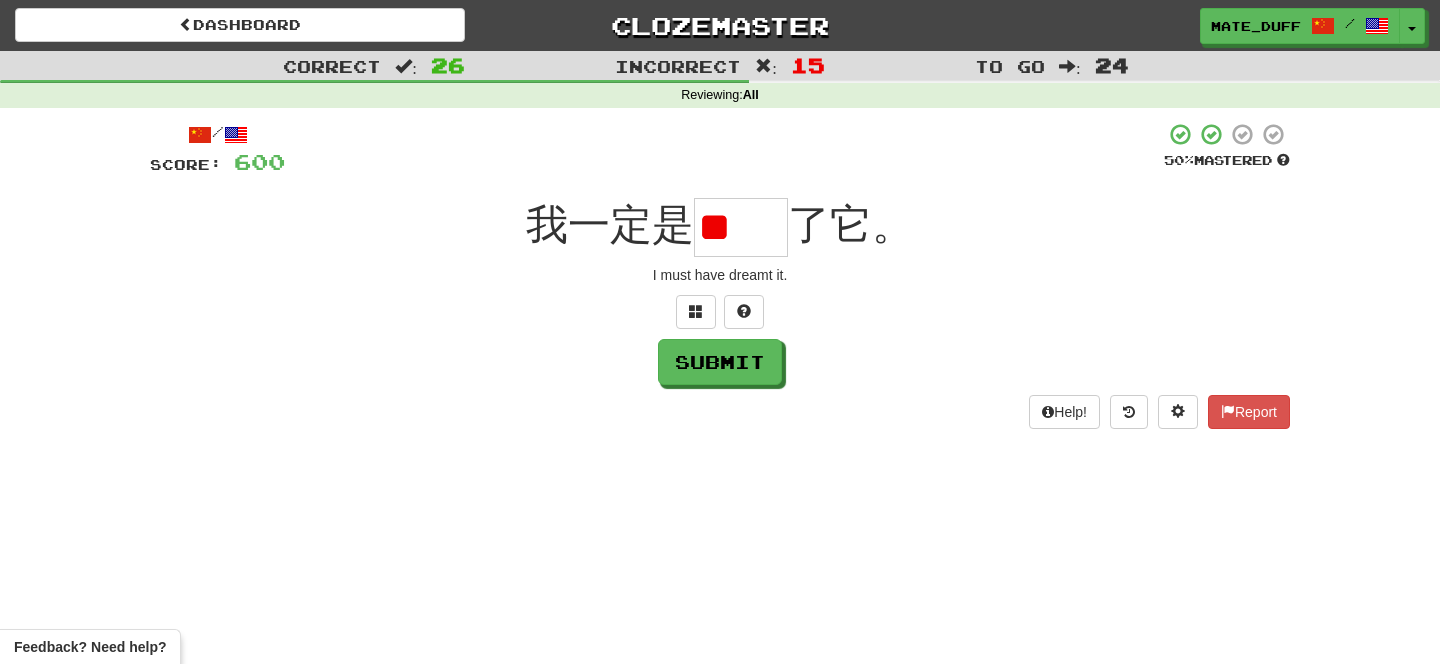 type on "*" 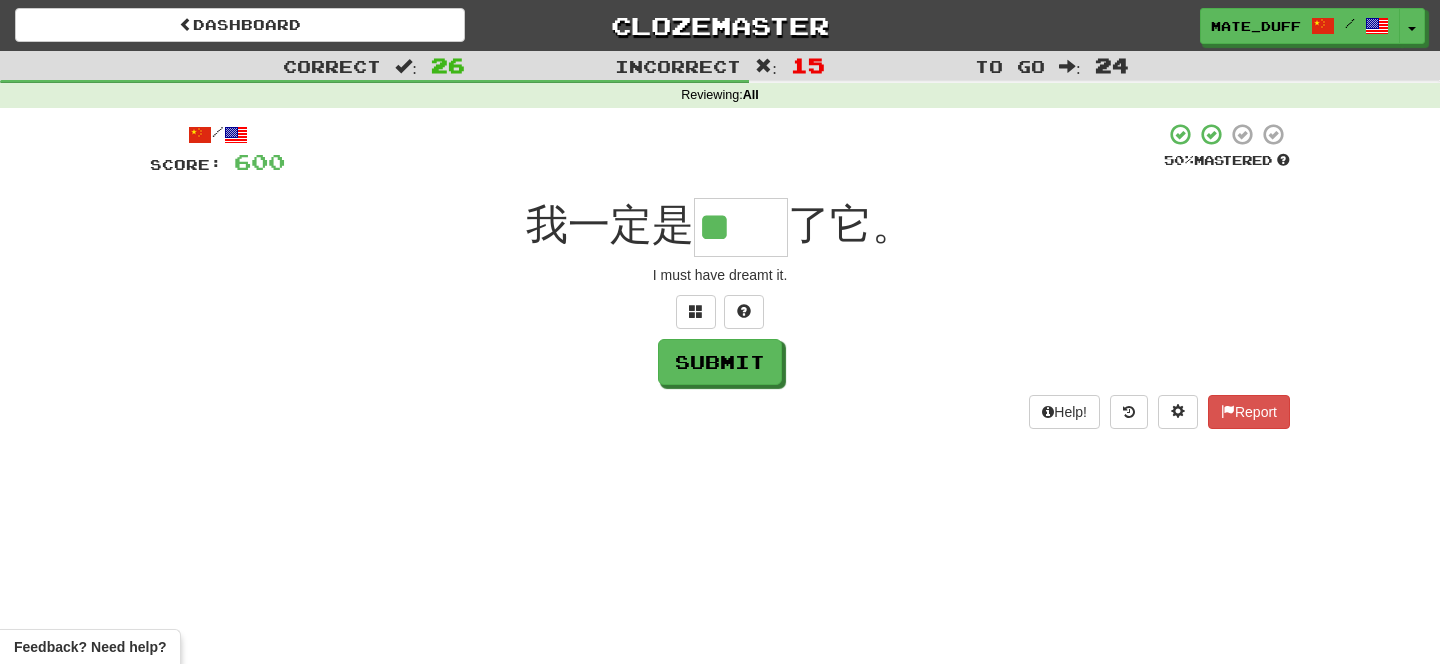 type on "**" 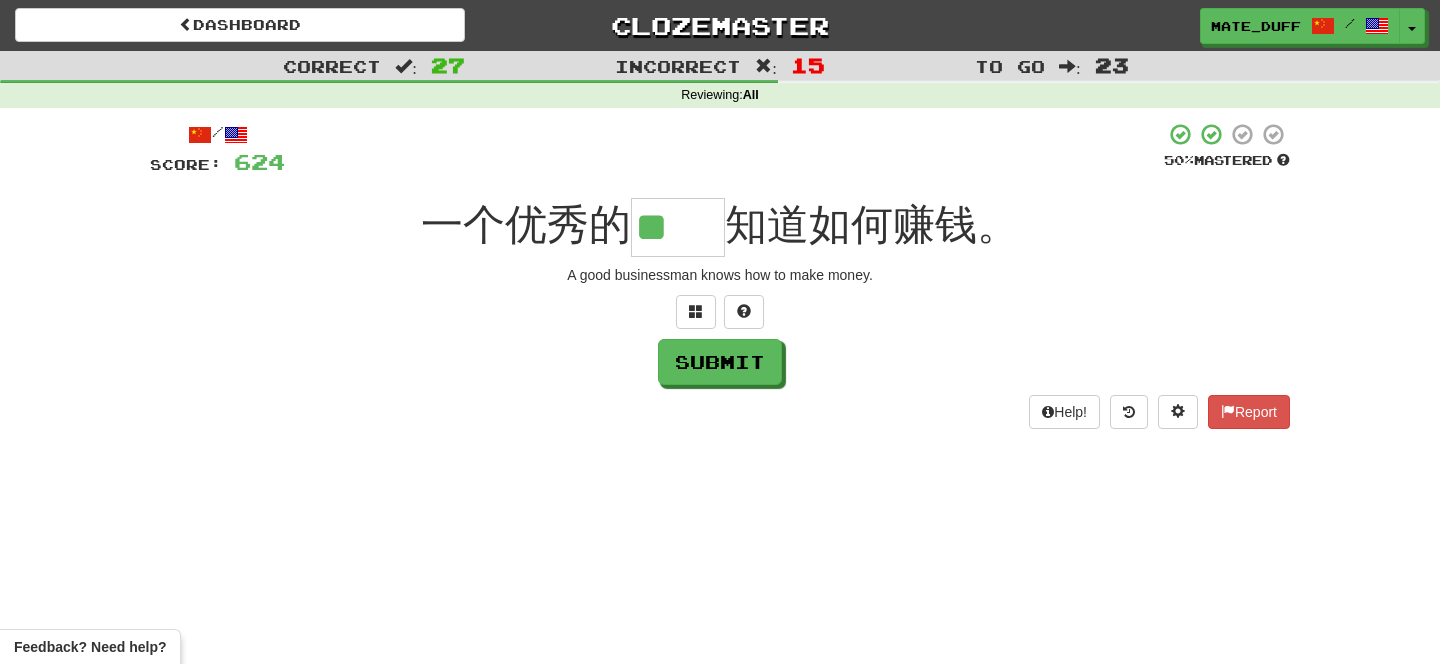 scroll, scrollTop: 0, scrollLeft: 0, axis: both 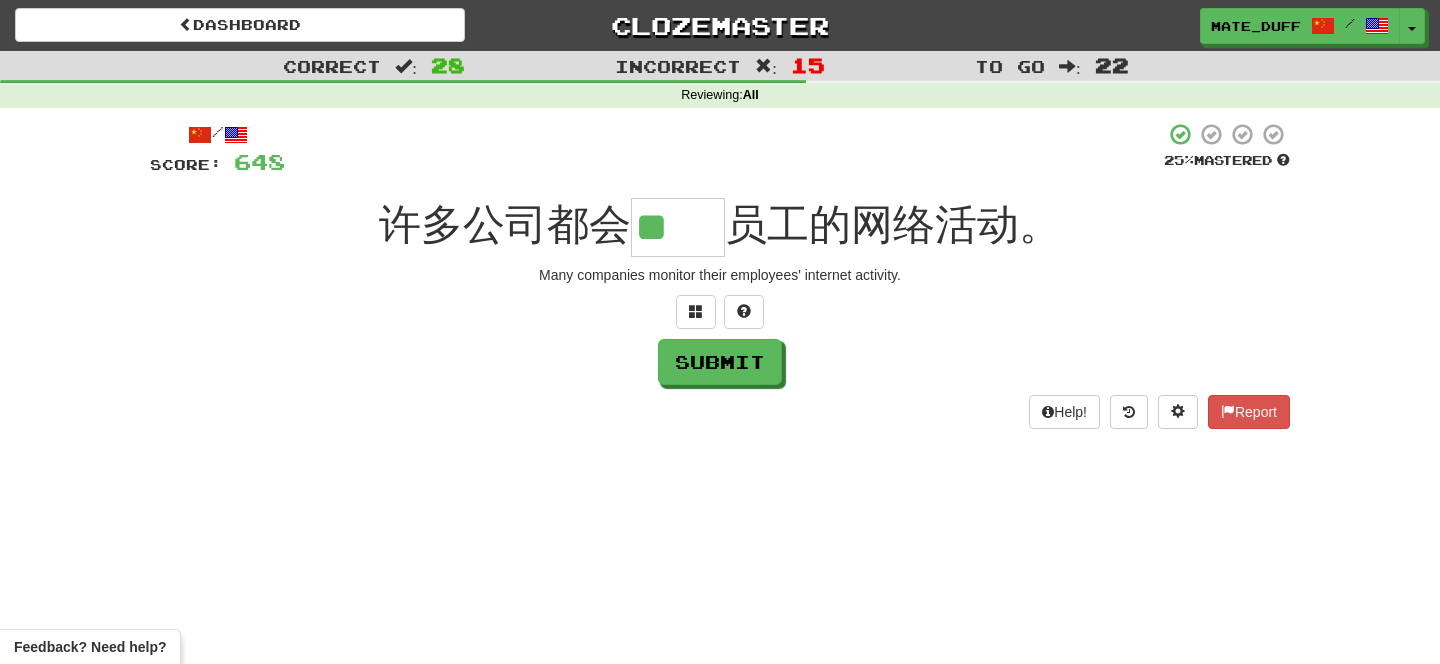 type on "**" 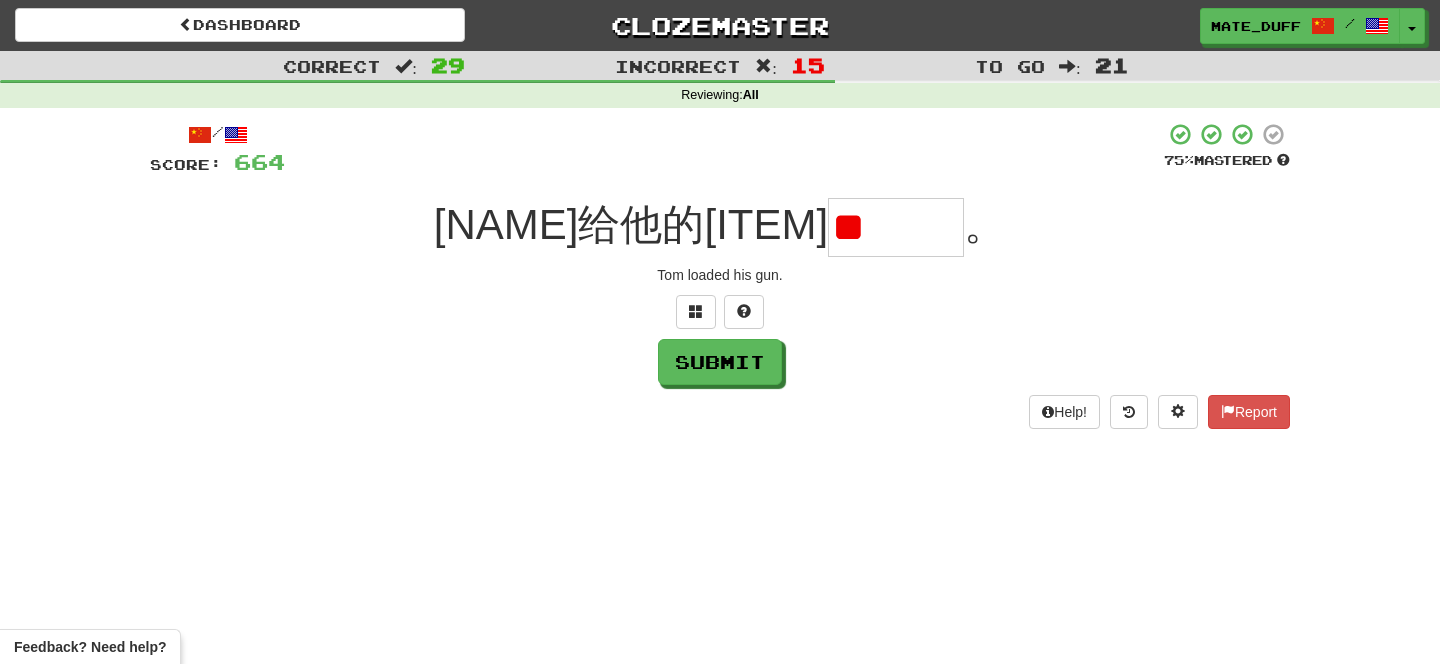 type on "*" 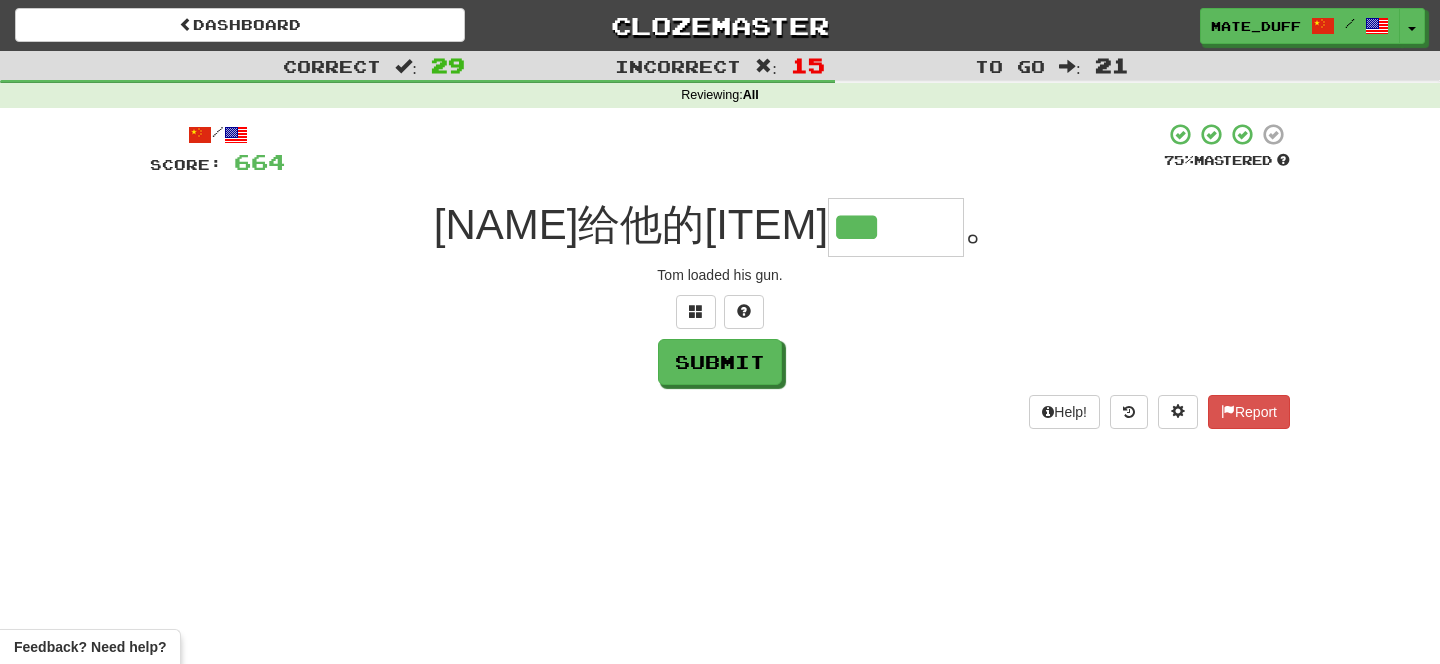 scroll, scrollTop: 0, scrollLeft: 0, axis: both 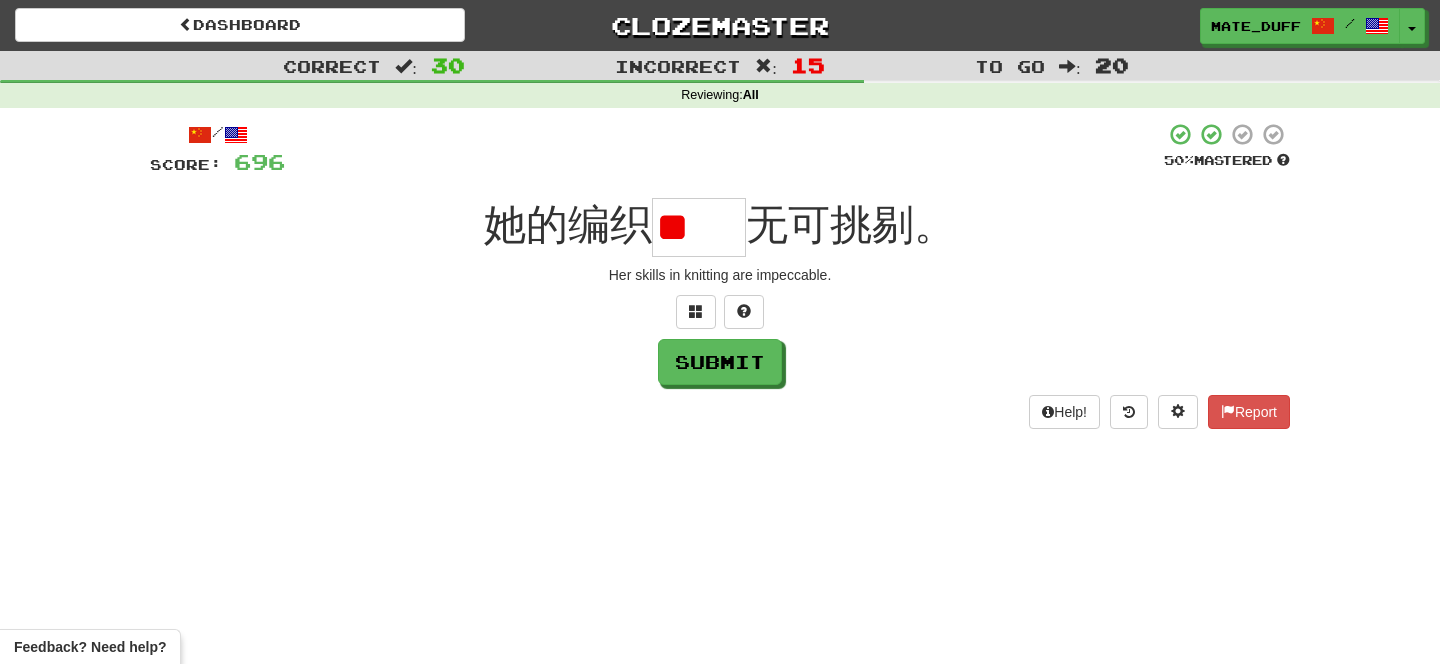 type on "*" 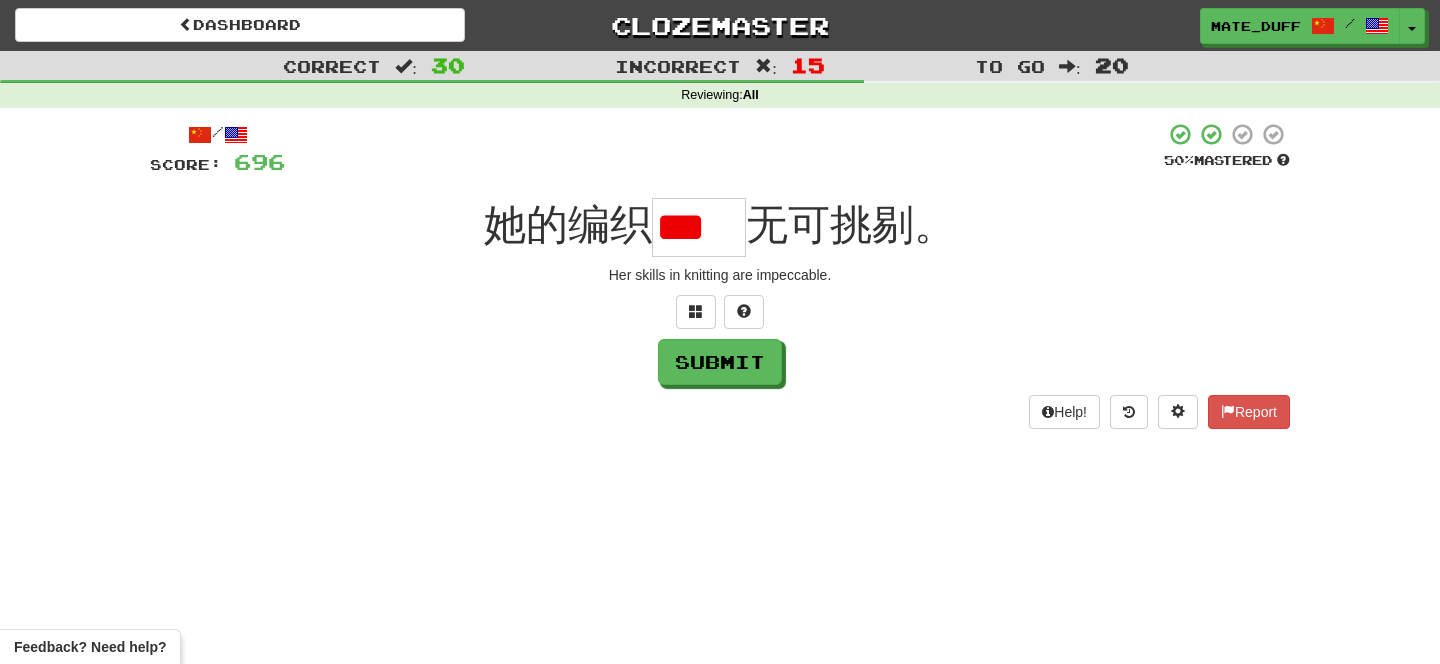 scroll, scrollTop: 0, scrollLeft: 0, axis: both 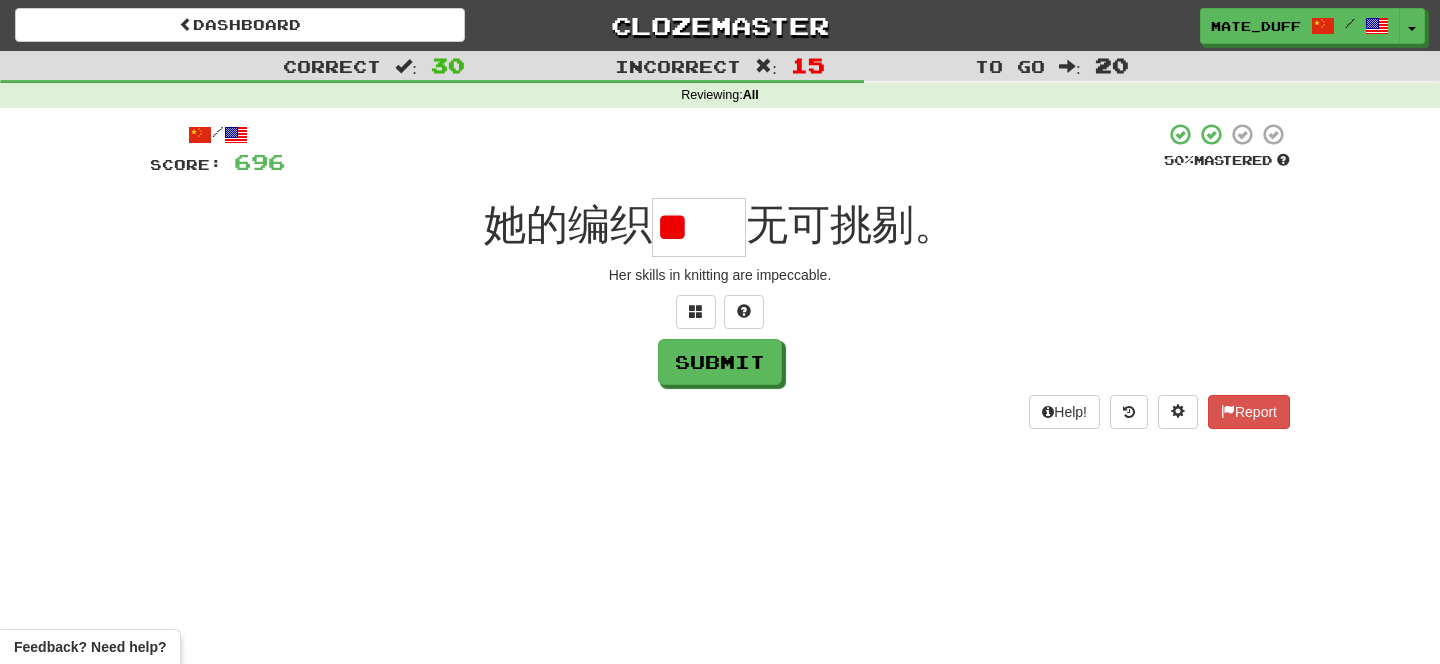 type on "*" 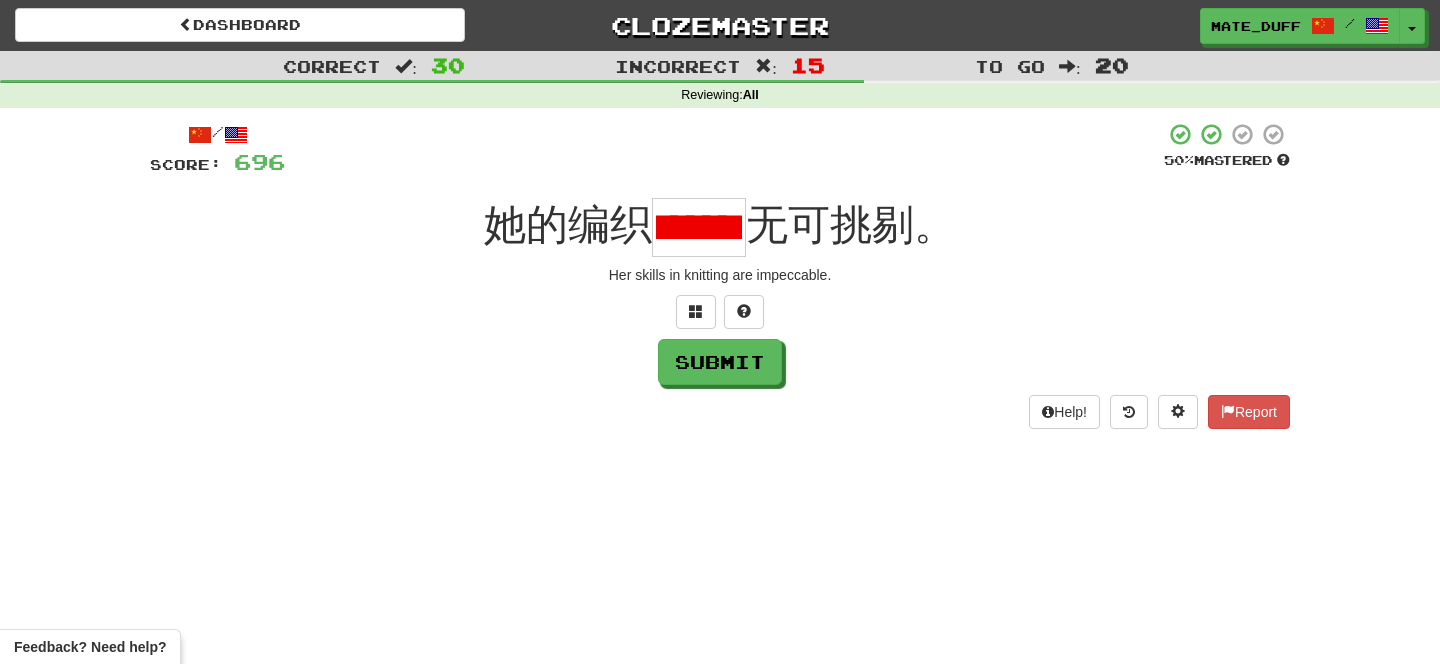 scroll, scrollTop: 0, scrollLeft: 25, axis: horizontal 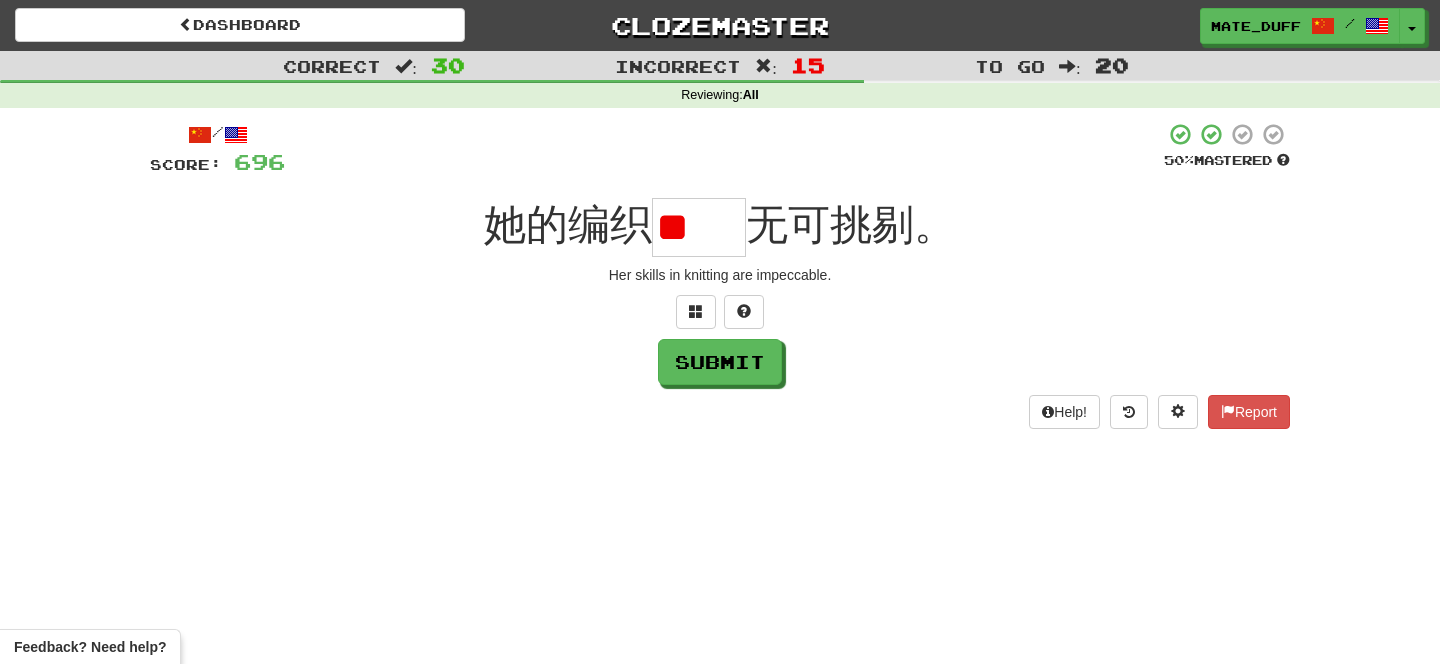 type on "*" 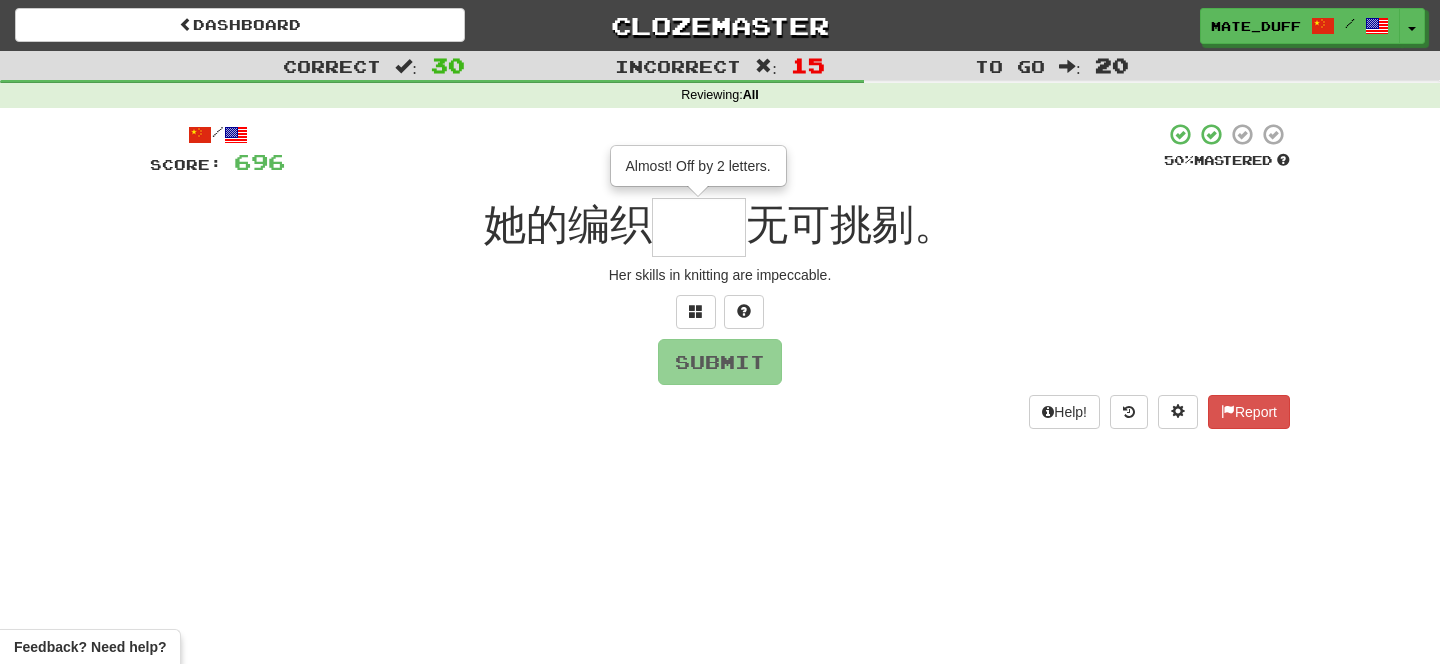 type on "**" 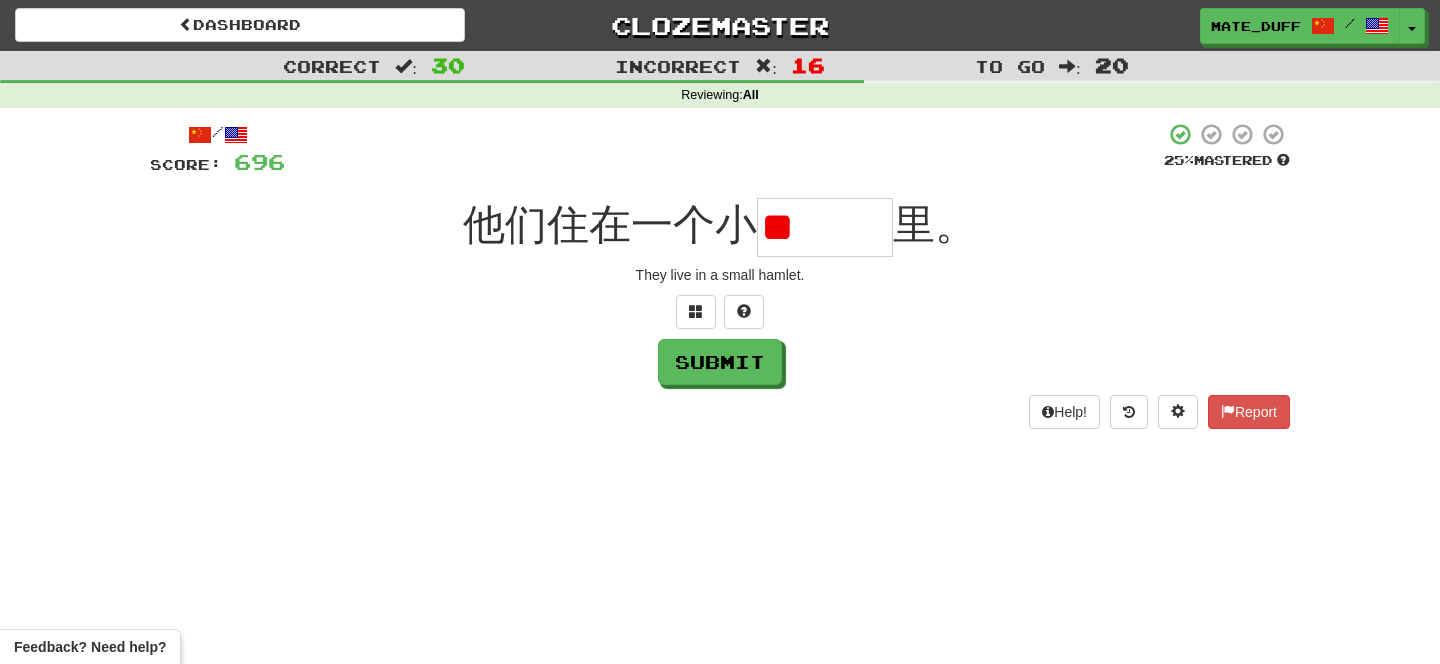 scroll, scrollTop: 0, scrollLeft: 0, axis: both 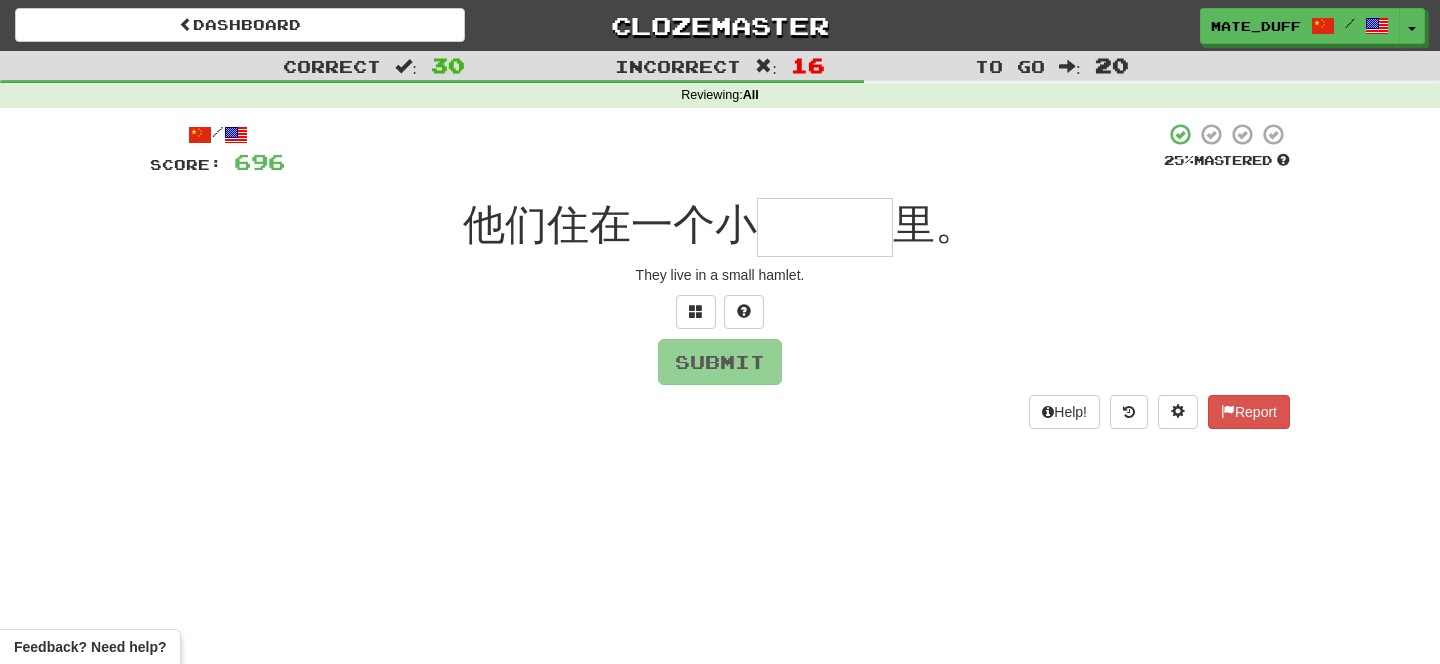 type on "***" 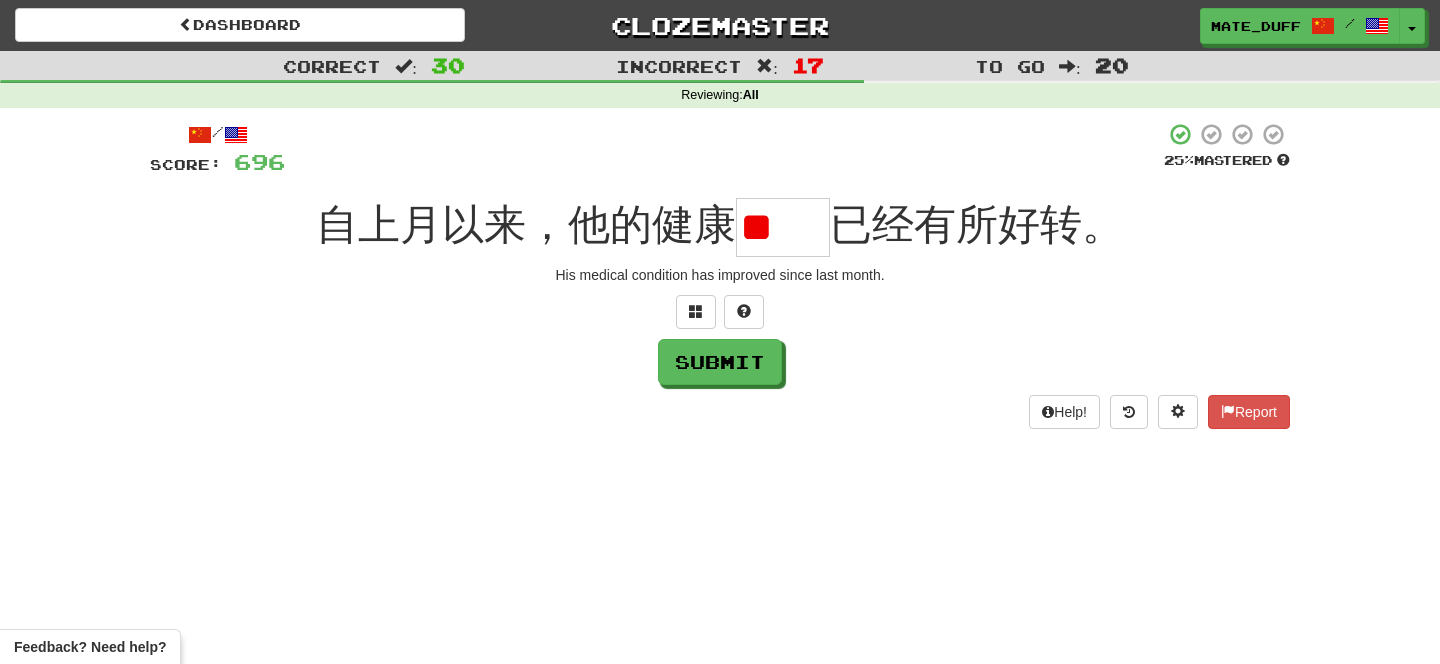 scroll, scrollTop: 0, scrollLeft: 0, axis: both 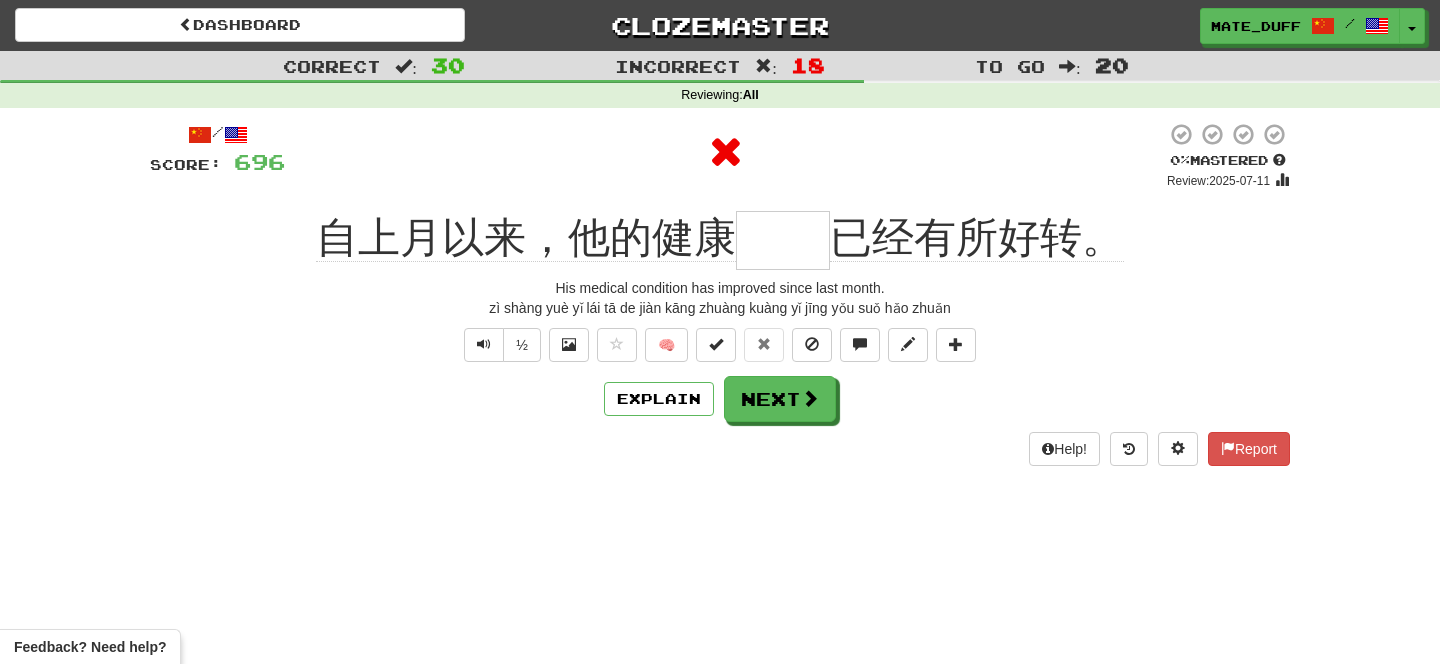 type on "**" 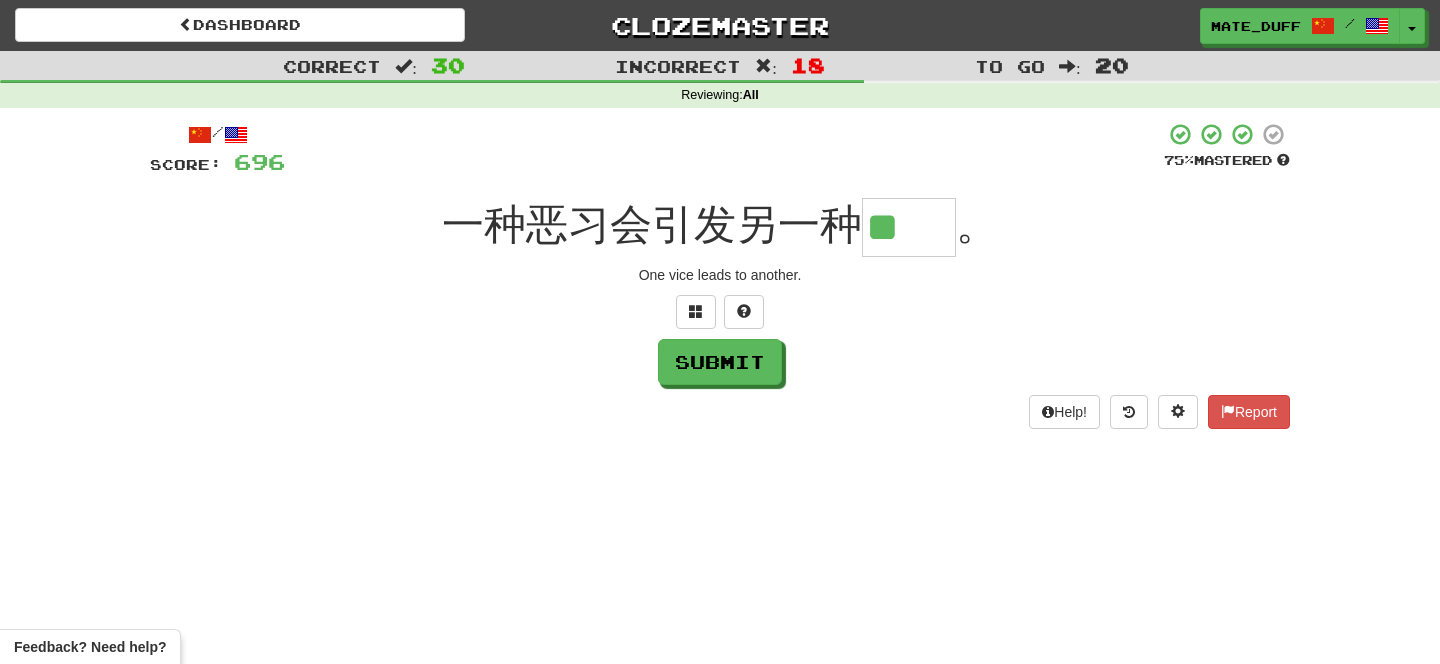 type on "**" 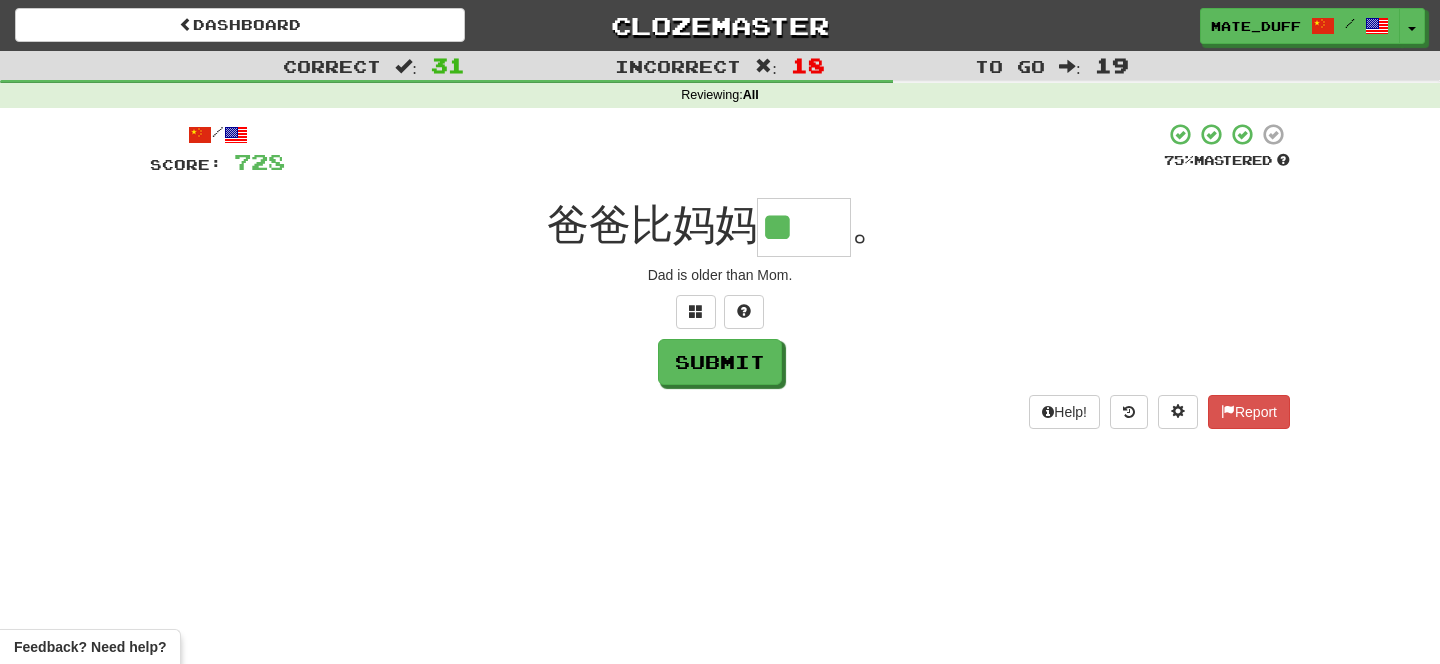 scroll, scrollTop: 0, scrollLeft: 0, axis: both 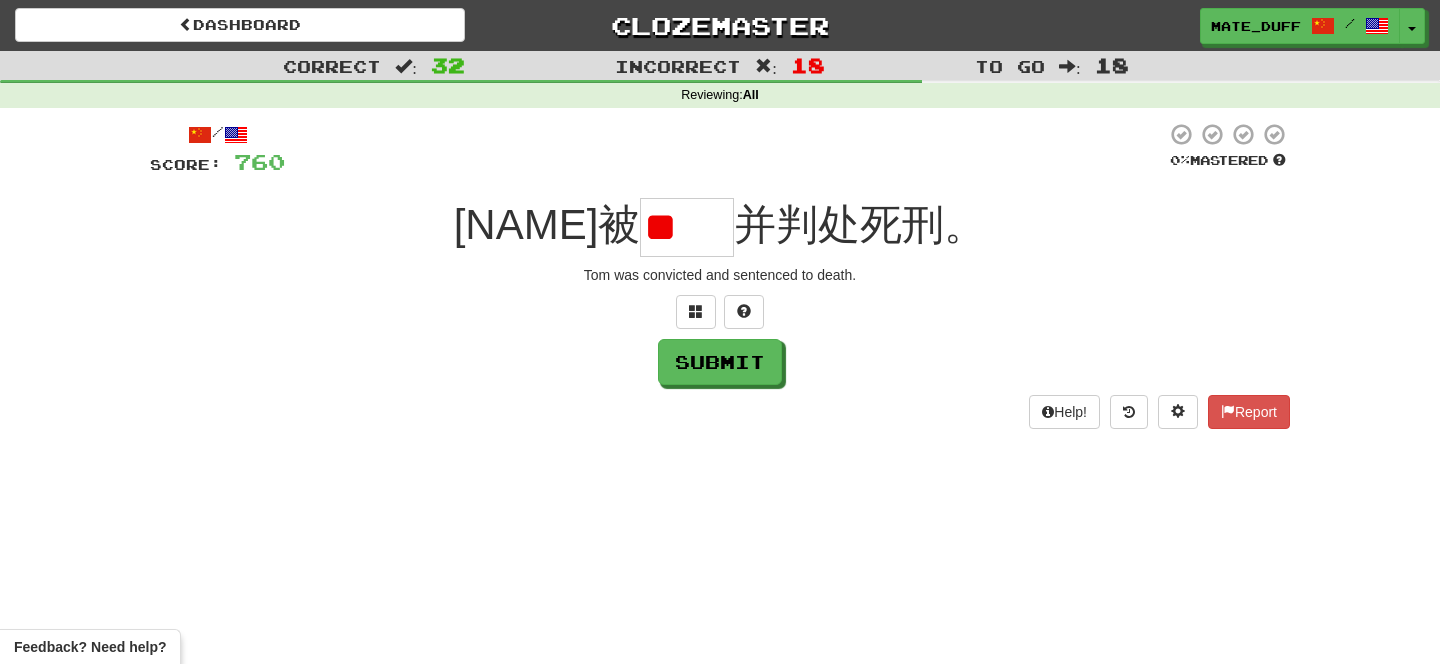 type on "*" 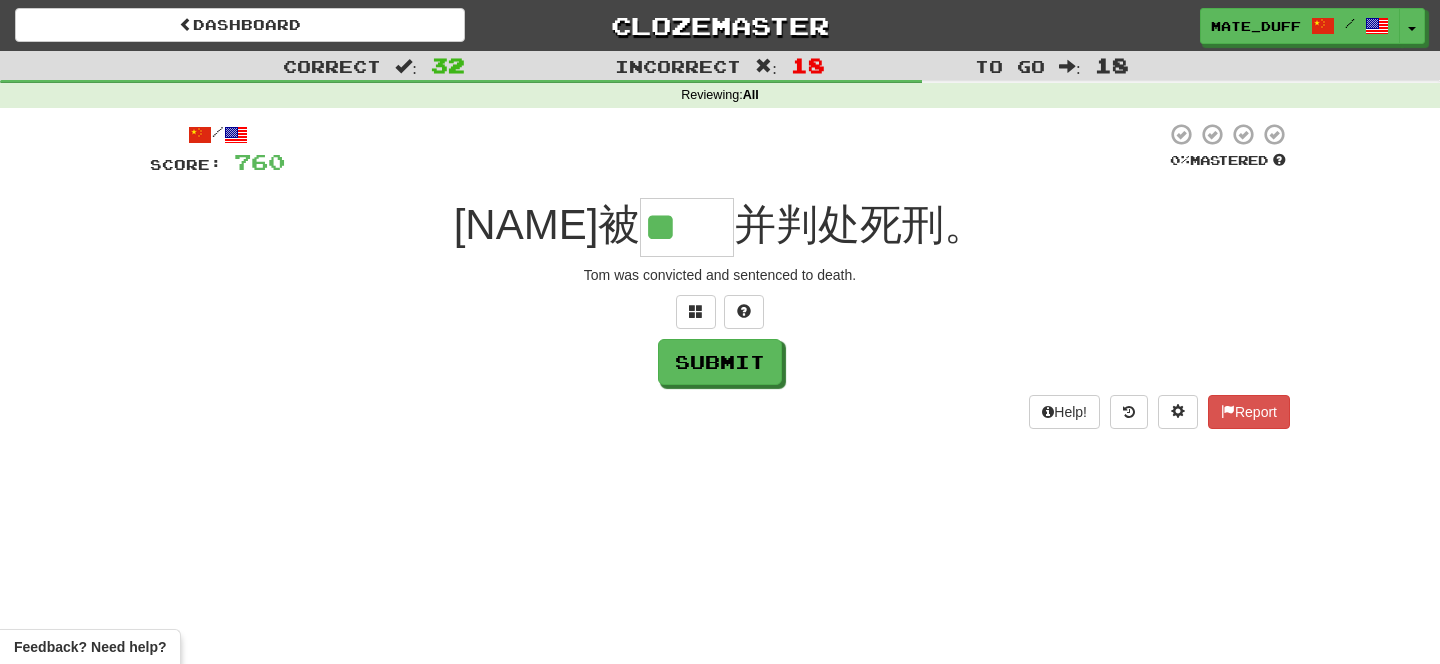 scroll, scrollTop: 0, scrollLeft: 0, axis: both 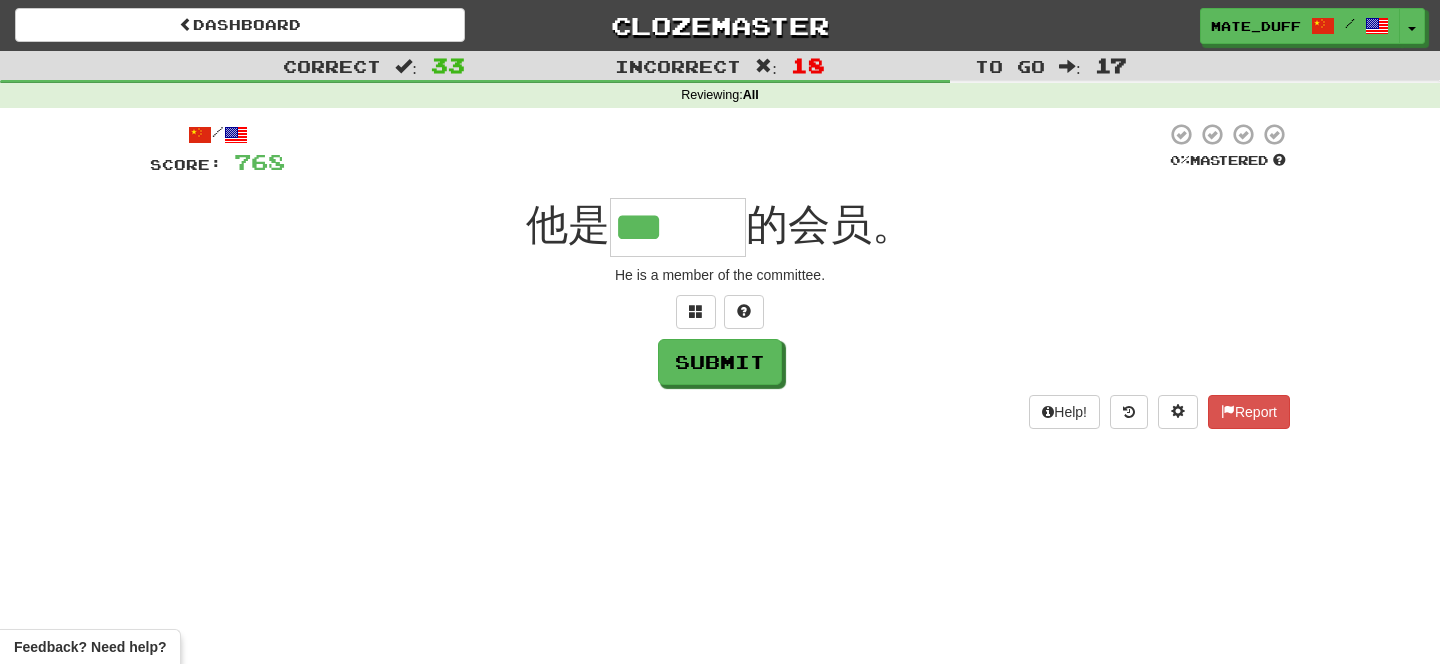 type on "***" 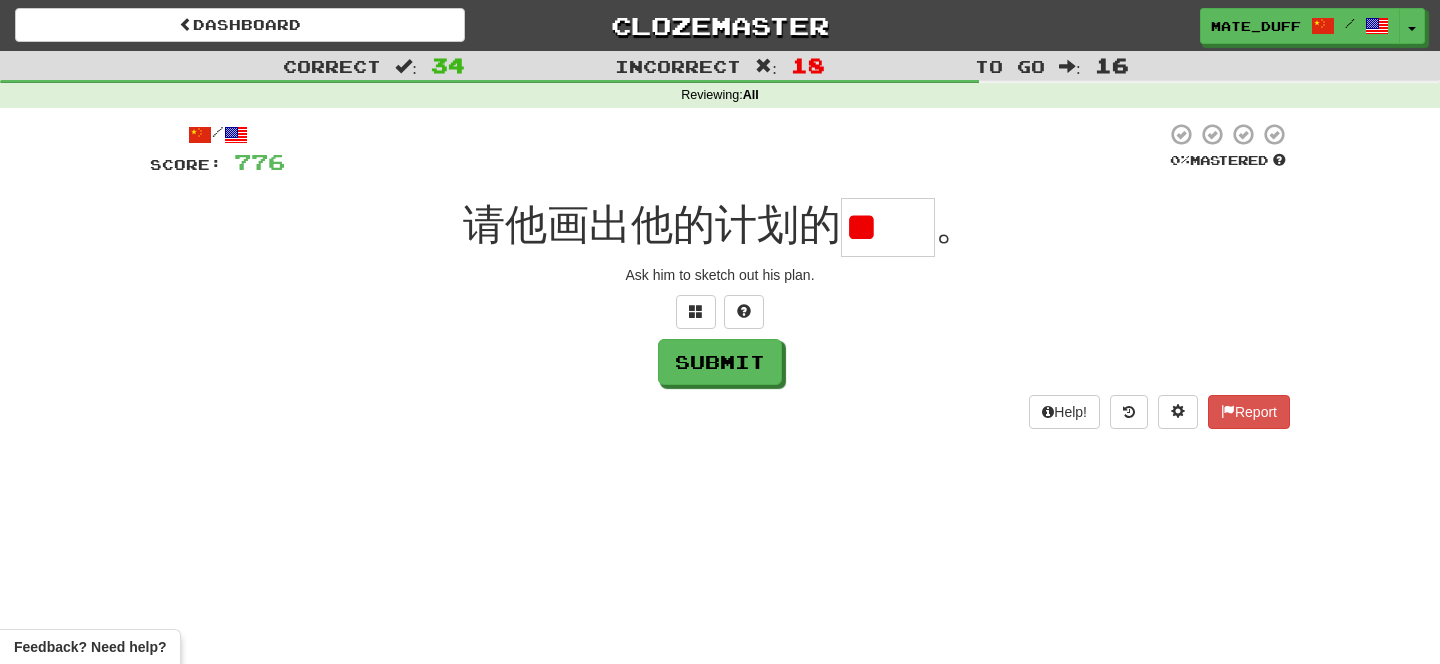 scroll, scrollTop: 0, scrollLeft: 0, axis: both 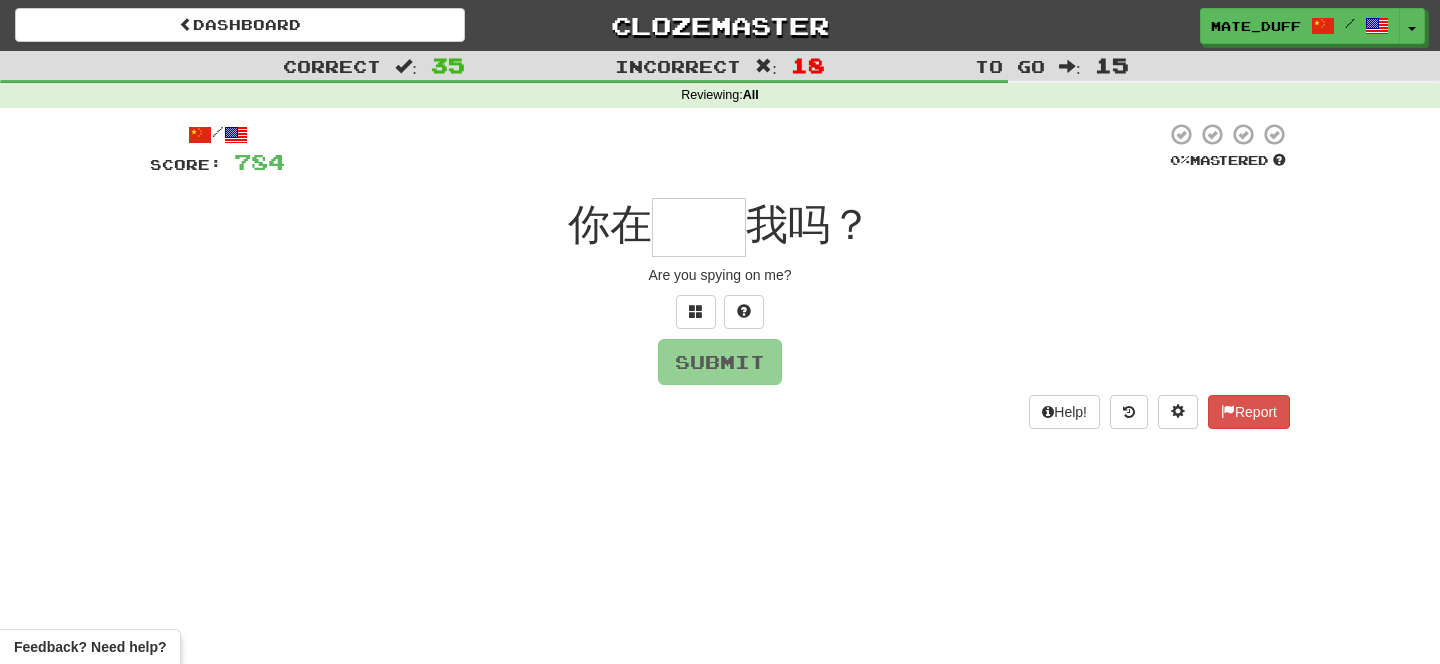 type on "*" 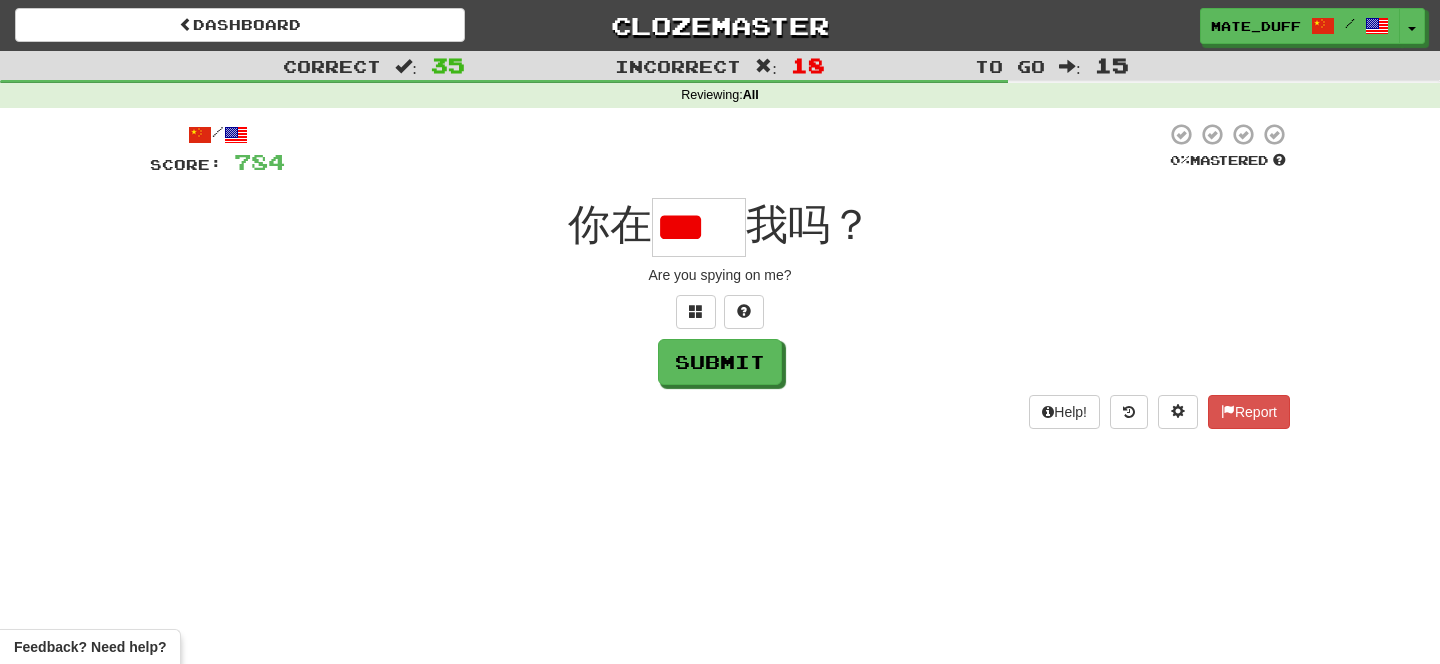 scroll, scrollTop: 0, scrollLeft: 0, axis: both 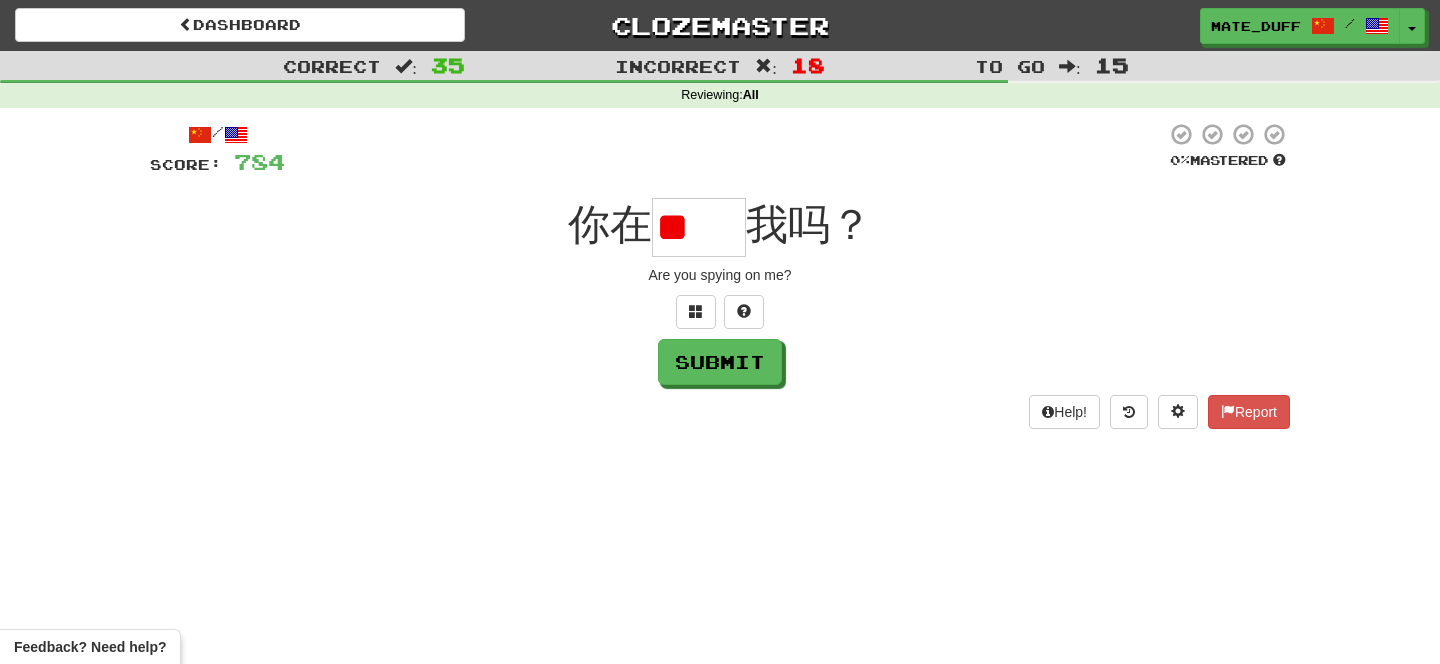 type on "*" 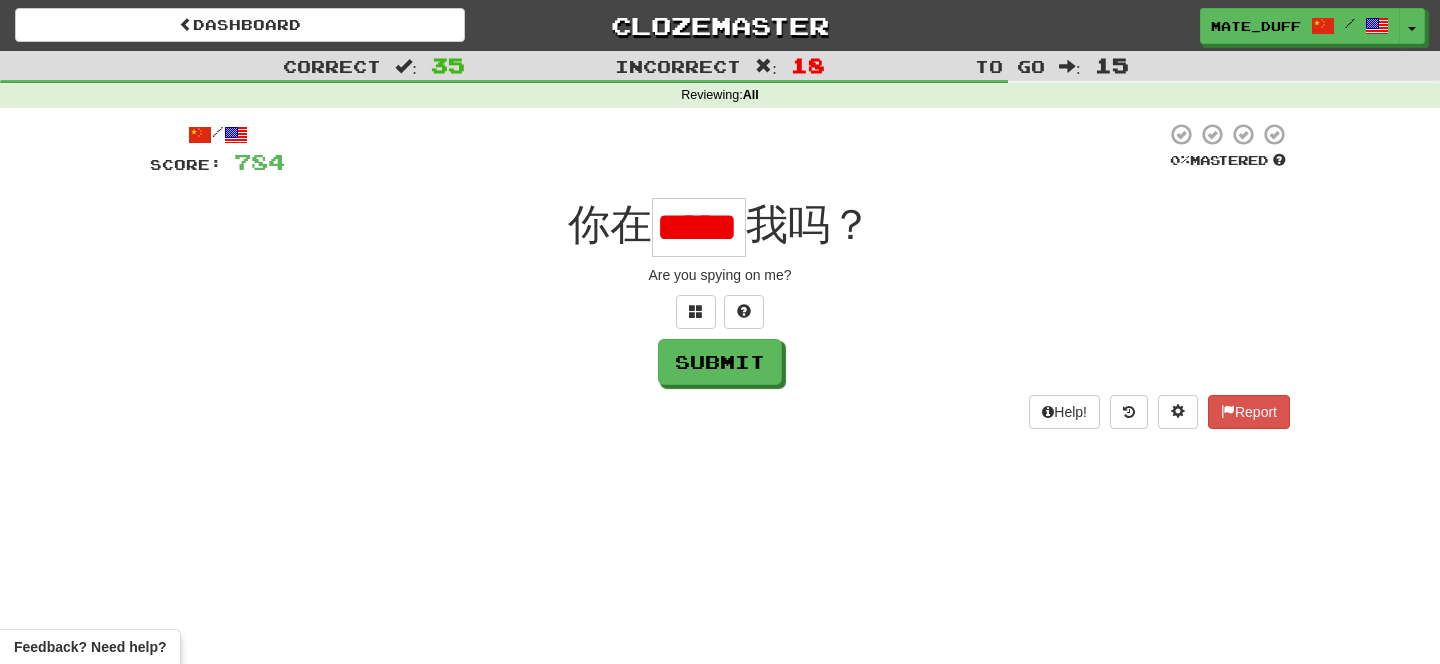 scroll, scrollTop: 0, scrollLeft: 0, axis: both 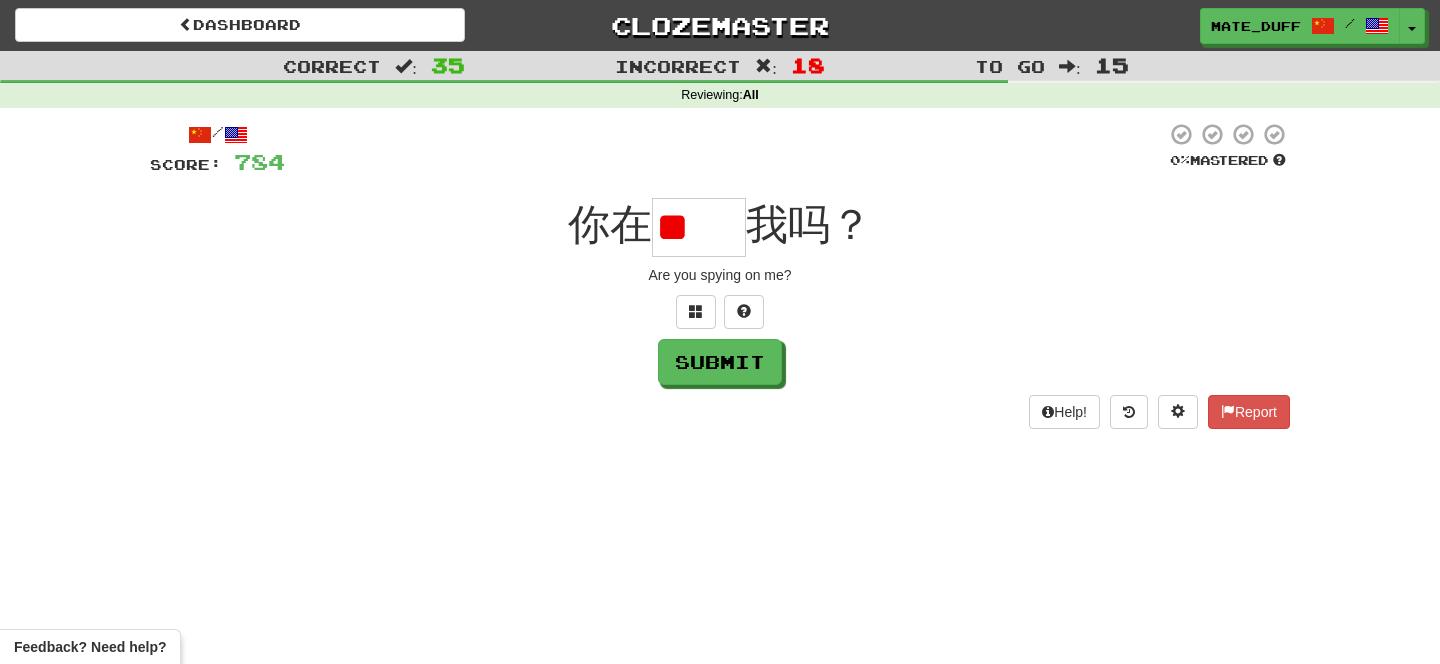 type on "*" 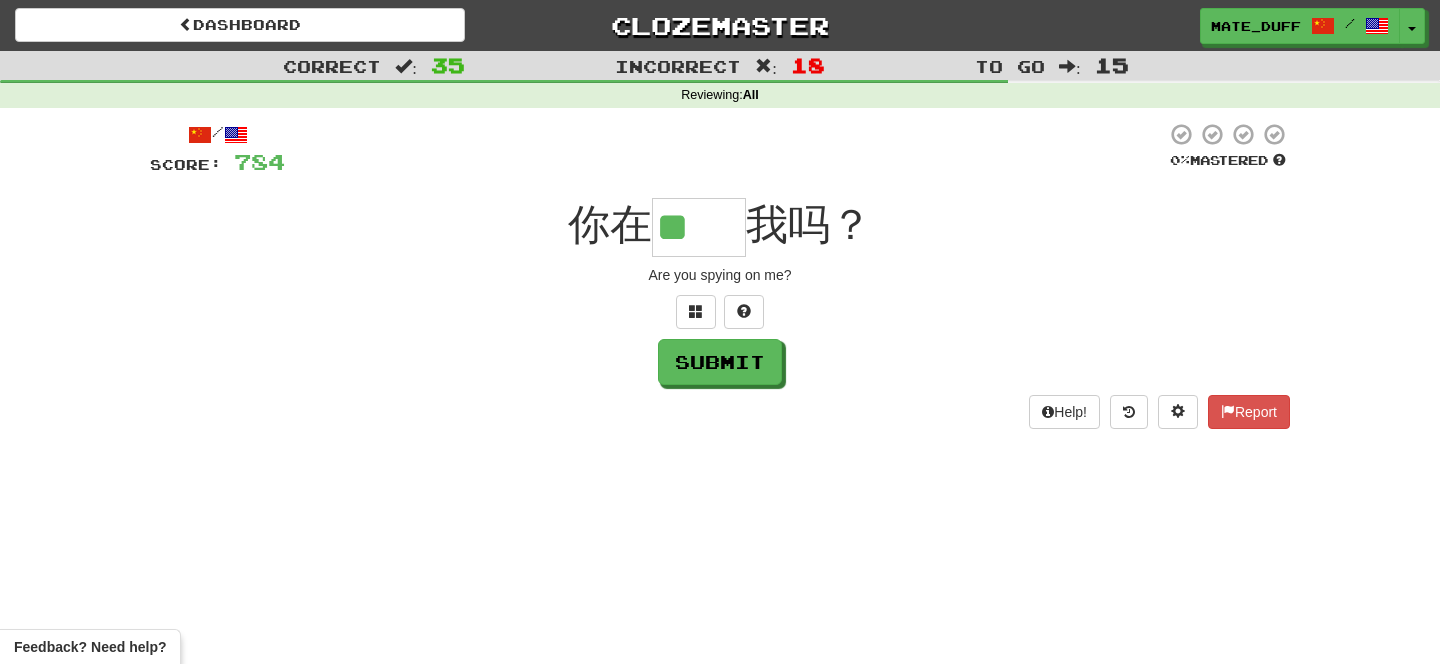 scroll, scrollTop: 0, scrollLeft: 0, axis: both 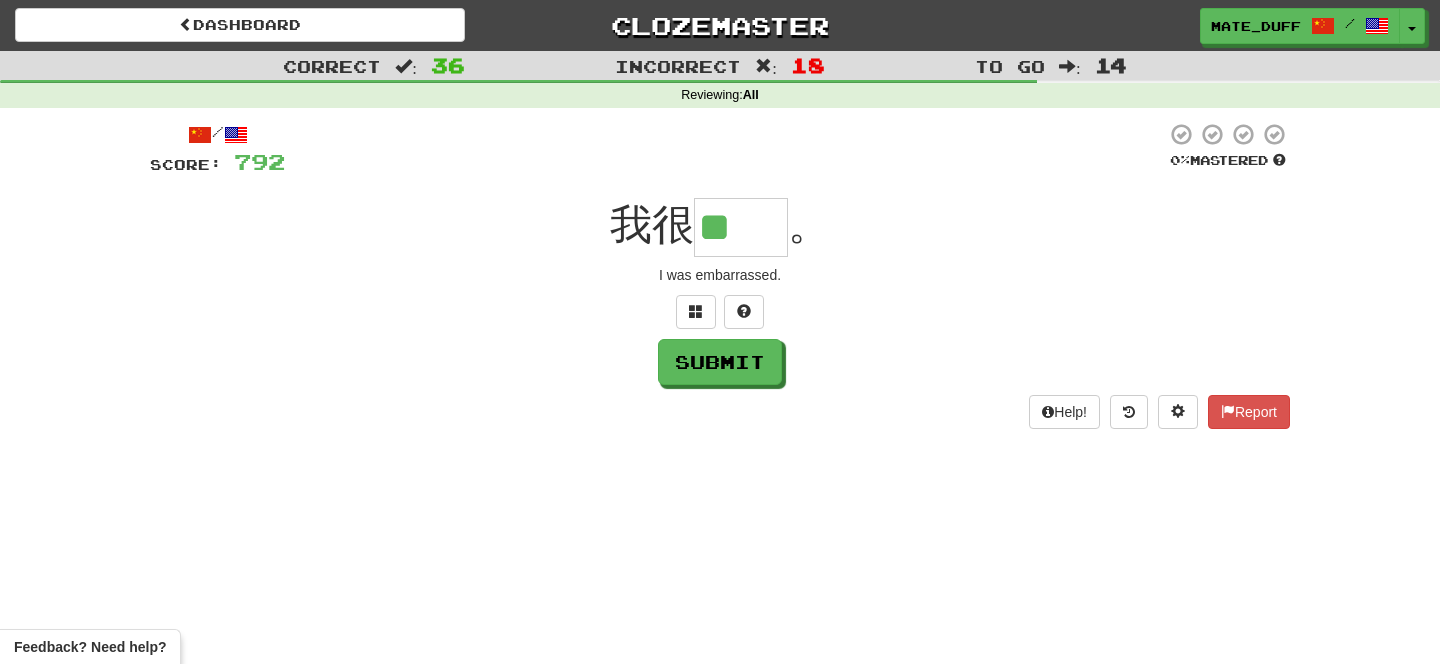 type on "**" 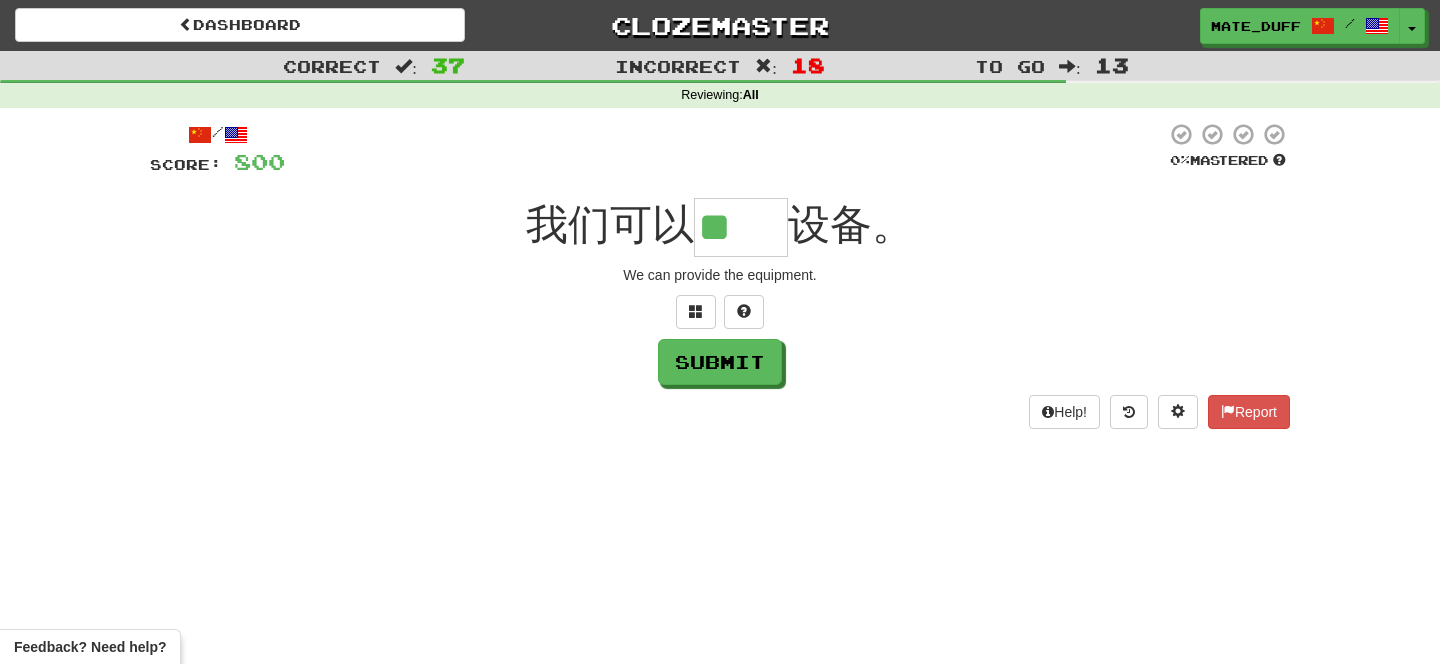 scroll, scrollTop: 0, scrollLeft: 0, axis: both 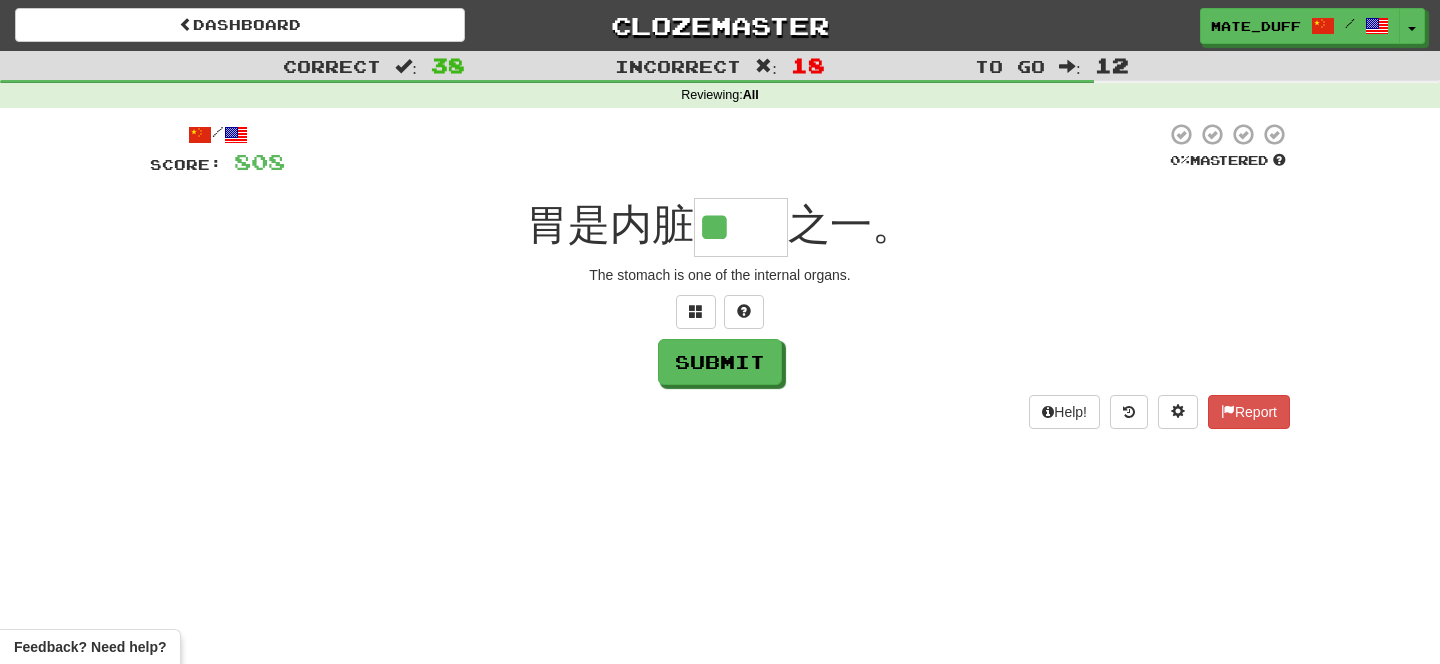 type on "**" 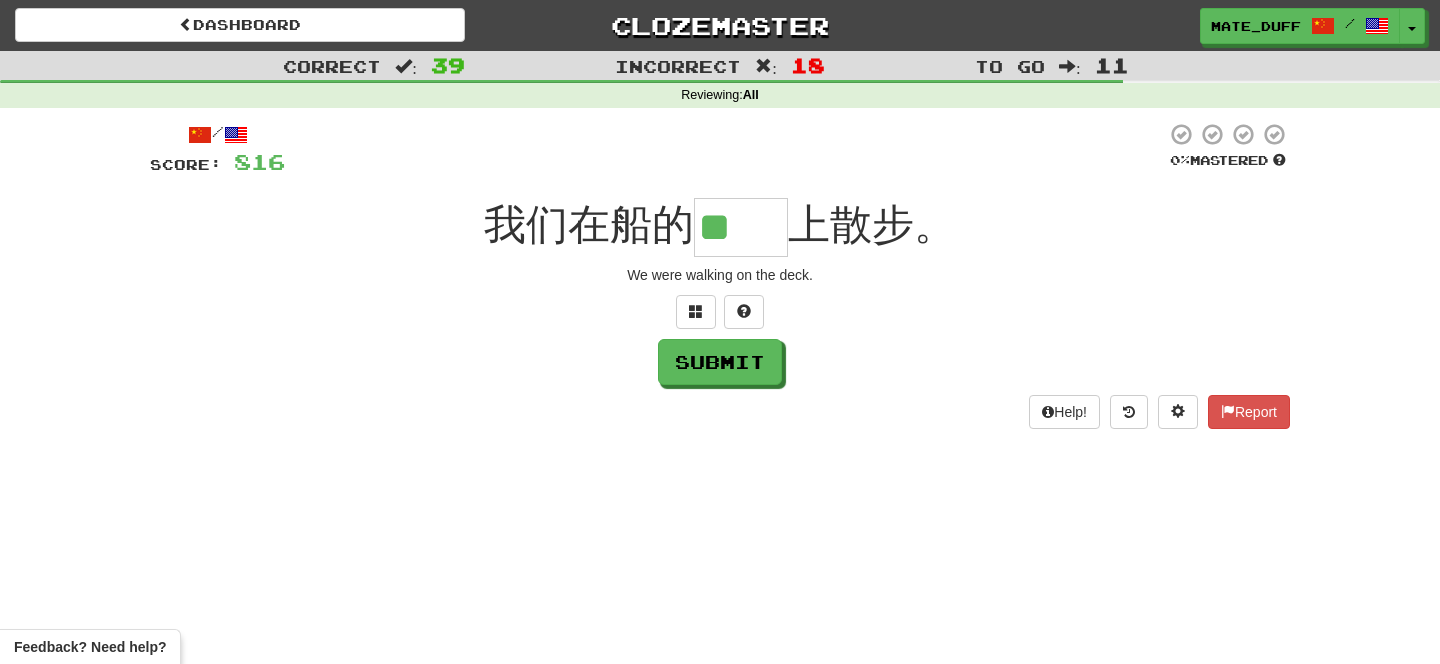scroll, scrollTop: 0, scrollLeft: 0, axis: both 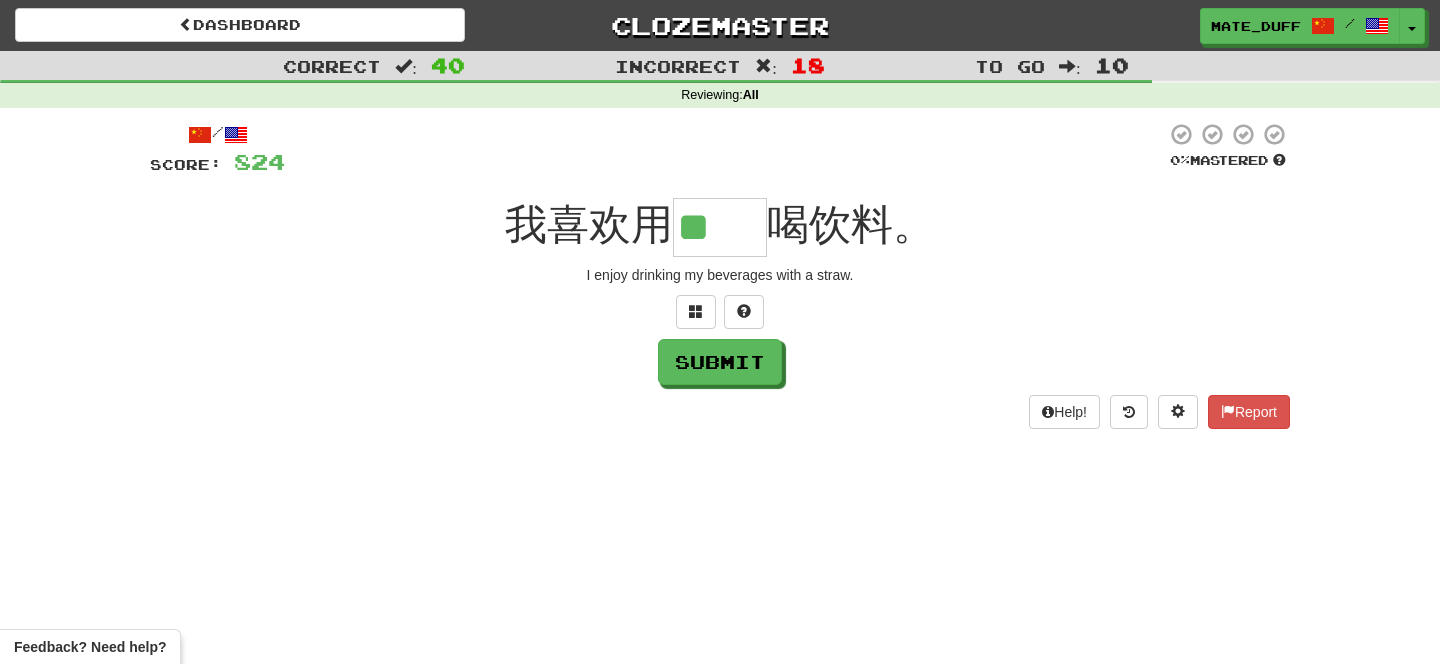 type on "**" 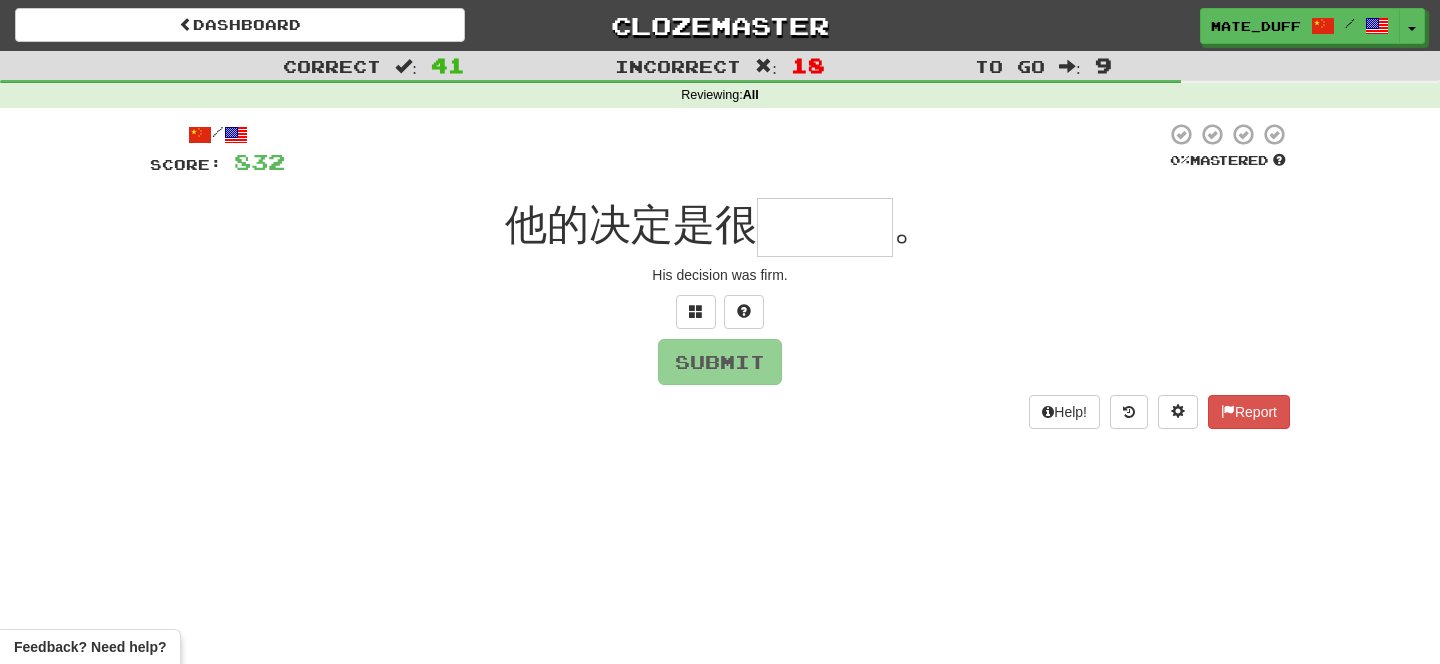 type on "***" 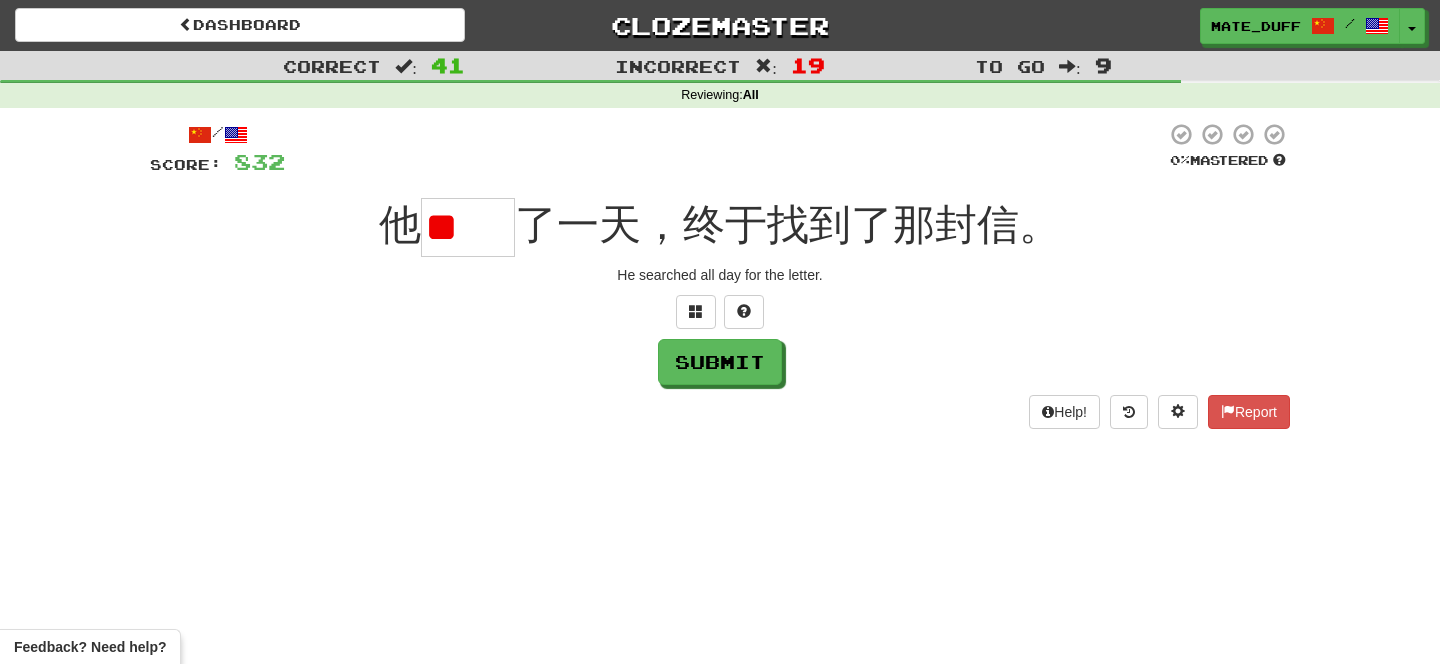 scroll, scrollTop: 0, scrollLeft: 0, axis: both 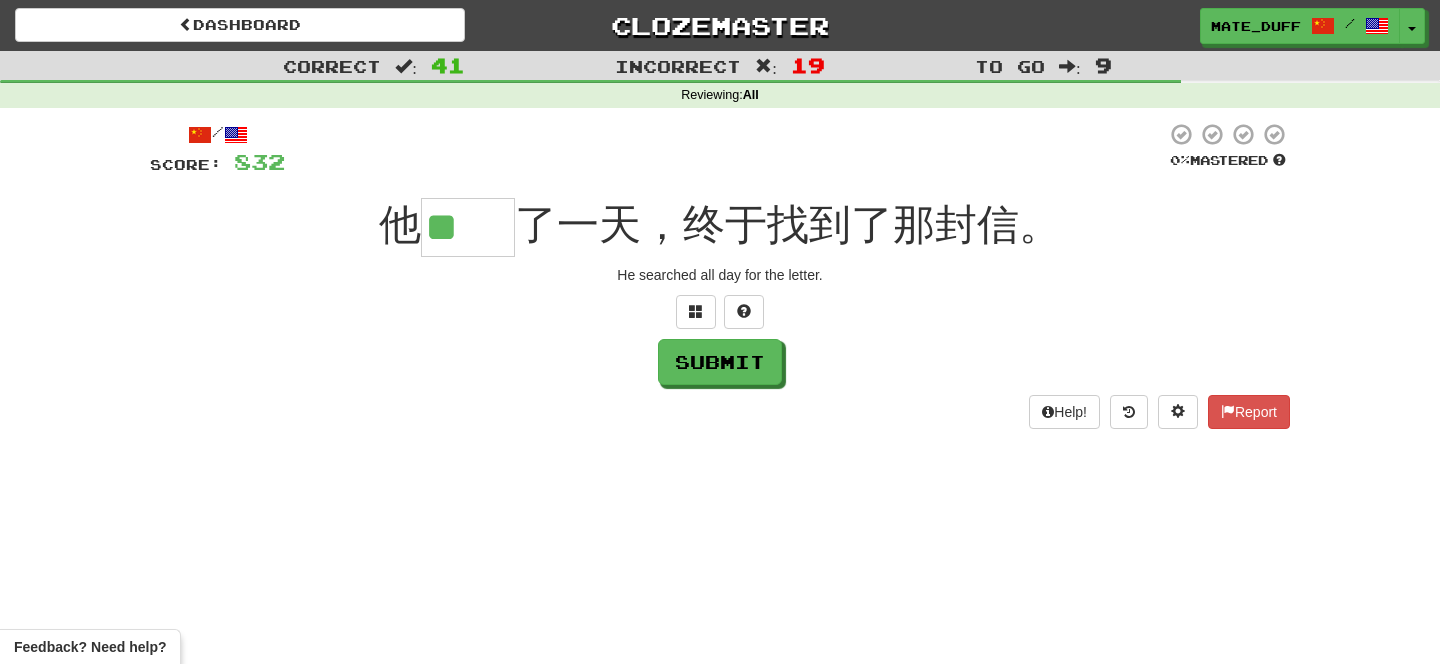 type on "**" 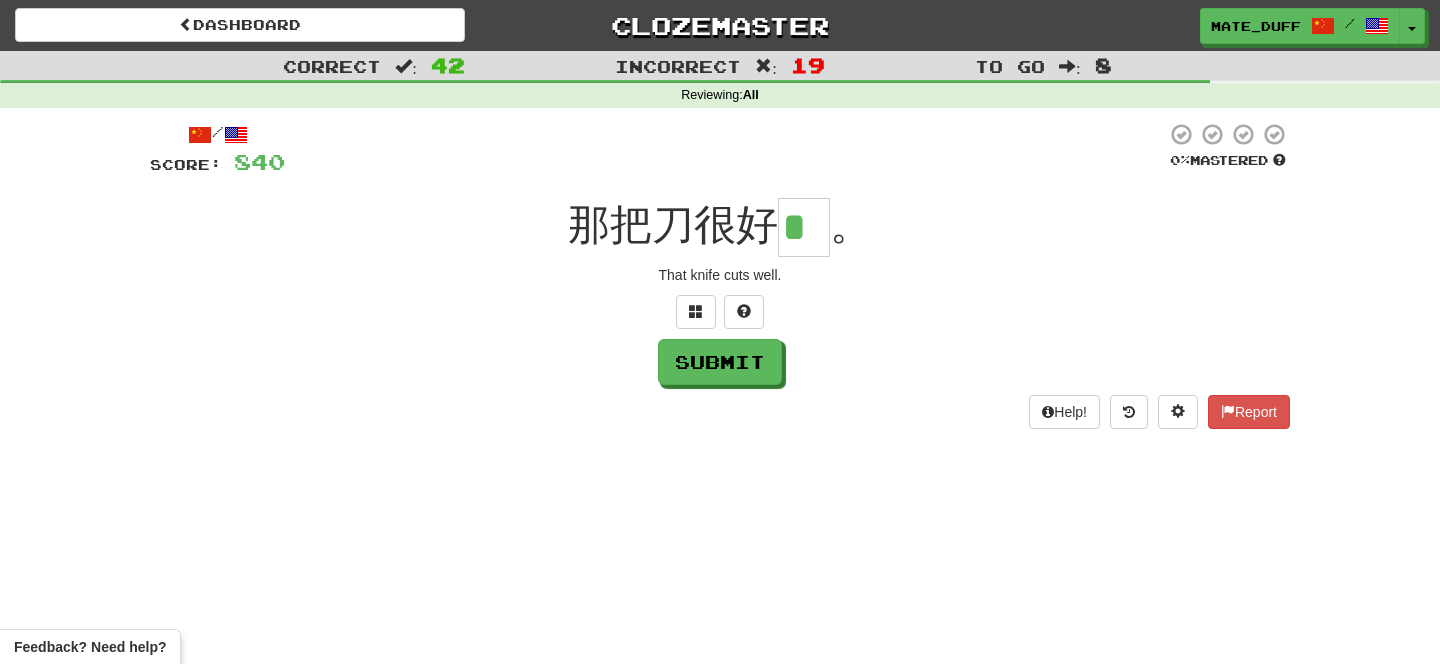 scroll, scrollTop: 0, scrollLeft: 0, axis: both 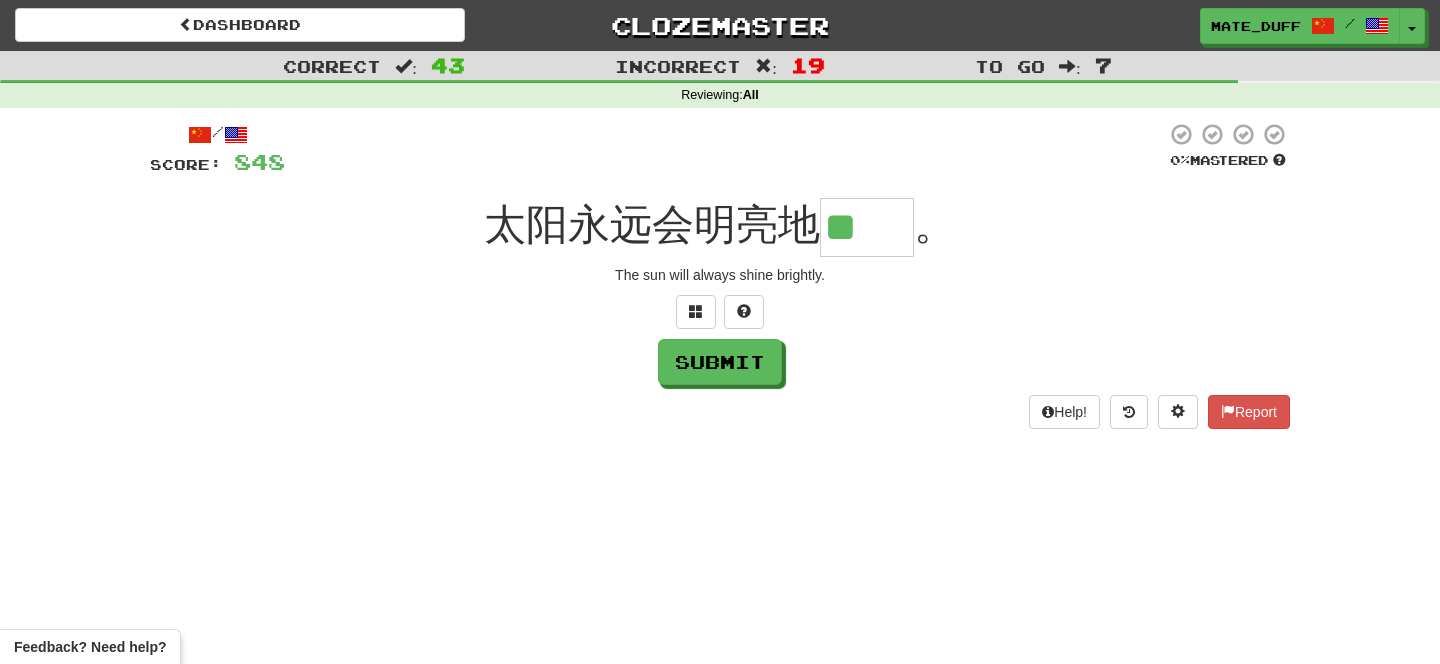 type on "**" 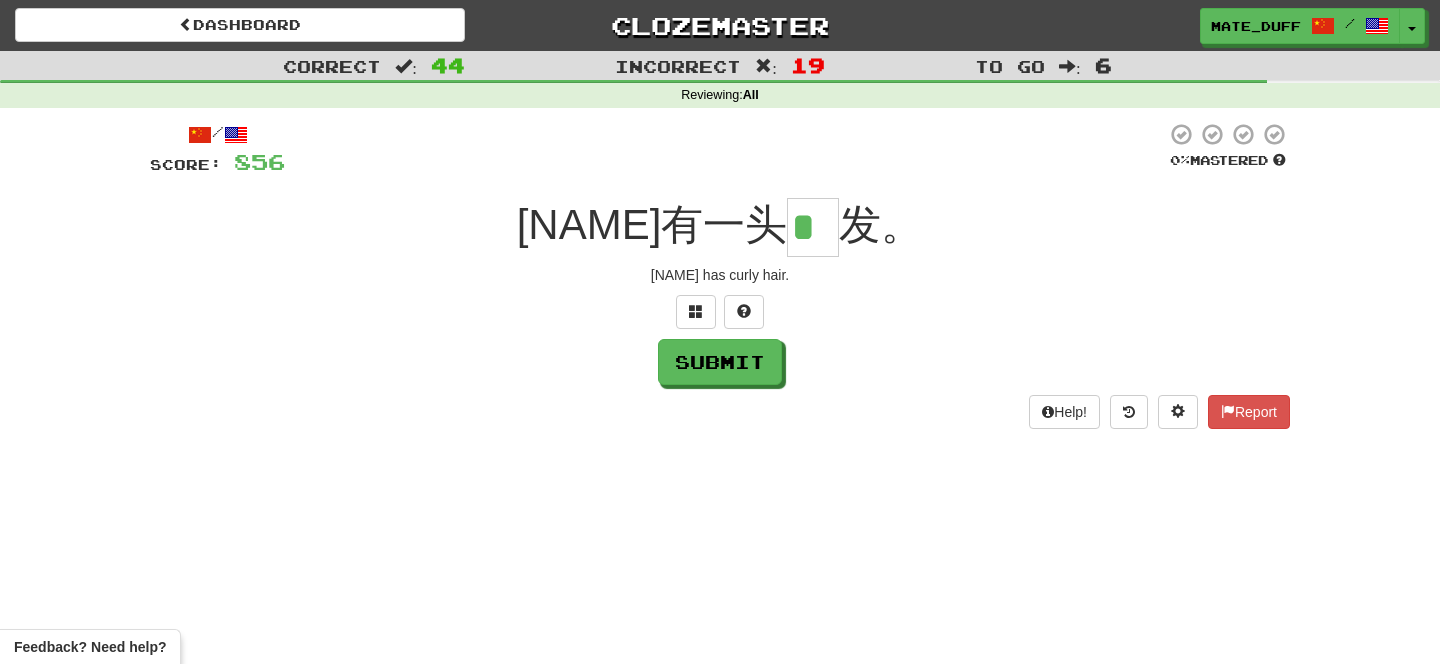 scroll, scrollTop: 0, scrollLeft: 0, axis: both 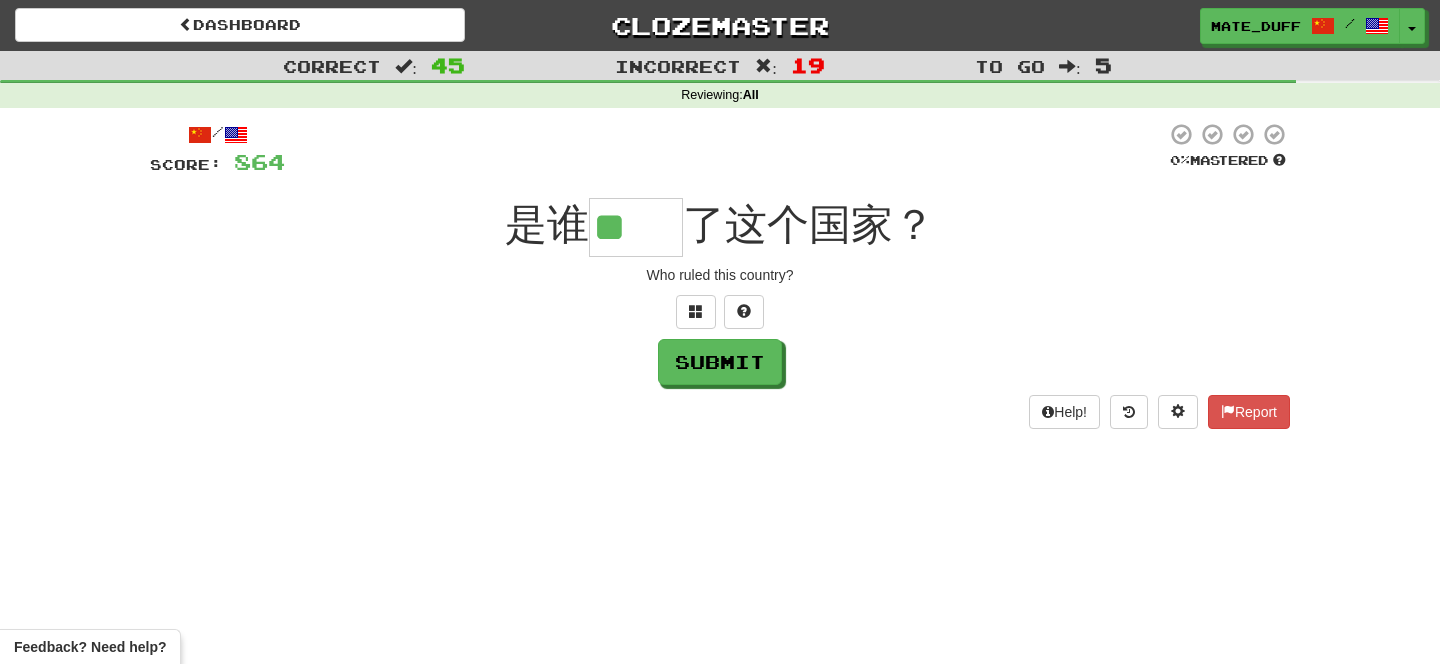 type on "**" 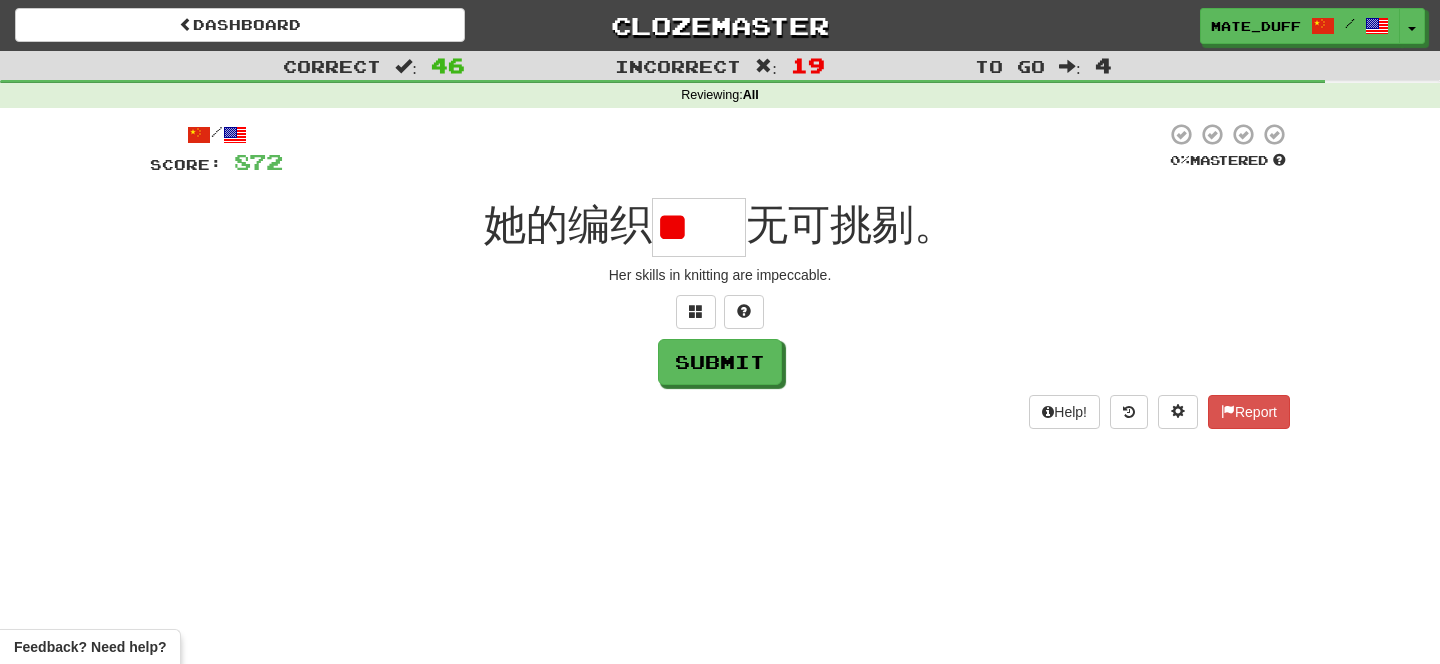 scroll, scrollTop: 0, scrollLeft: 0, axis: both 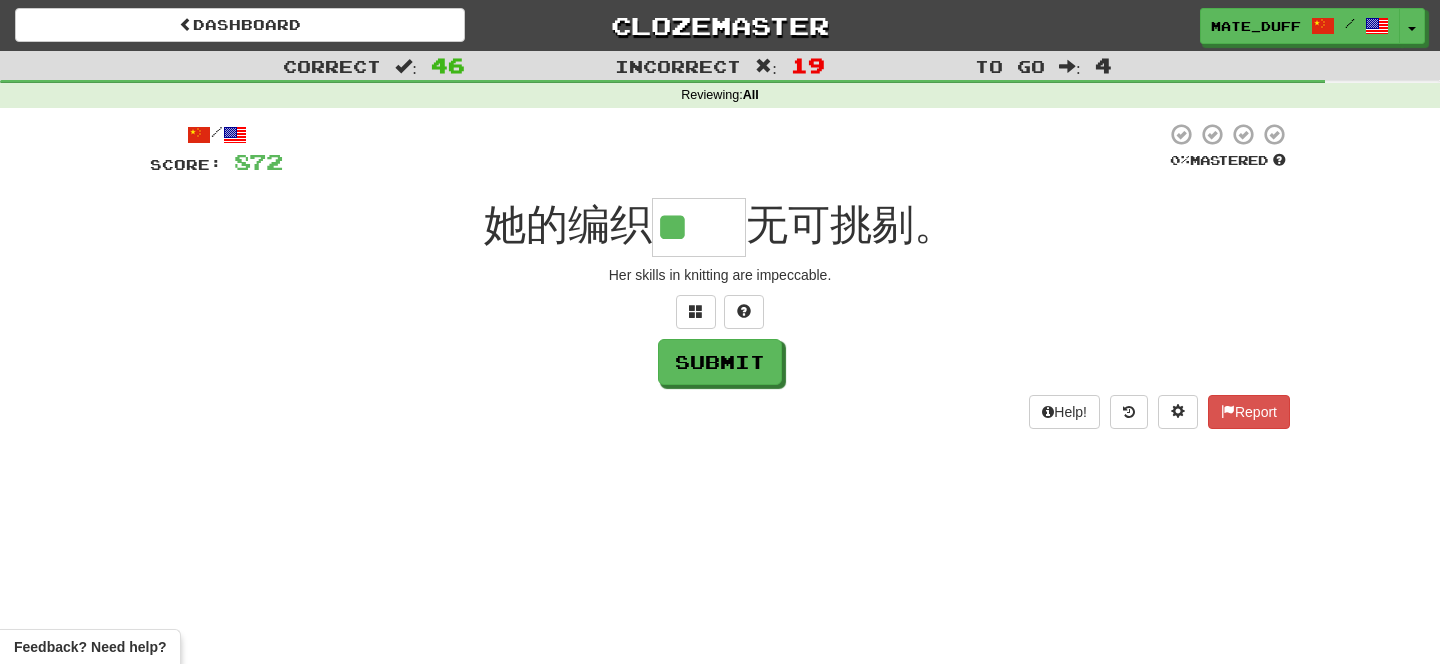 type on "**" 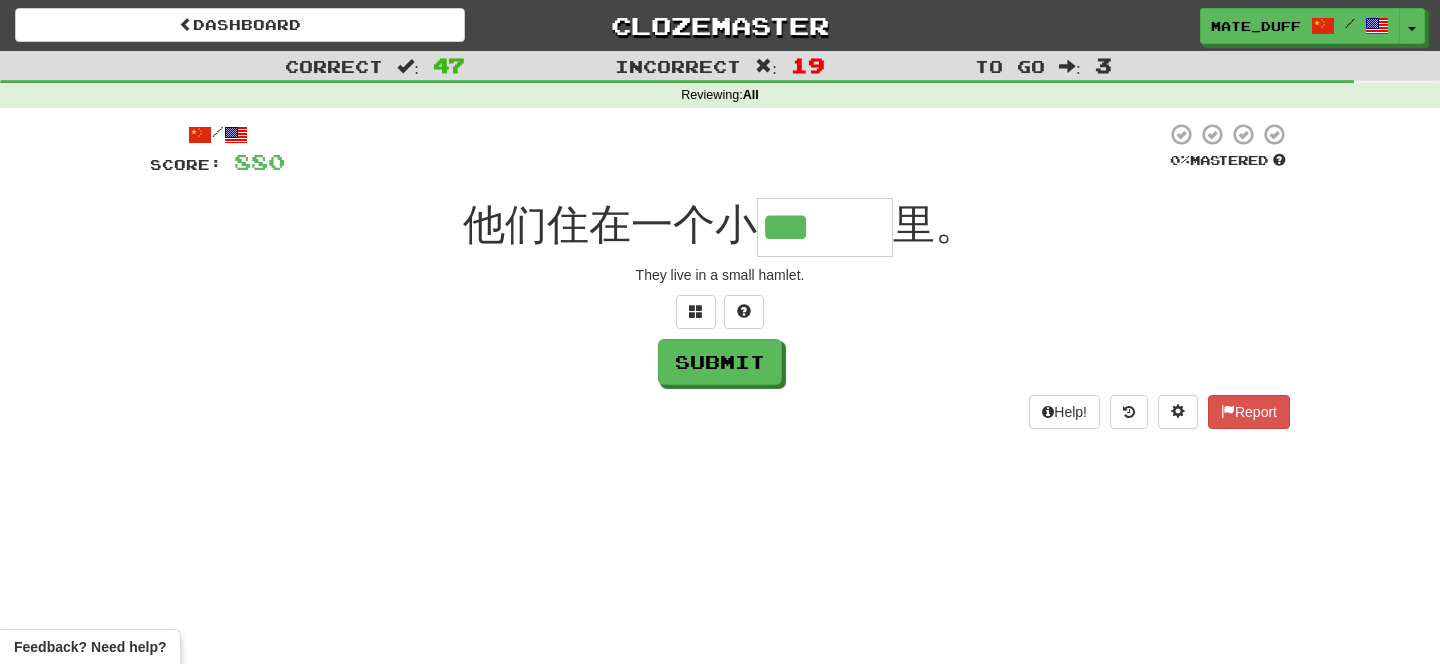 type on "***" 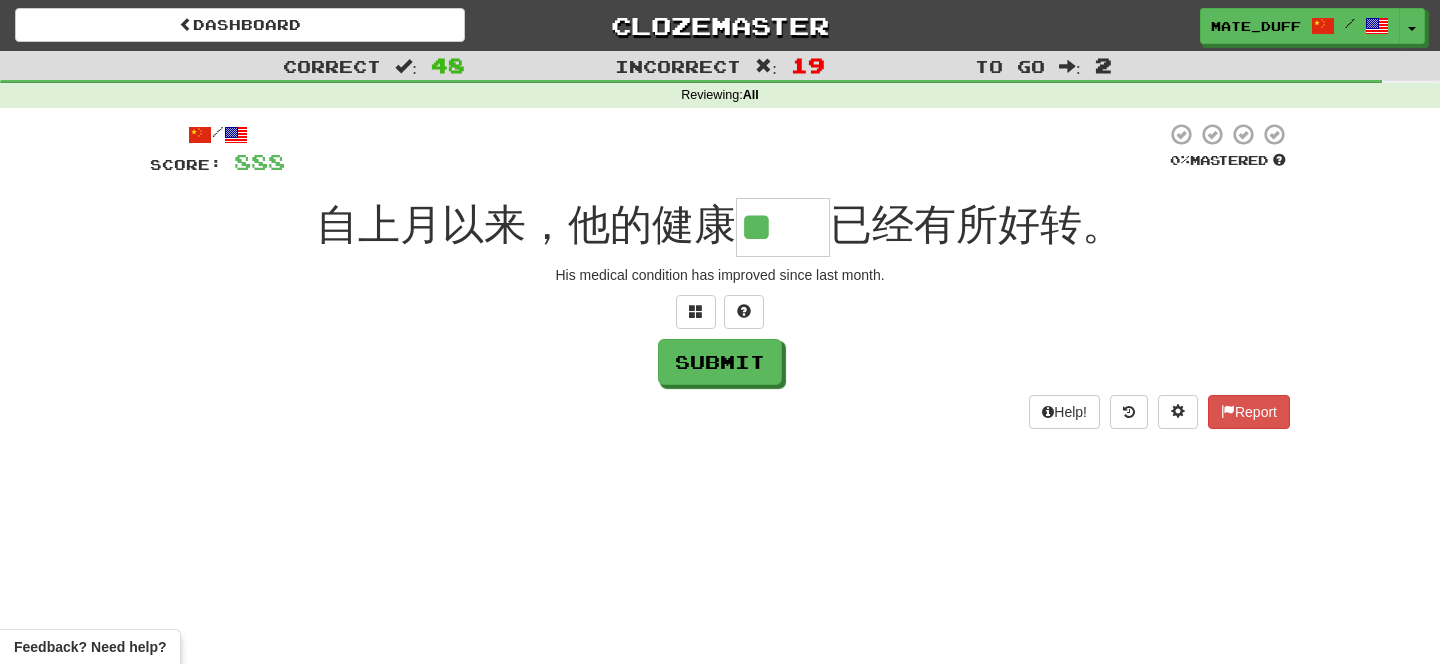 scroll, scrollTop: 0, scrollLeft: 0, axis: both 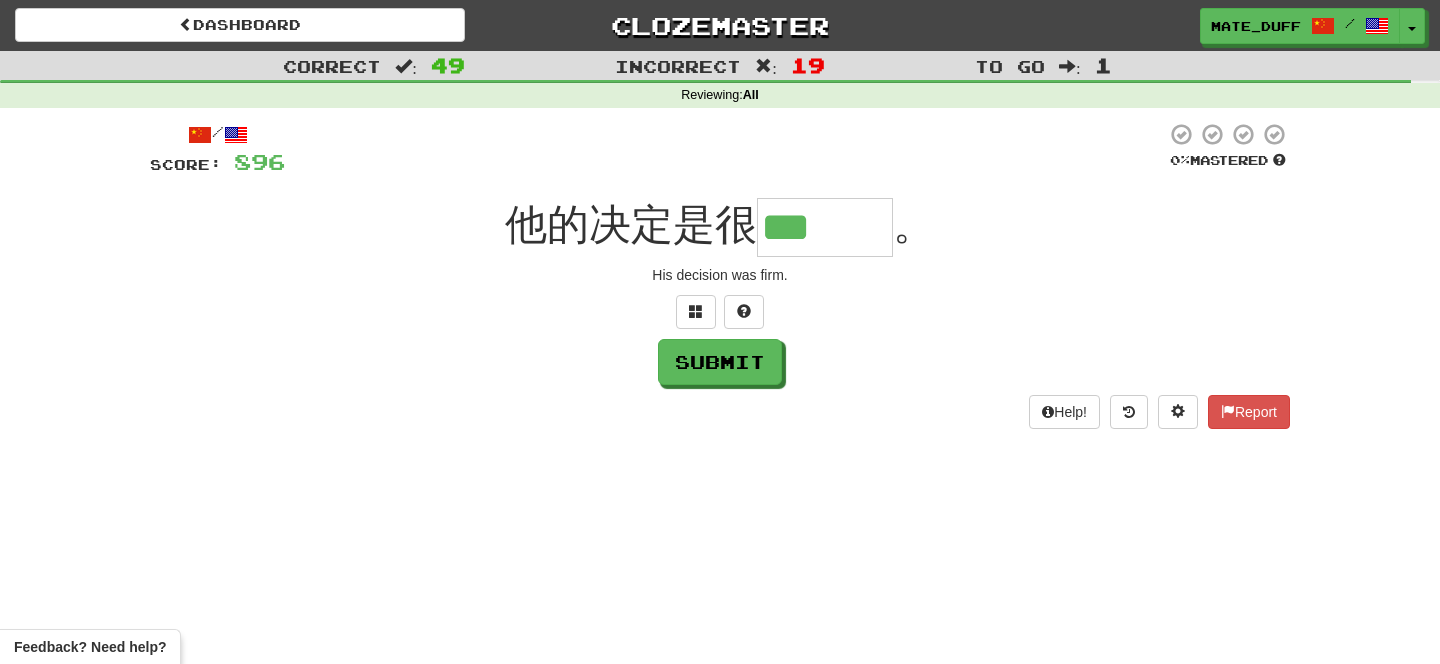 type on "***" 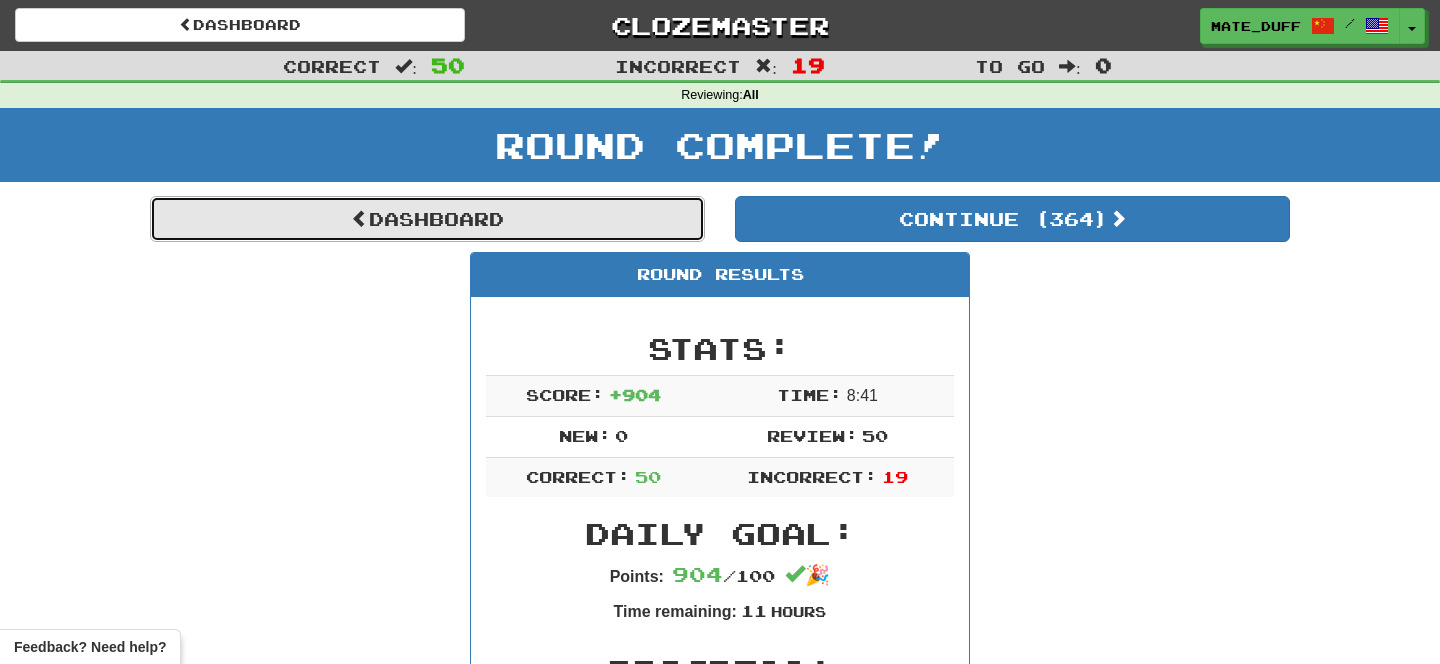 click on "Dashboard" at bounding box center [427, 219] 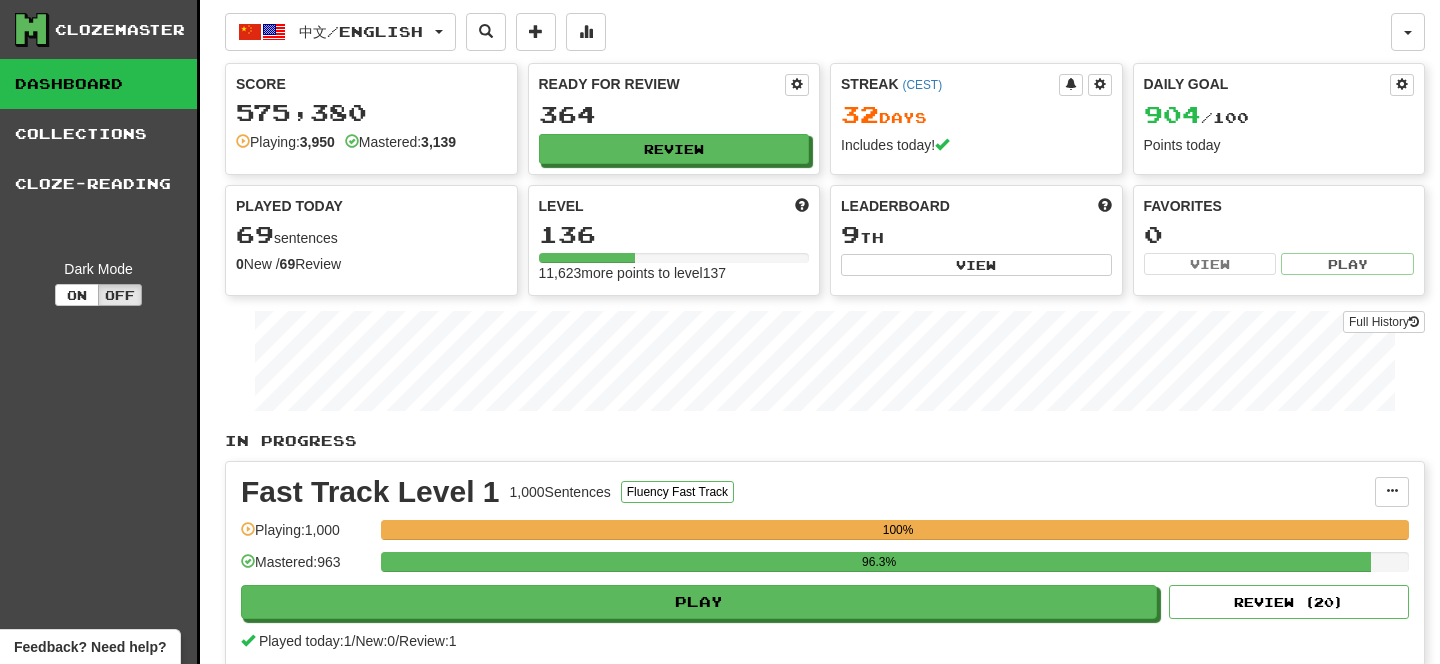 scroll, scrollTop: 0, scrollLeft: 0, axis: both 